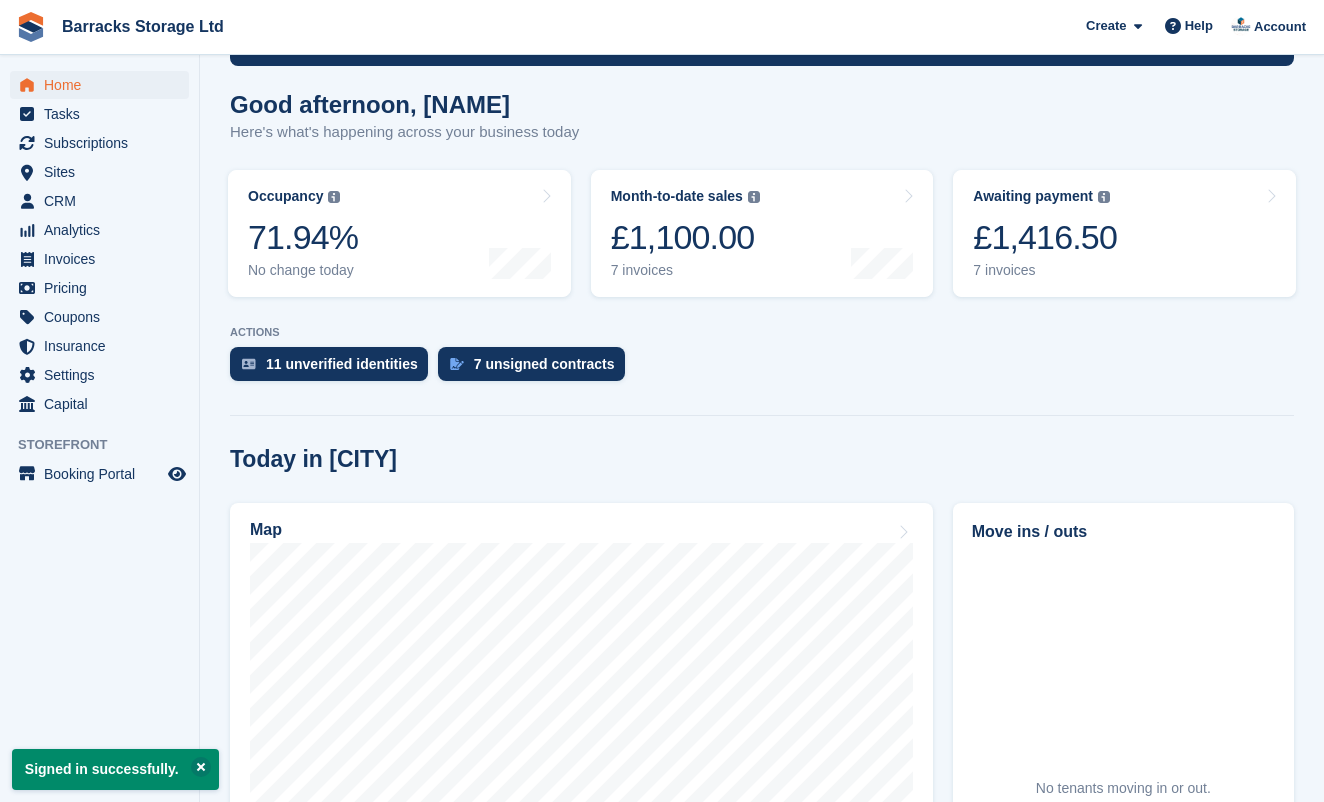 scroll, scrollTop: 292, scrollLeft: 0, axis: vertical 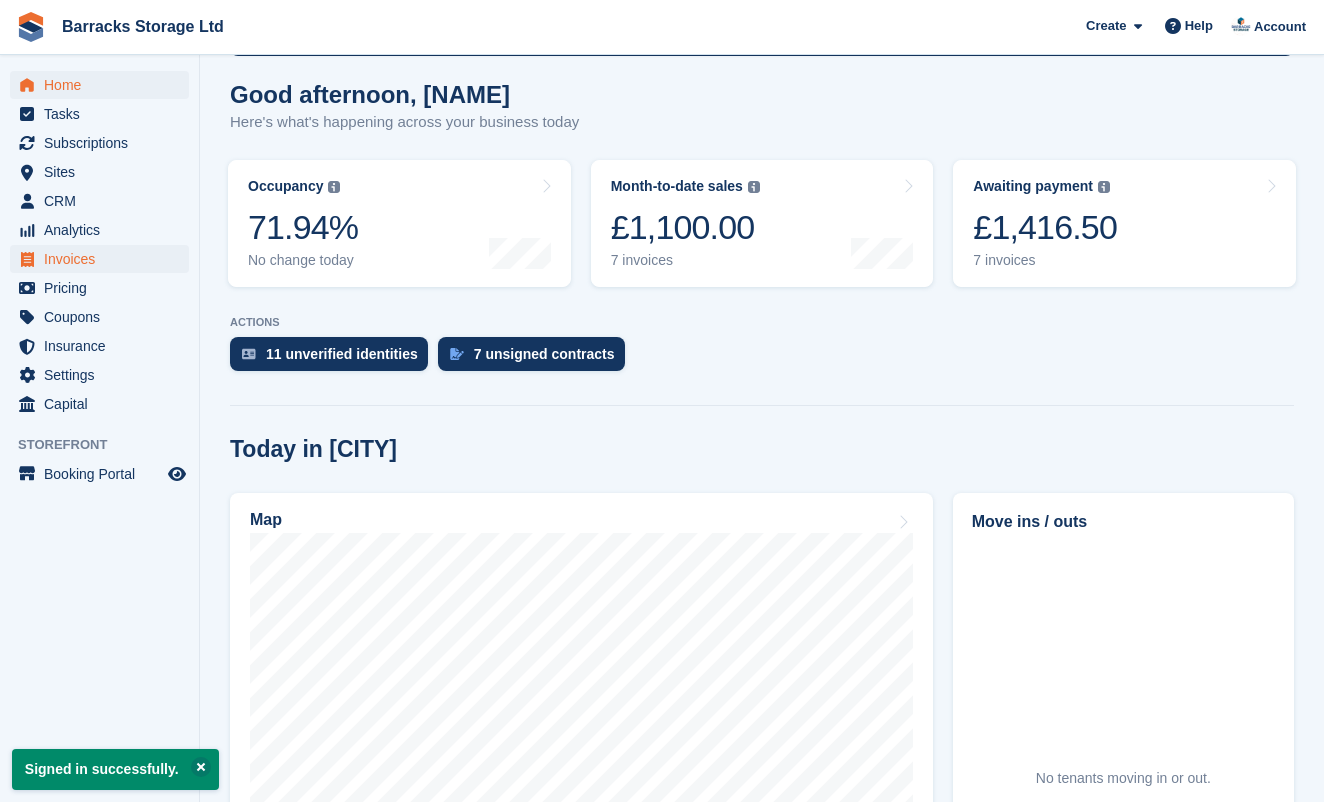 click on "Invoices" at bounding box center [104, 259] 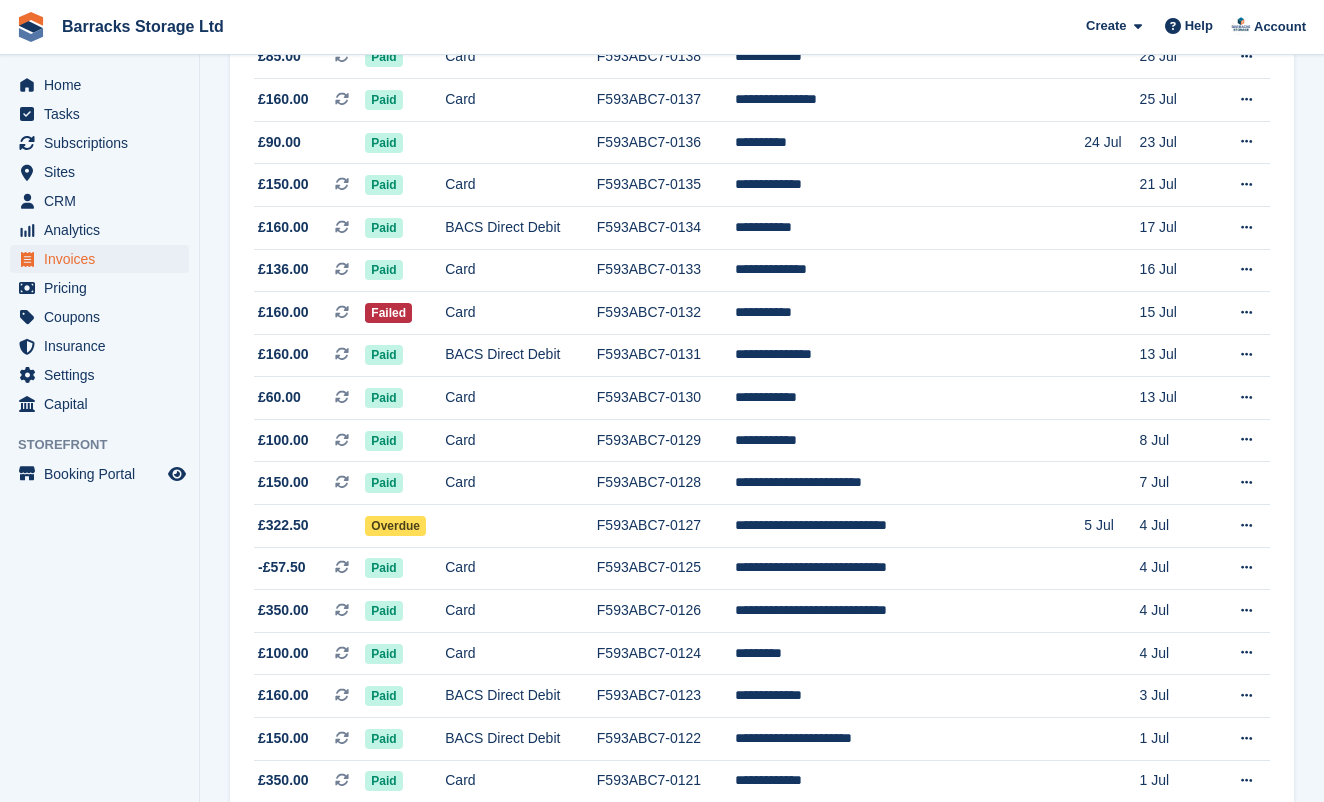scroll, scrollTop: 842, scrollLeft: 0, axis: vertical 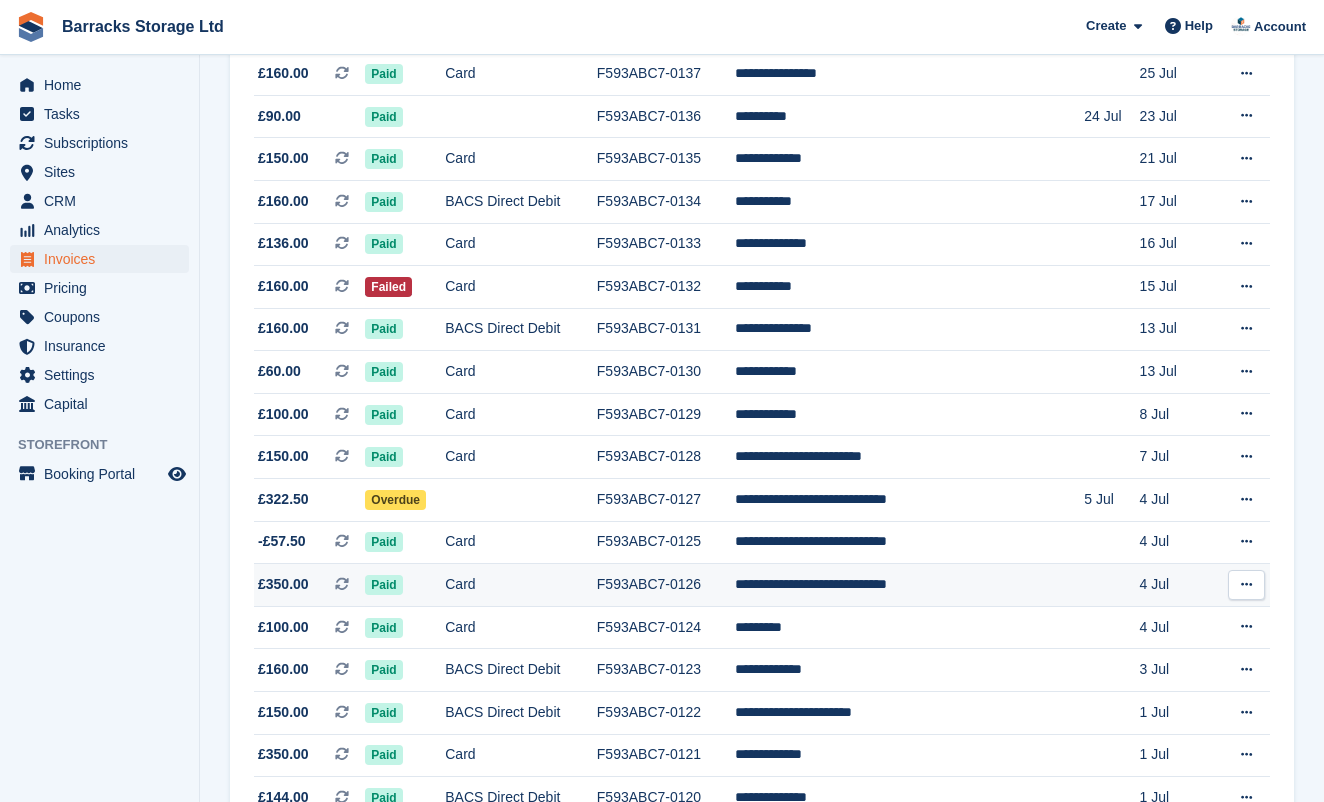click on "**********" at bounding box center [909, 585] 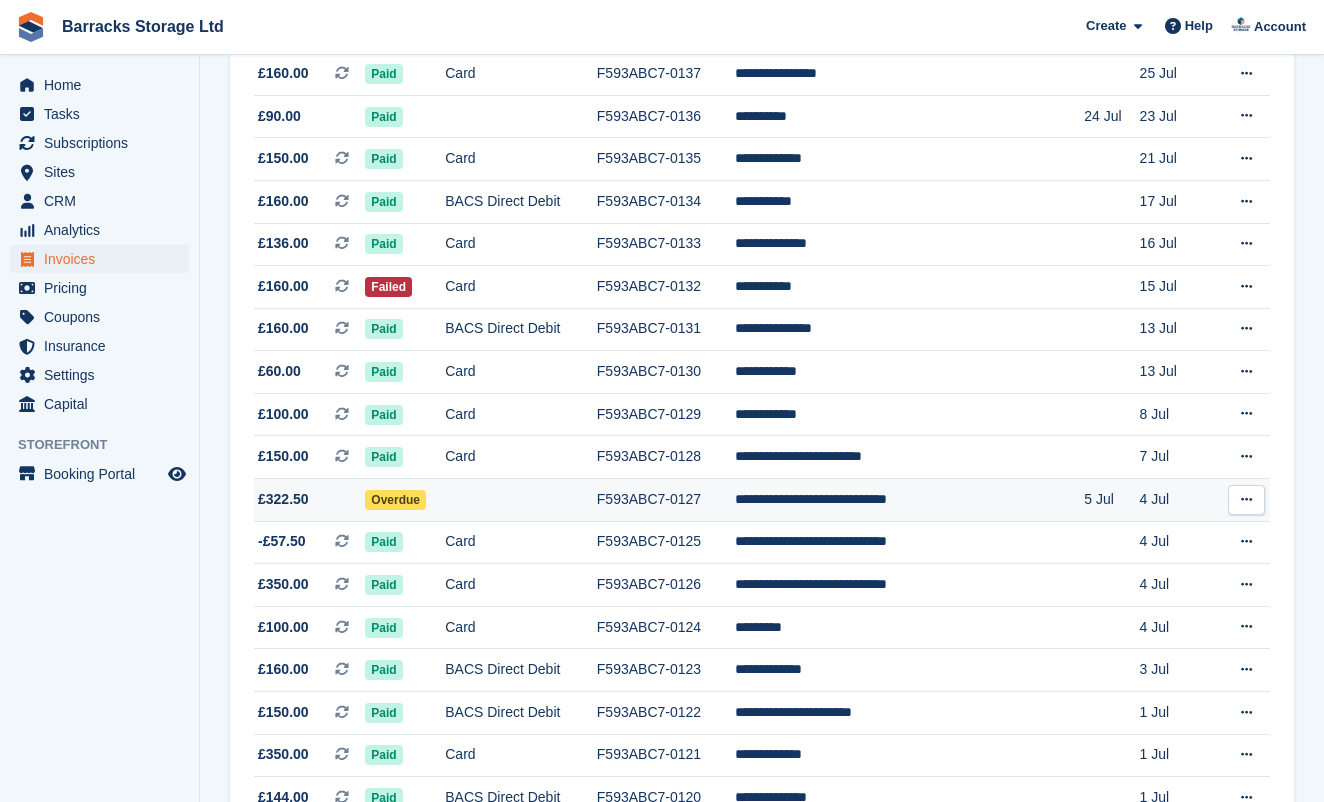 click at bounding box center [521, 500] 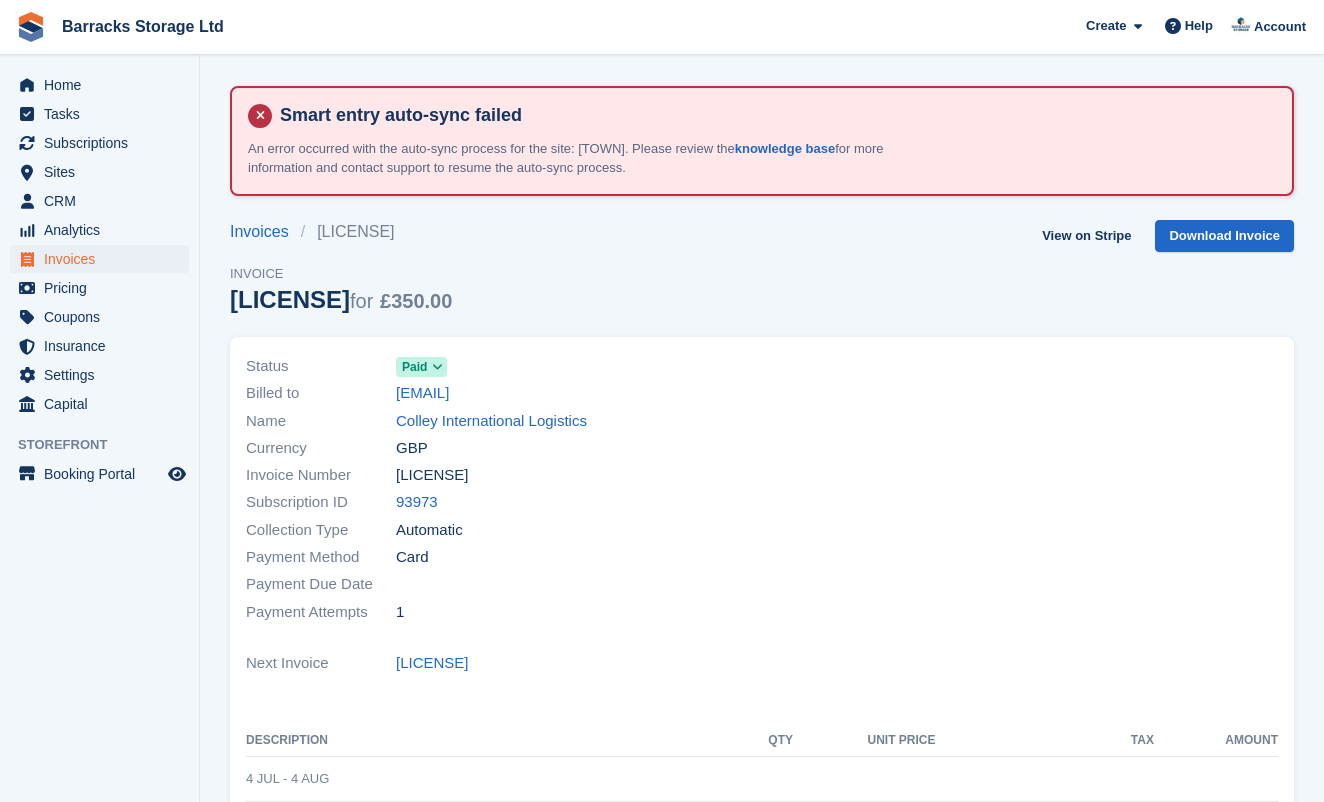 scroll, scrollTop: 0, scrollLeft: 0, axis: both 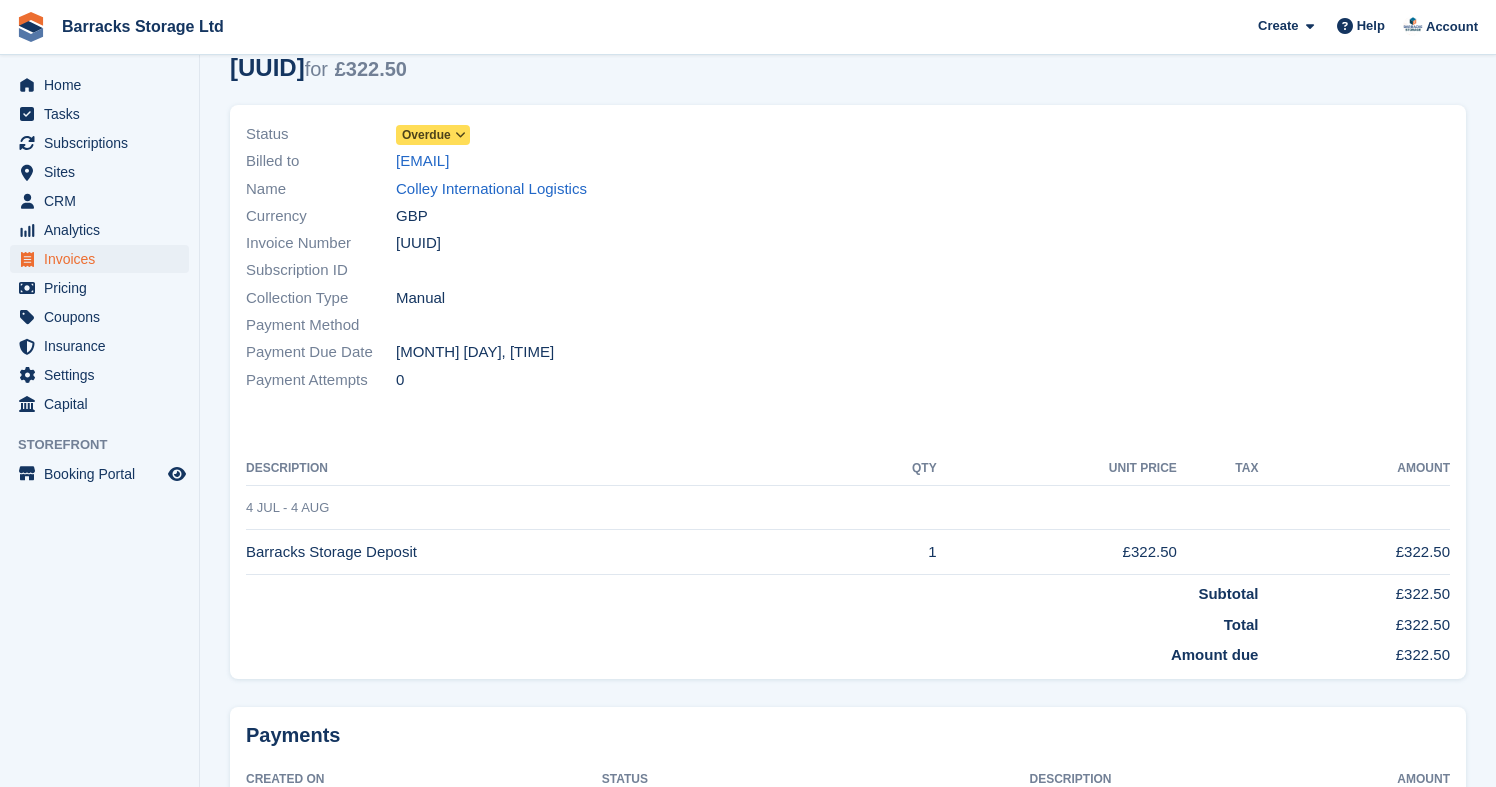 drag, startPoint x: 1125, startPoint y: 549, endPoint x: 1168, endPoint y: 545, distance: 43.185646 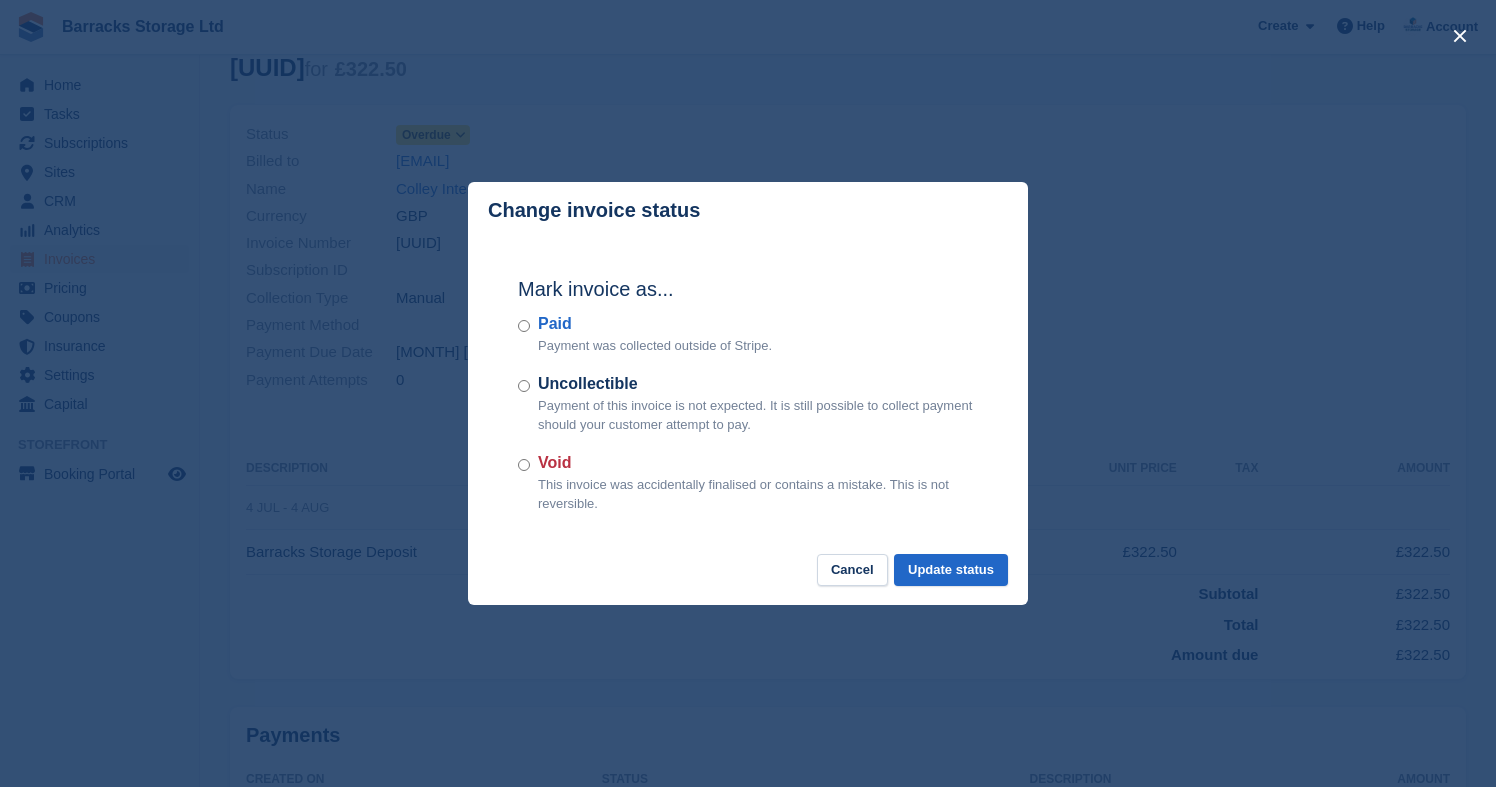 scroll, scrollTop: 229, scrollLeft: 0, axis: vertical 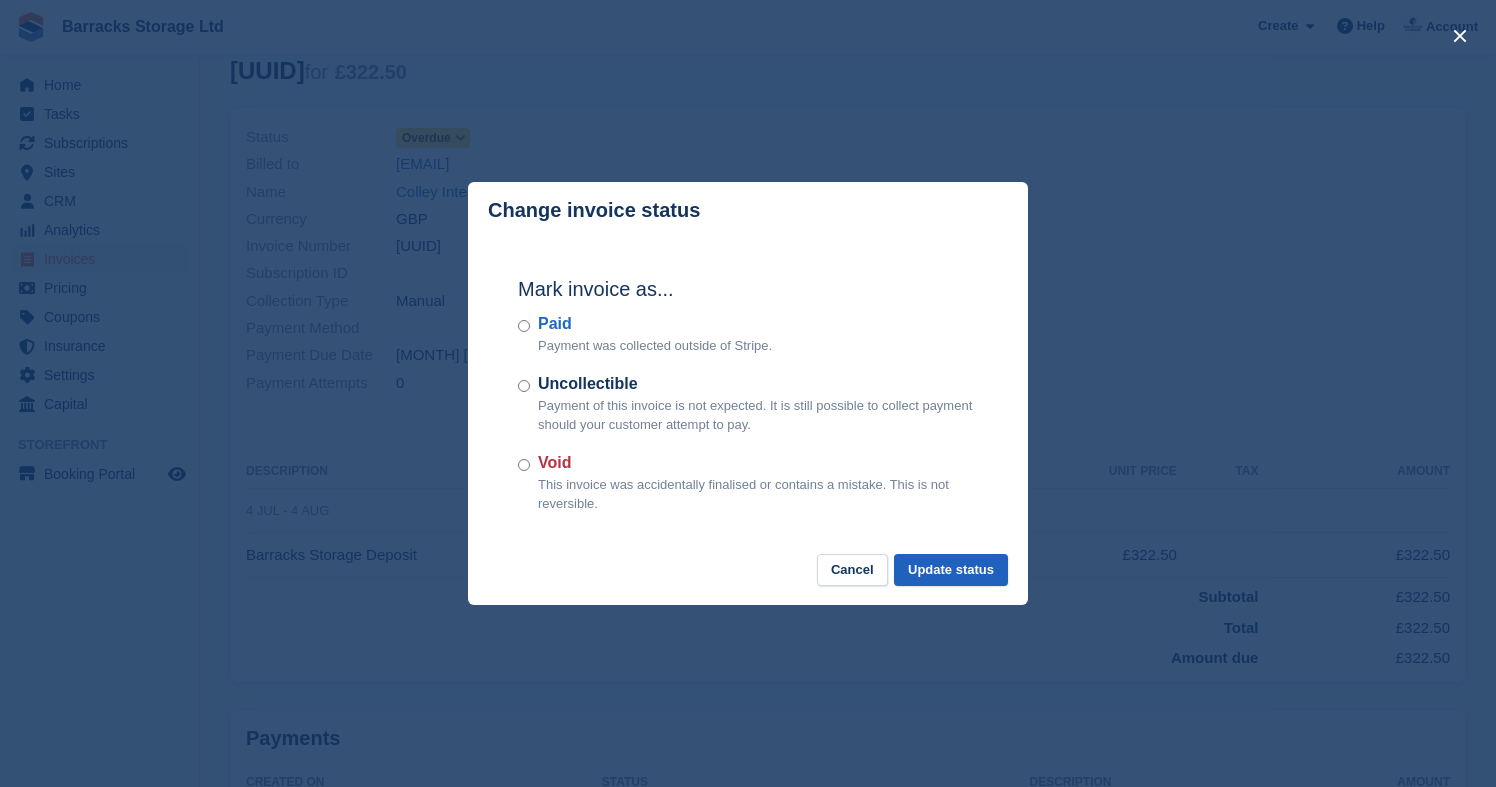 click on "Update status" at bounding box center (951, 570) 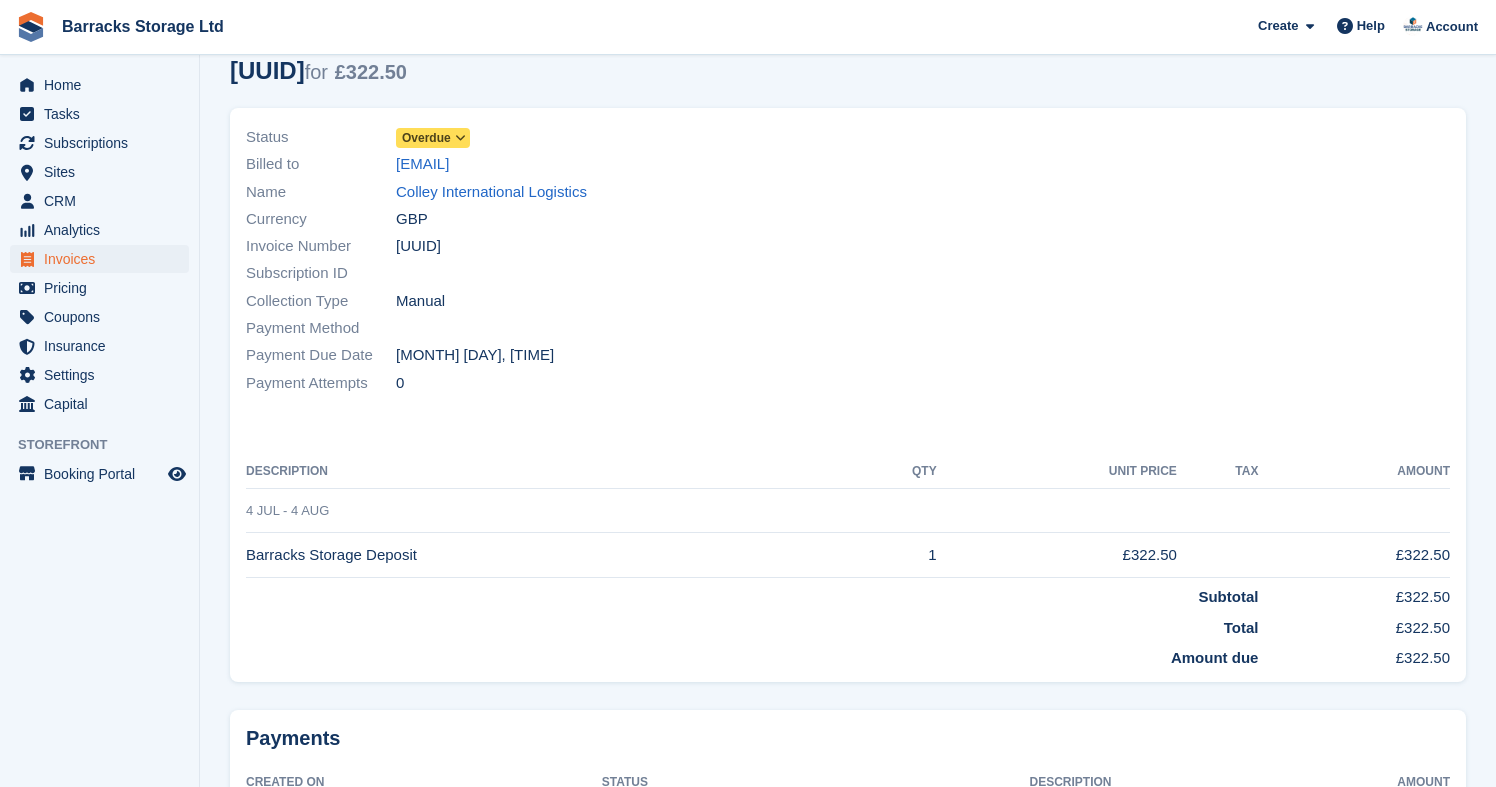 scroll, scrollTop: 0, scrollLeft: 0, axis: both 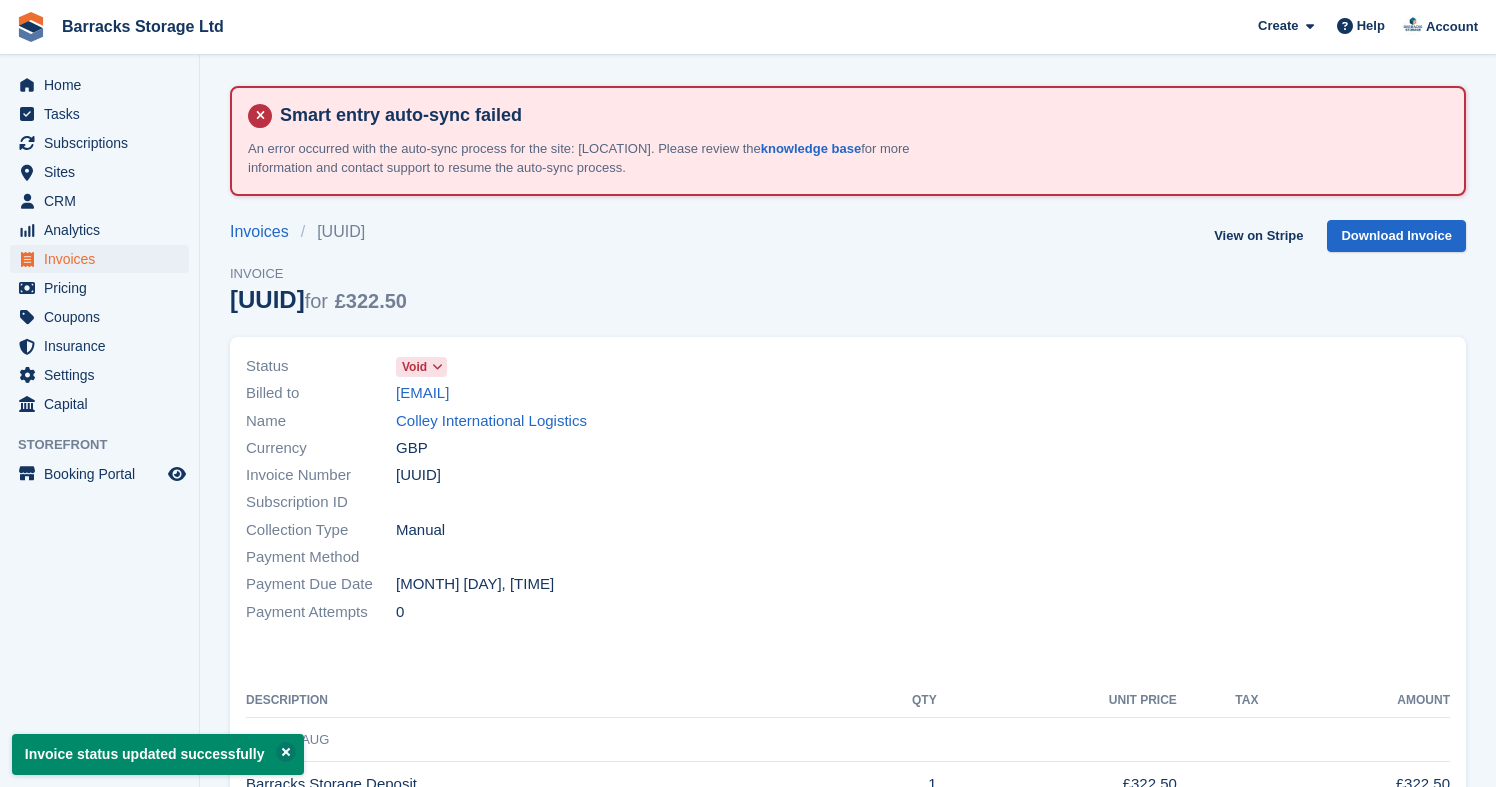 click on "Invoices" at bounding box center (104, 259) 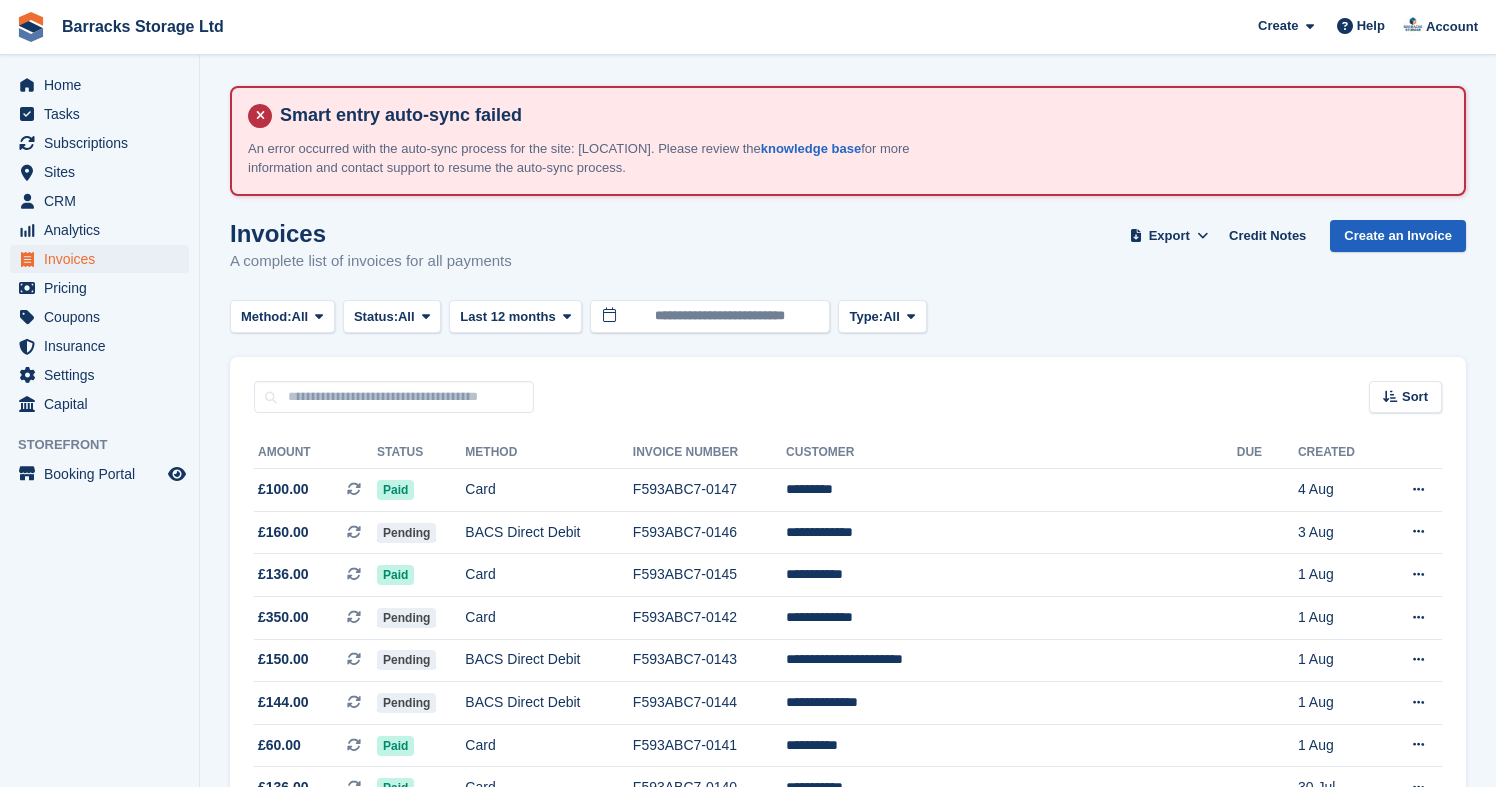 click on "Create an Invoice" at bounding box center [1398, 236] 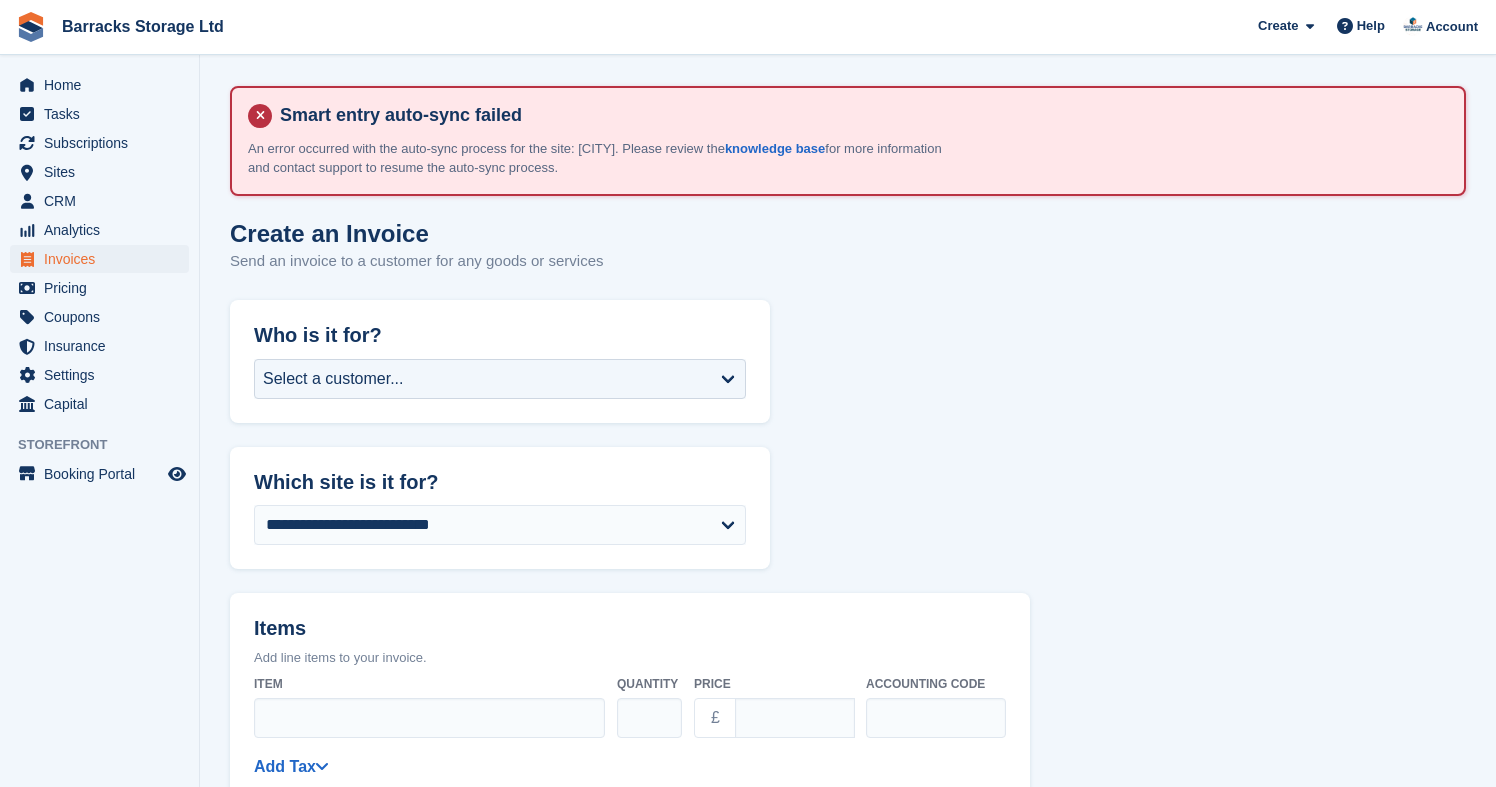 scroll, scrollTop: 0, scrollLeft: 0, axis: both 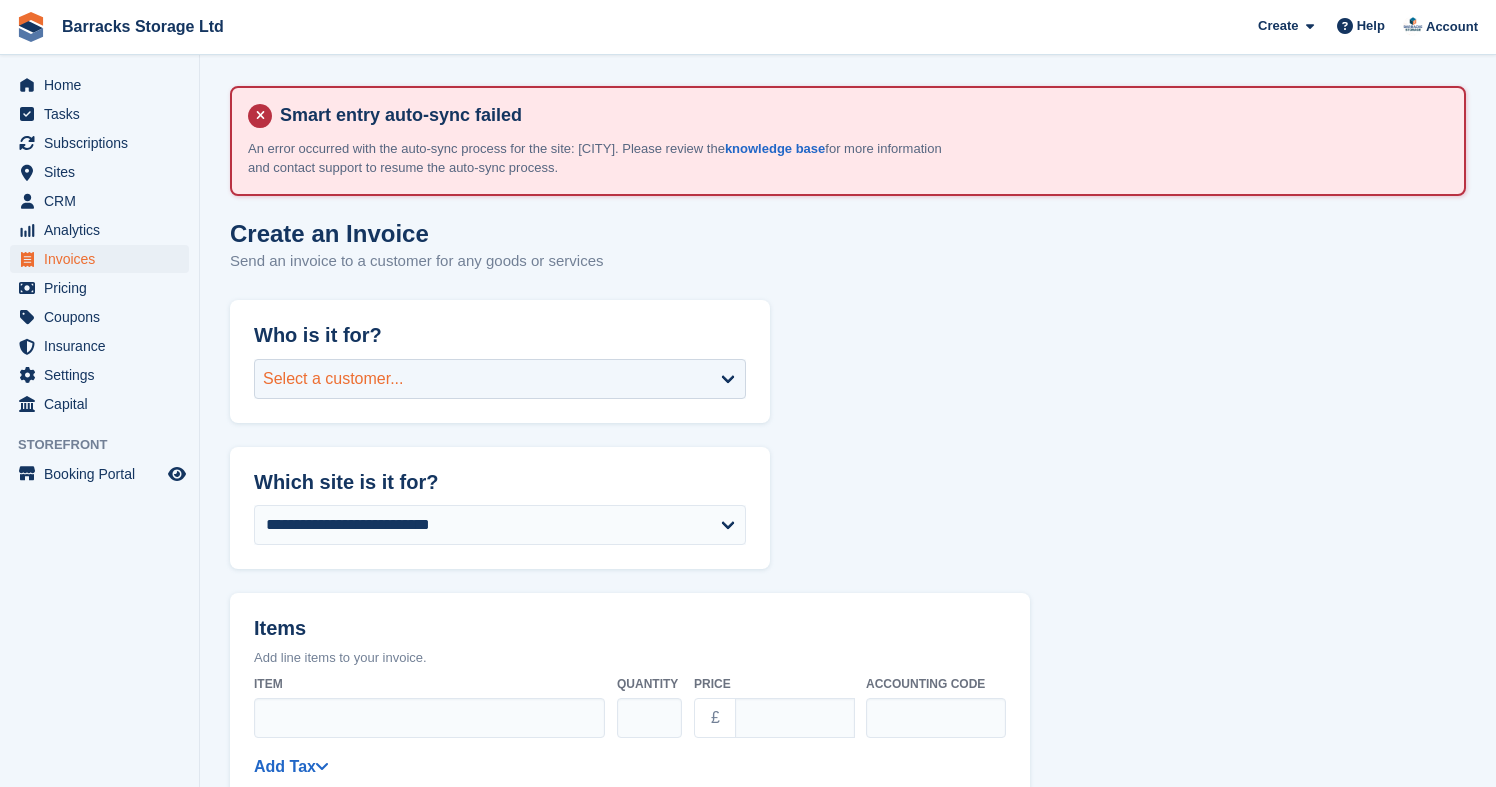click on "Select a customer..." at bounding box center [500, 379] 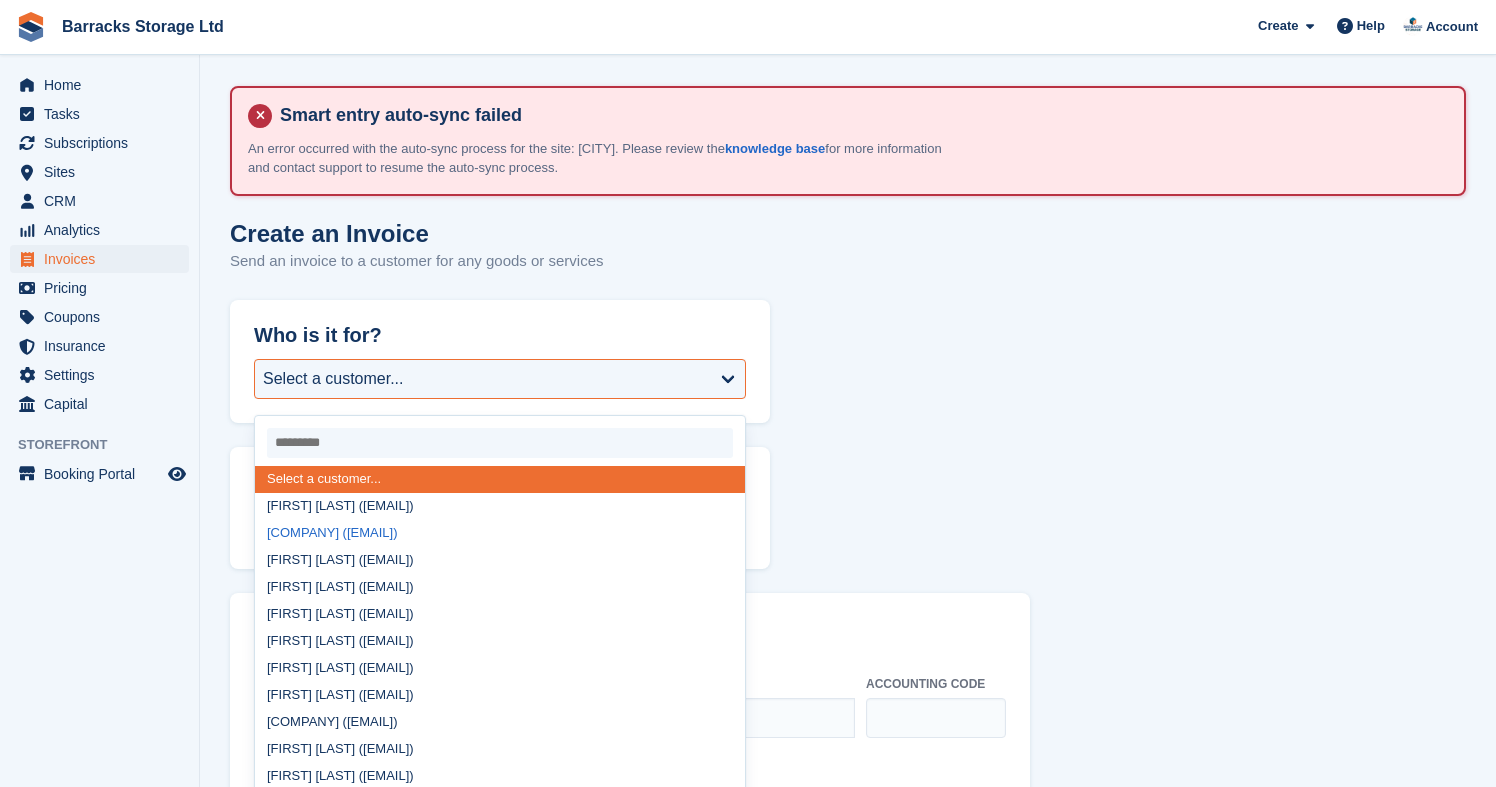 click on "Colley International Logistics (colleyinternational@gmail.com)" at bounding box center [500, 533] 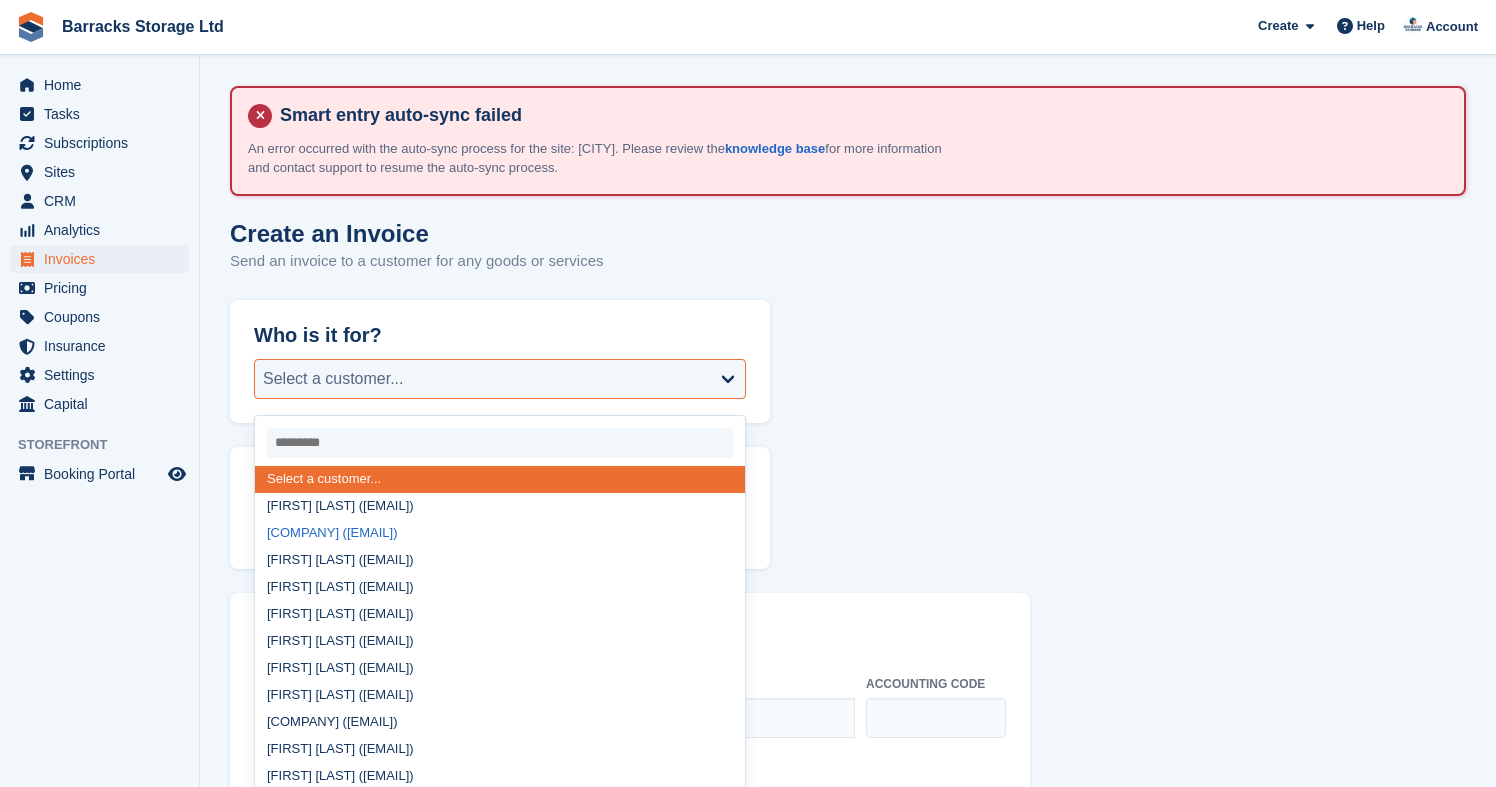 select on "******" 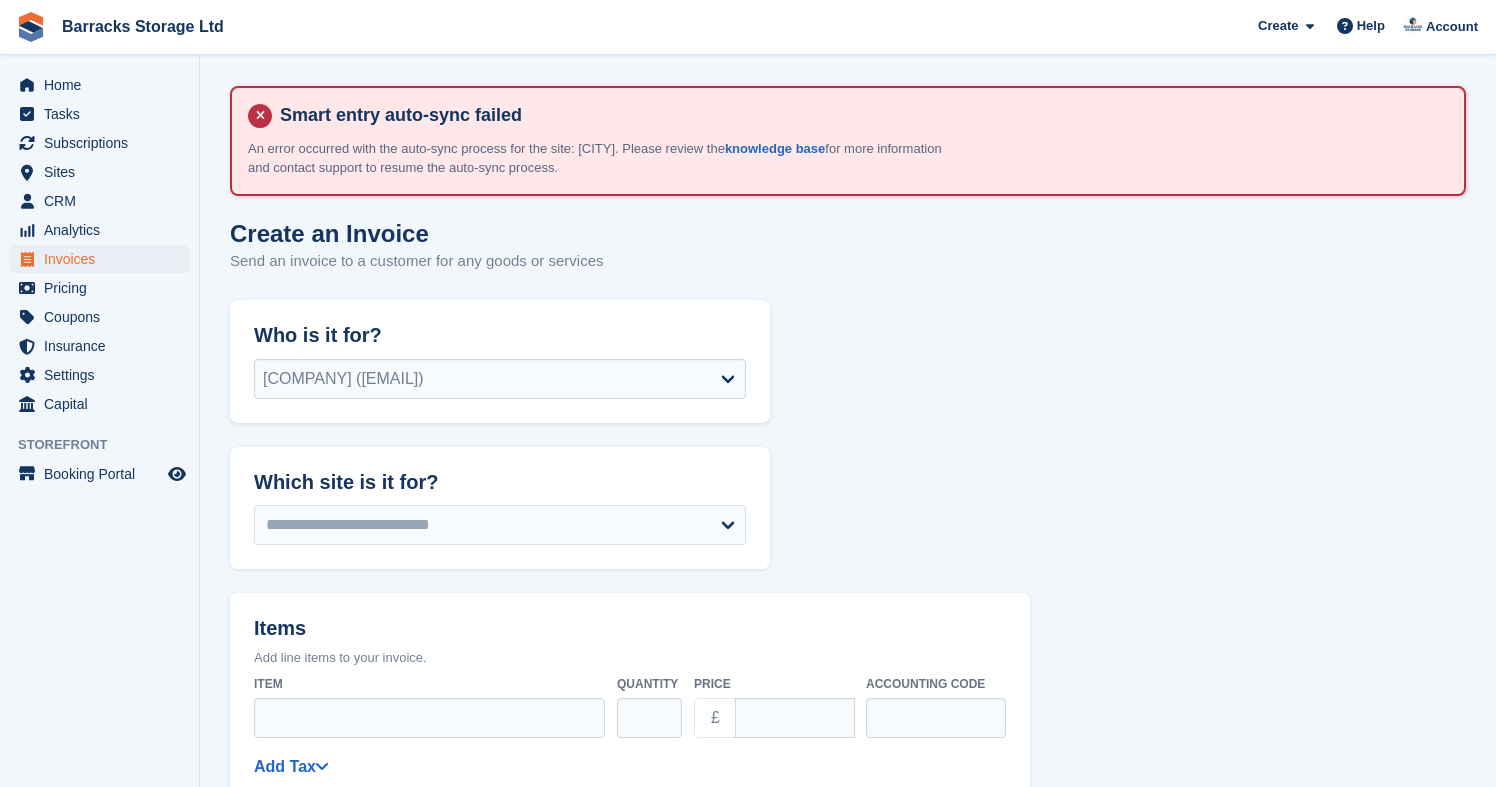 select on "******" 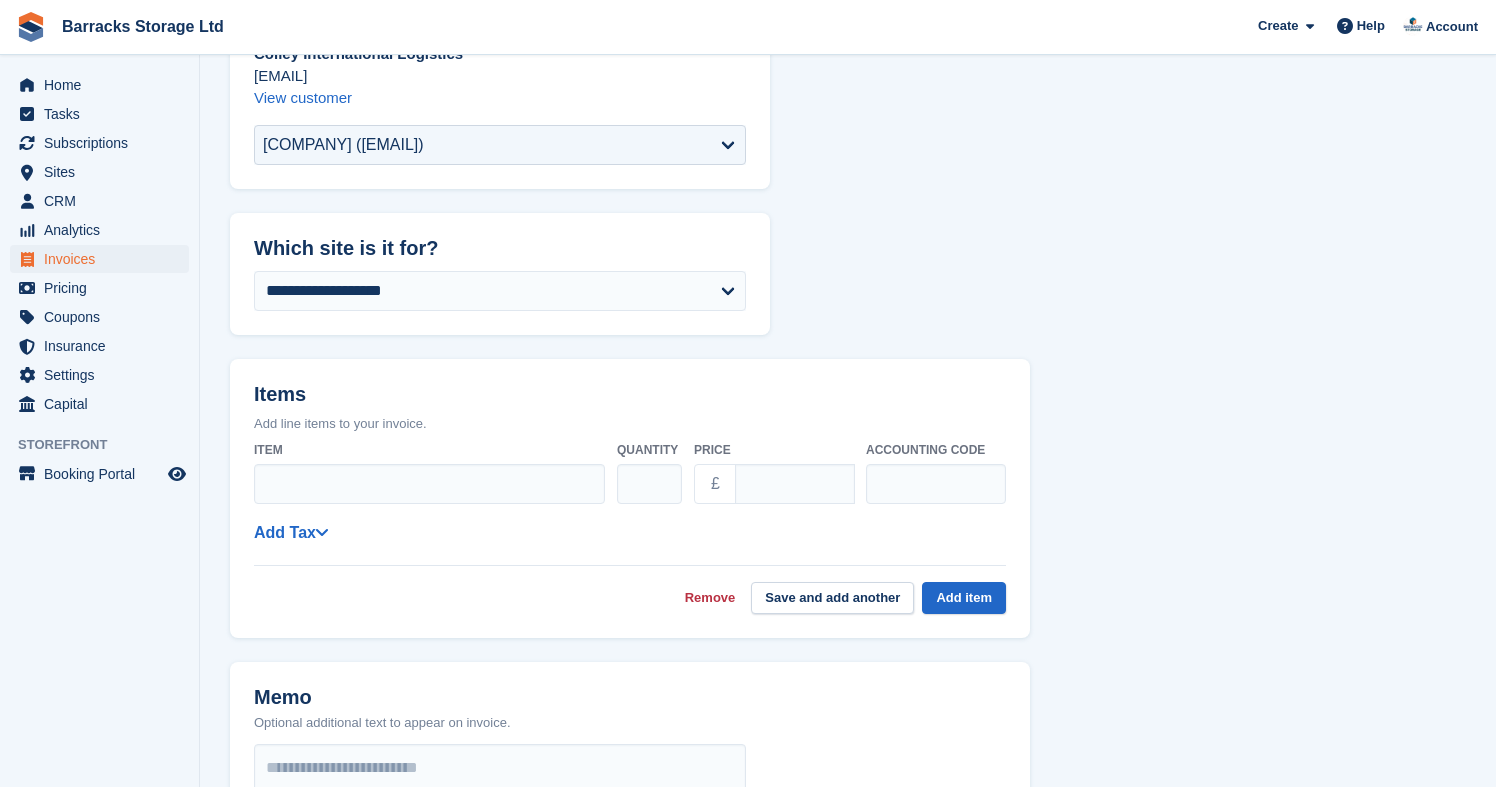 scroll, scrollTop: 332, scrollLeft: 0, axis: vertical 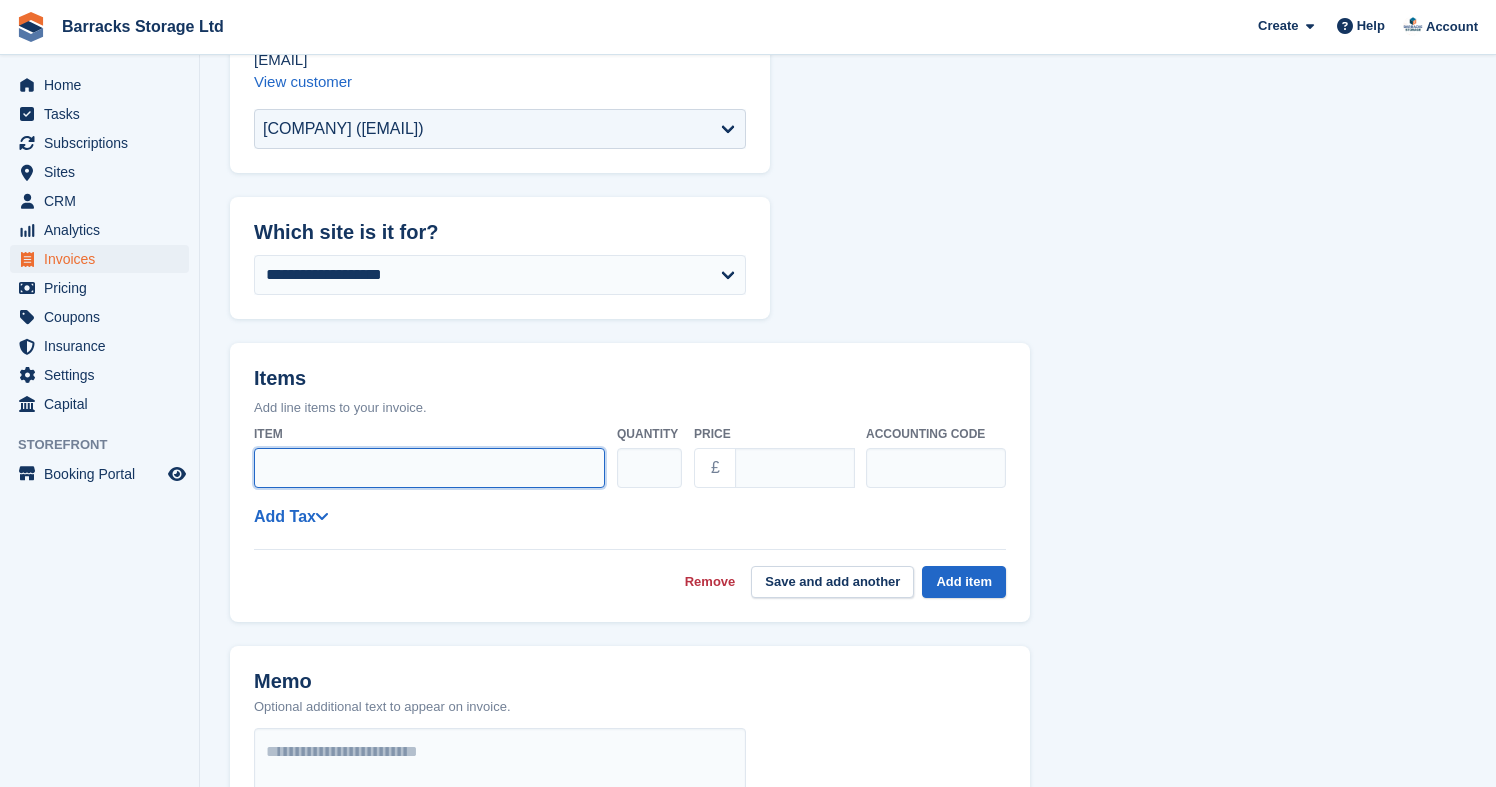 click on "Item" at bounding box center (429, 468) 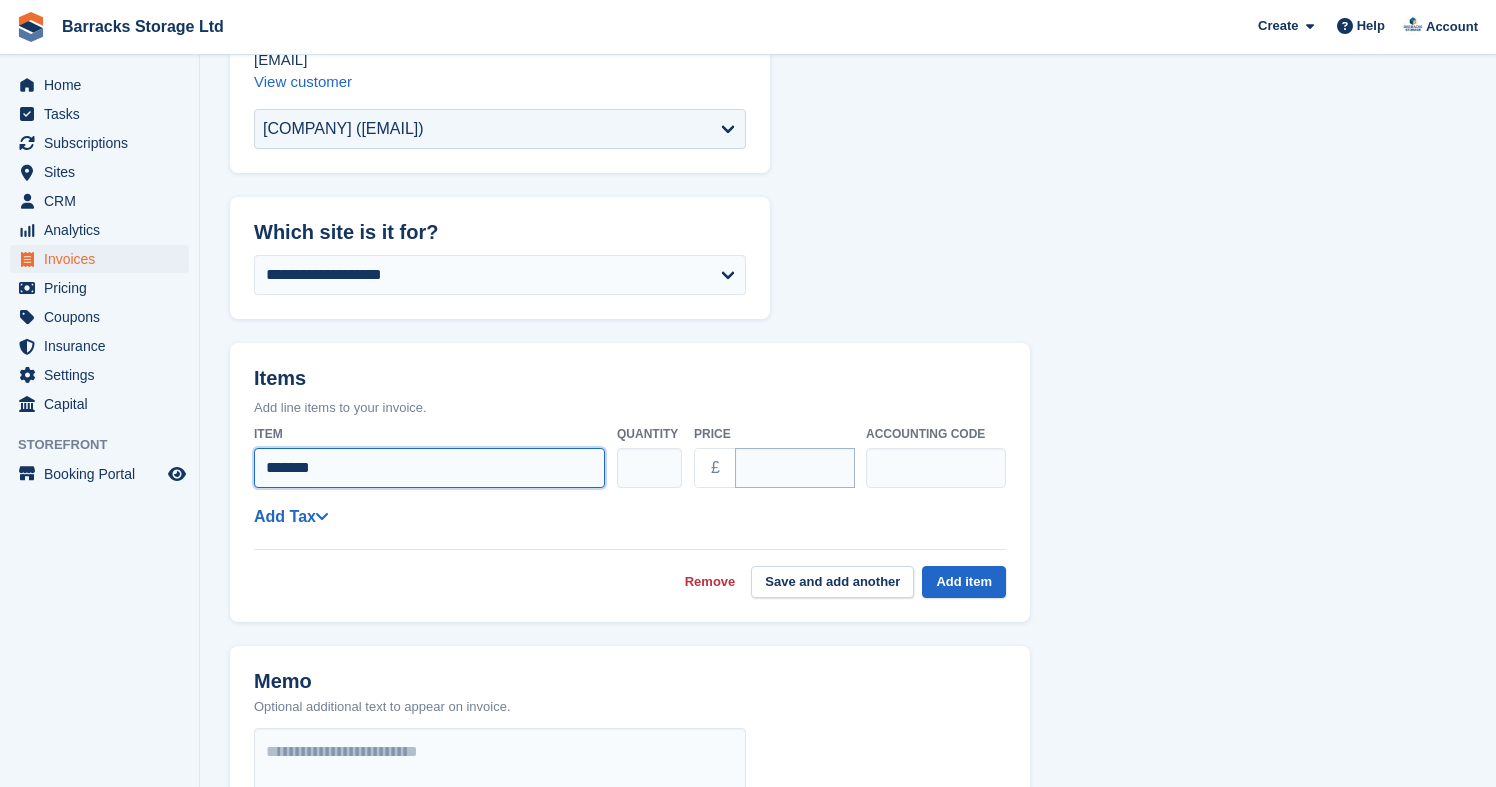 type on "*******" 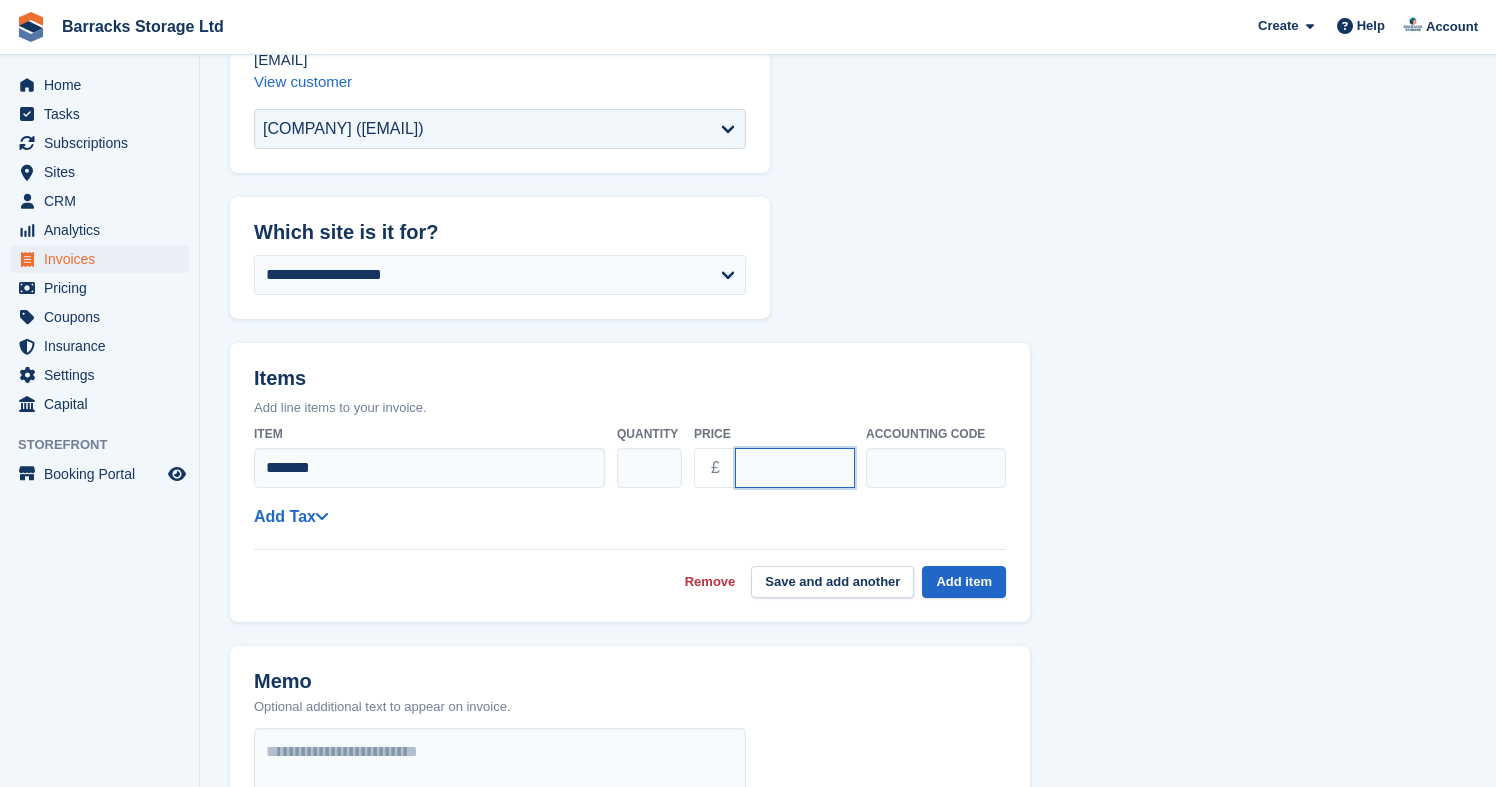 click on "****" at bounding box center [795, 468] 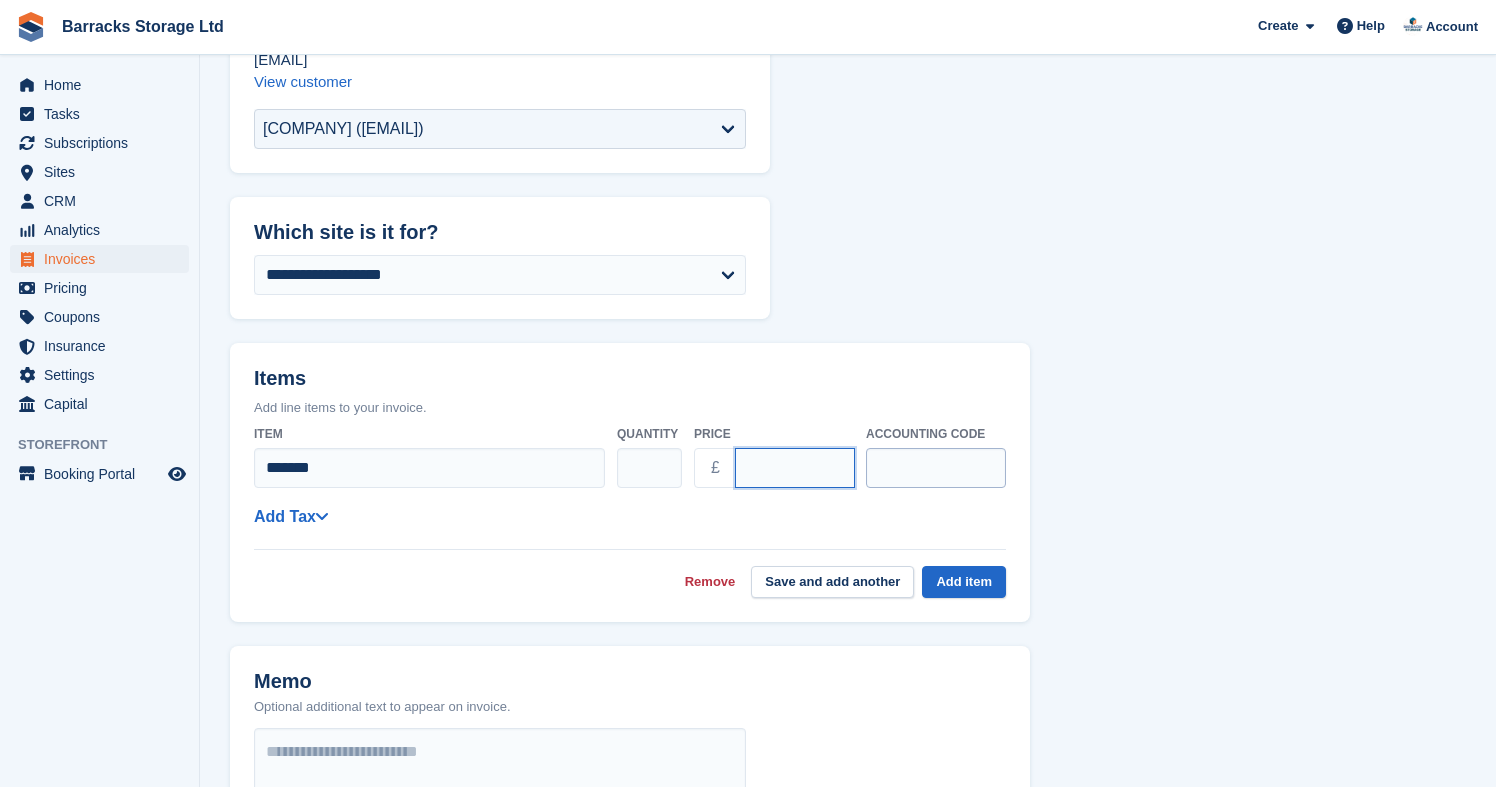 type on "******" 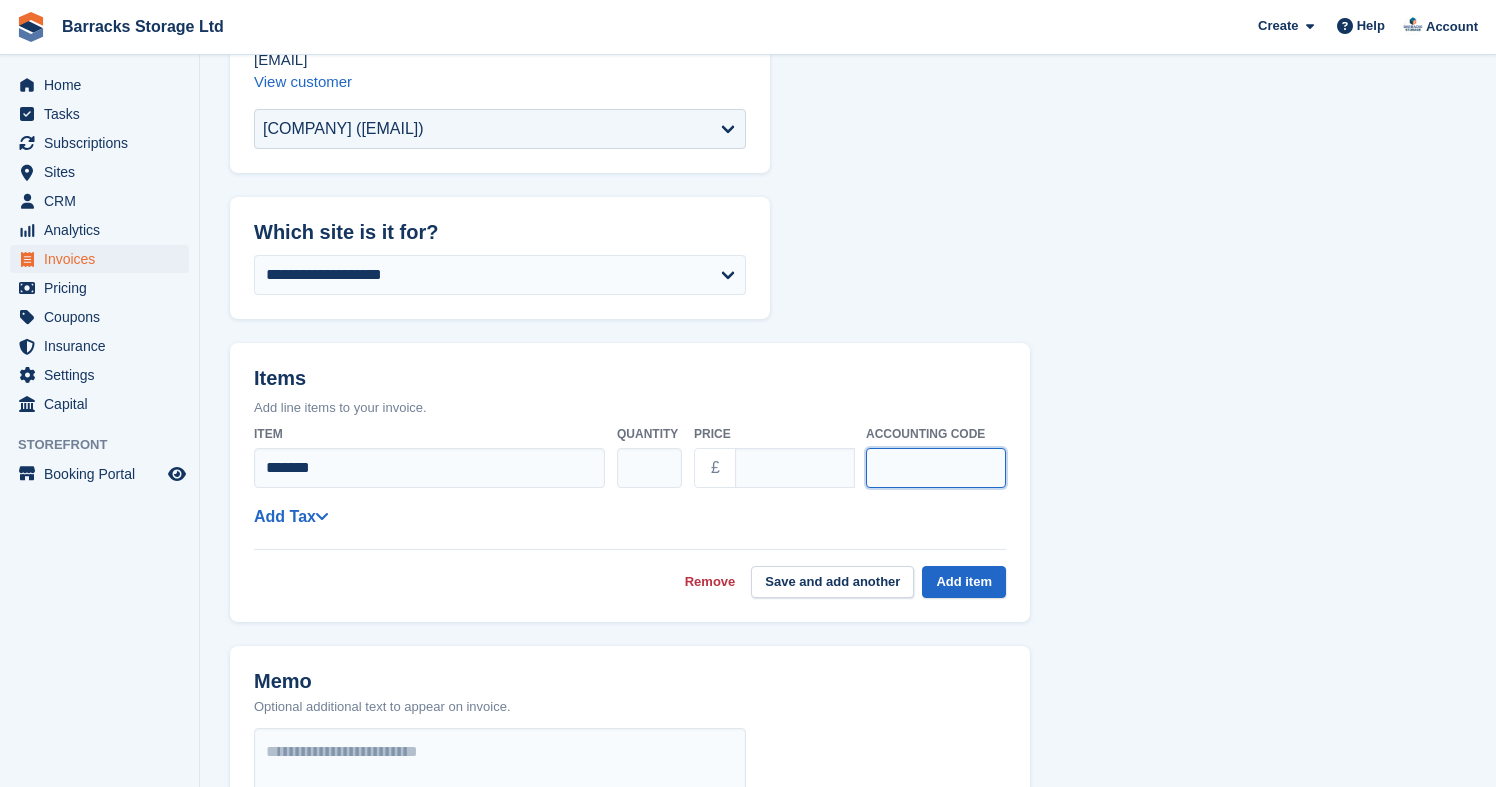click at bounding box center [936, 468] 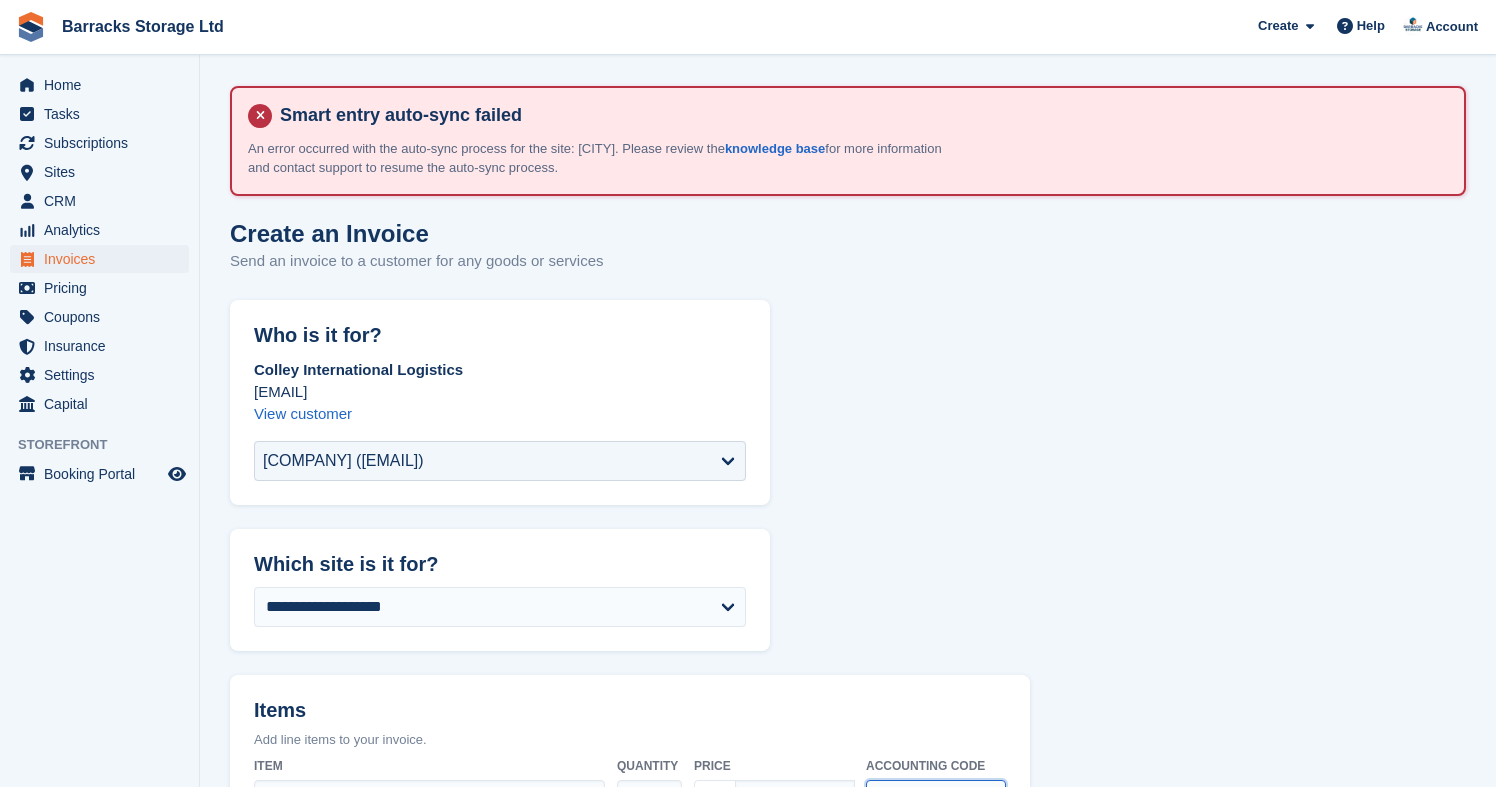 scroll, scrollTop: 0, scrollLeft: 0, axis: both 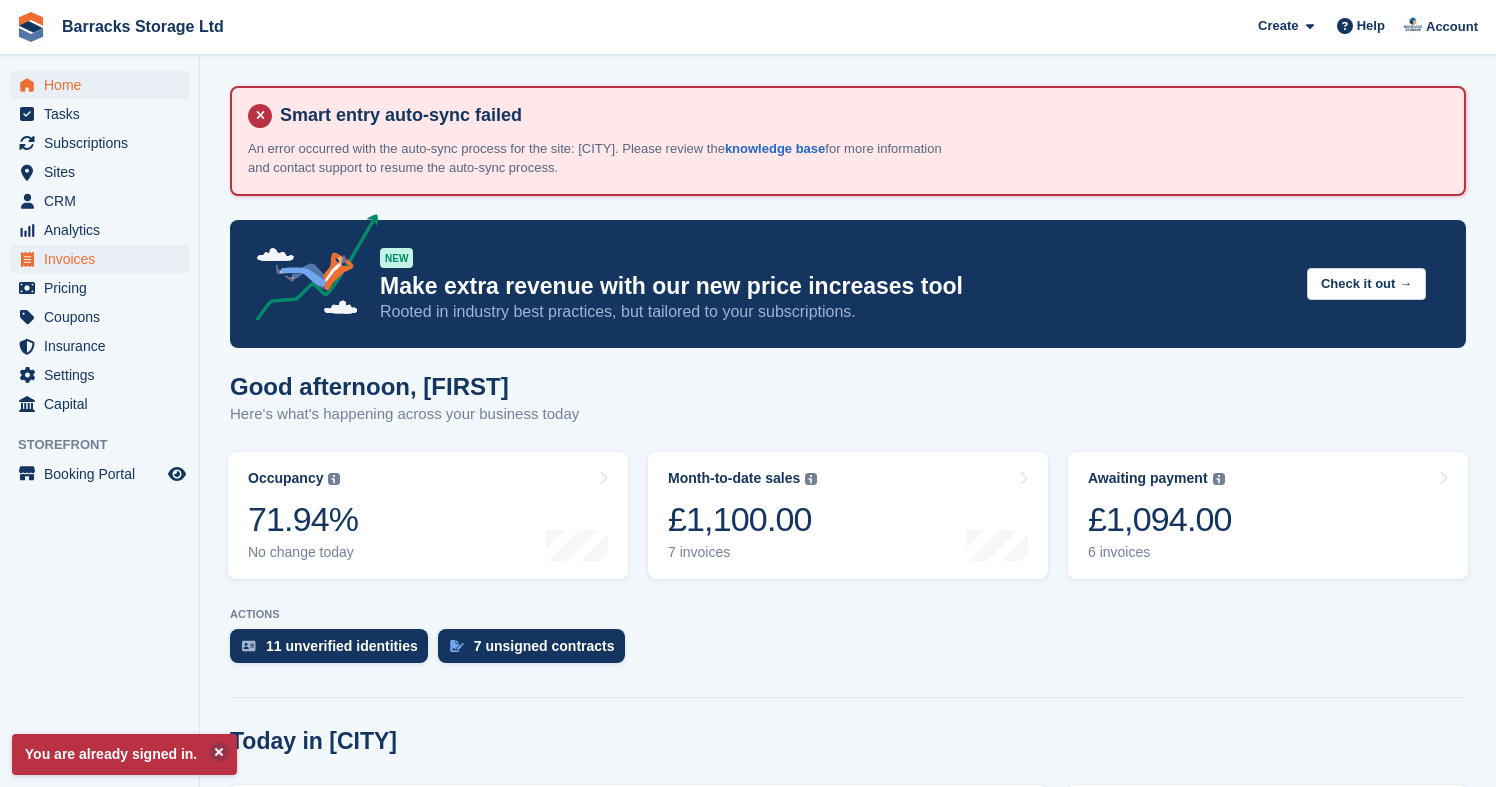 click on "Invoices" at bounding box center [104, 259] 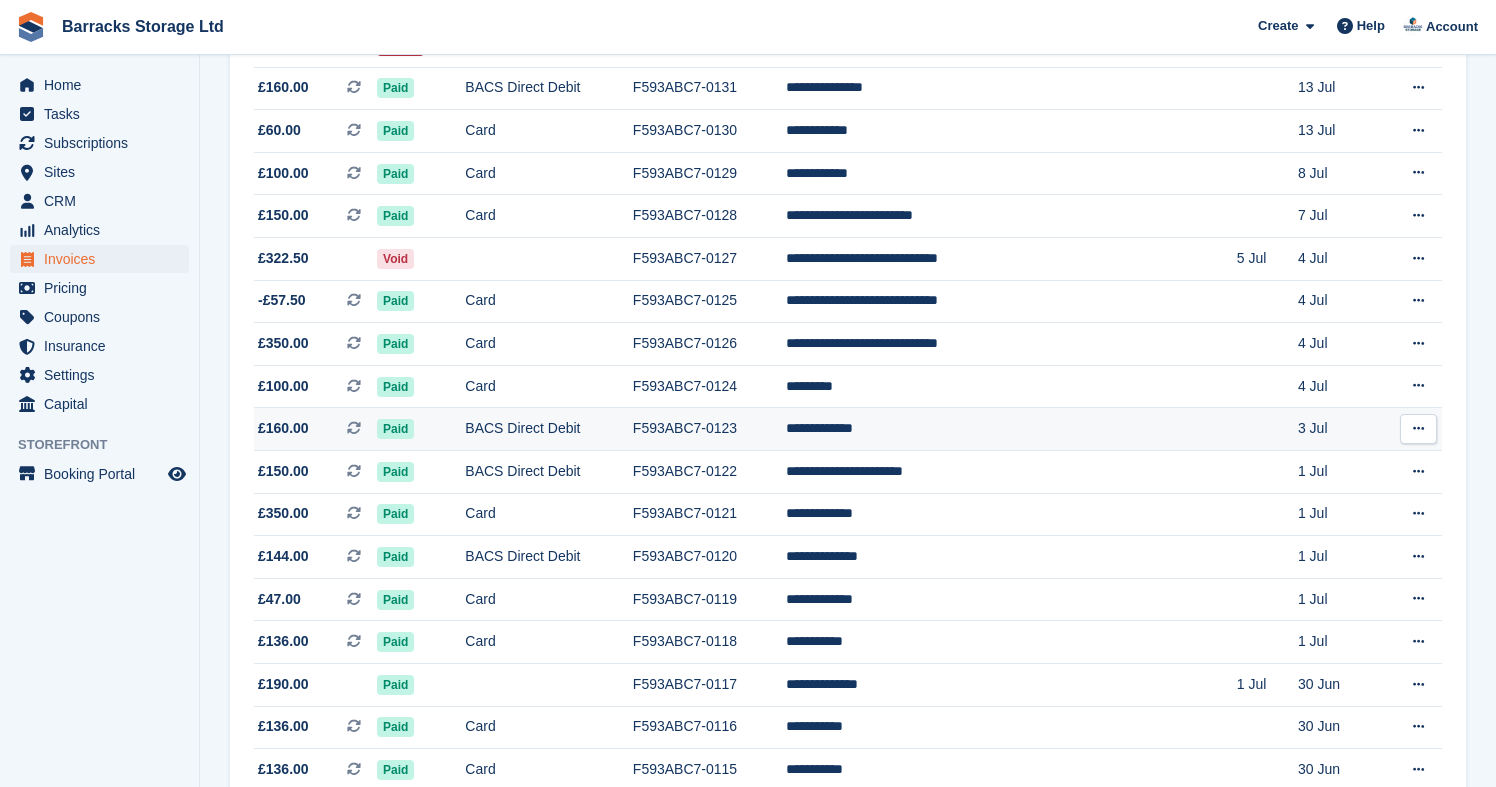 scroll, scrollTop: 1085, scrollLeft: 0, axis: vertical 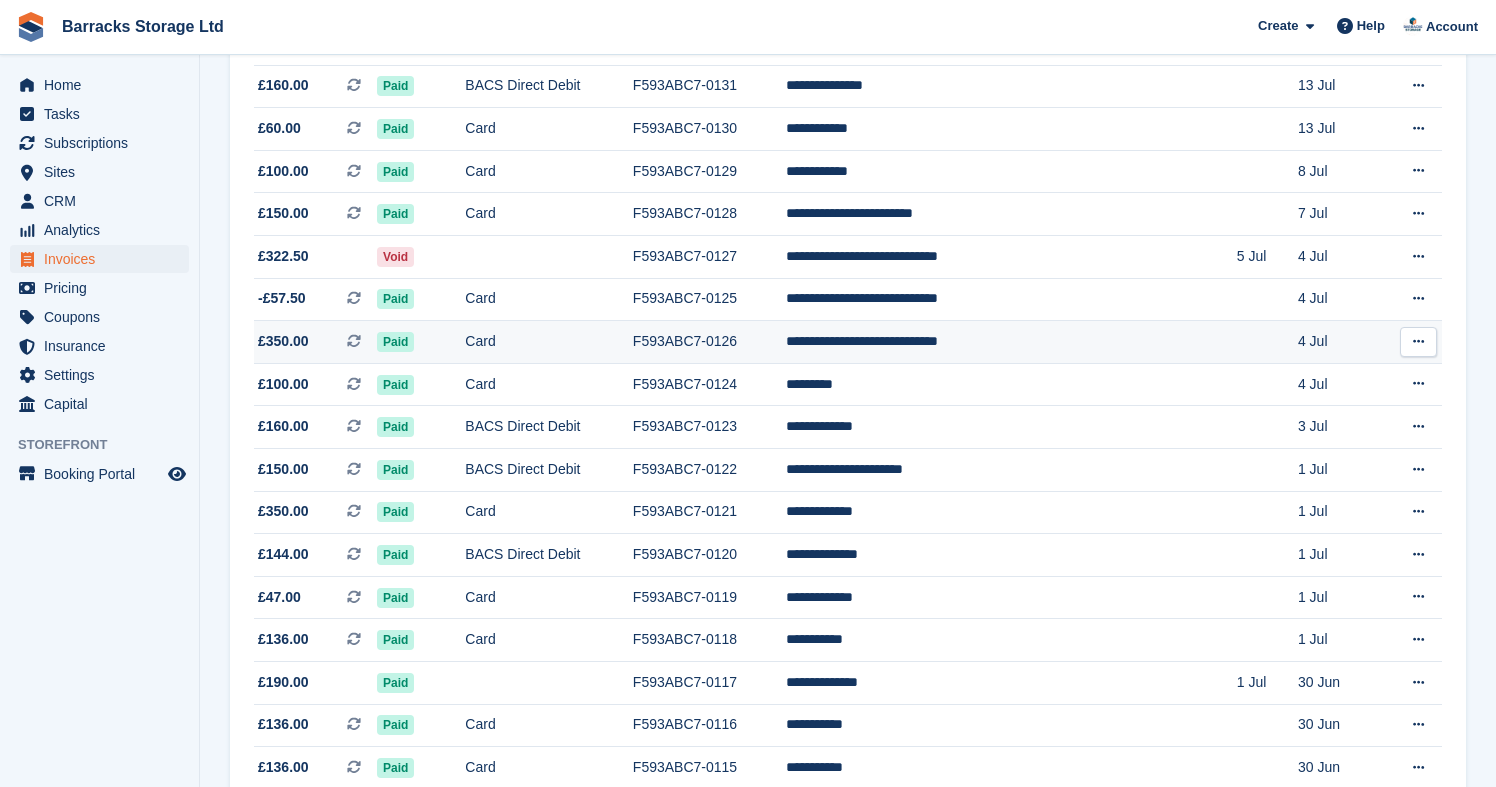 click on "F593ABC7-0126" at bounding box center [709, 342] 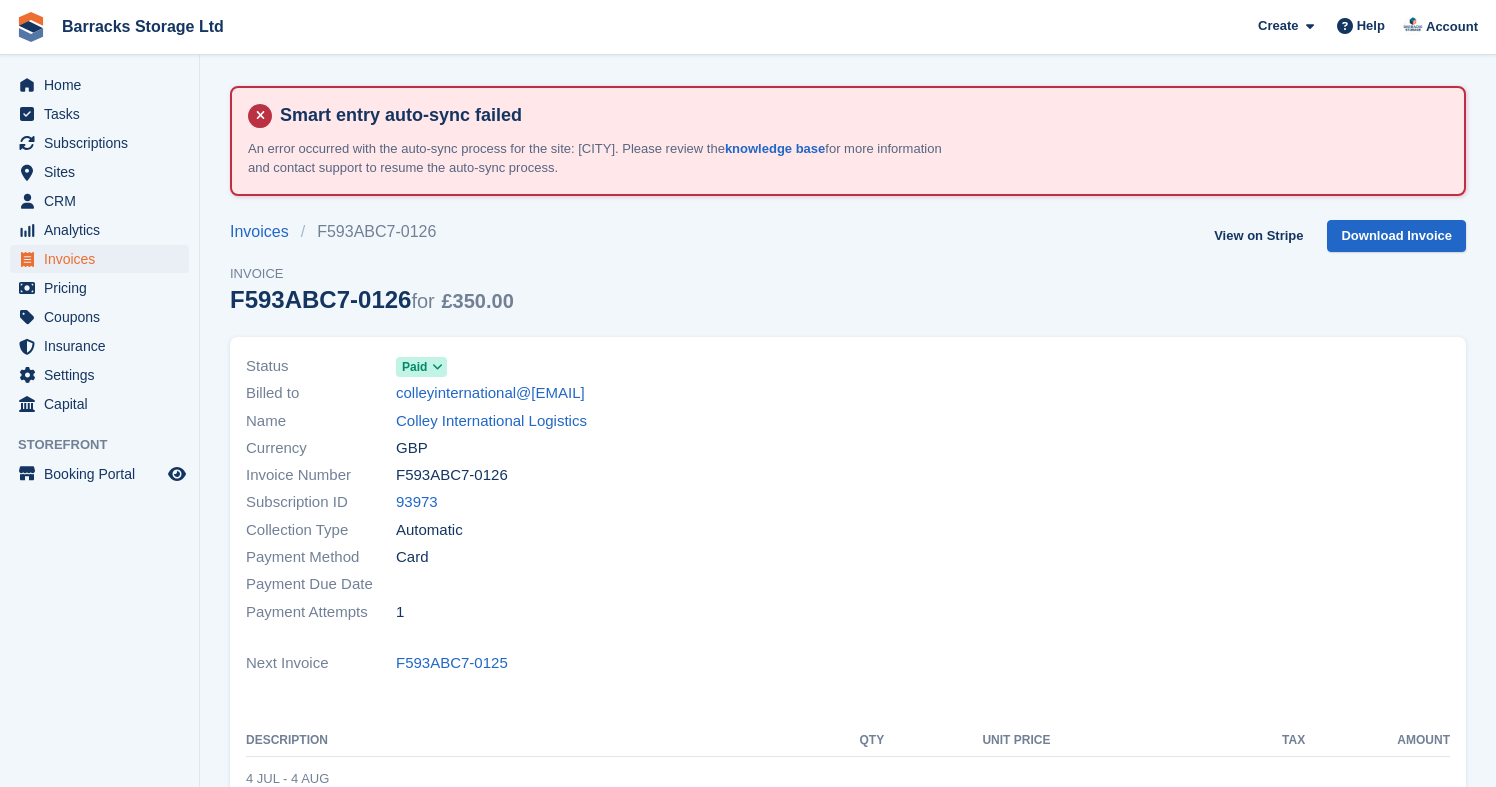 scroll, scrollTop: 0, scrollLeft: 0, axis: both 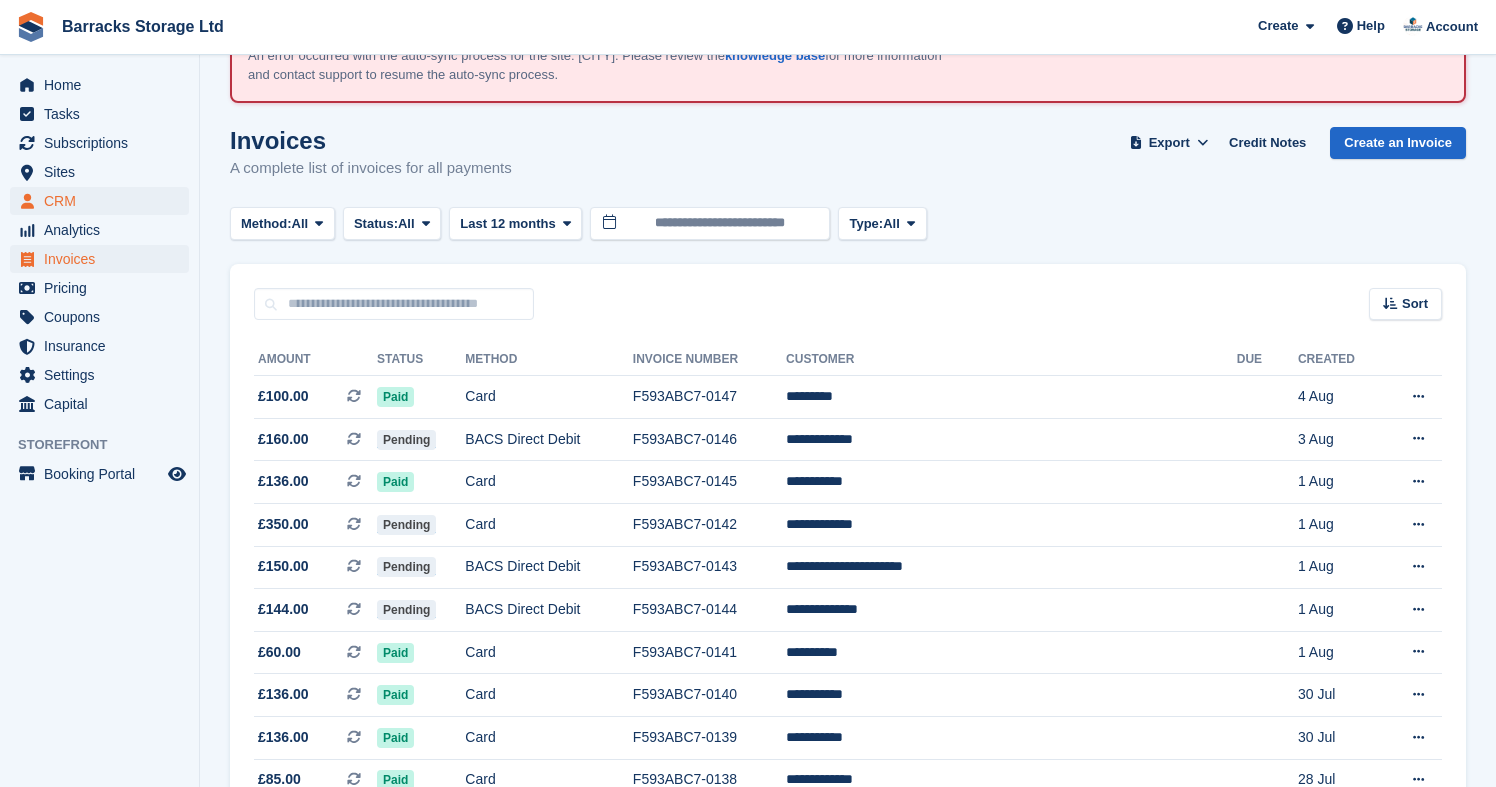 click on "CRM" at bounding box center [104, 201] 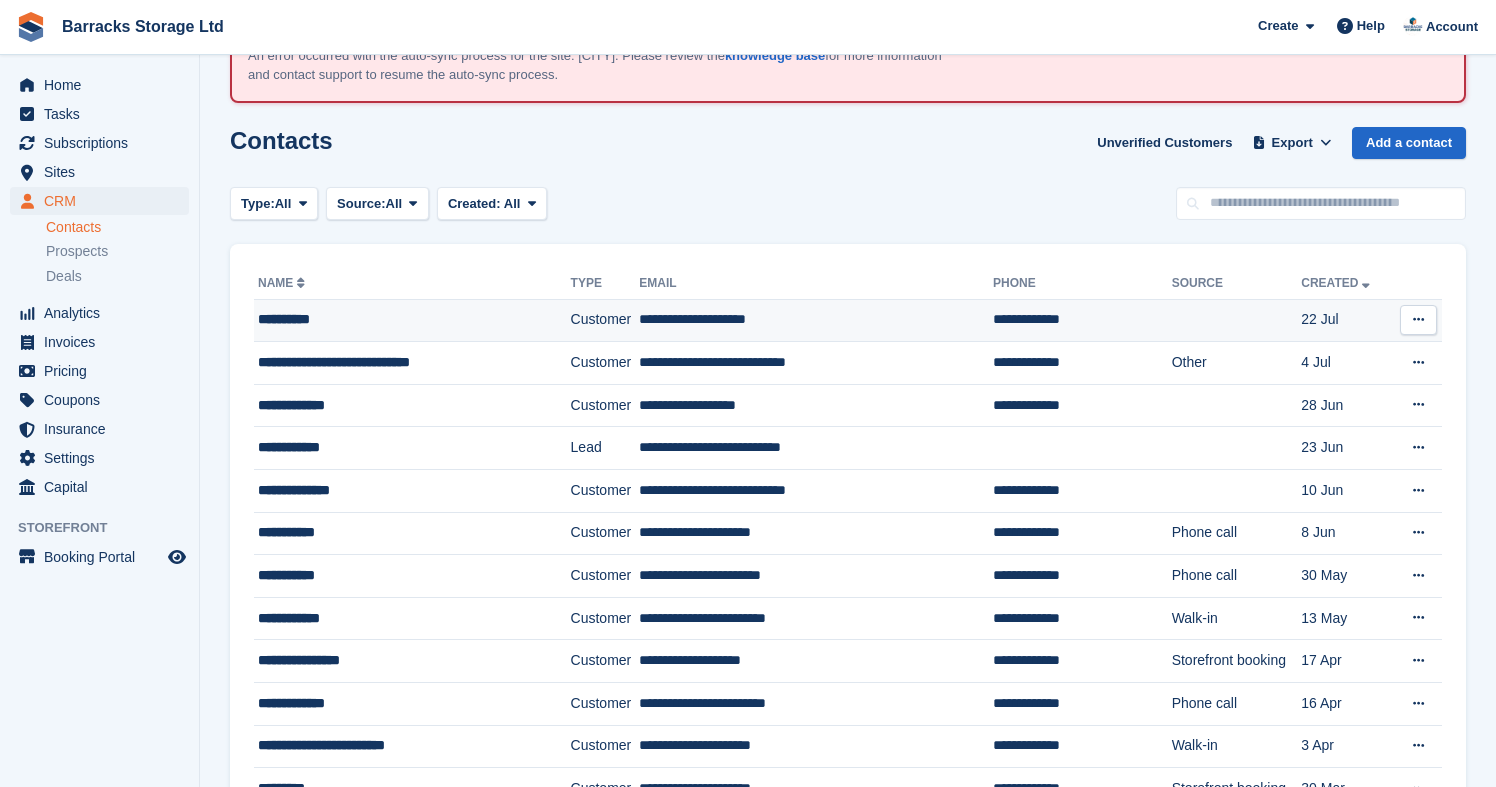 scroll, scrollTop: 0, scrollLeft: 0, axis: both 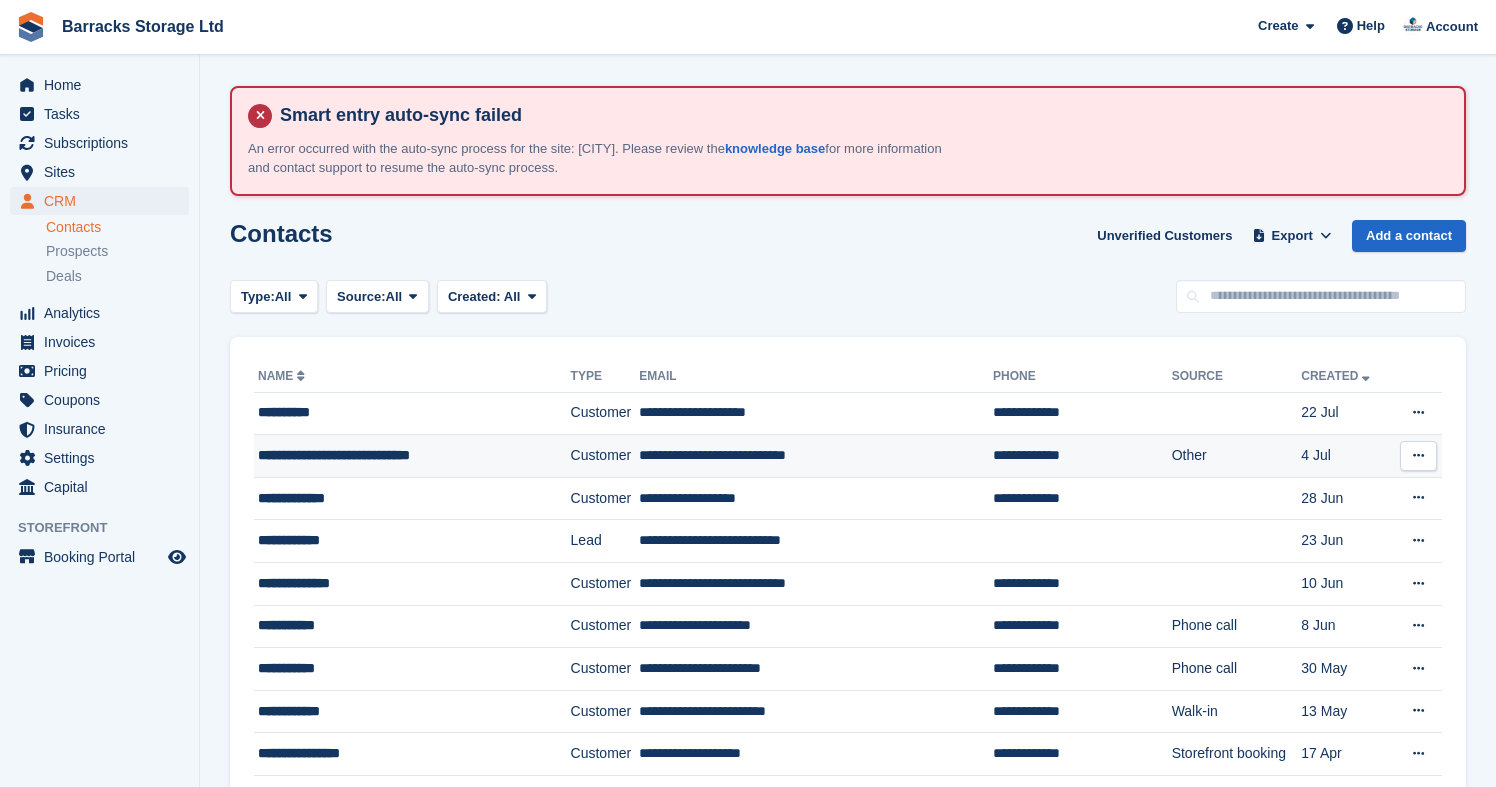 click on "**********" at bounding box center [395, 455] 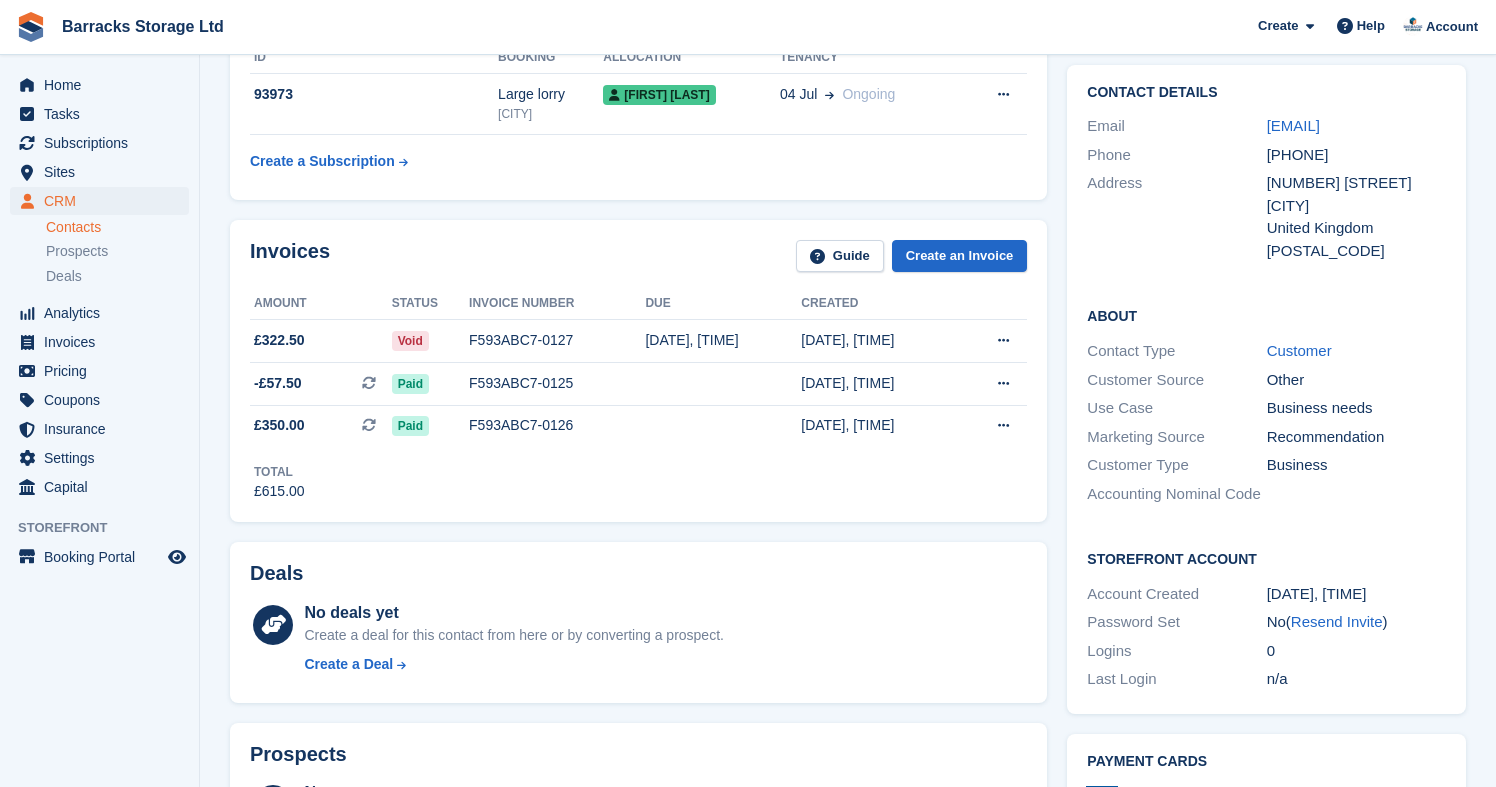 scroll, scrollTop: 110, scrollLeft: 0, axis: vertical 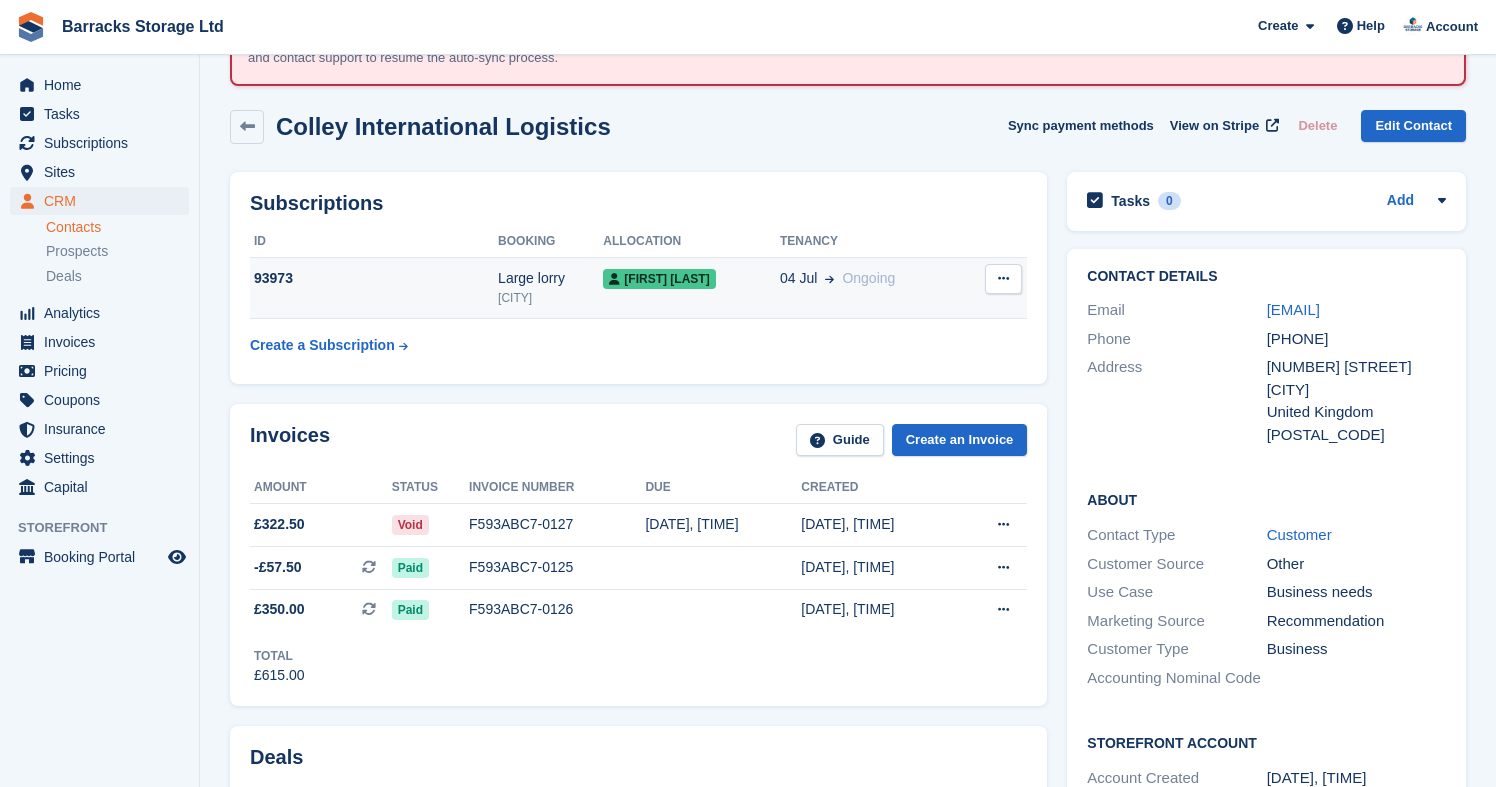 click on "[CITY]" at bounding box center (550, 298) 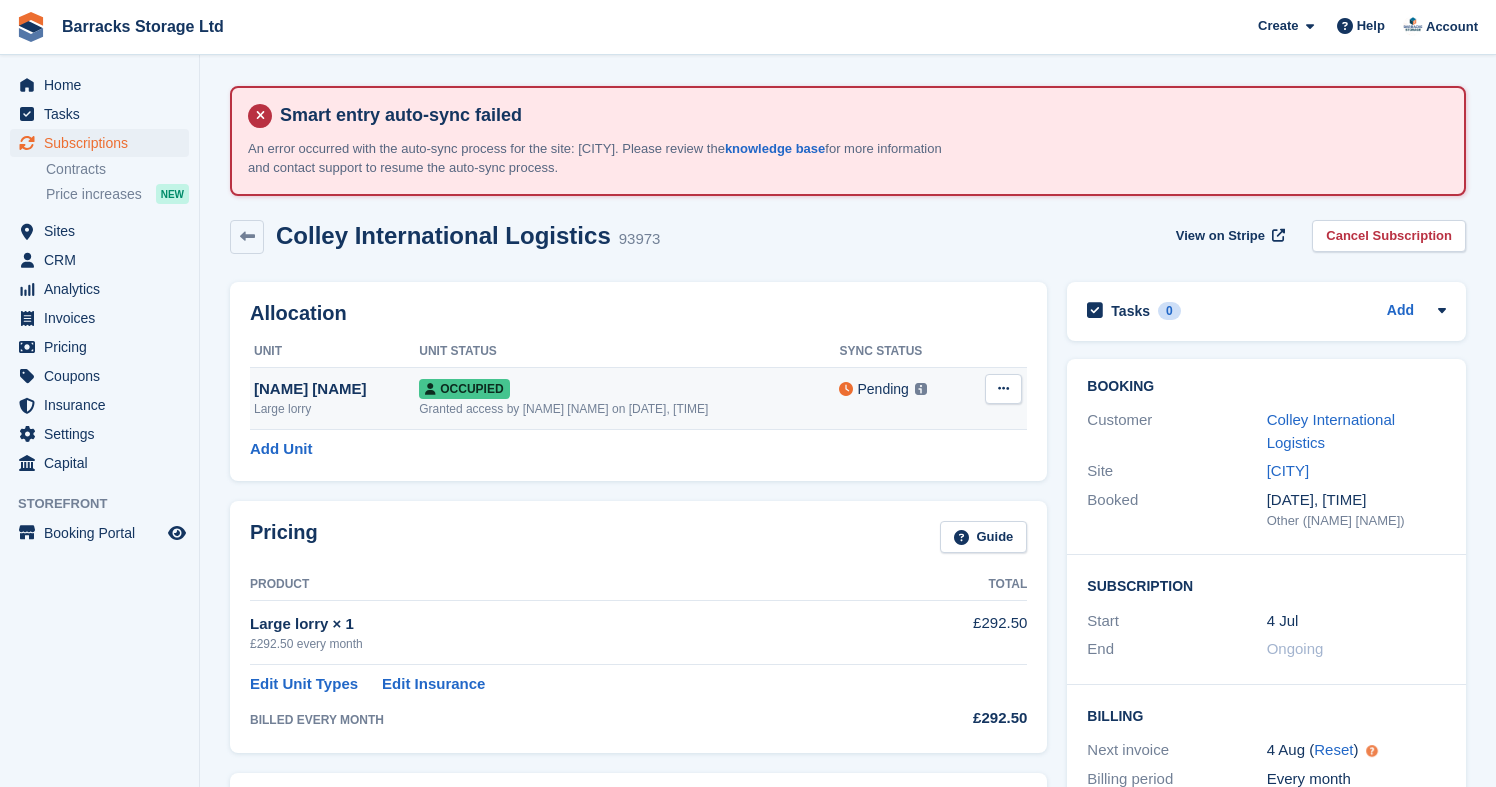 scroll, scrollTop: 0, scrollLeft: 0, axis: both 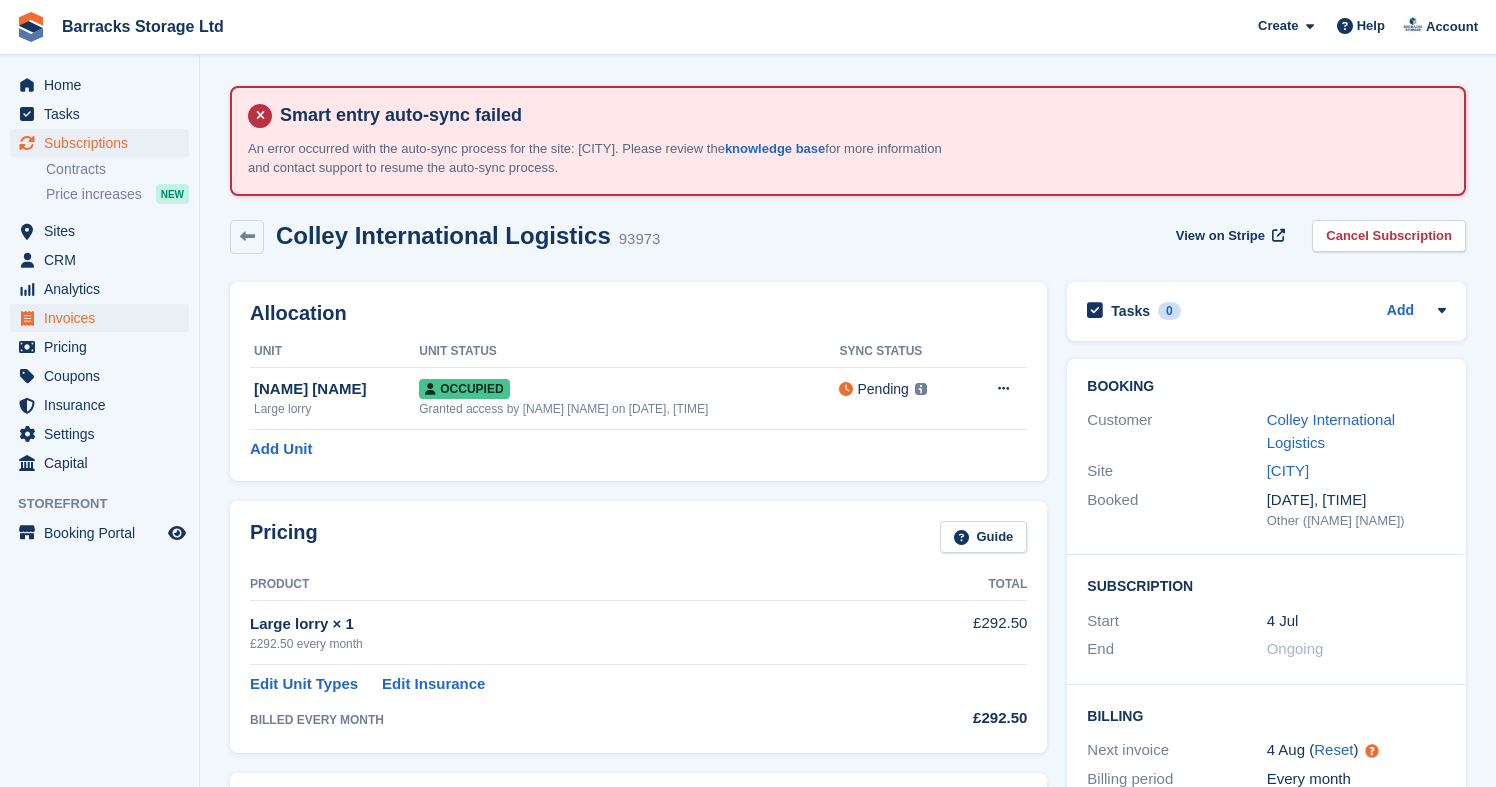 click on "Invoices" at bounding box center [104, 318] 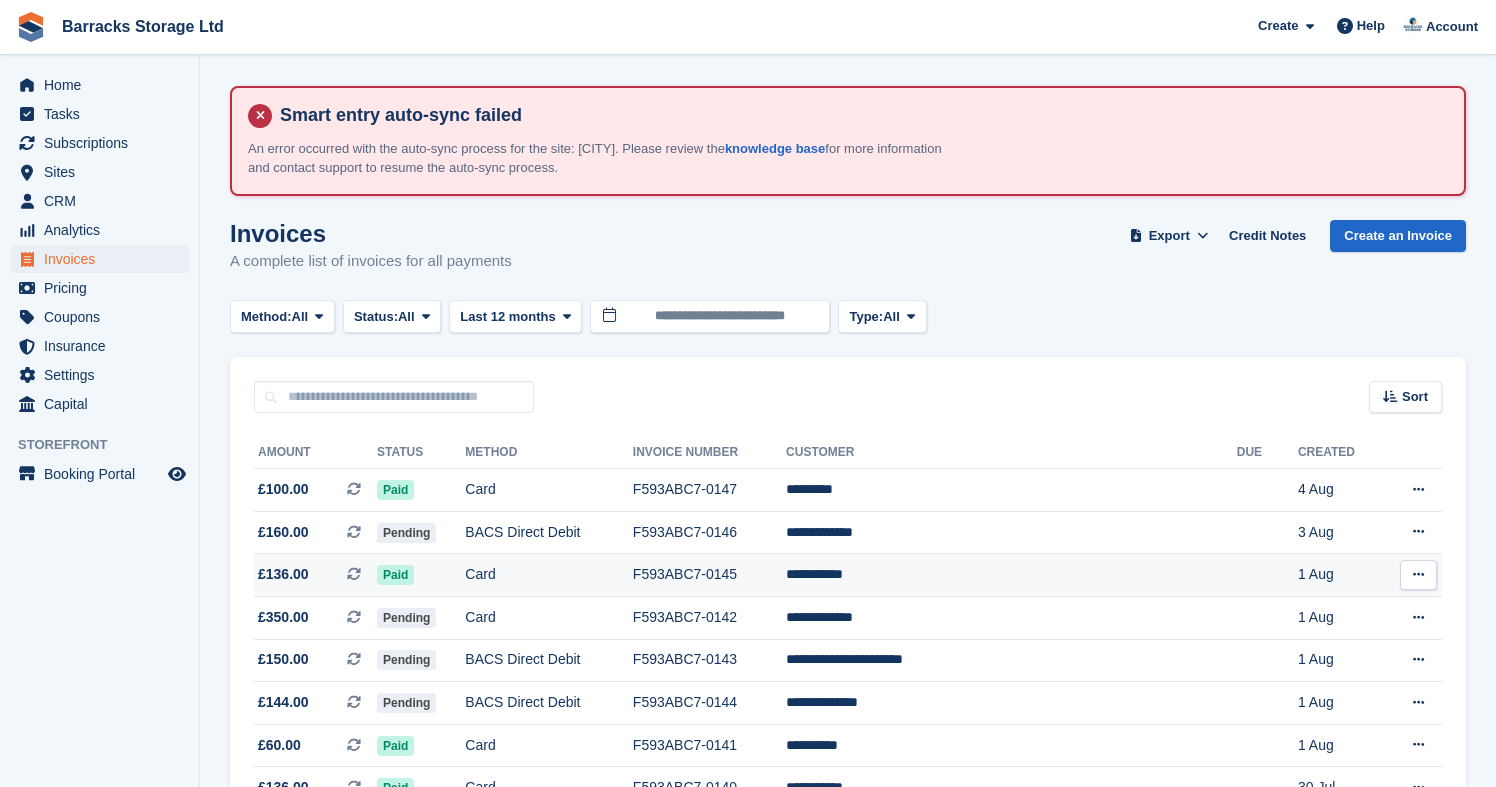 click on "F593ABC7-0145" at bounding box center (709, 575) 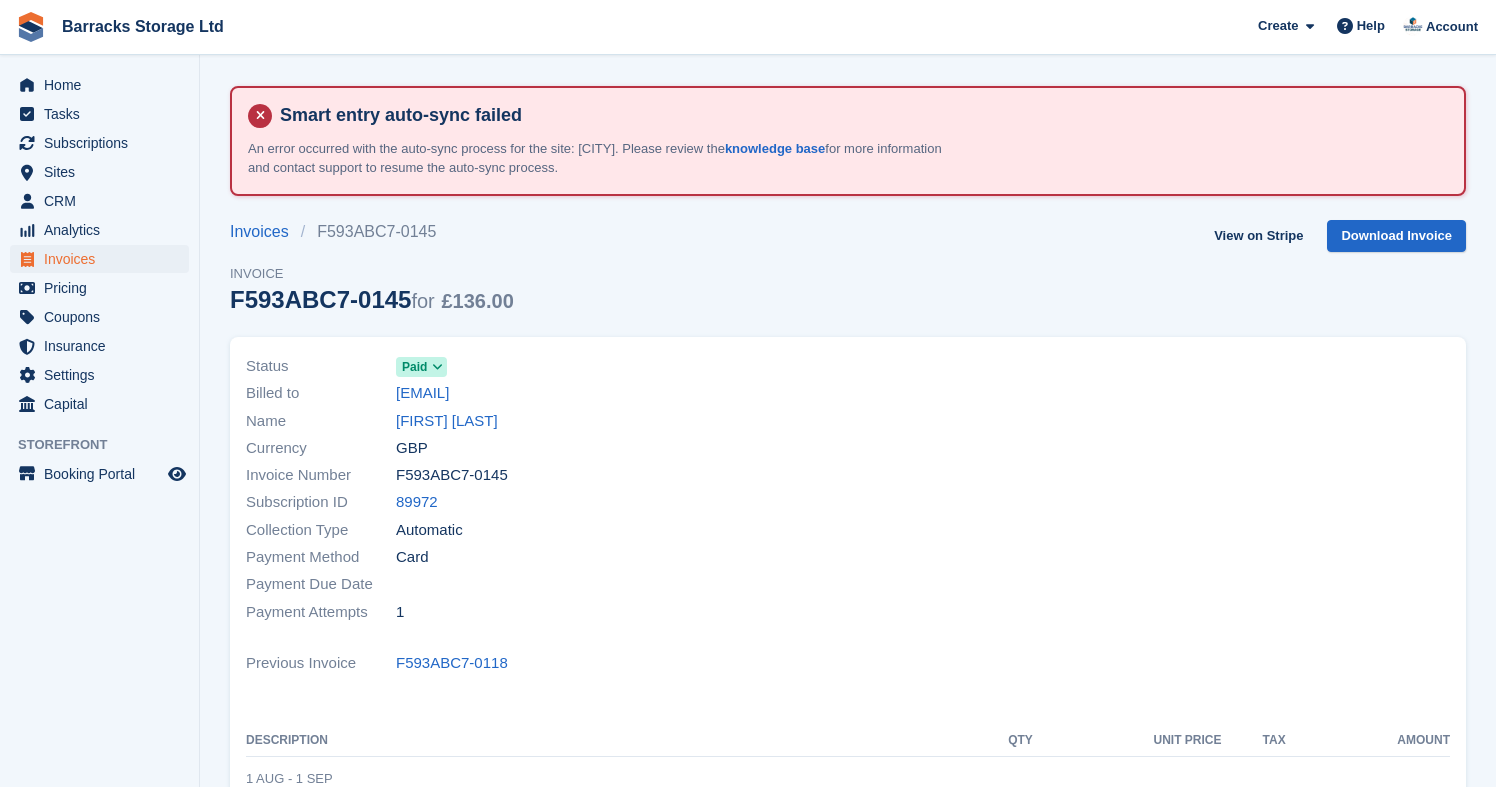 scroll, scrollTop: 0, scrollLeft: 0, axis: both 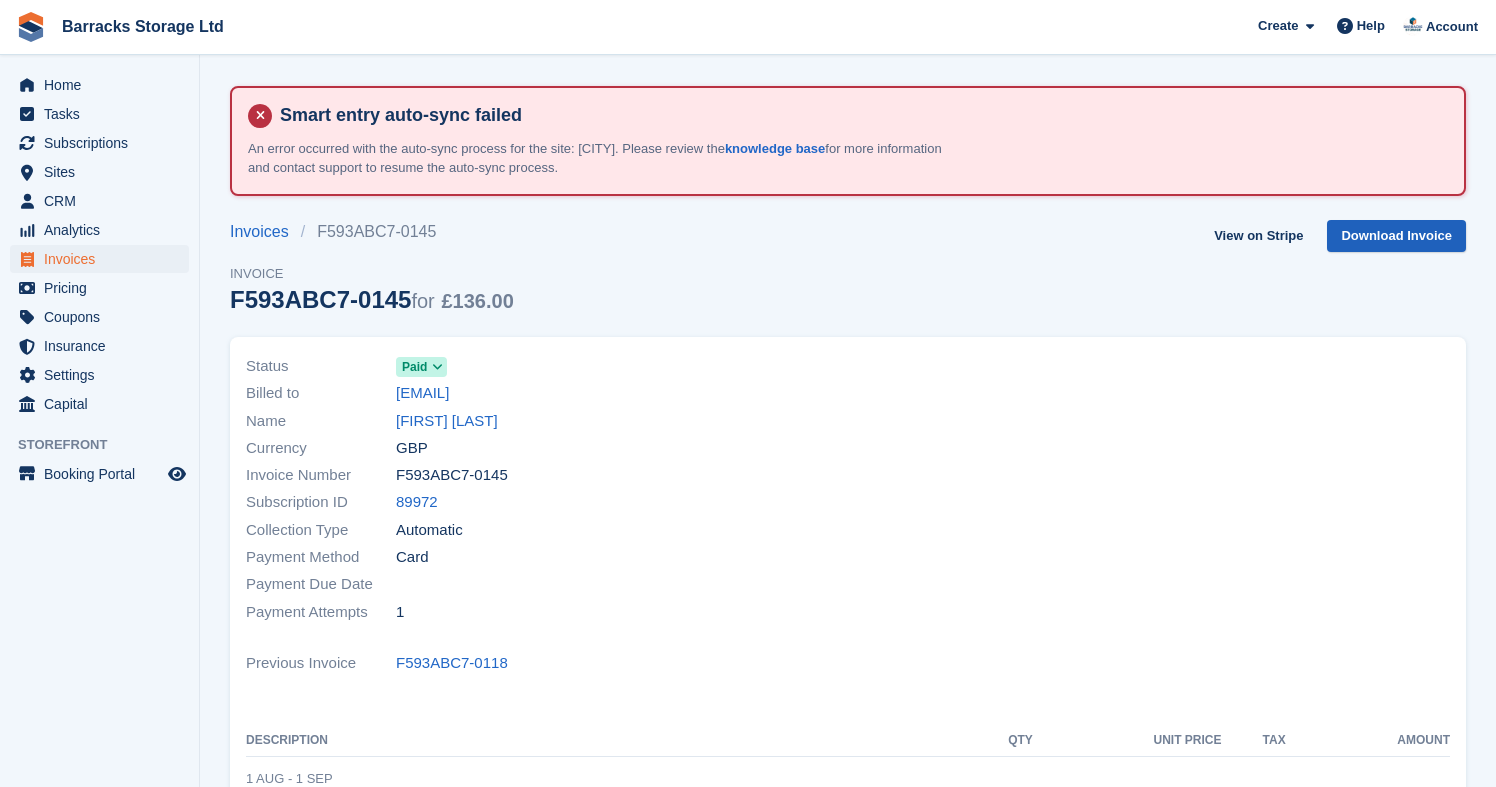 click on "Download Invoice" at bounding box center [1396, 236] 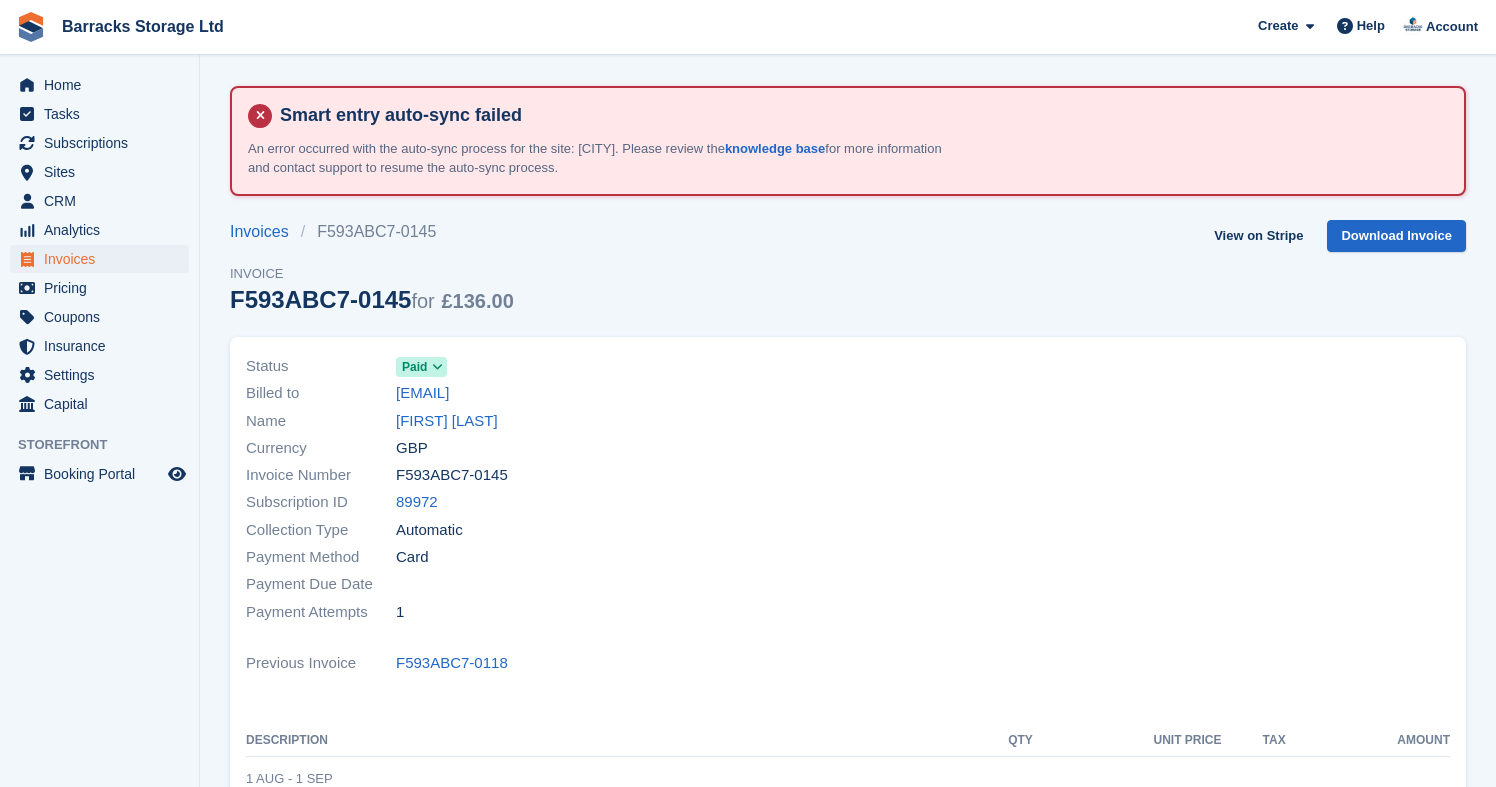 click on "Invoices" at bounding box center [104, 259] 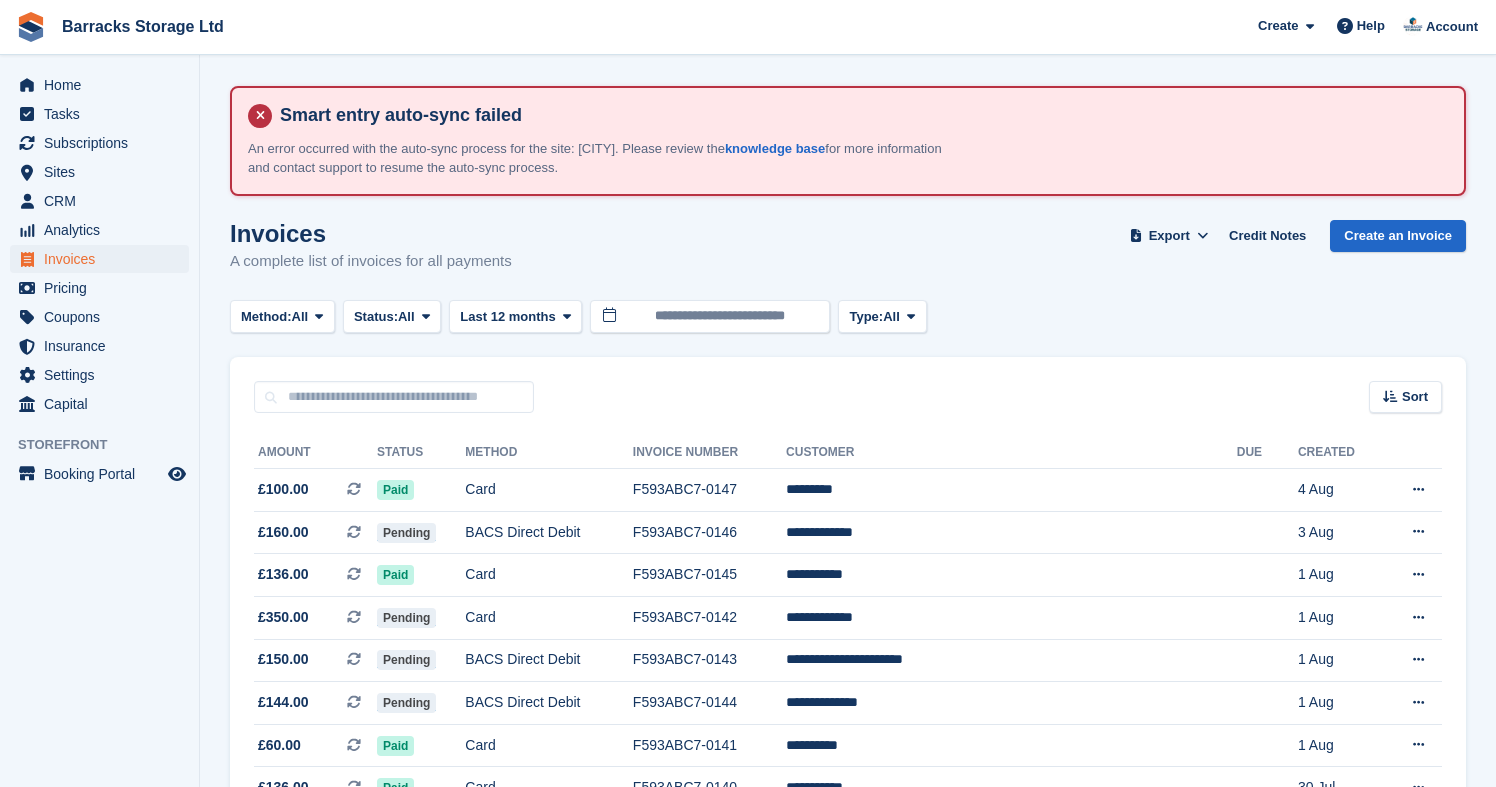 scroll, scrollTop: 0, scrollLeft: 0, axis: both 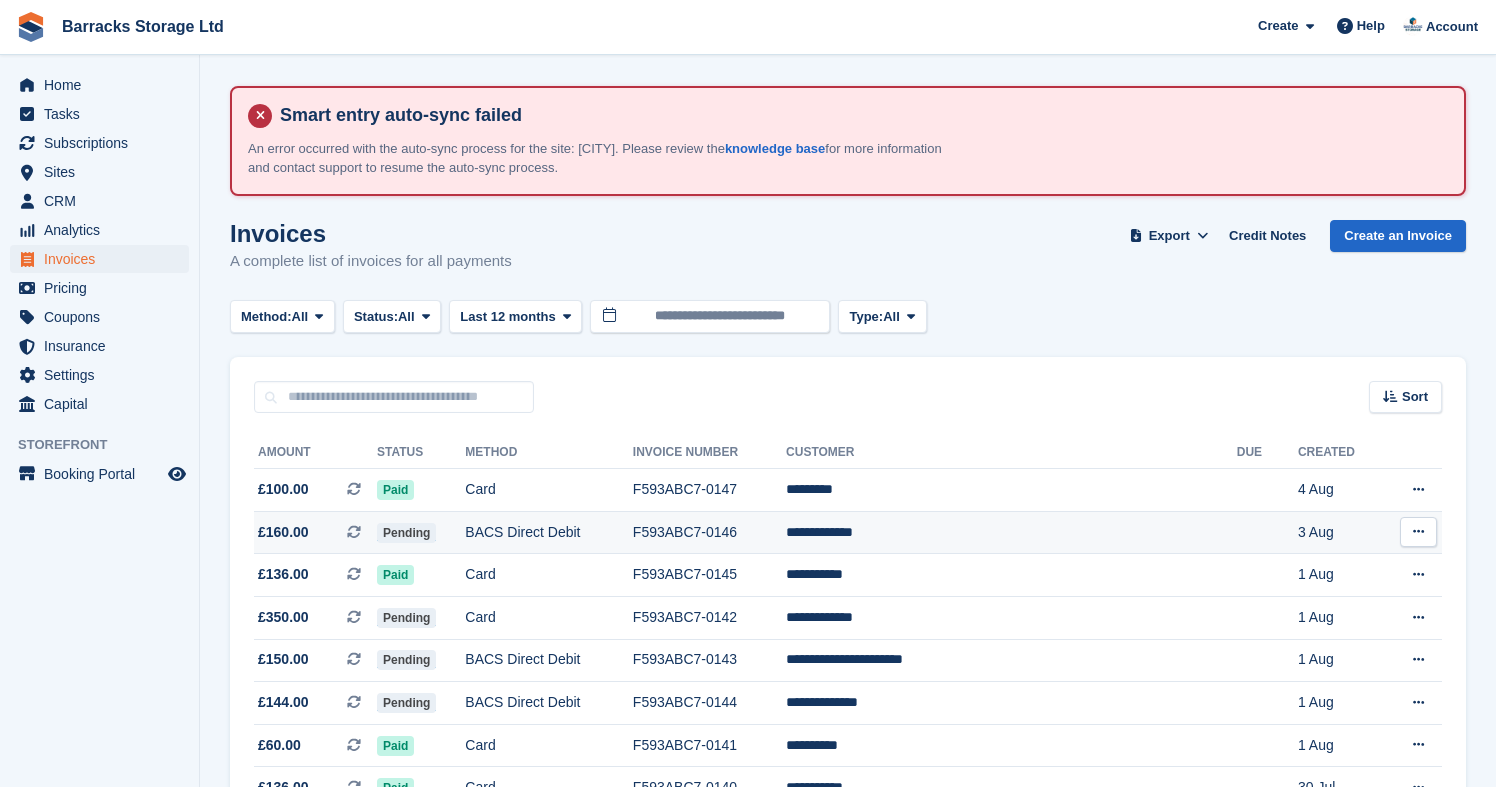 click on "BACS Direct Debit" at bounding box center [549, 532] 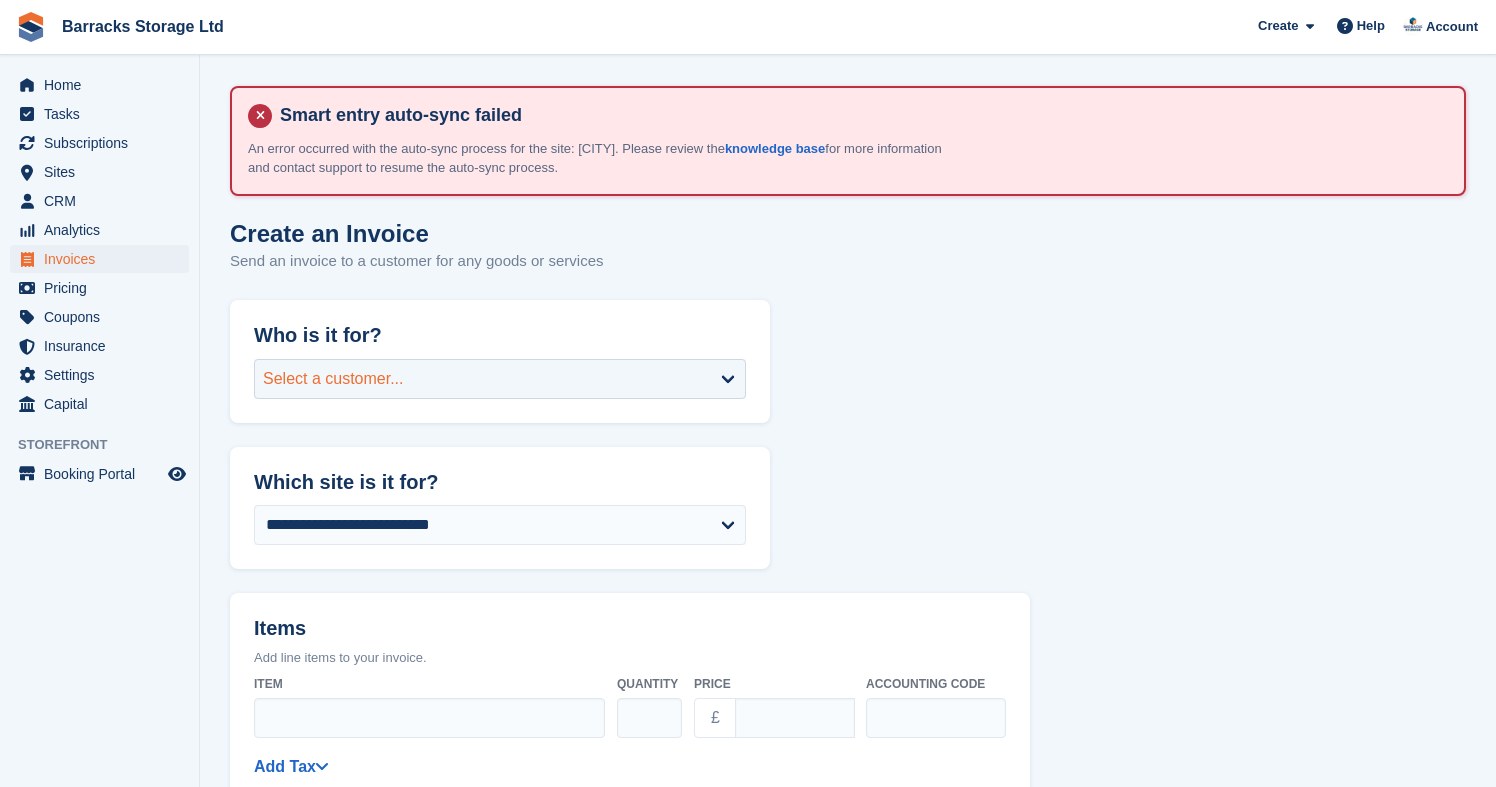 scroll, scrollTop: 0, scrollLeft: 0, axis: both 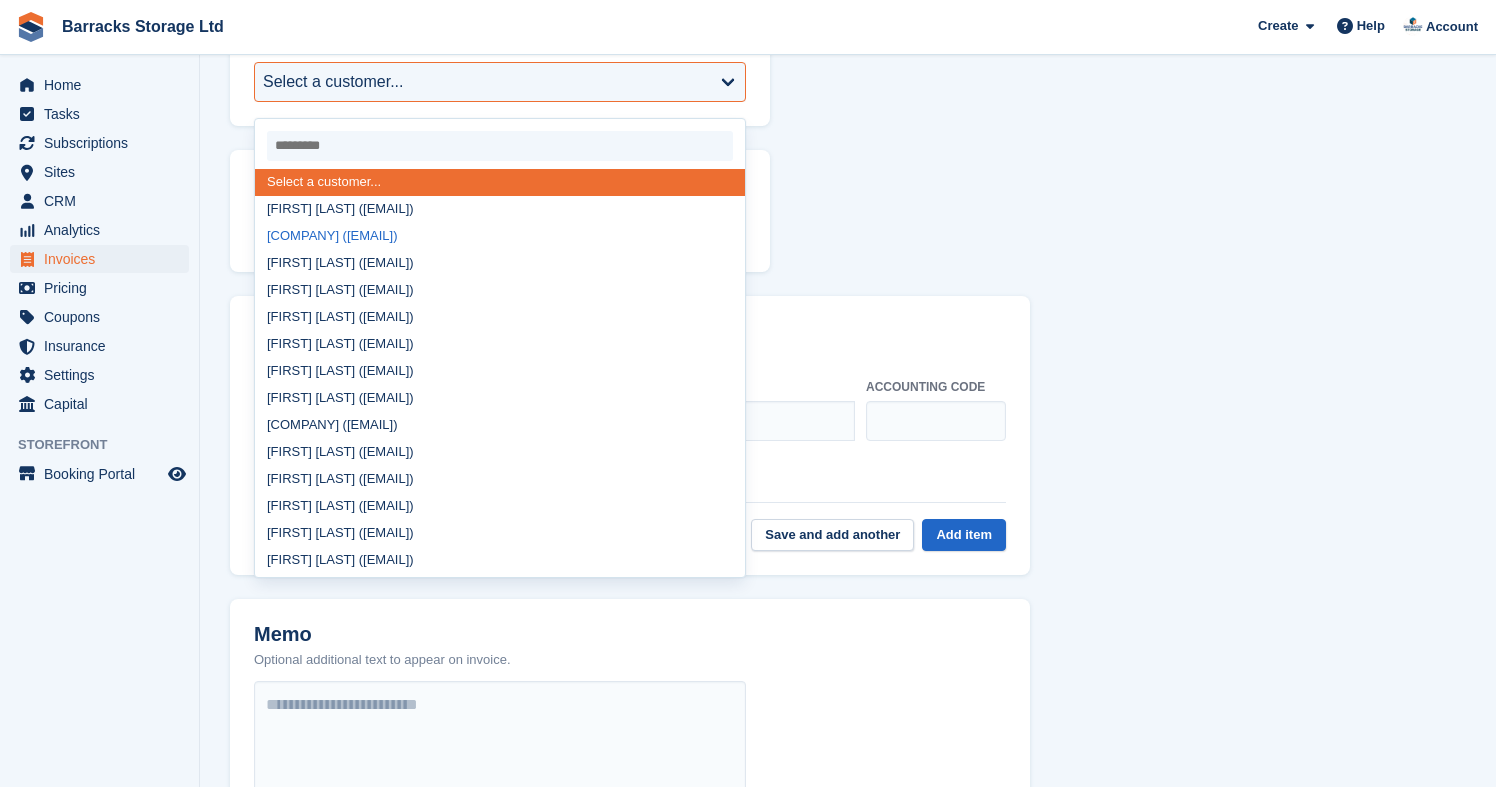 click on "[COMPANY] ([EMAIL])" at bounding box center (500, 236) 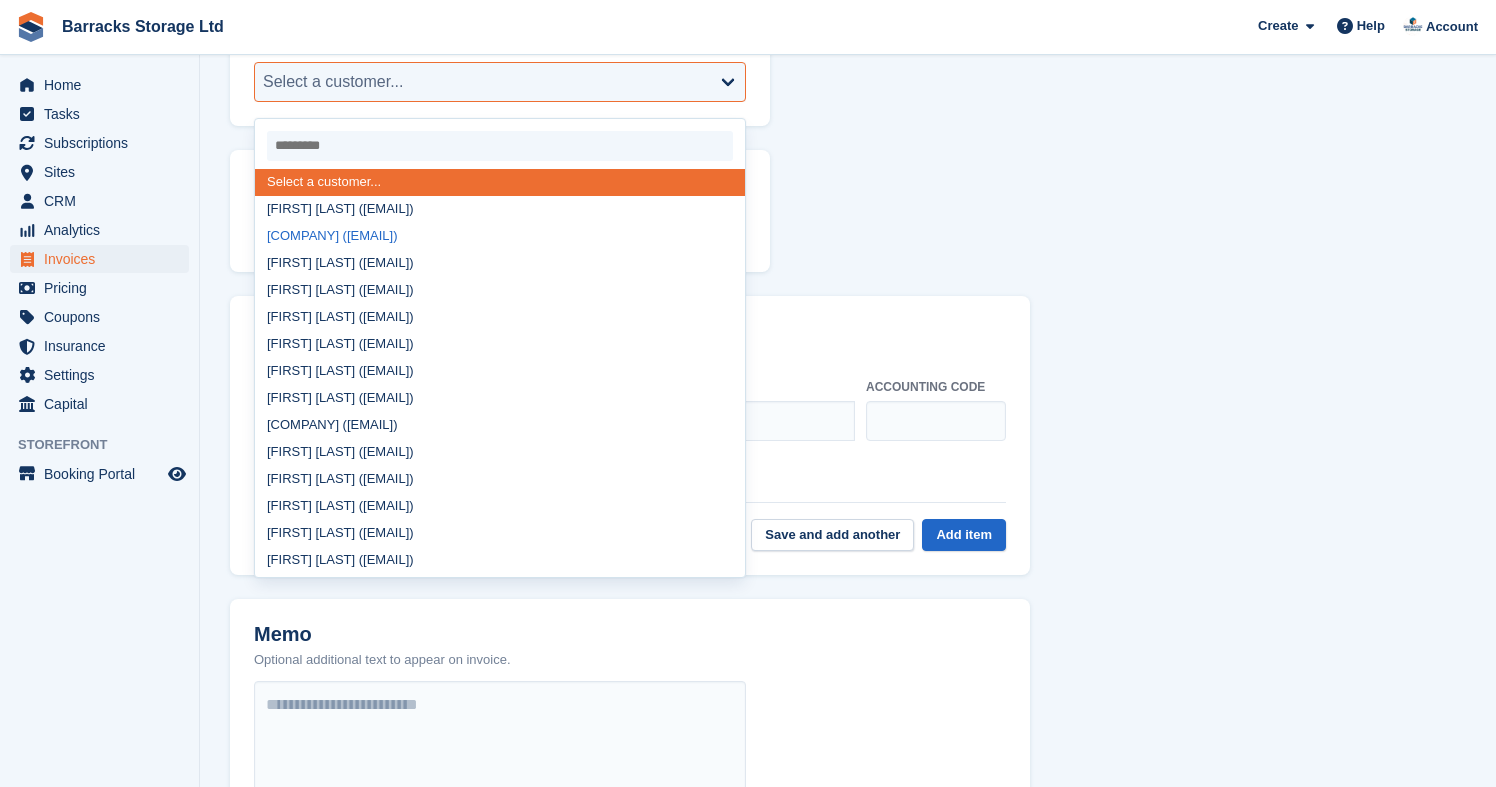 select on "******" 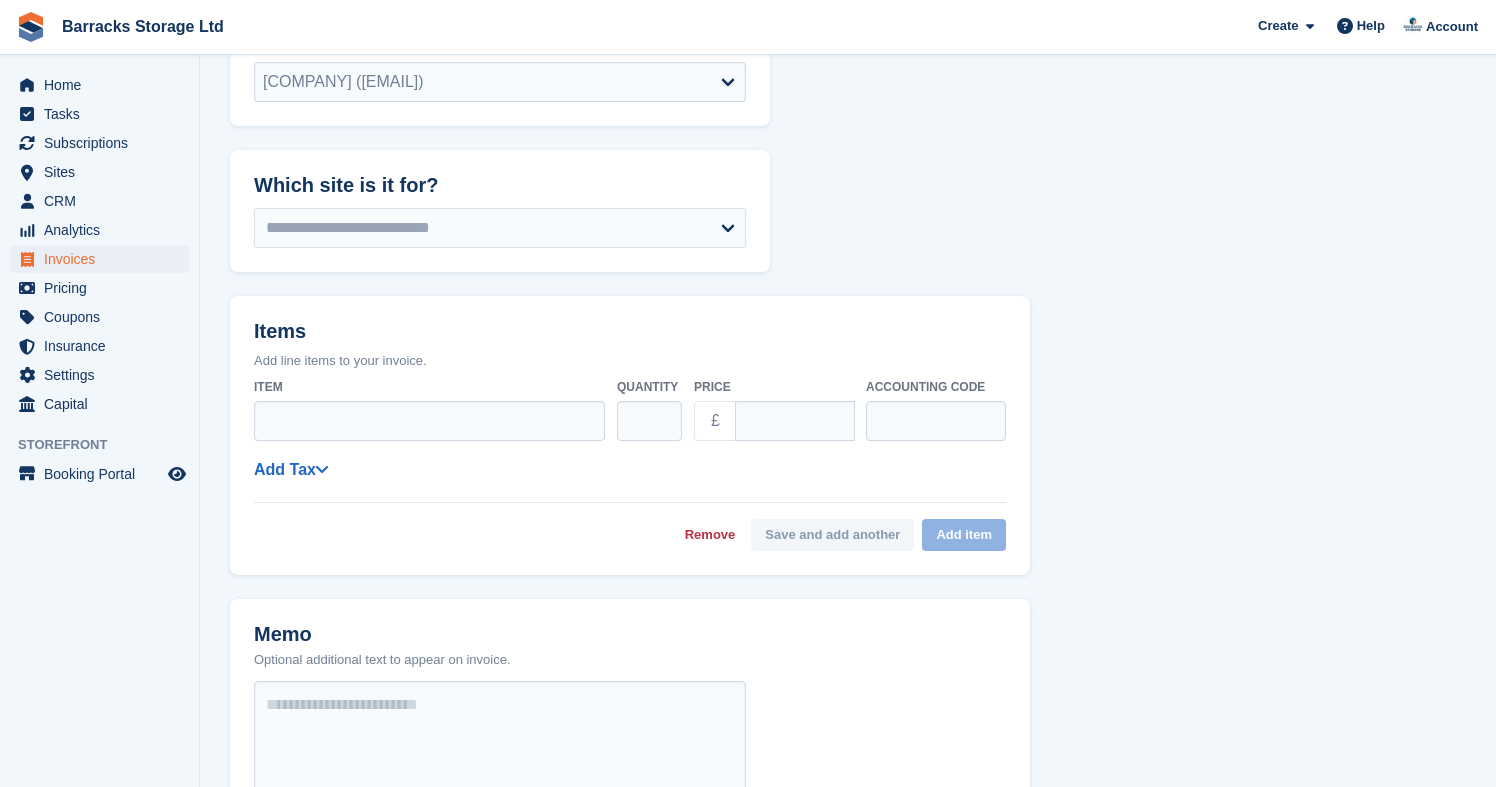 select on "******" 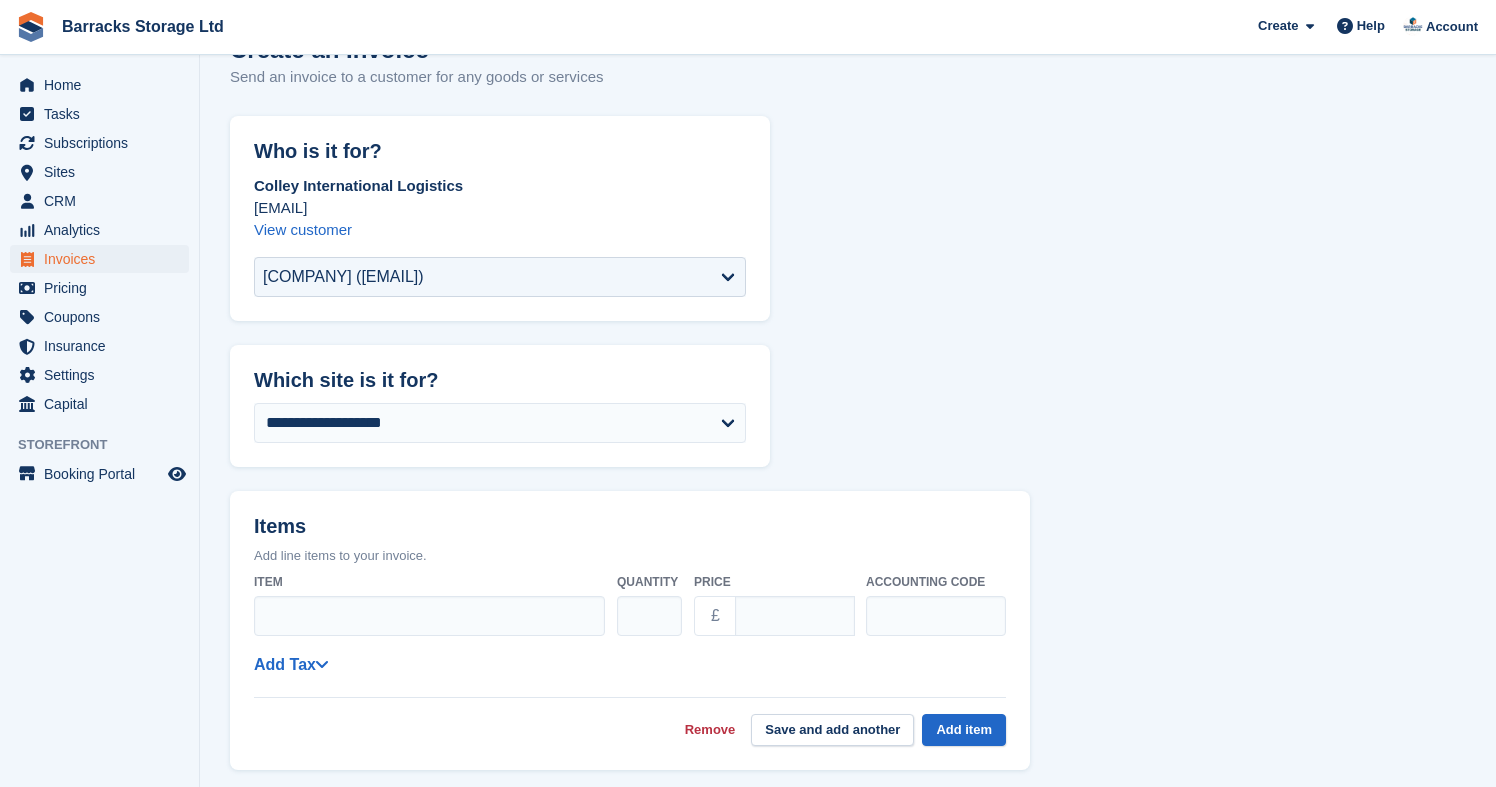 scroll, scrollTop: 178, scrollLeft: 0, axis: vertical 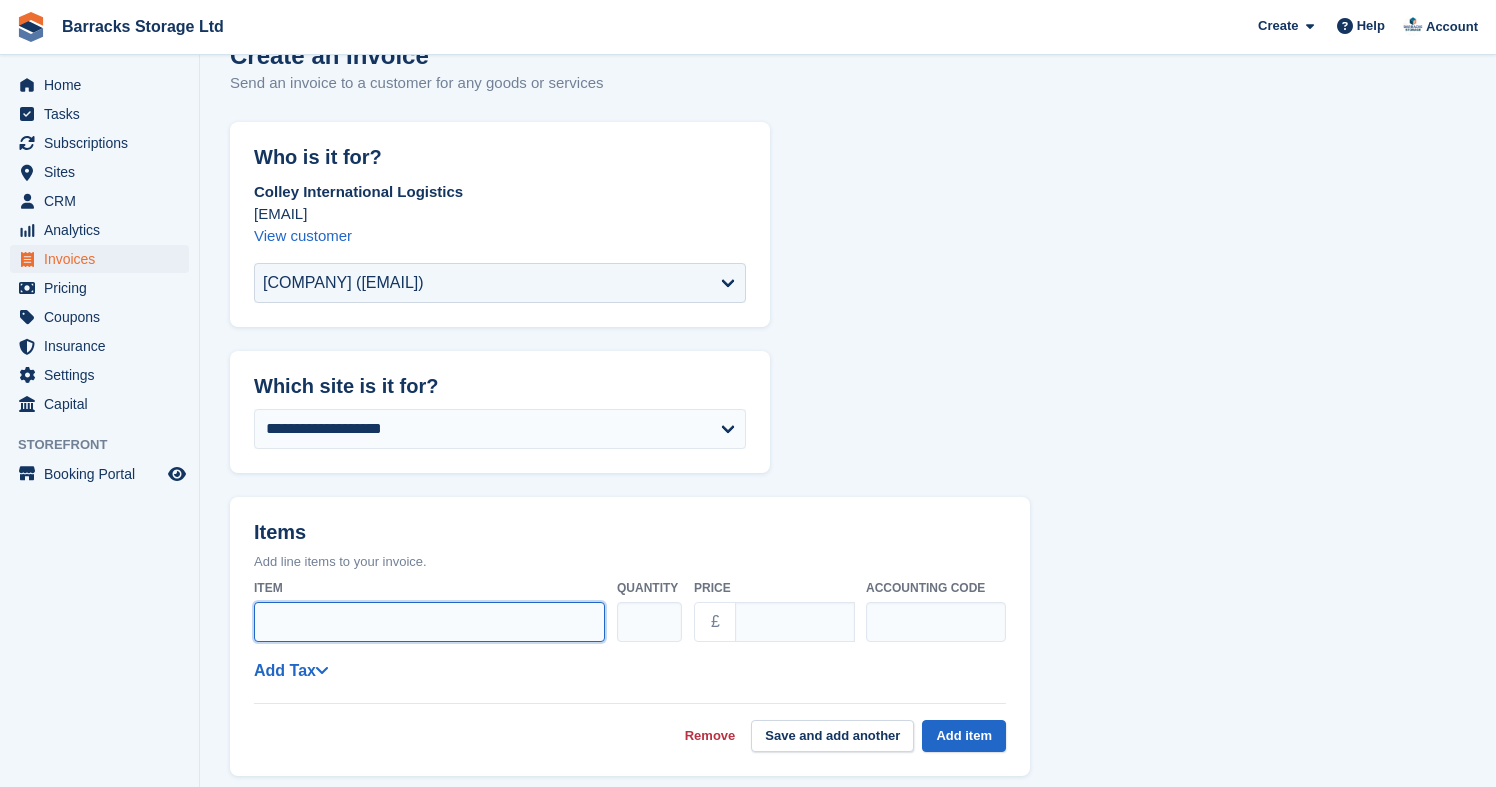 click on "Item" at bounding box center [429, 622] 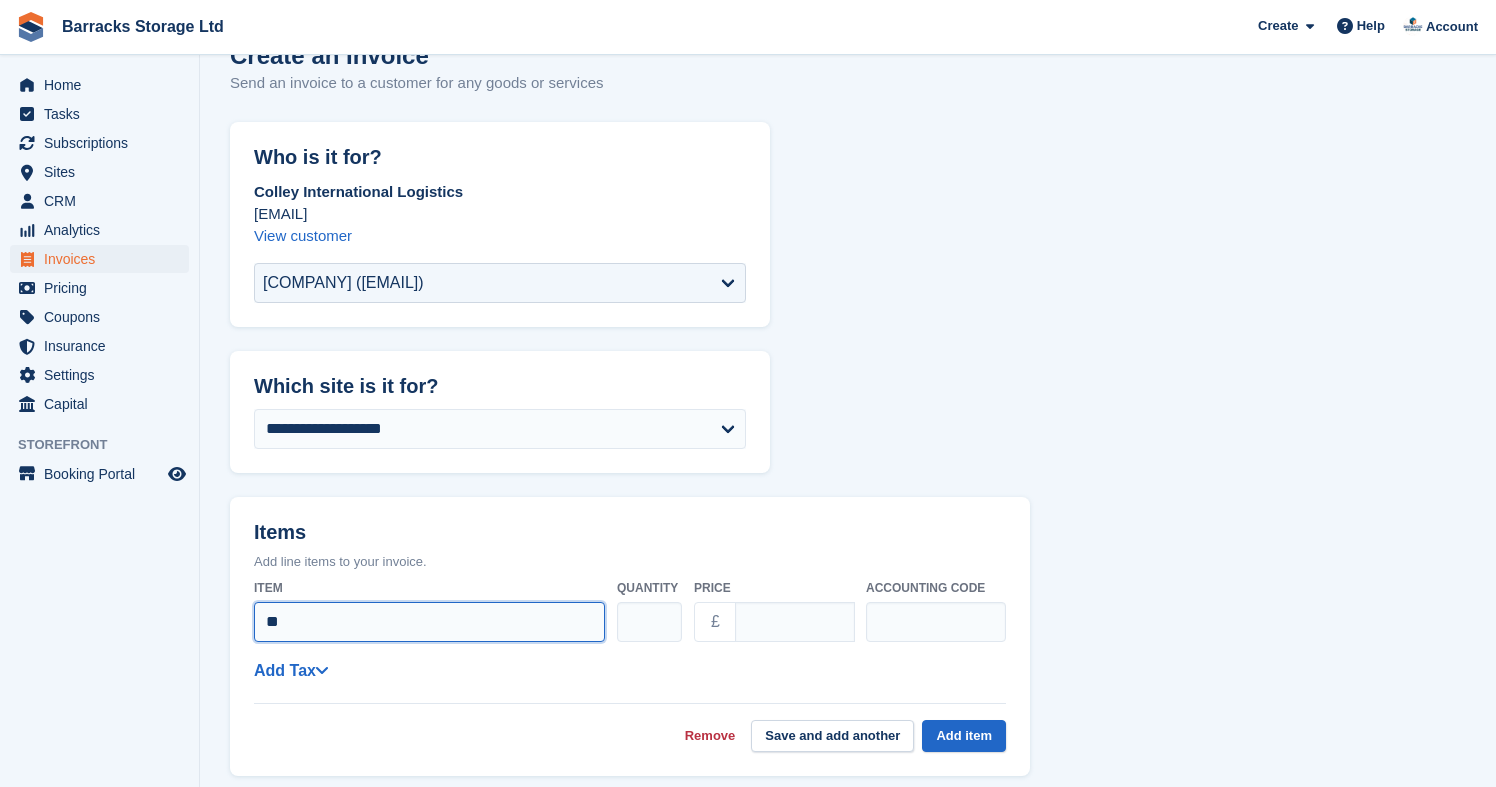 type on "*" 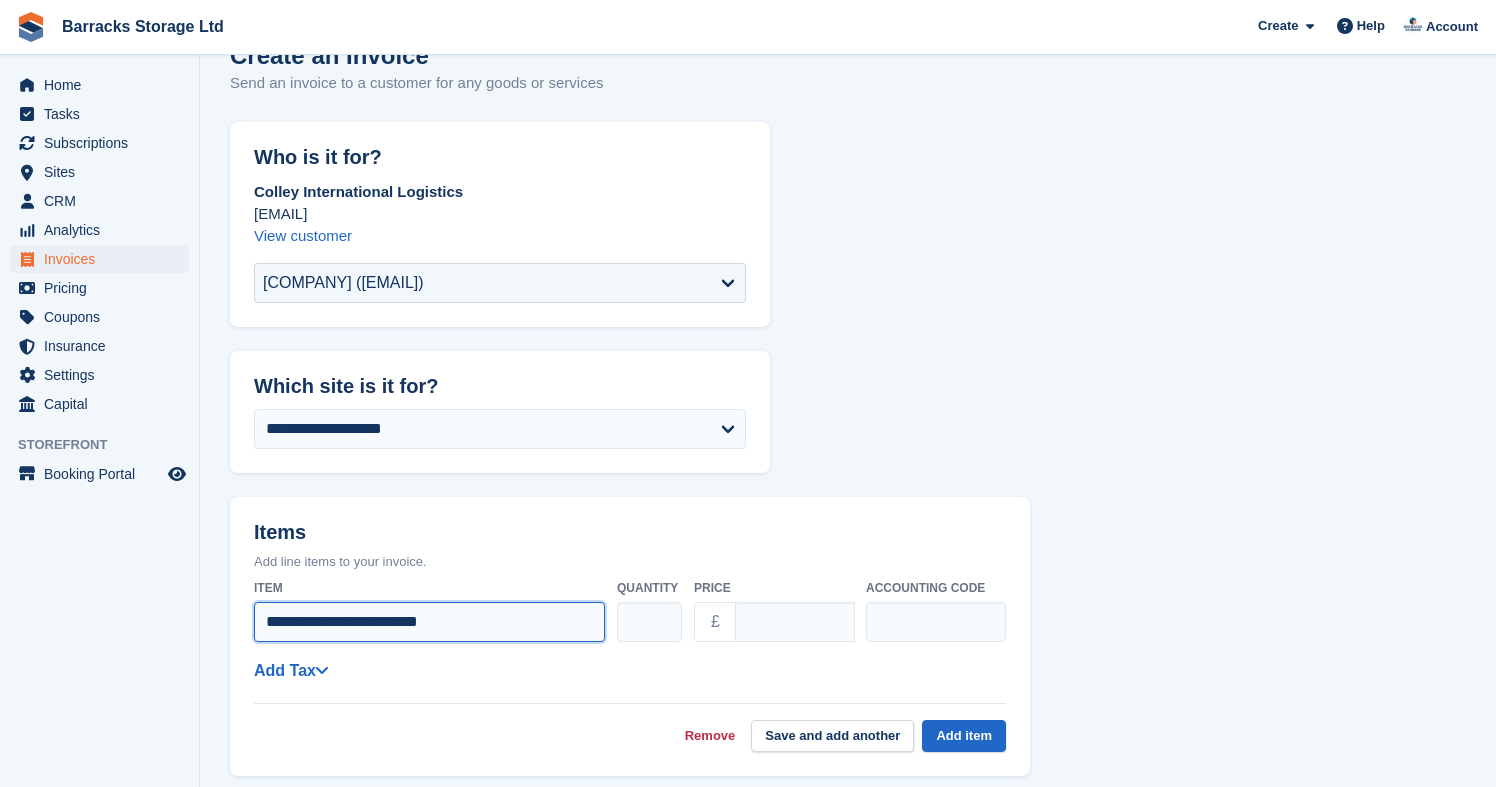scroll, scrollTop: 178, scrollLeft: 0, axis: vertical 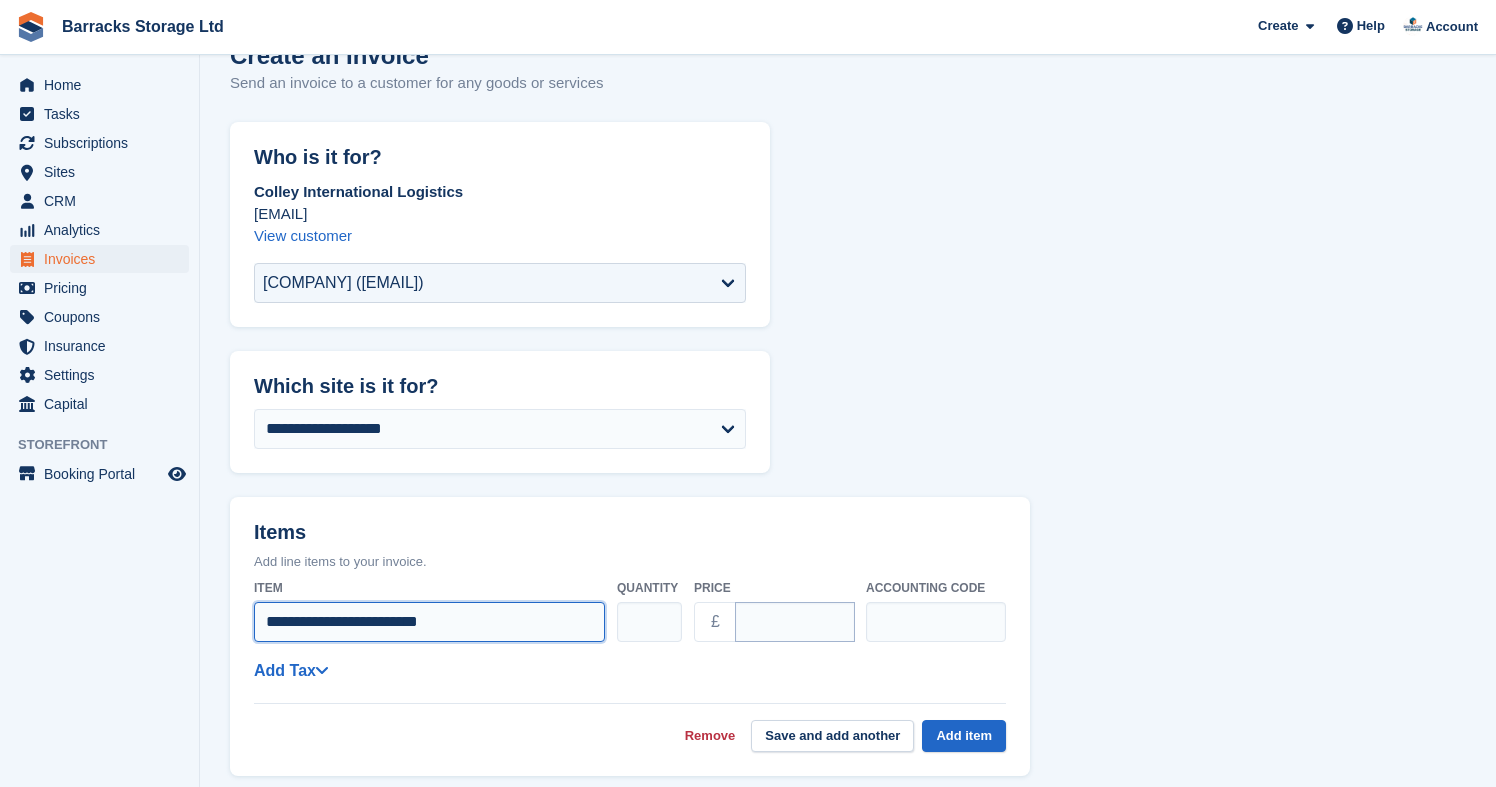 type on "**********" 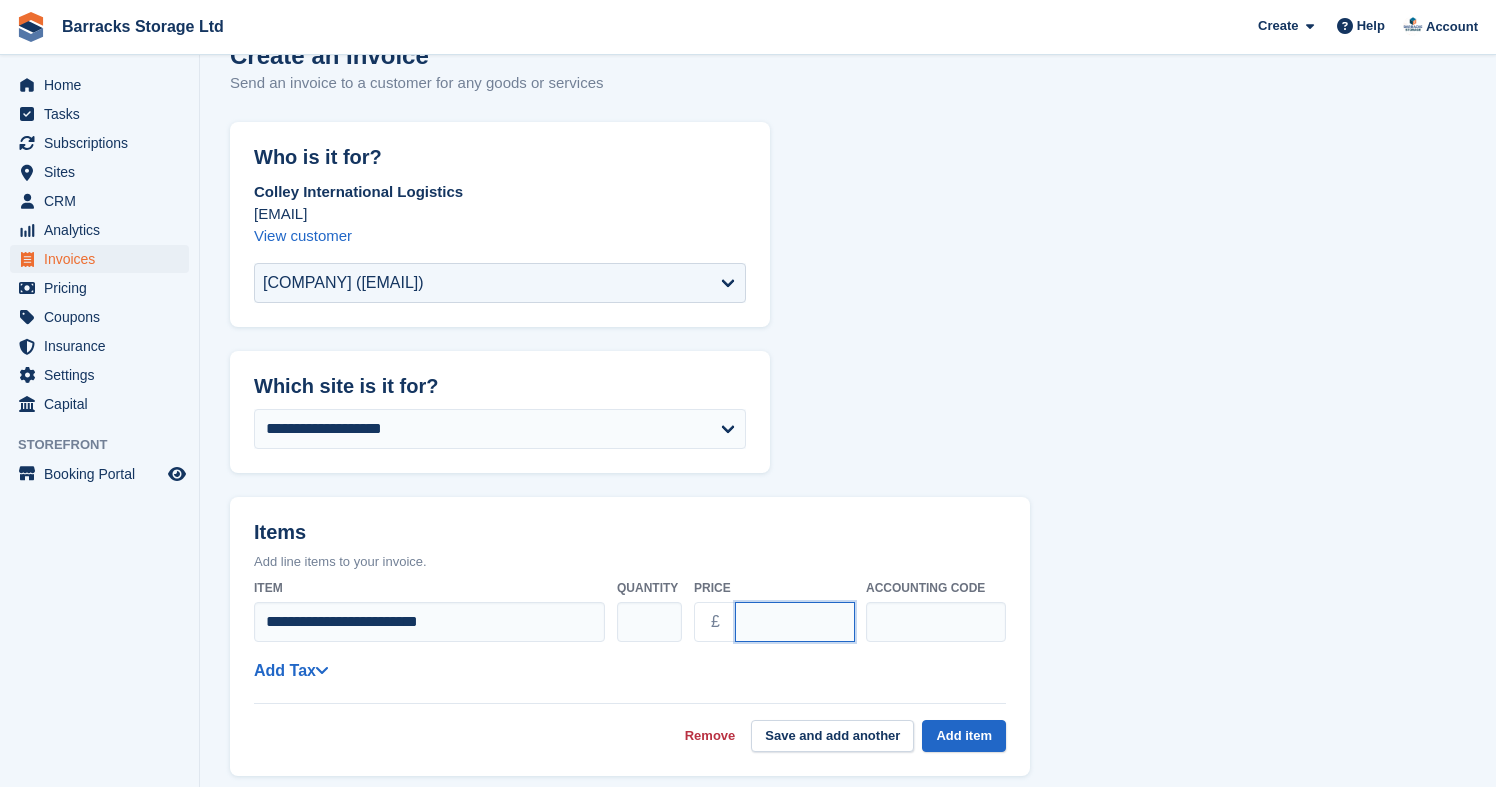 click on "****" at bounding box center (795, 622) 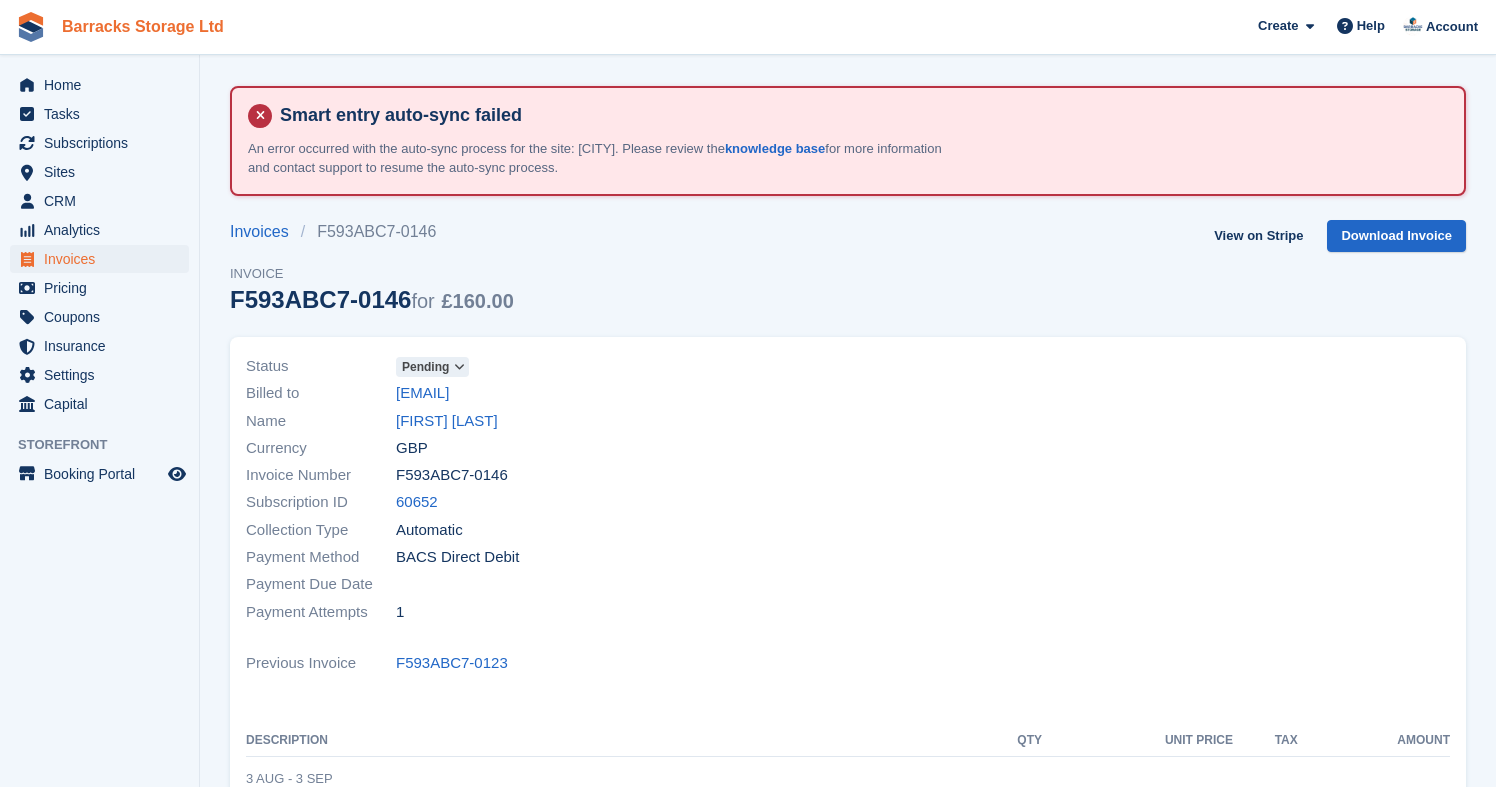 scroll, scrollTop: 0, scrollLeft: 0, axis: both 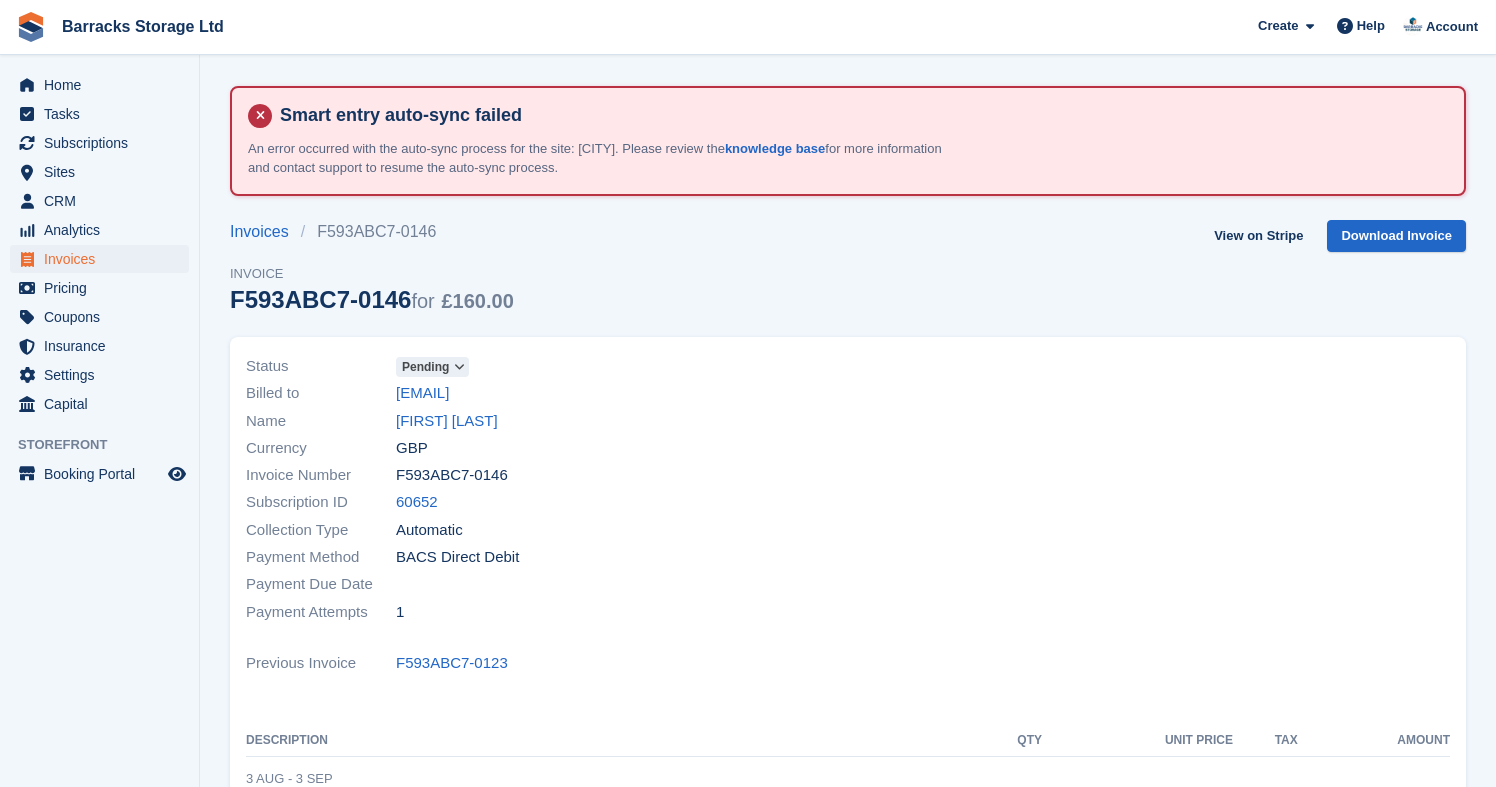 click at bounding box center [260, 116] 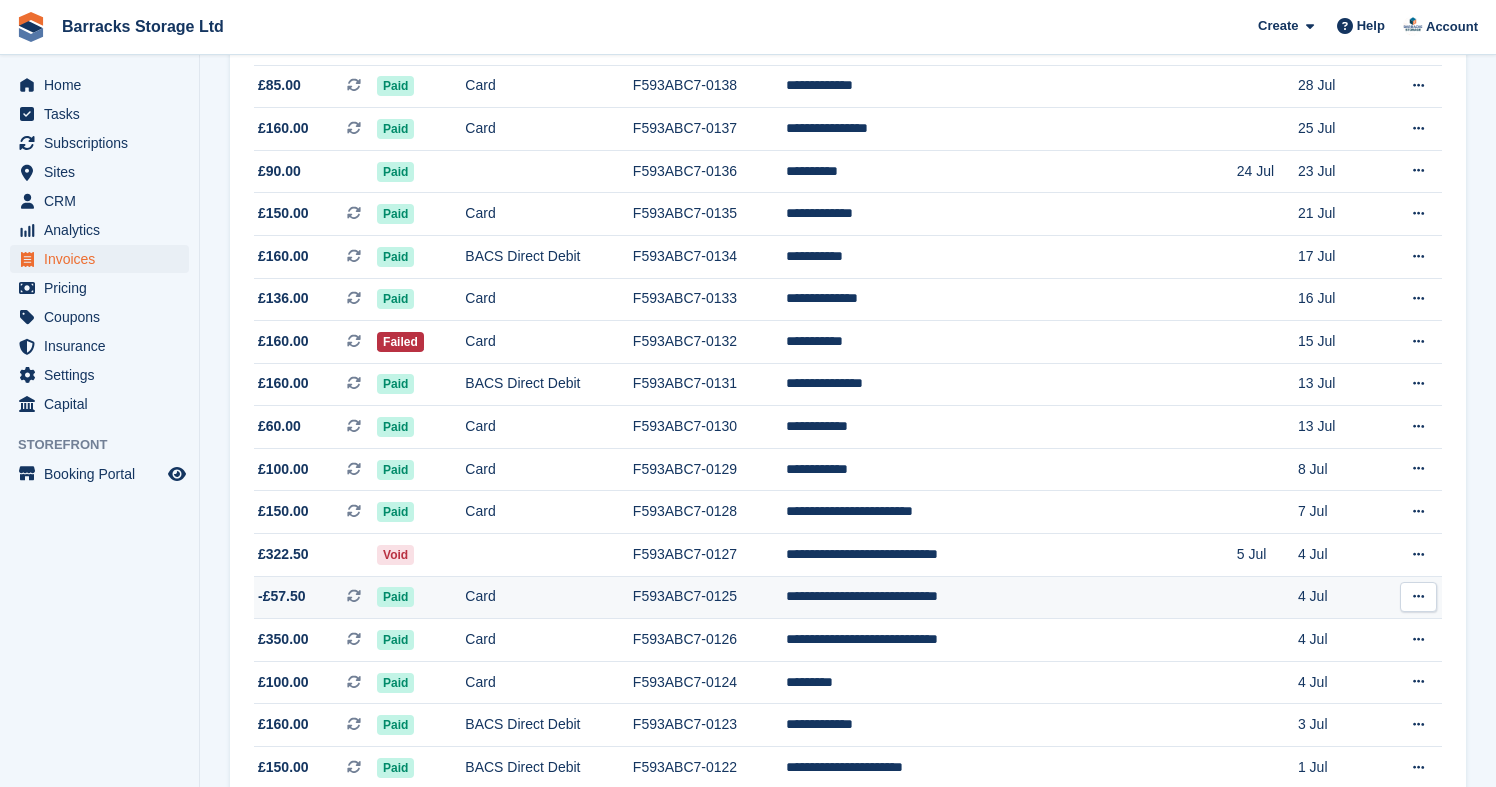 scroll, scrollTop: 793, scrollLeft: 0, axis: vertical 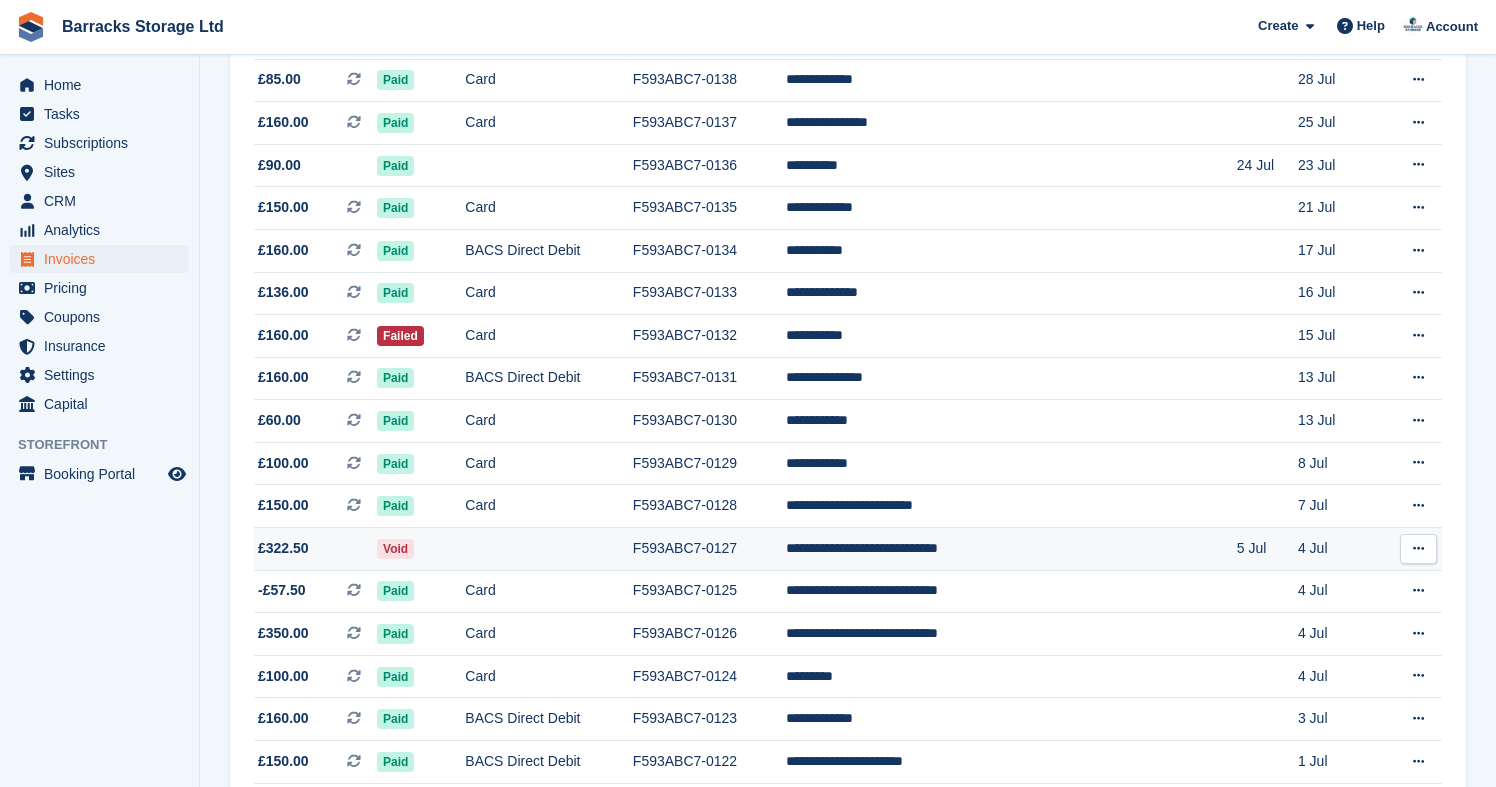 click at bounding box center [549, 549] 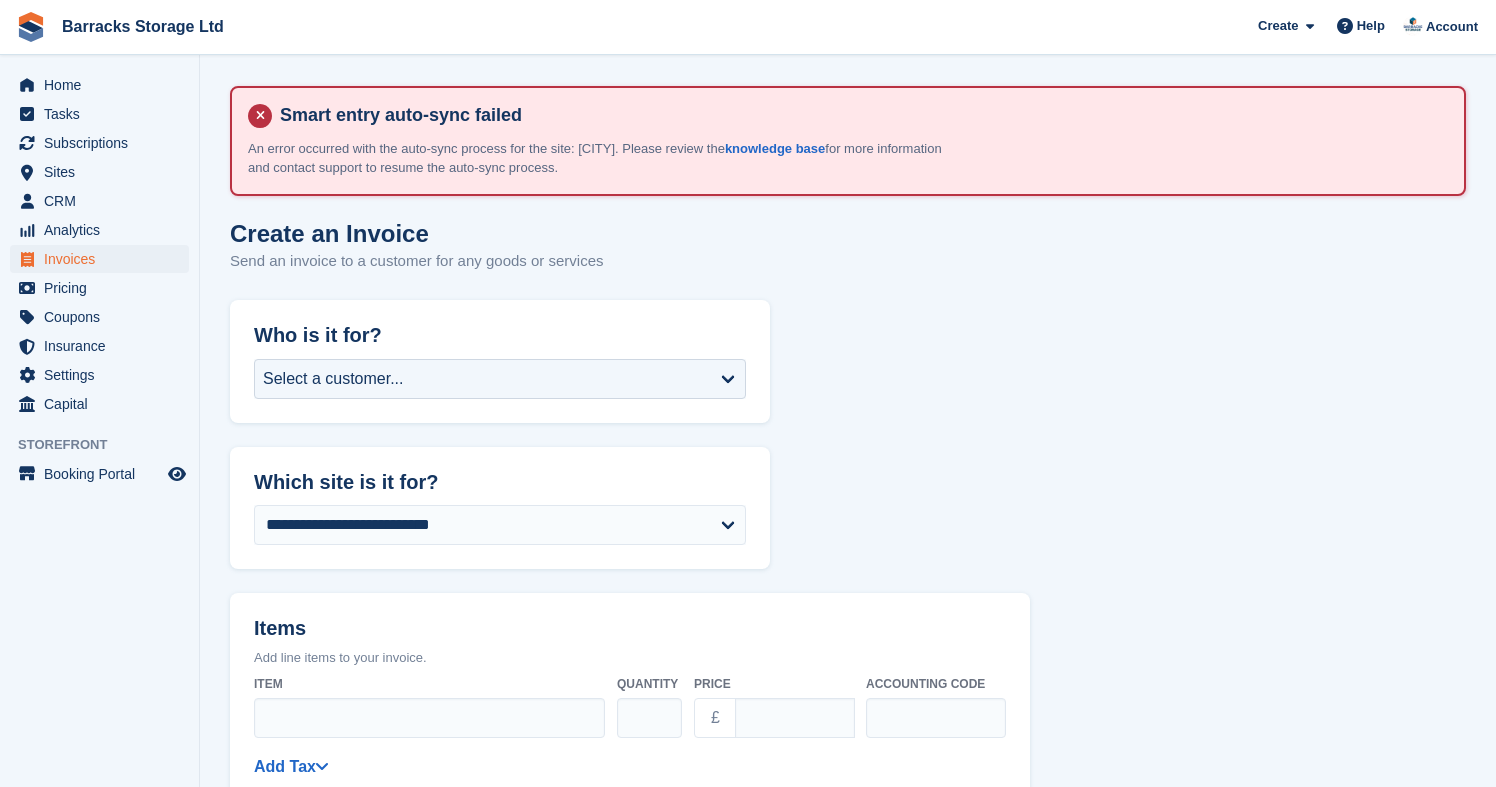 scroll, scrollTop: 0, scrollLeft: 0, axis: both 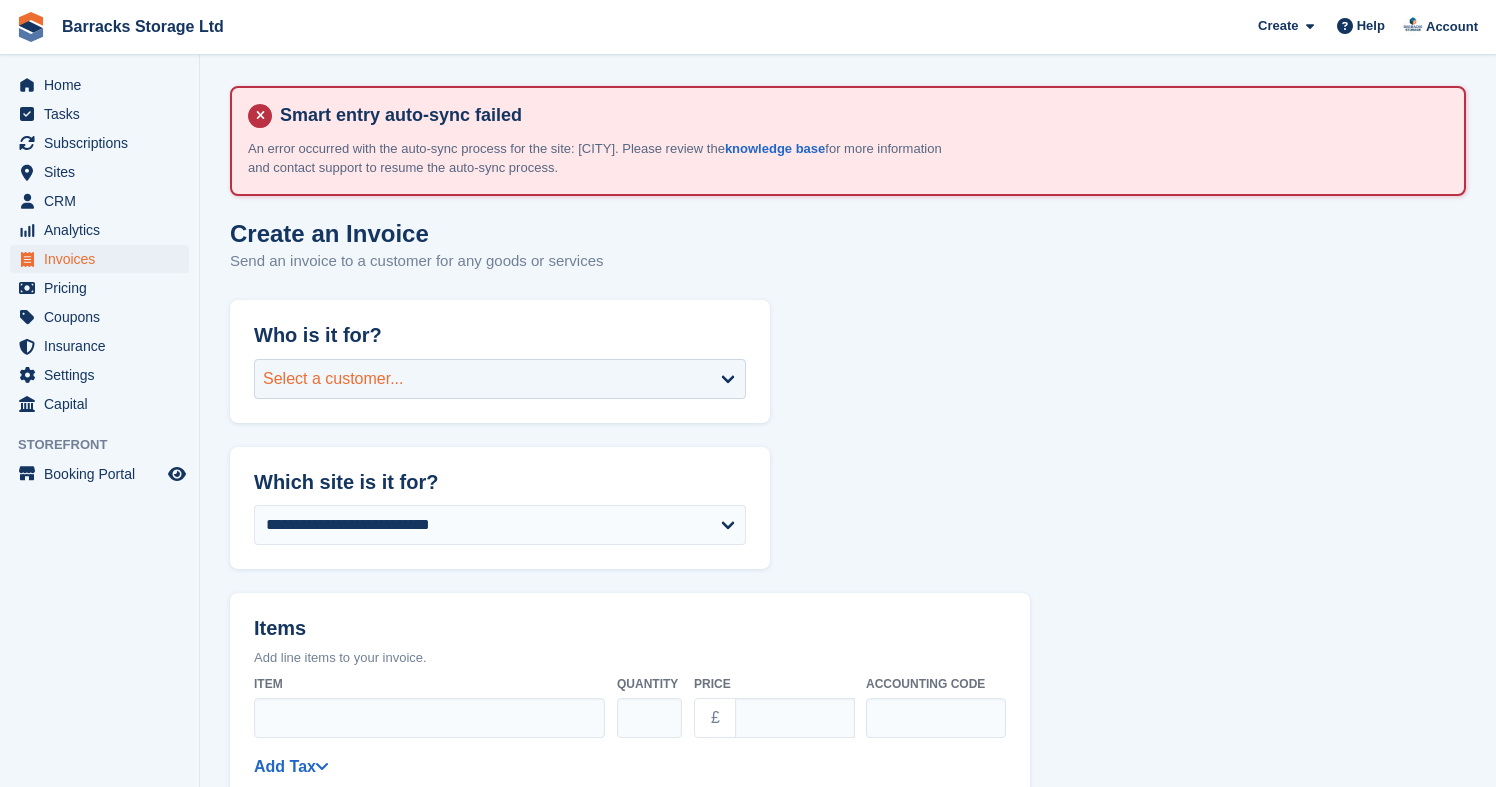 click on "Select a customer..." at bounding box center [500, 379] 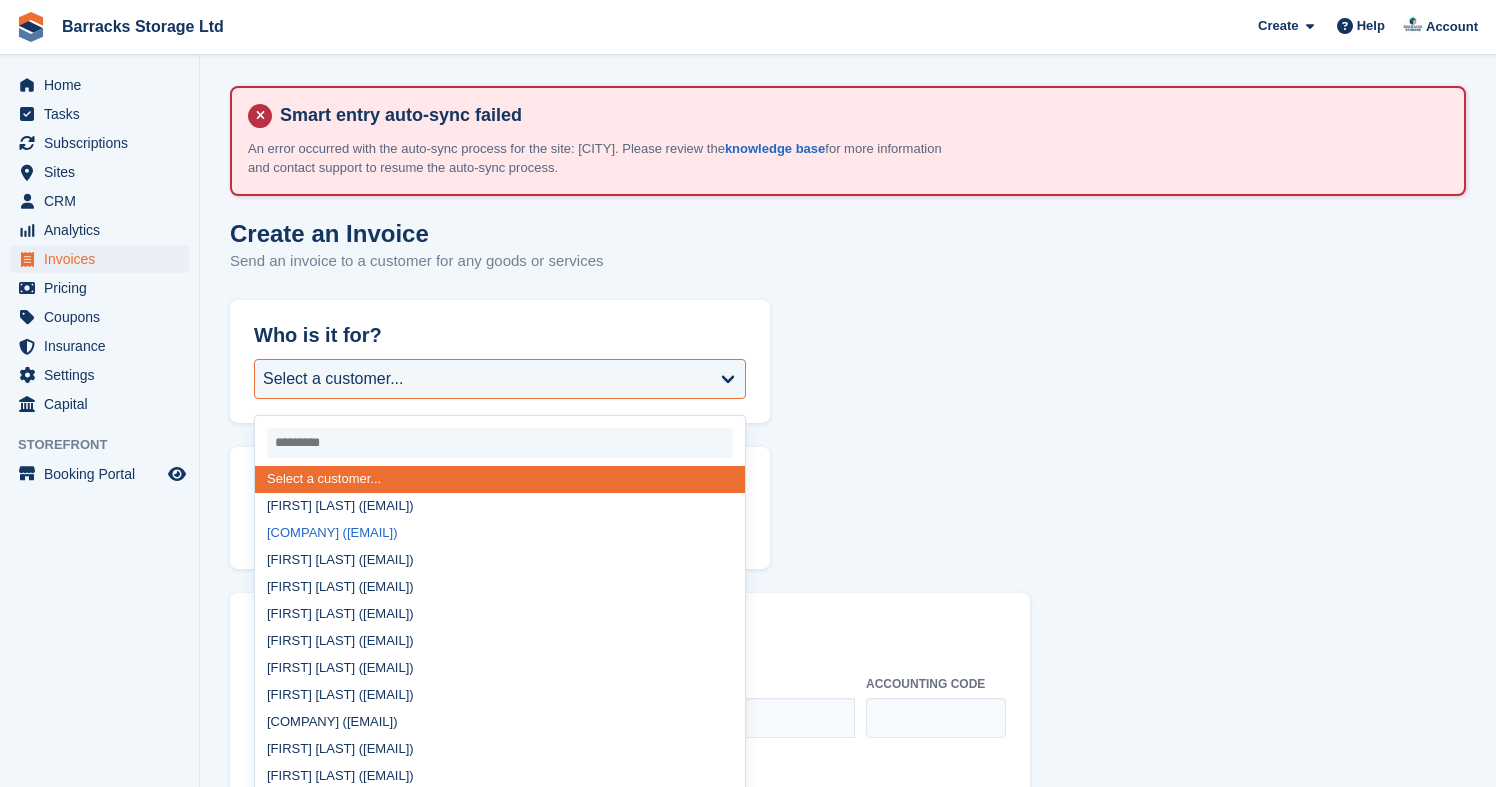 click on "[COMPANY] ([EMAIL])" at bounding box center (500, 533) 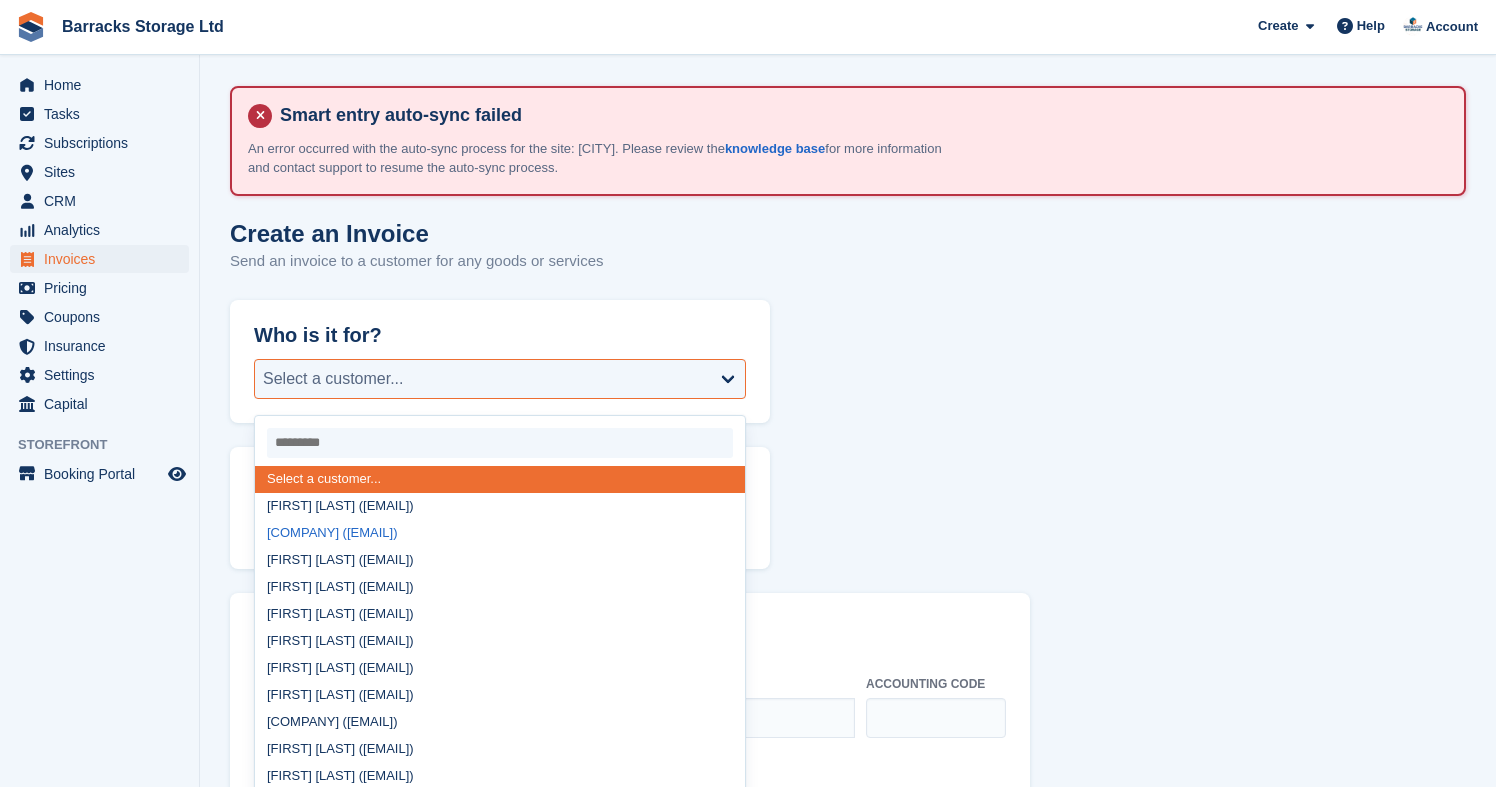 select on "******" 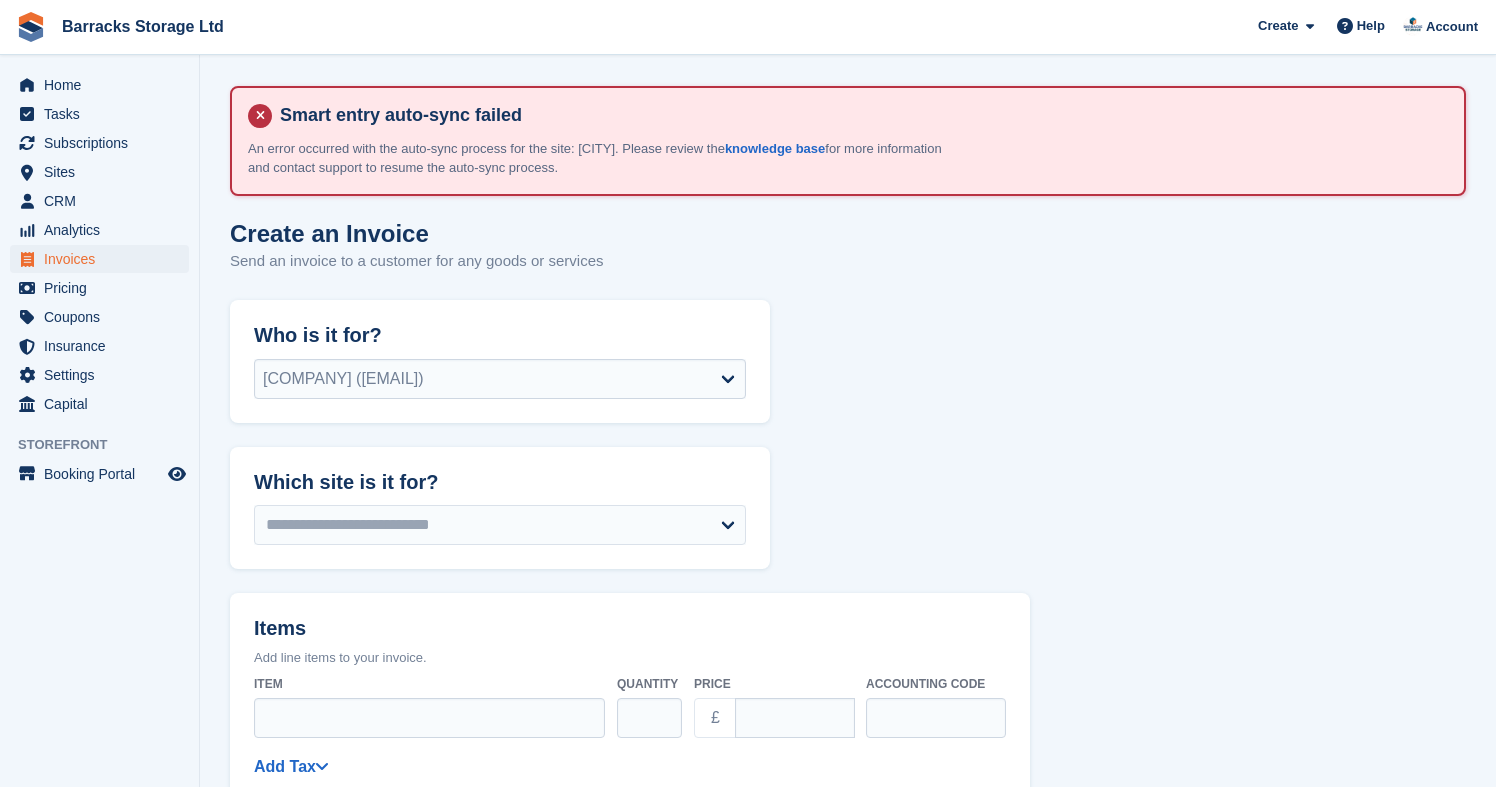 select on "******" 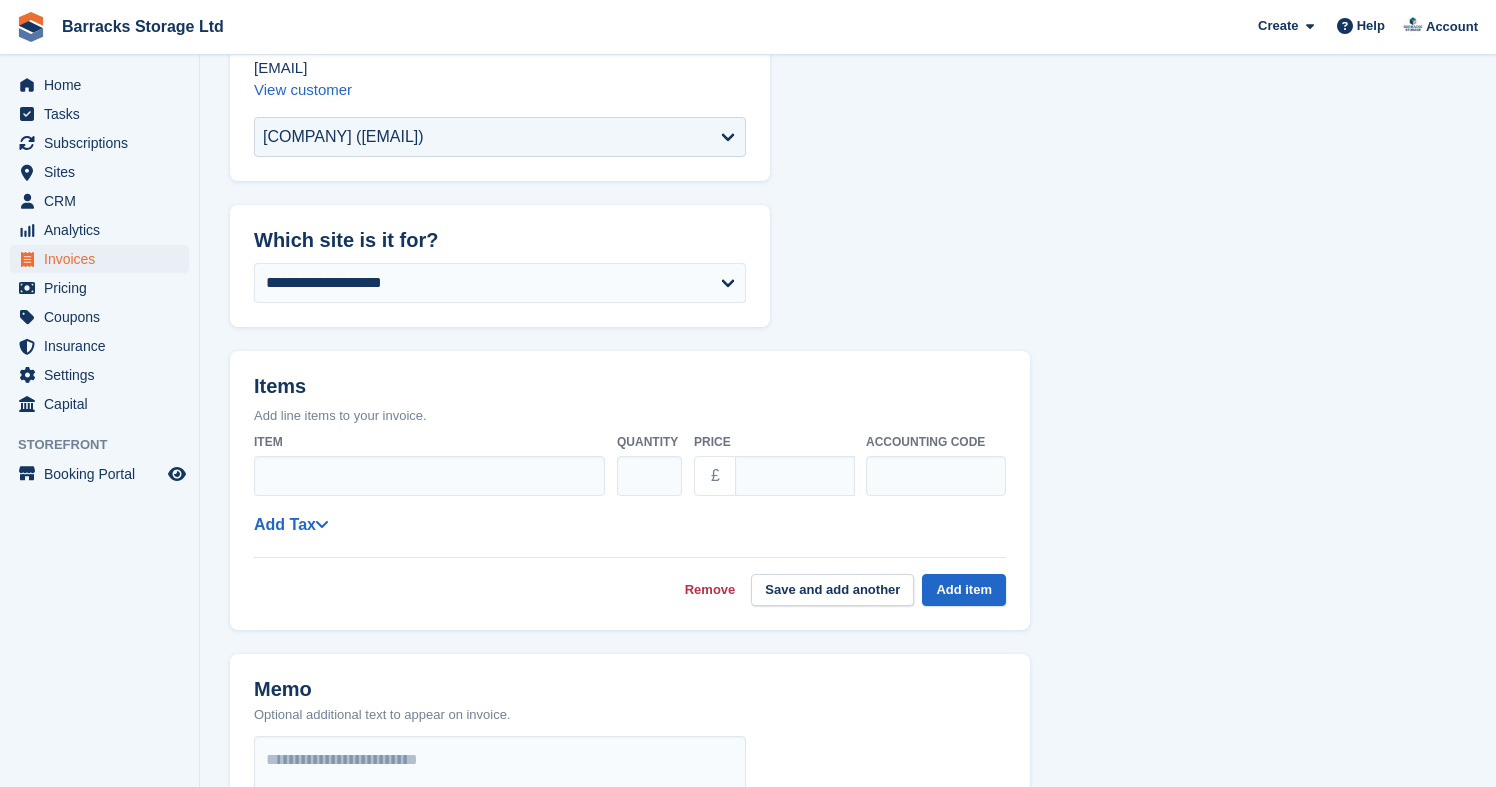 scroll, scrollTop: 364, scrollLeft: 0, axis: vertical 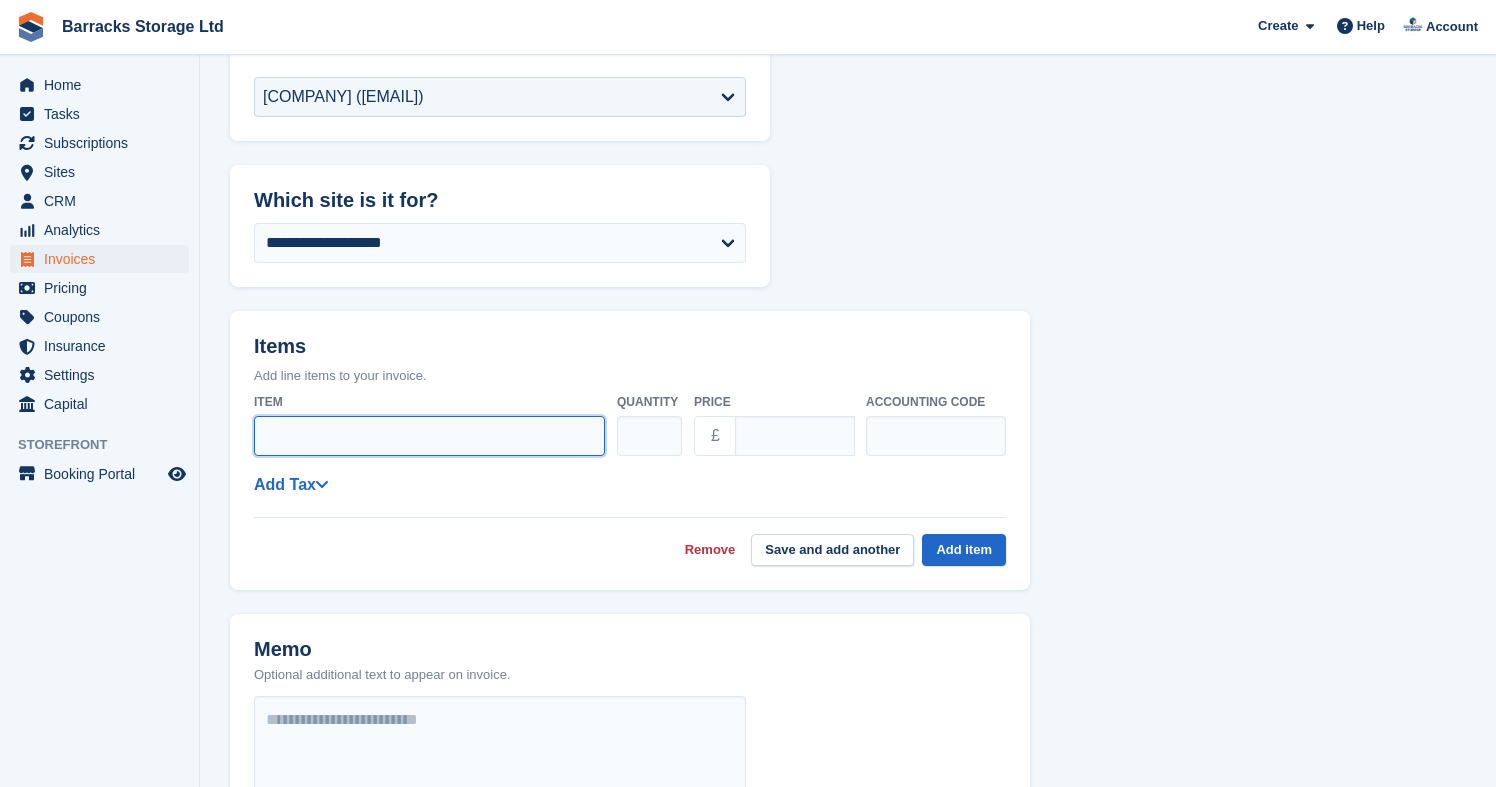 click on "Item" at bounding box center [429, 436] 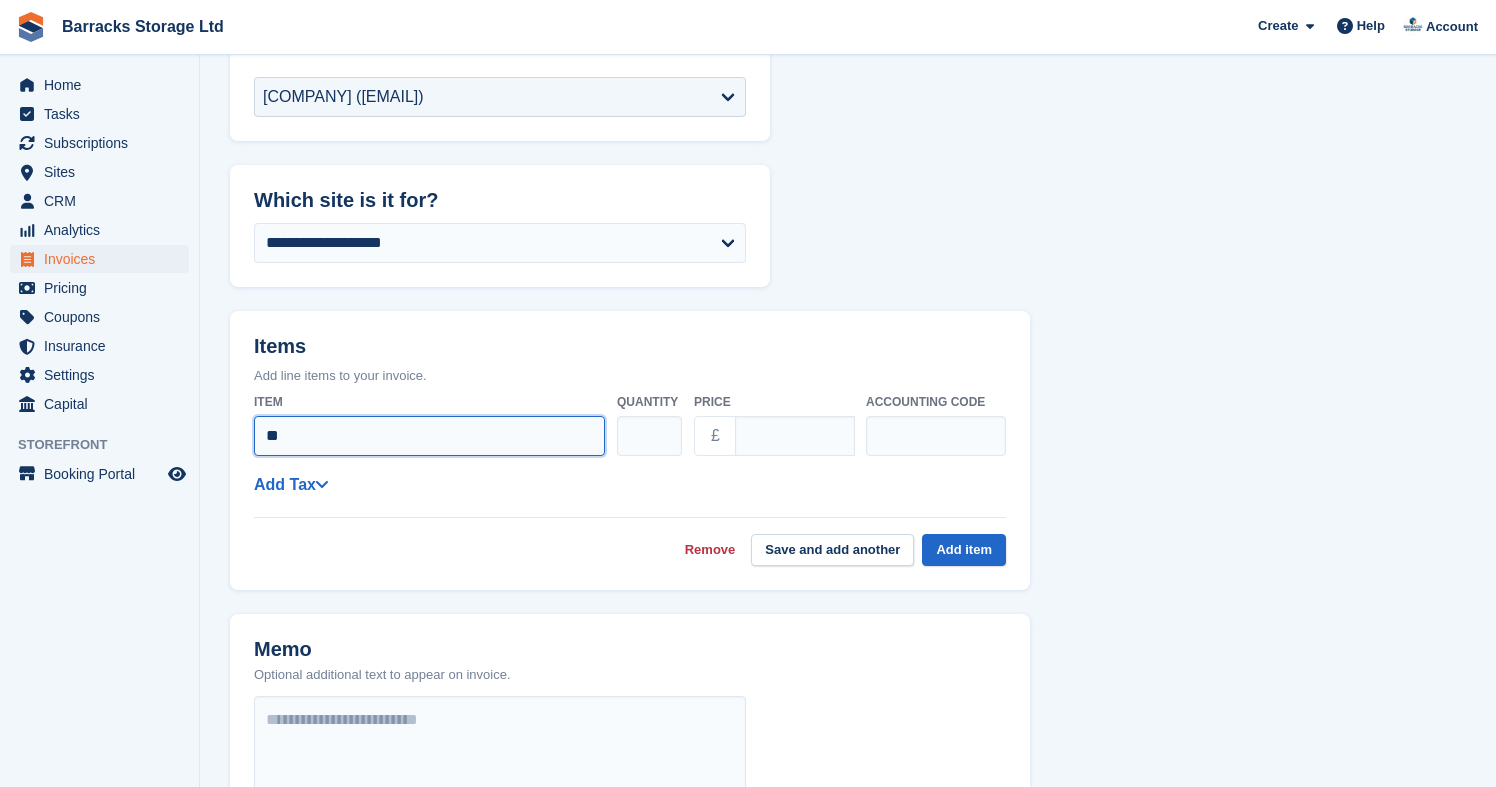 type on "*" 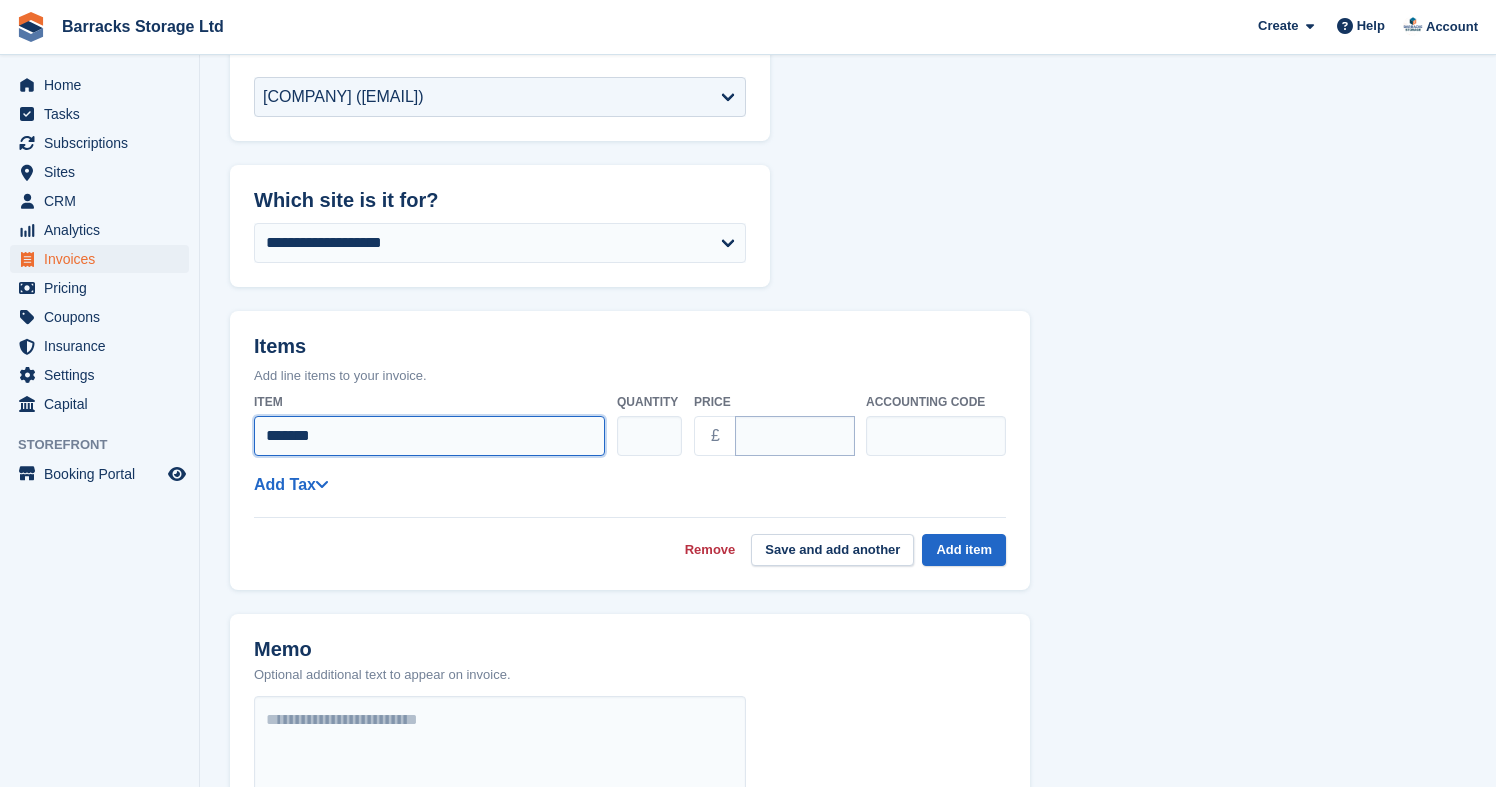 type on "*******" 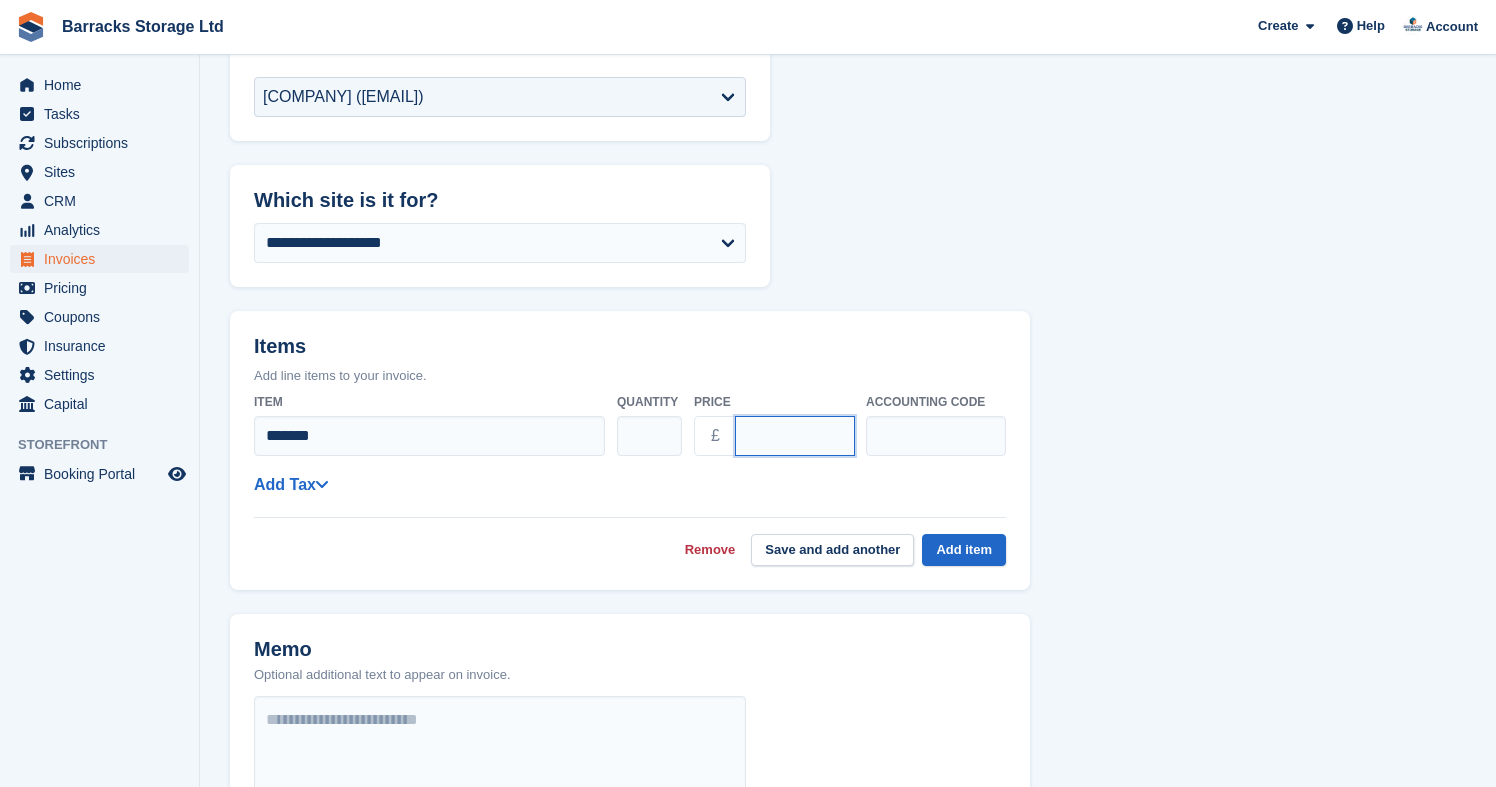 click on "****" at bounding box center [795, 436] 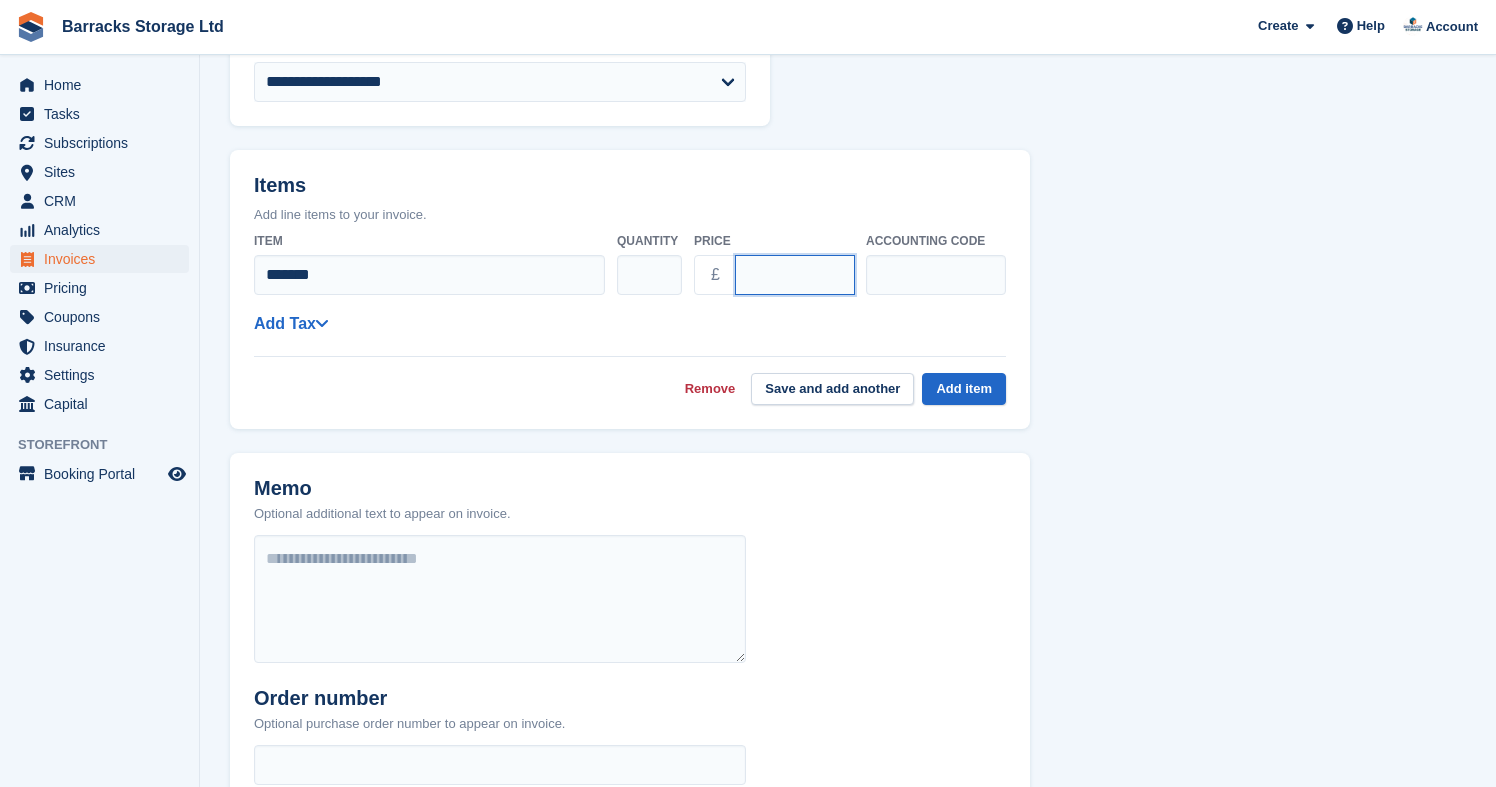 scroll, scrollTop: 527, scrollLeft: 0, axis: vertical 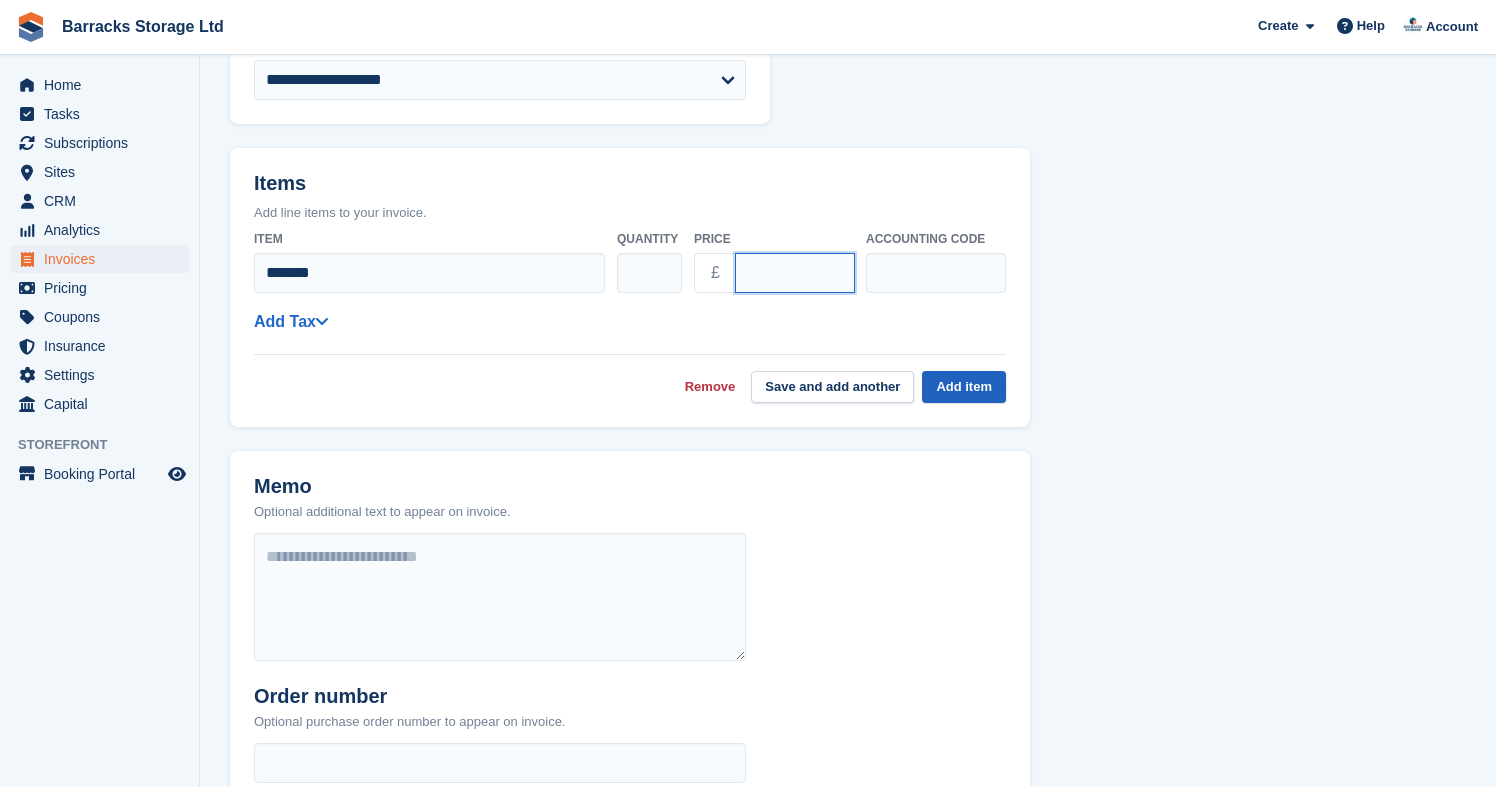 type on "******" 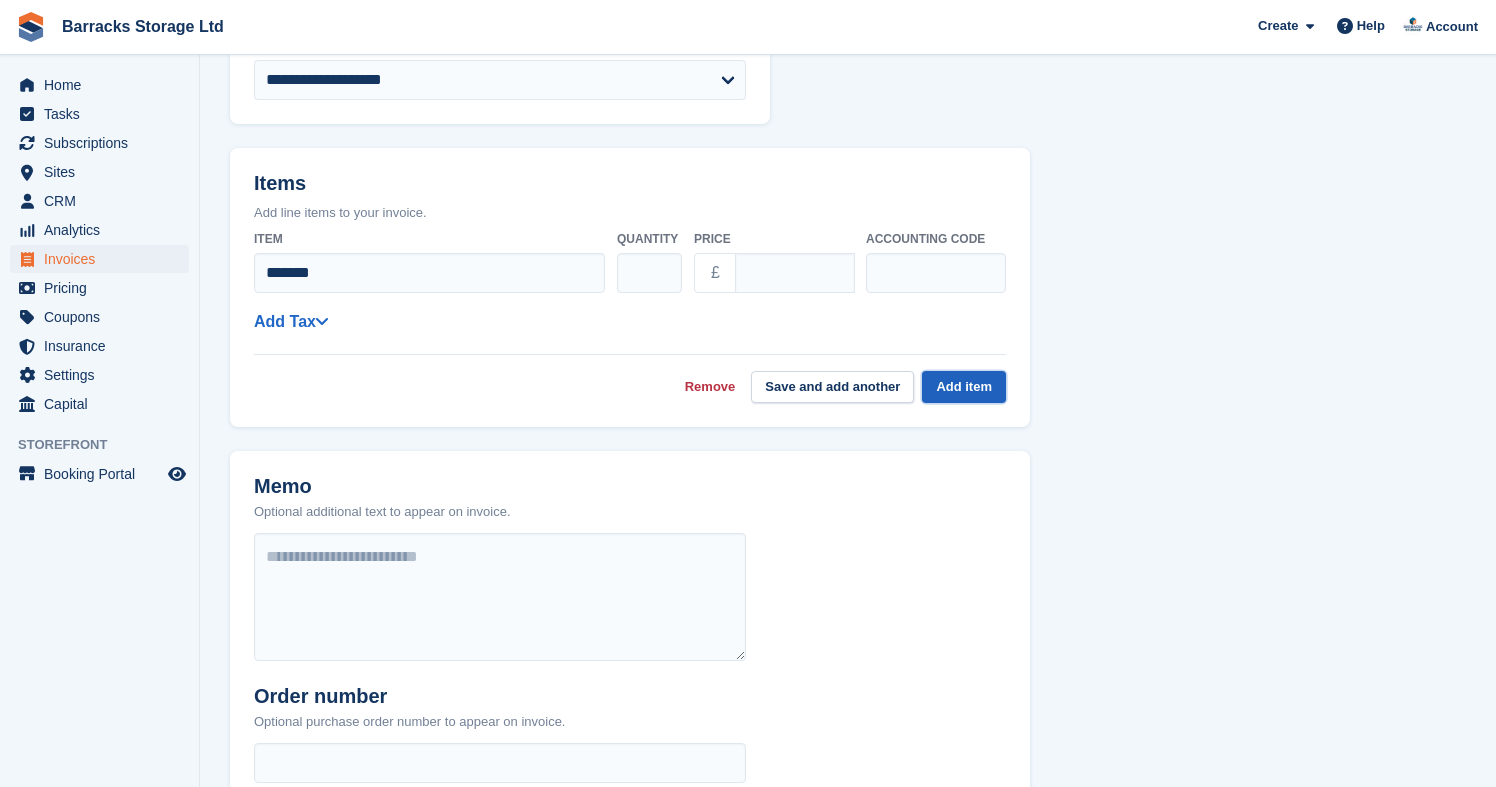 click on "Add item" at bounding box center [964, 387] 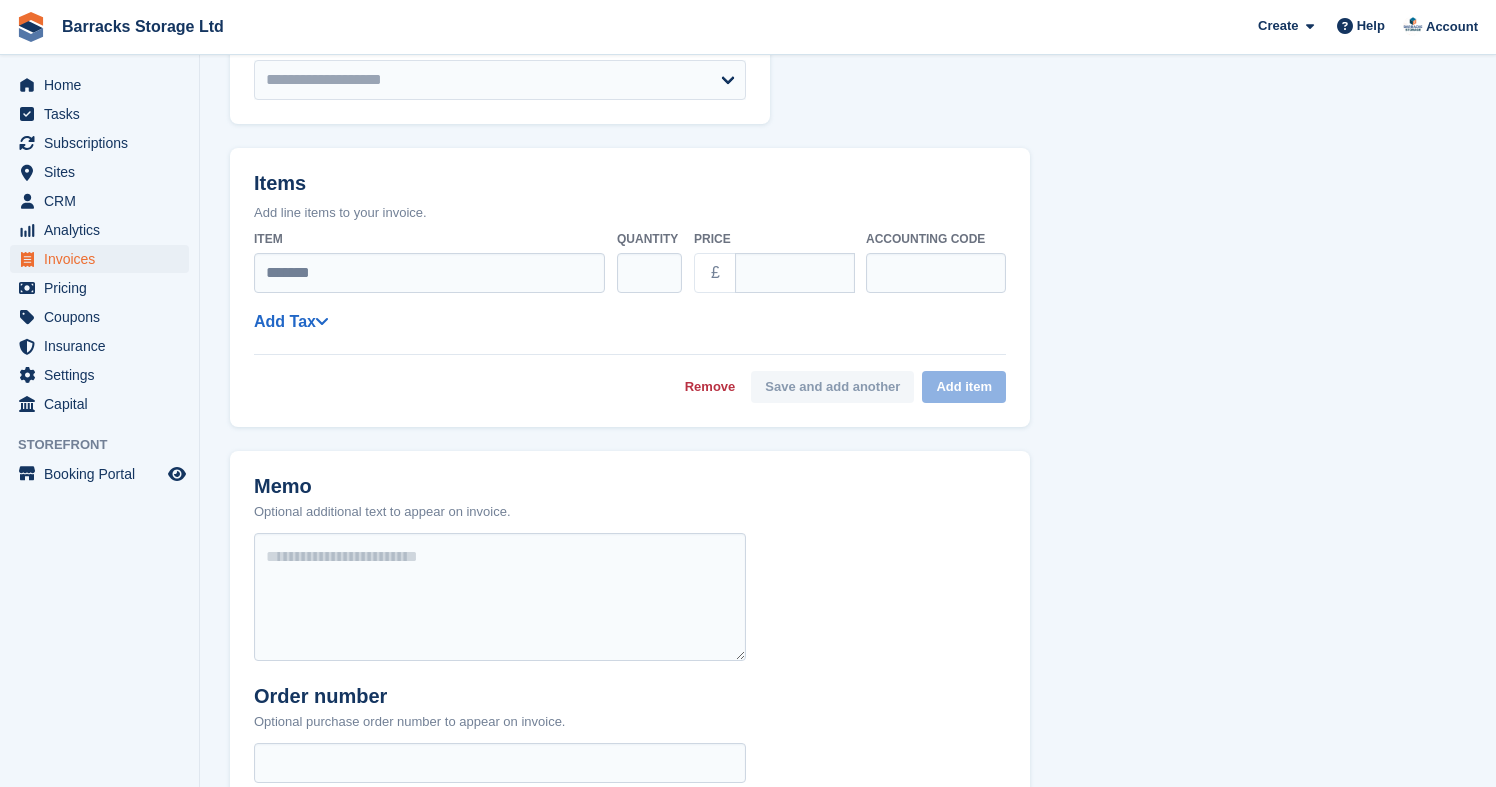select on "******" 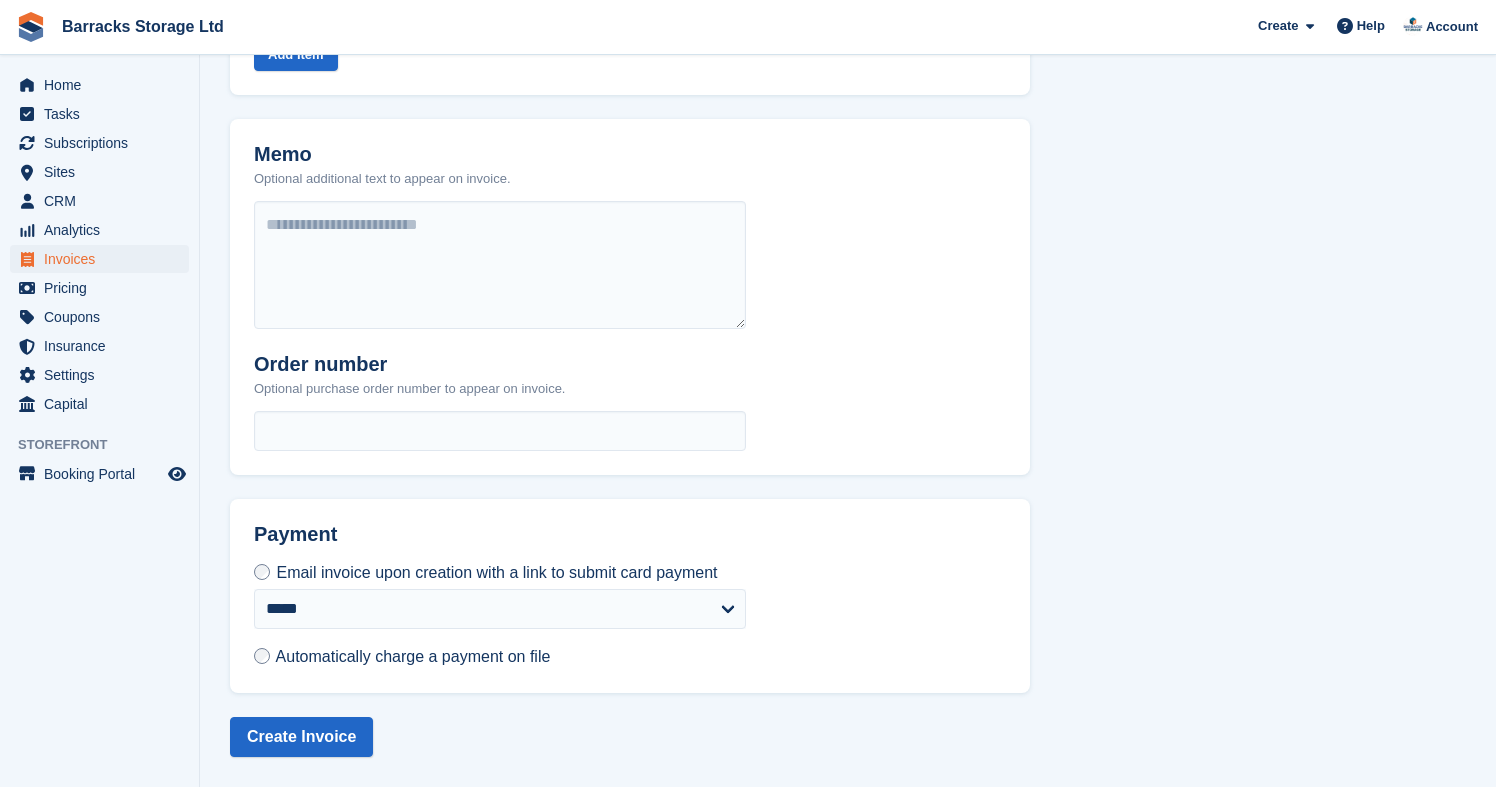 scroll, scrollTop: 844, scrollLeft: 0, axis: vertical 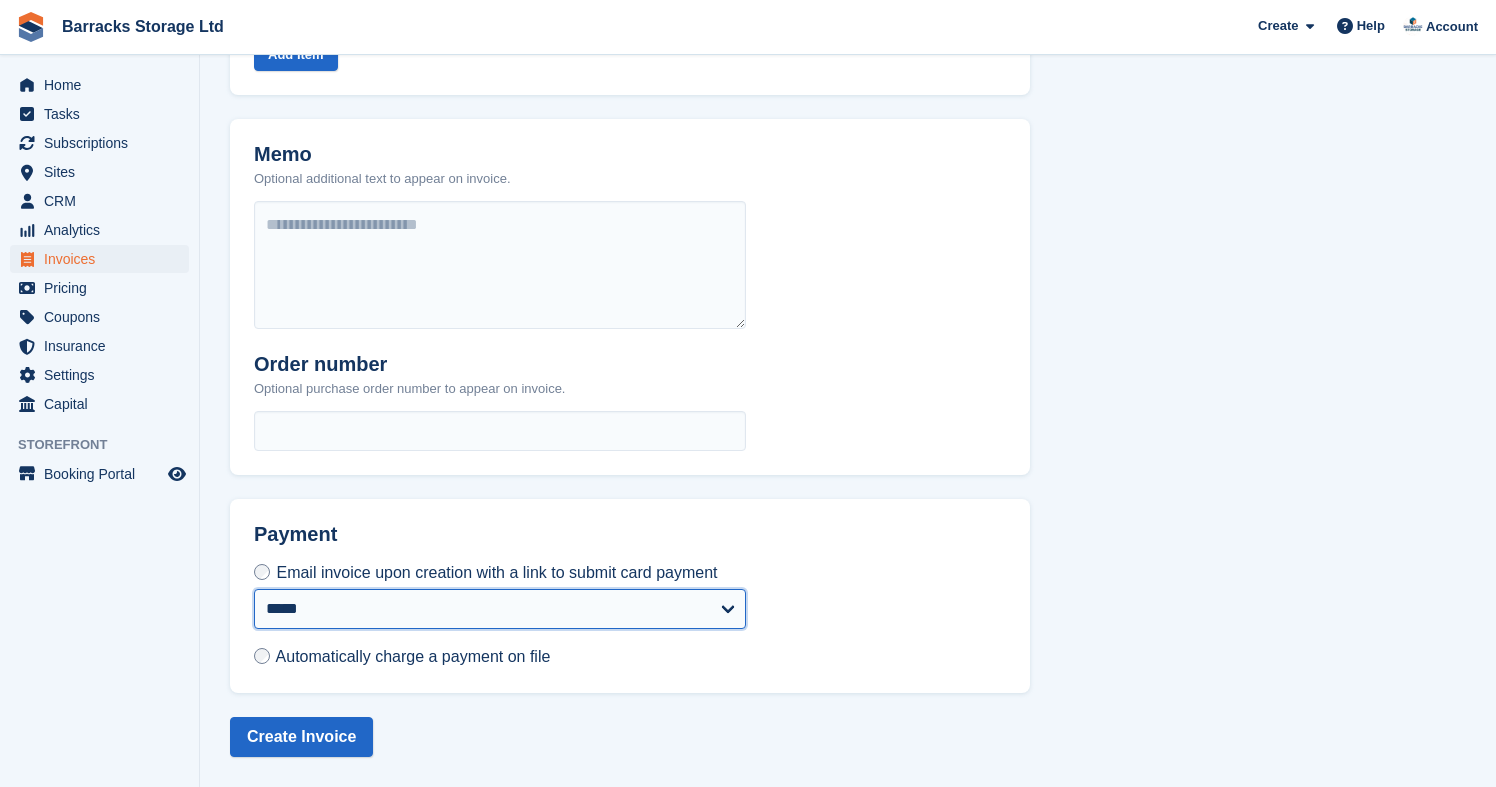 select on "*" 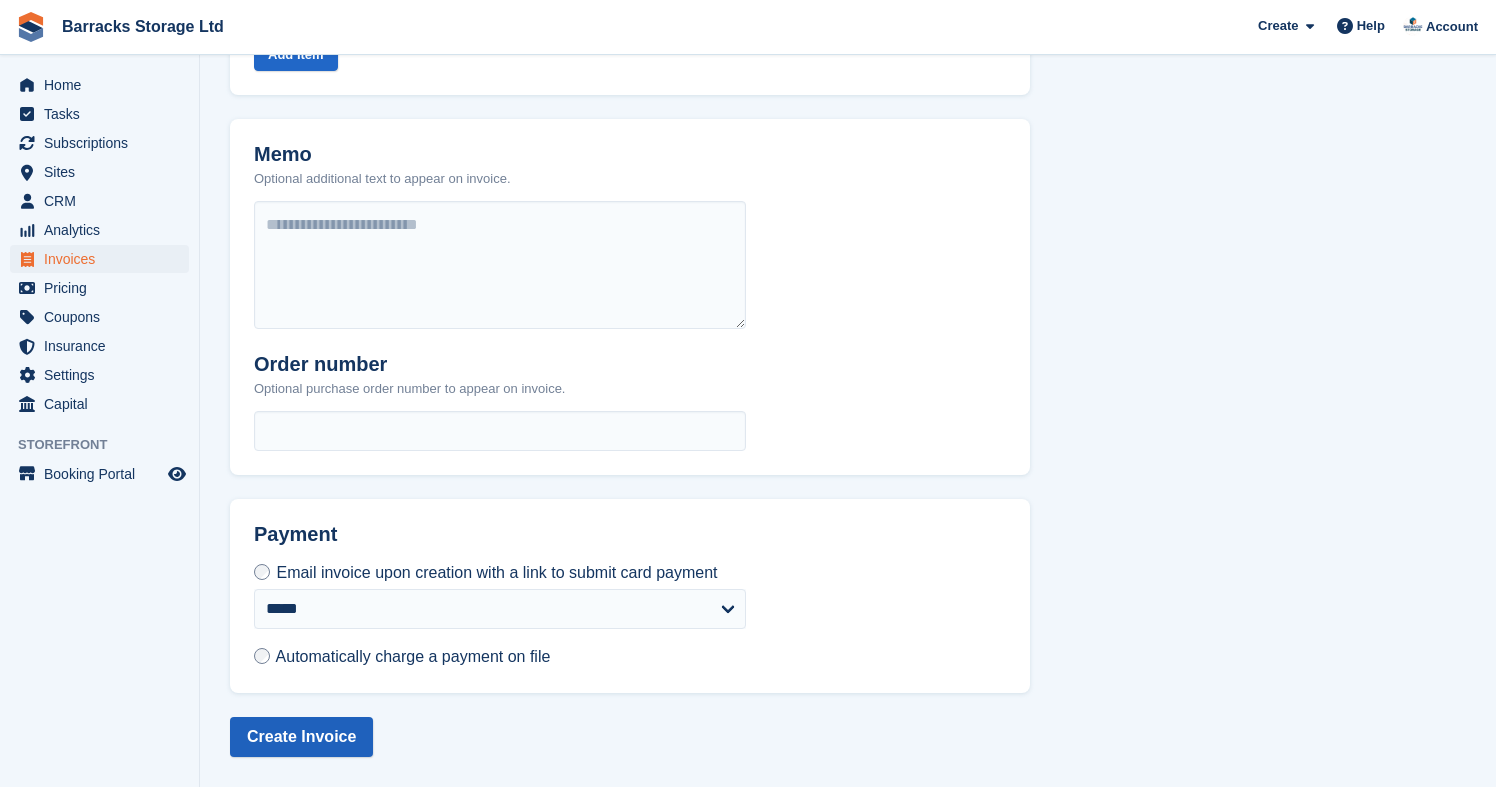 click on "Create Invoice" at bounding box center (301, 737) 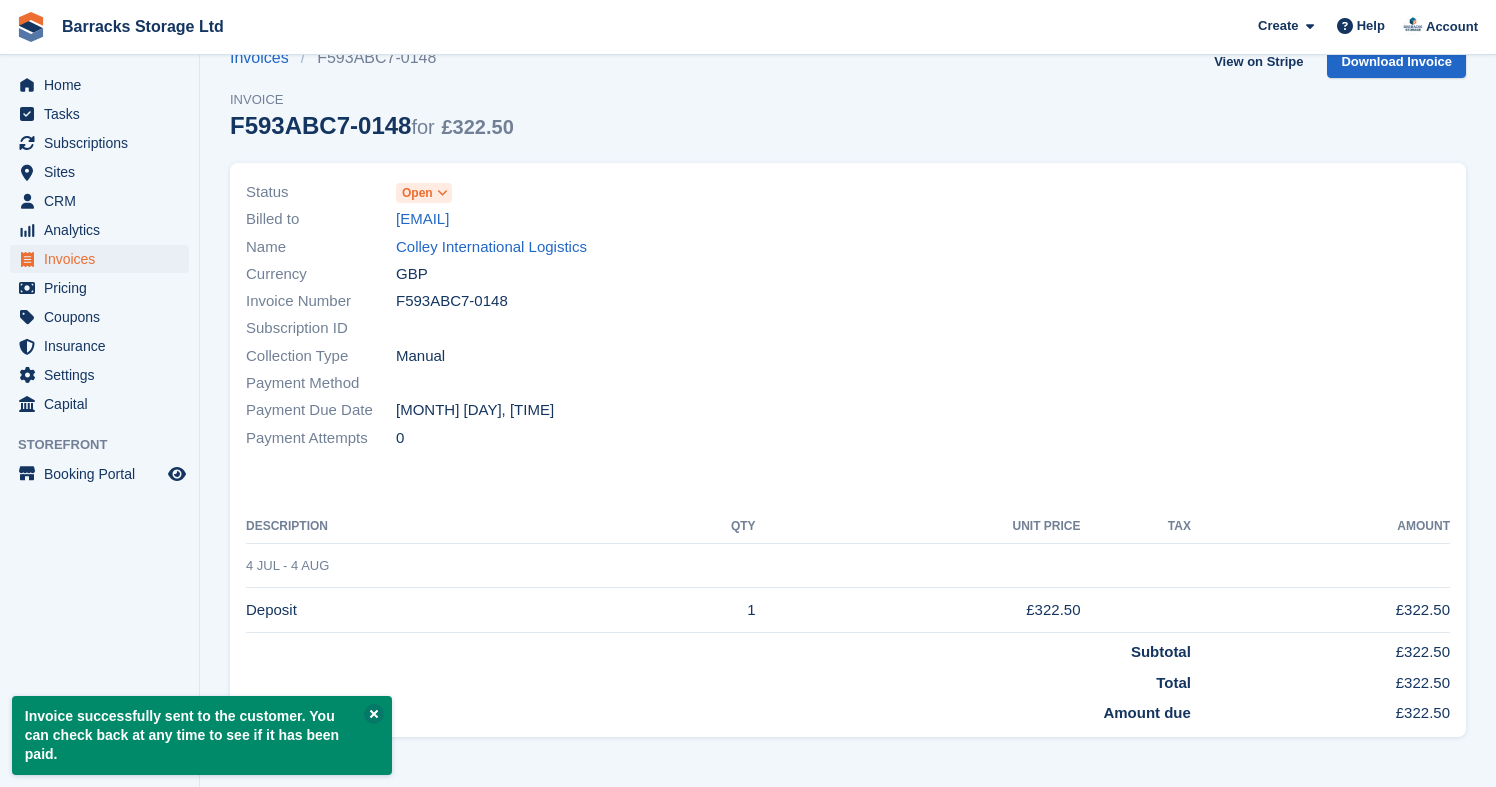 scroll, scrollTop: 173, scrollLeft: 0, axis: vertical 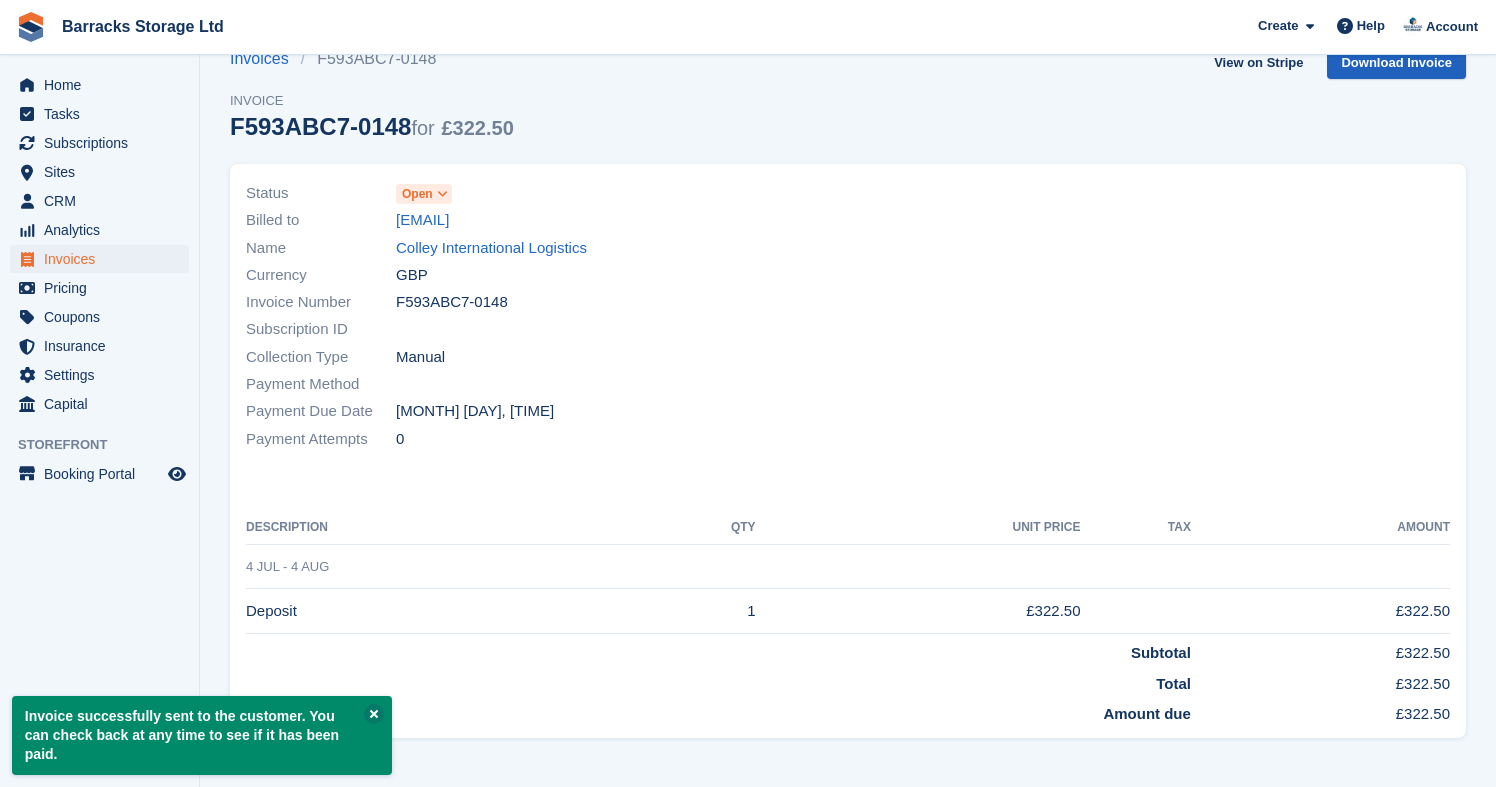 click on "Download Invoice" at bounding box center (1396, 63) 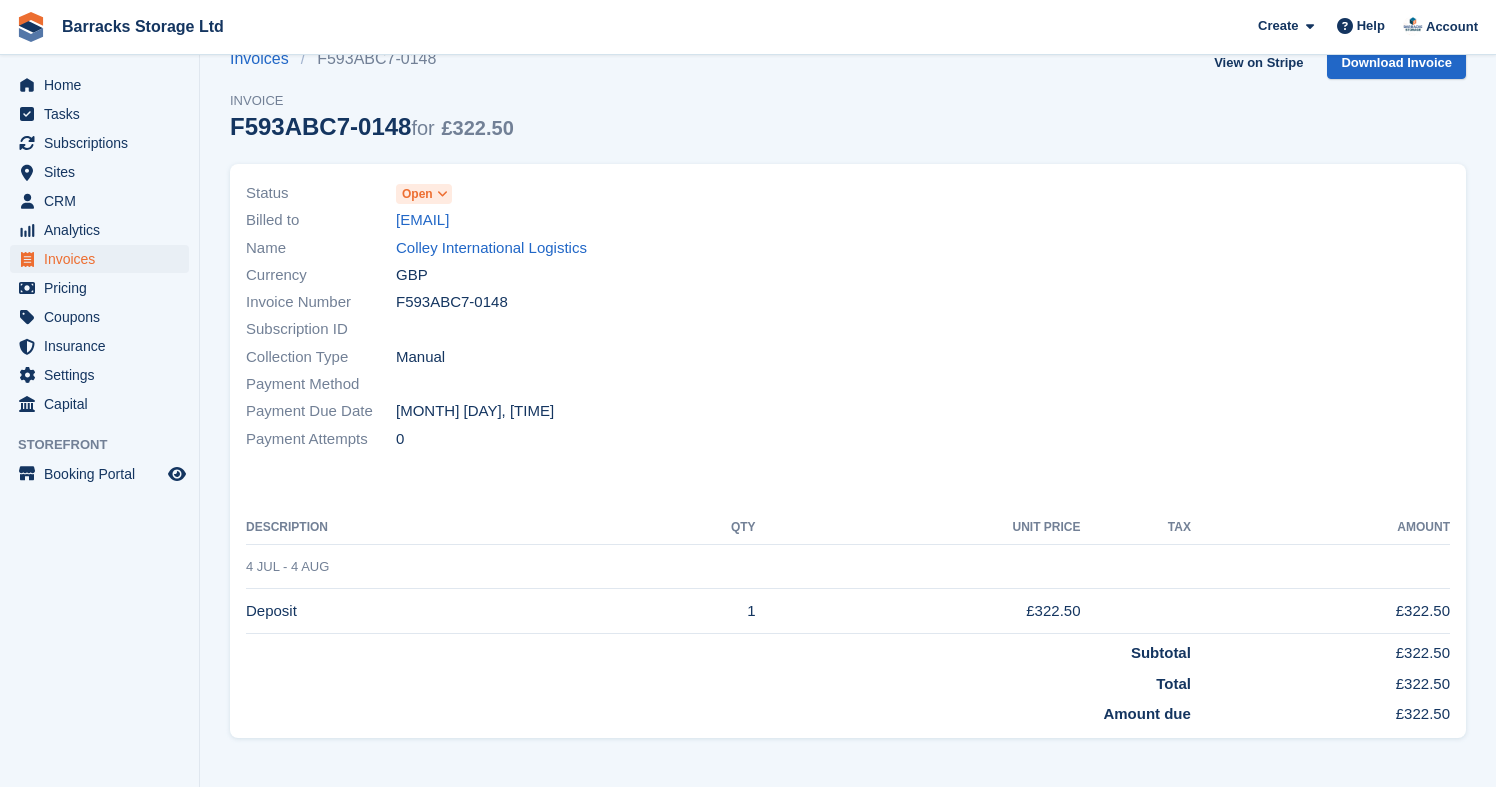 click at bounding box center (1155, 316) 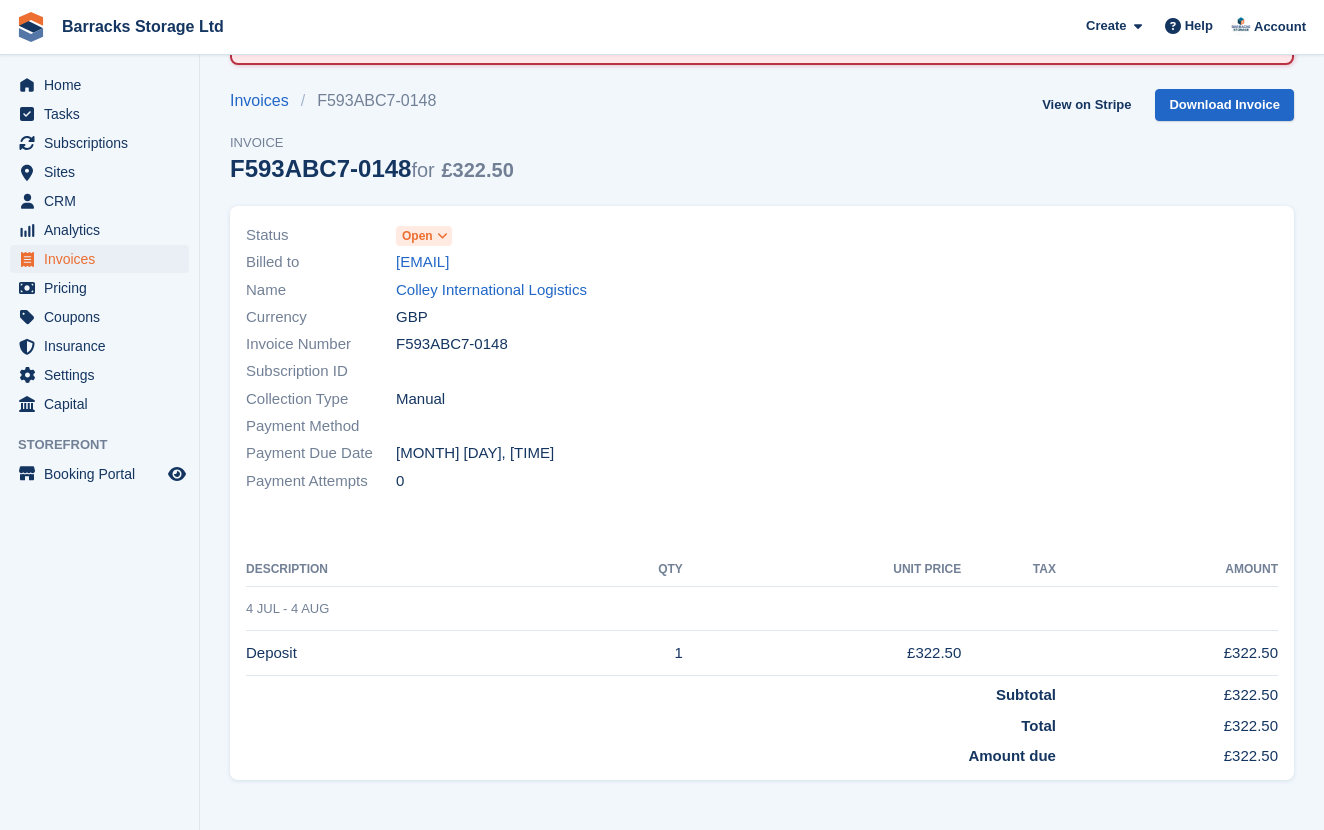 scroll, scrollTop: 130, scrollLeft: 0, axis: vertical 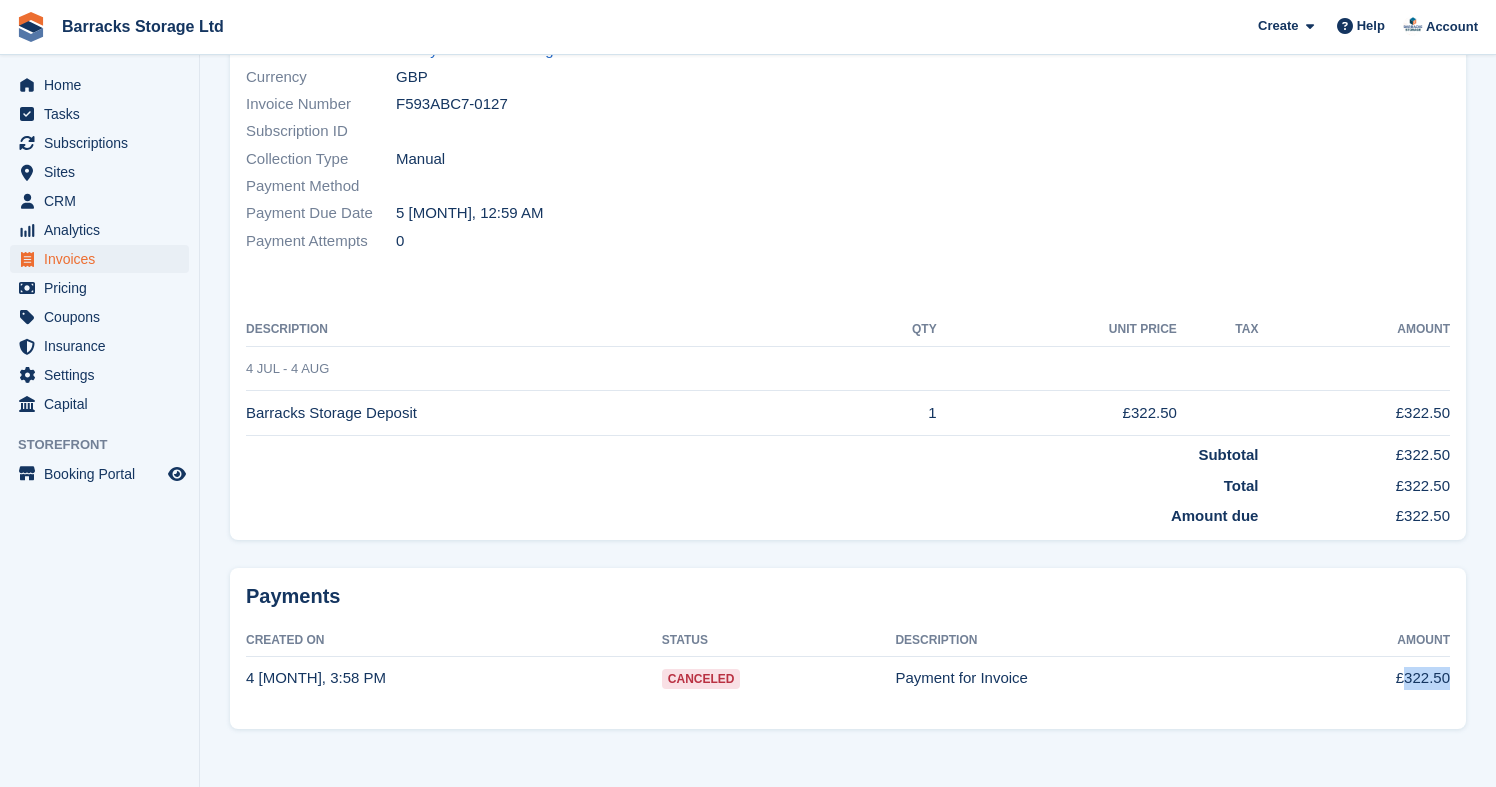 drag, startPoint x: 1448, startPoint y: 669, endPoint x: 1402, endPoint y: 671, distance: 46.043457 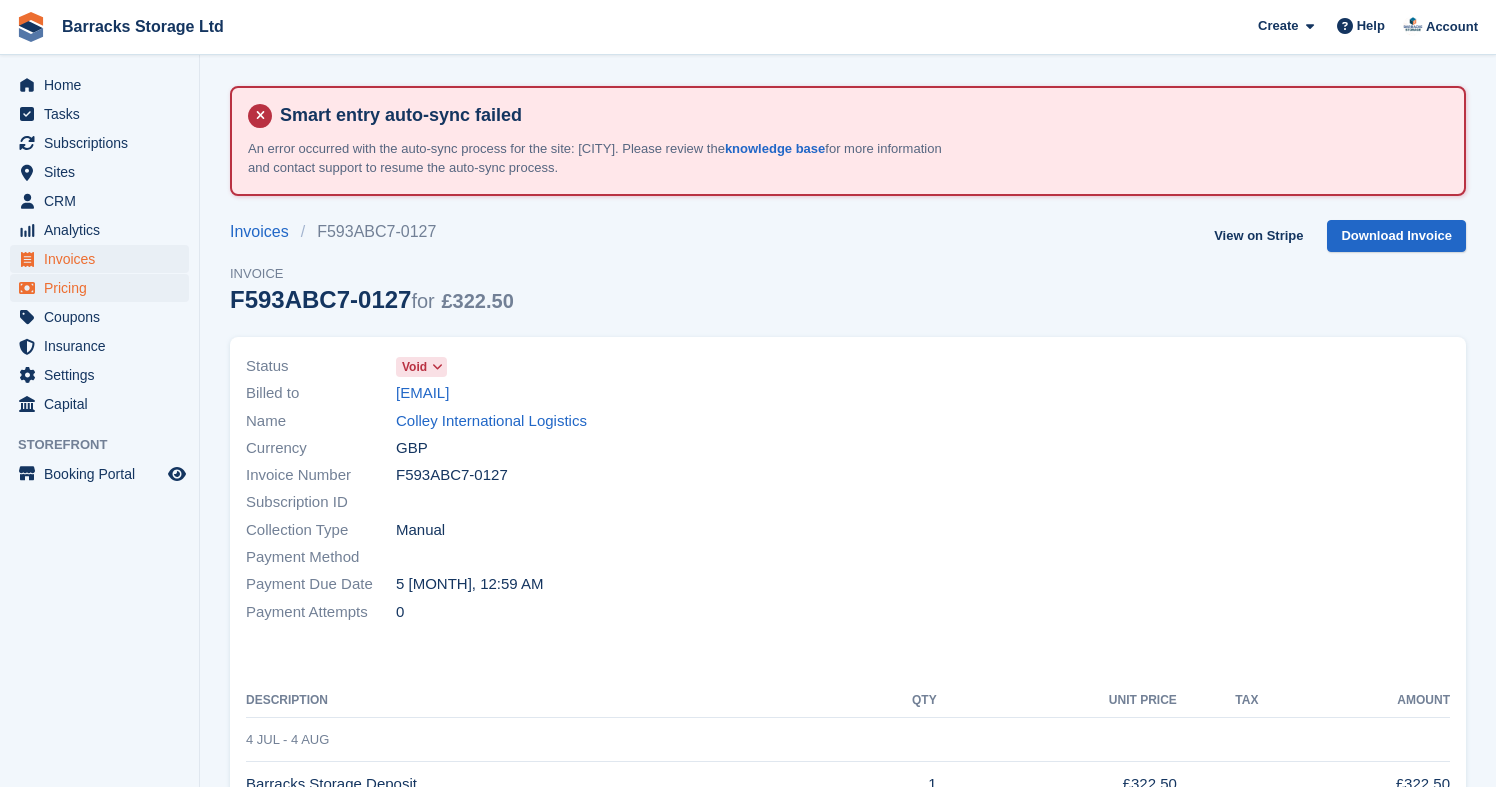scroll, scrollTop: 0, scrollLeft: 0, axis: both 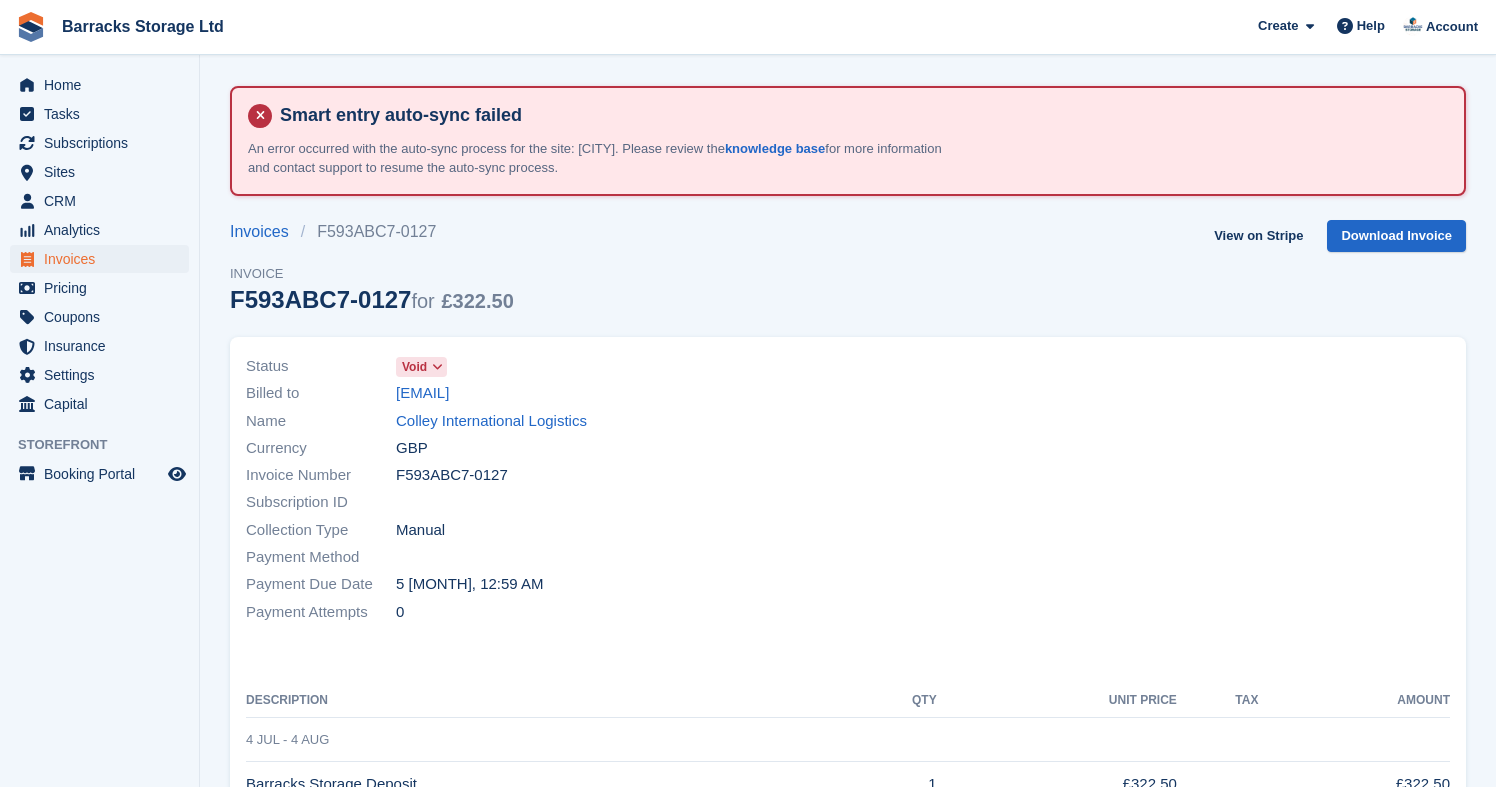 click on "Invoices" at bounding box center [104, 259] 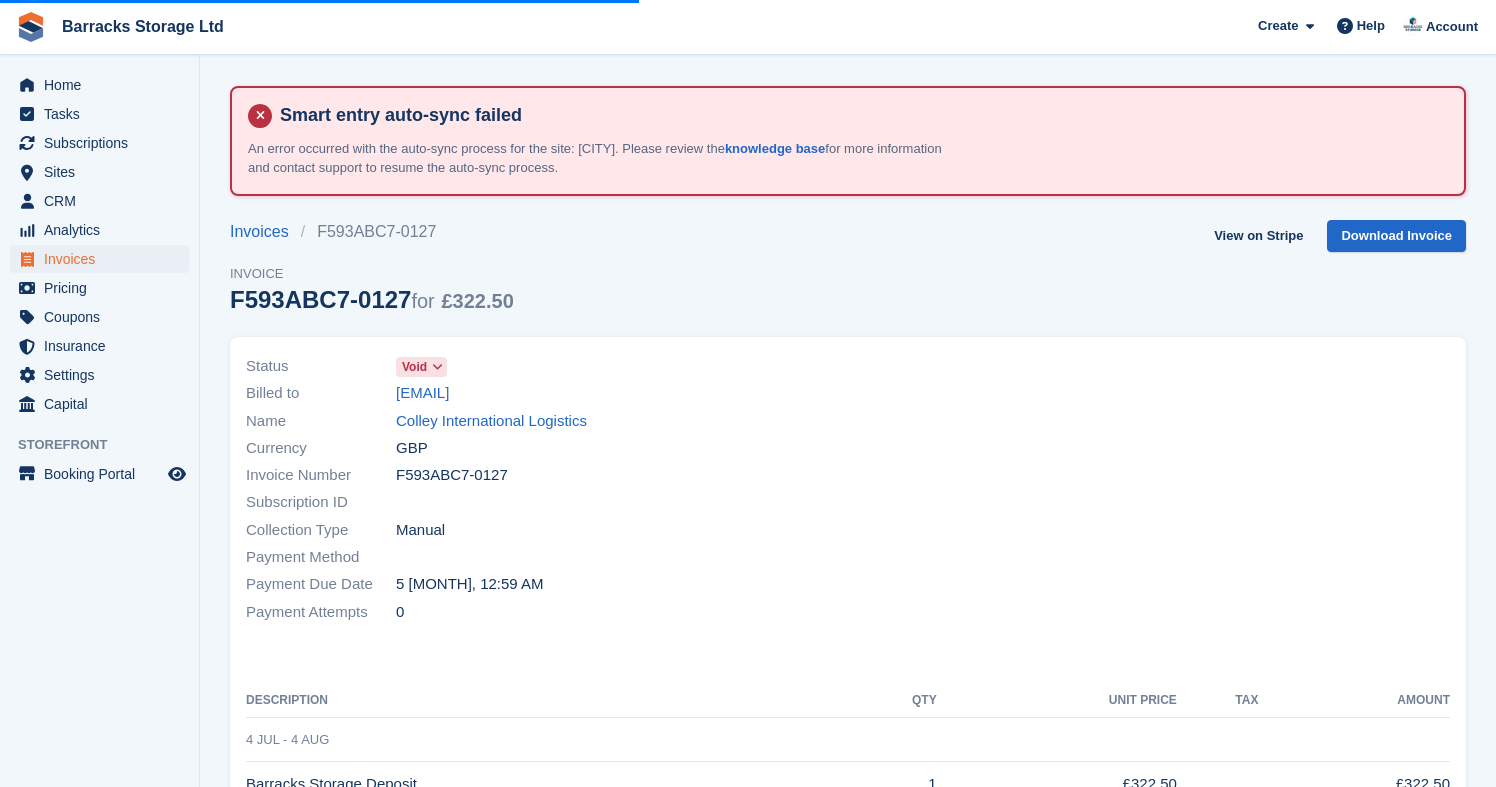 click on "Invoices" at bounding box center (104, 259) 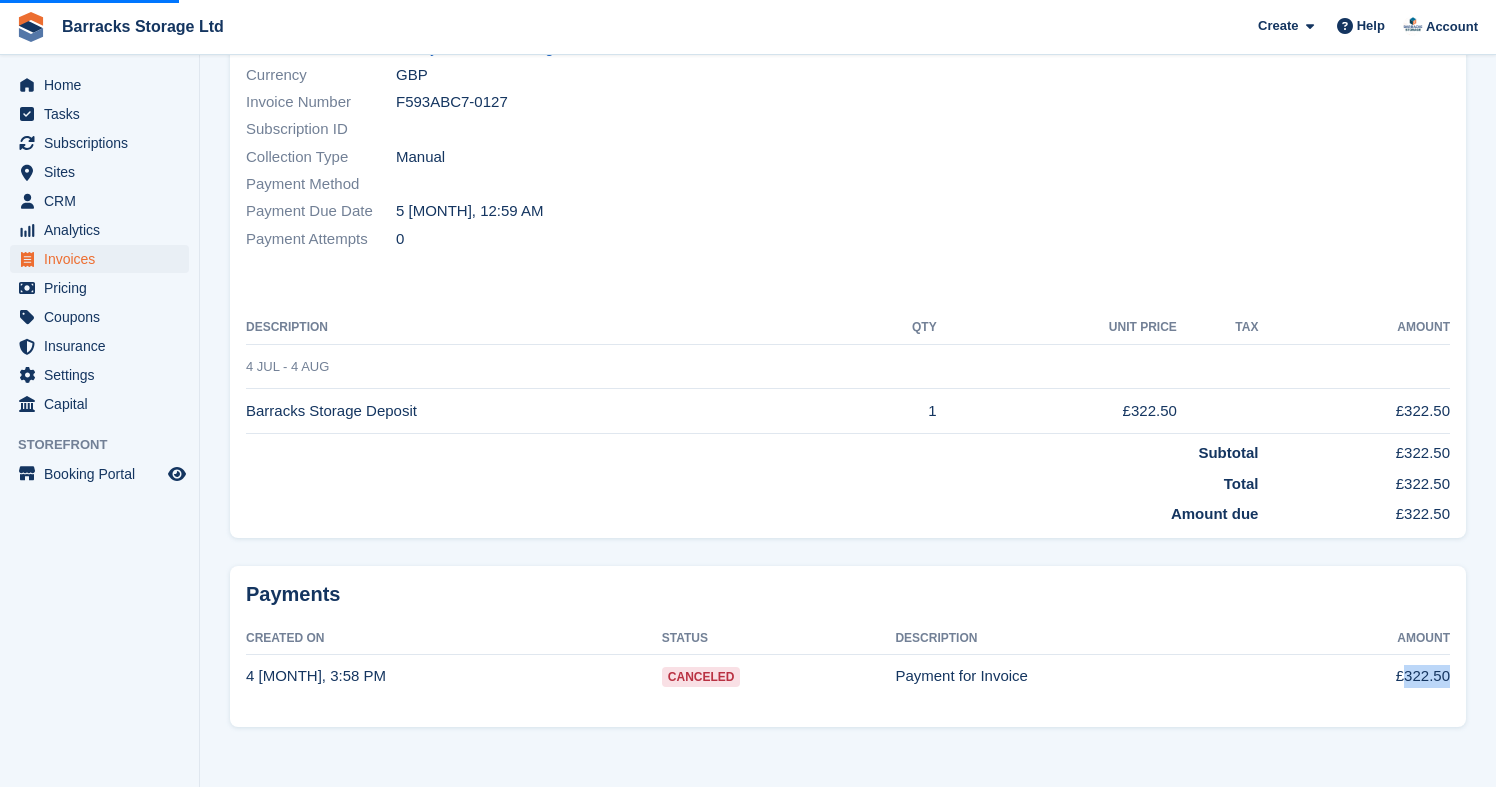 scroll, scrollTop: 371, scrollLeft: 0, axis: vertical 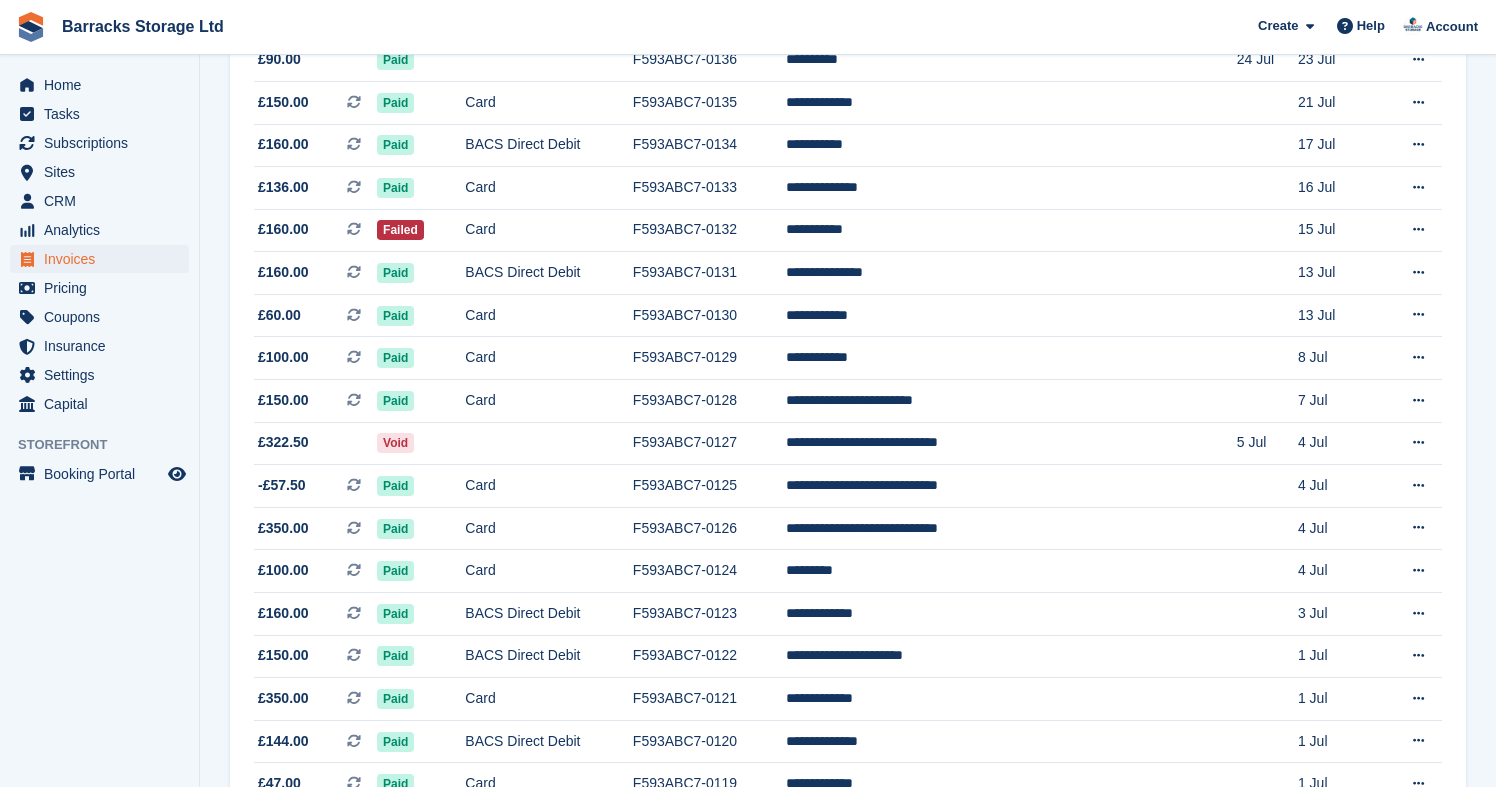 click on "Barracks Storage Ltd
Create
Subscription
Invoice
Contact
Deal
Discount
Page
Help
Chat Support
Submit a support request
Help Center
Get answers to Stora questions
What's New" at bounding box center [748, 27] 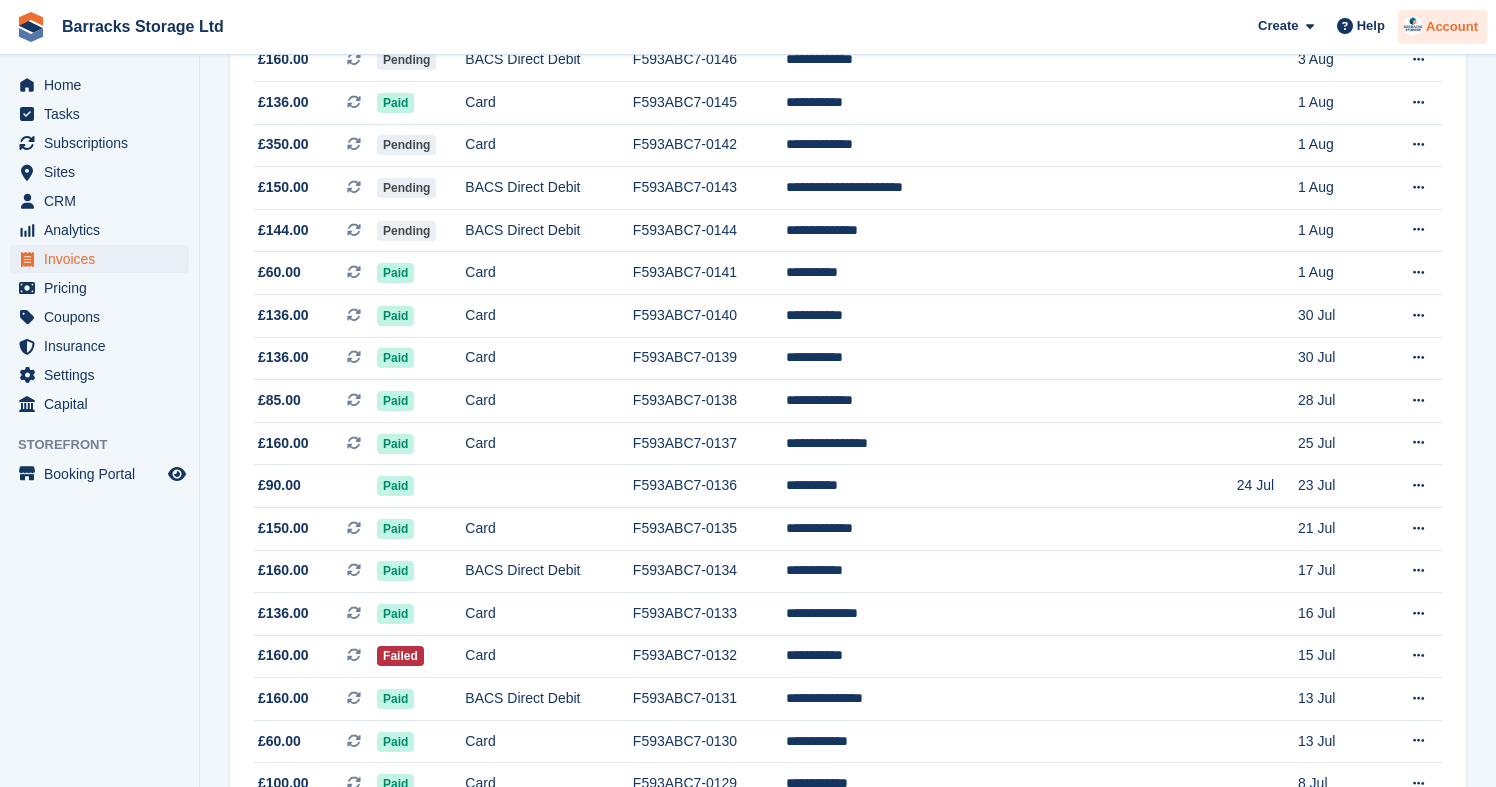 click on "Account" at bounding box center (1452, 27) 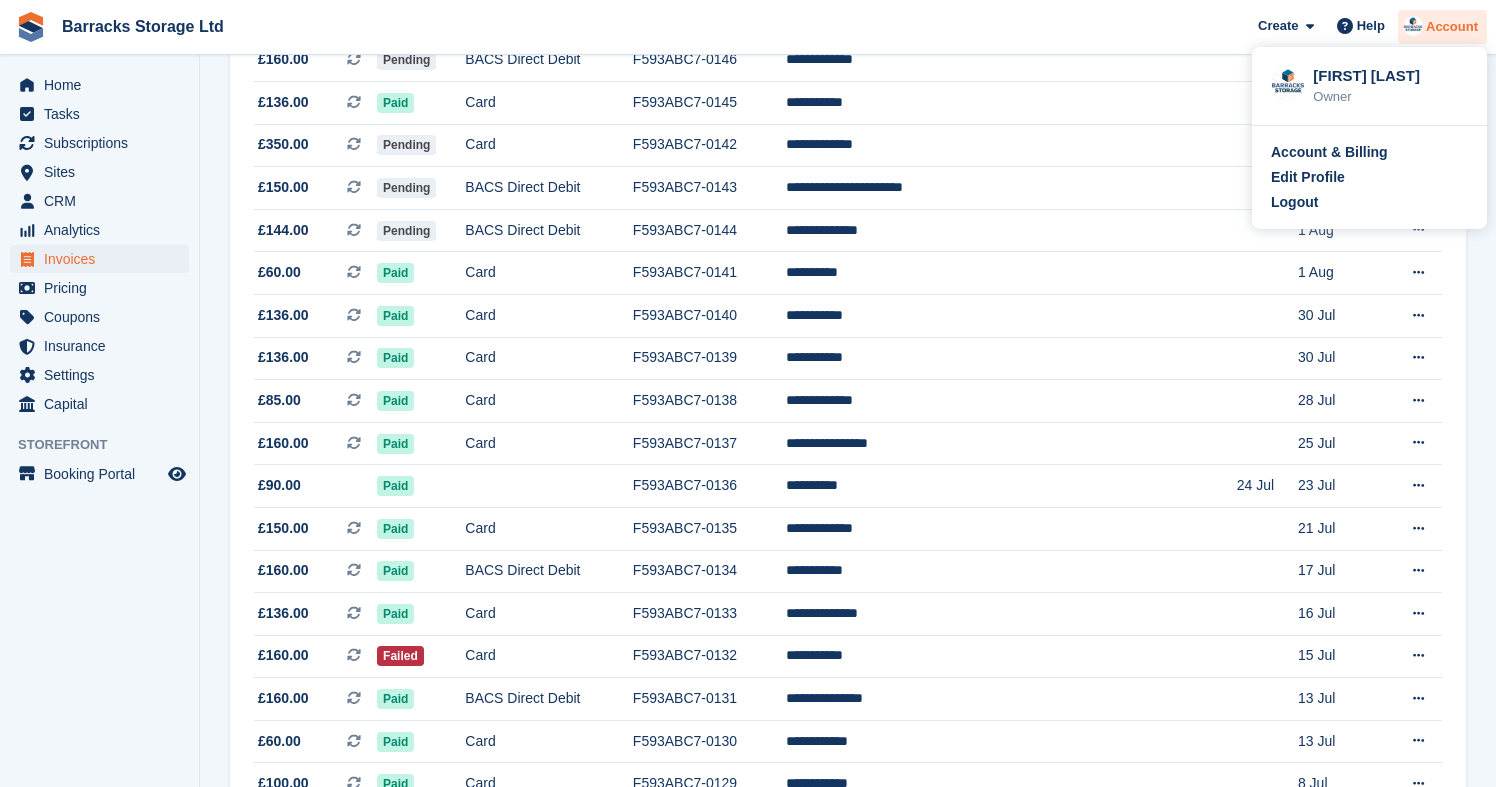 scroll, scrollTop: 479, scrollLeft: 0, axis: vertical 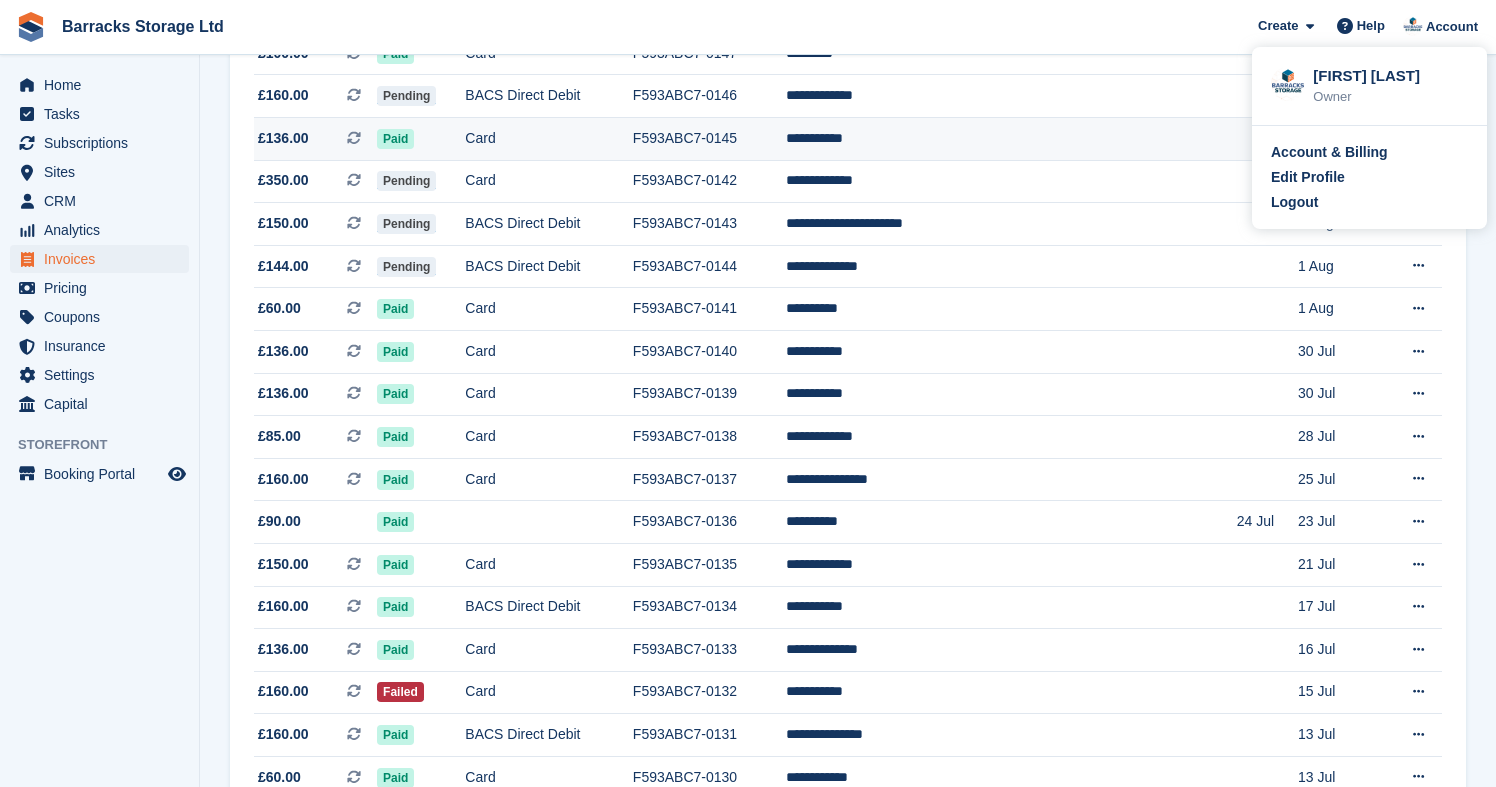 click on "Account & Billing" at bounding box center [1329, 152] 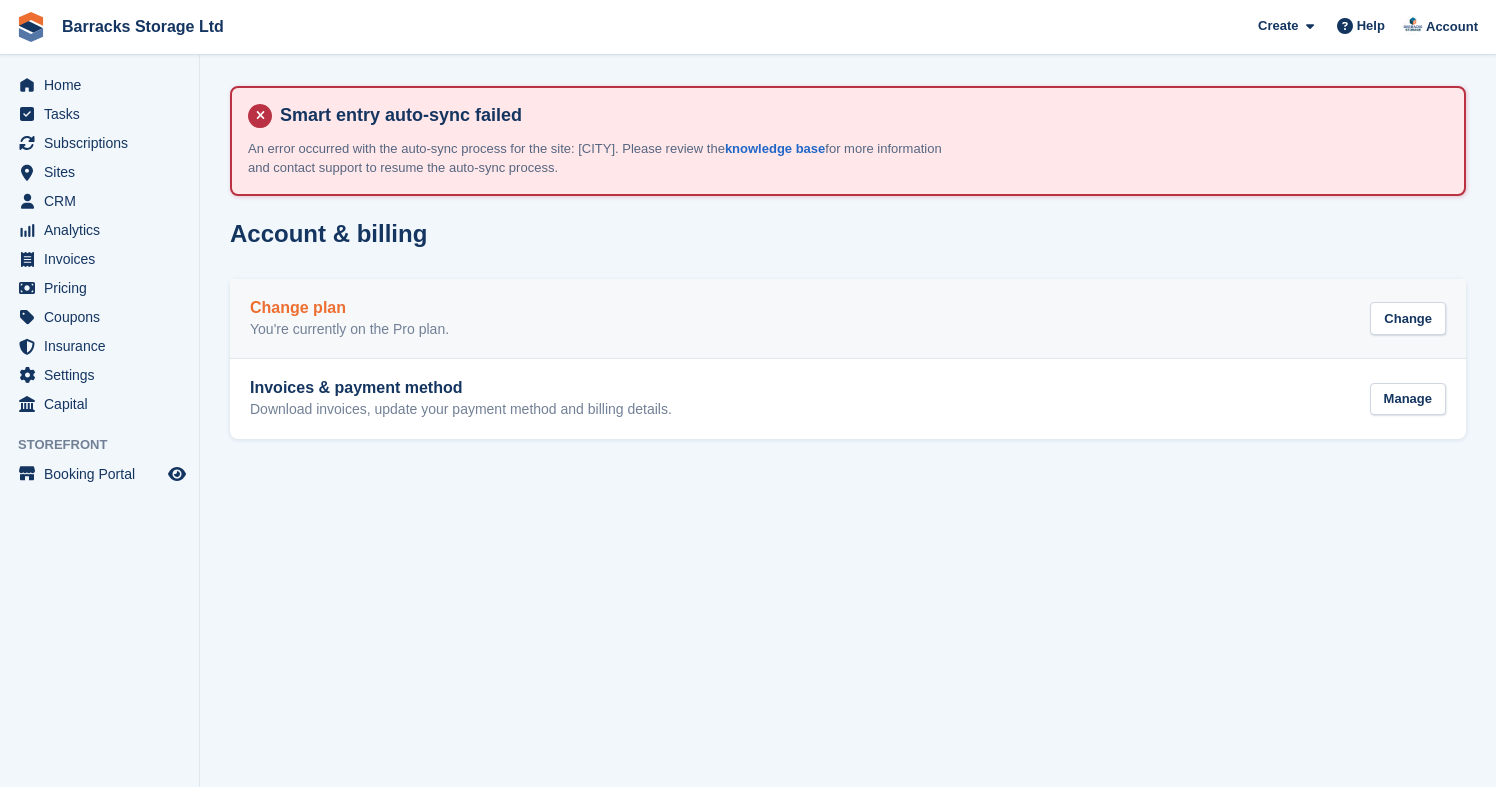 scroll, scrollTop: 0, scrollLeft: 0, axis: both 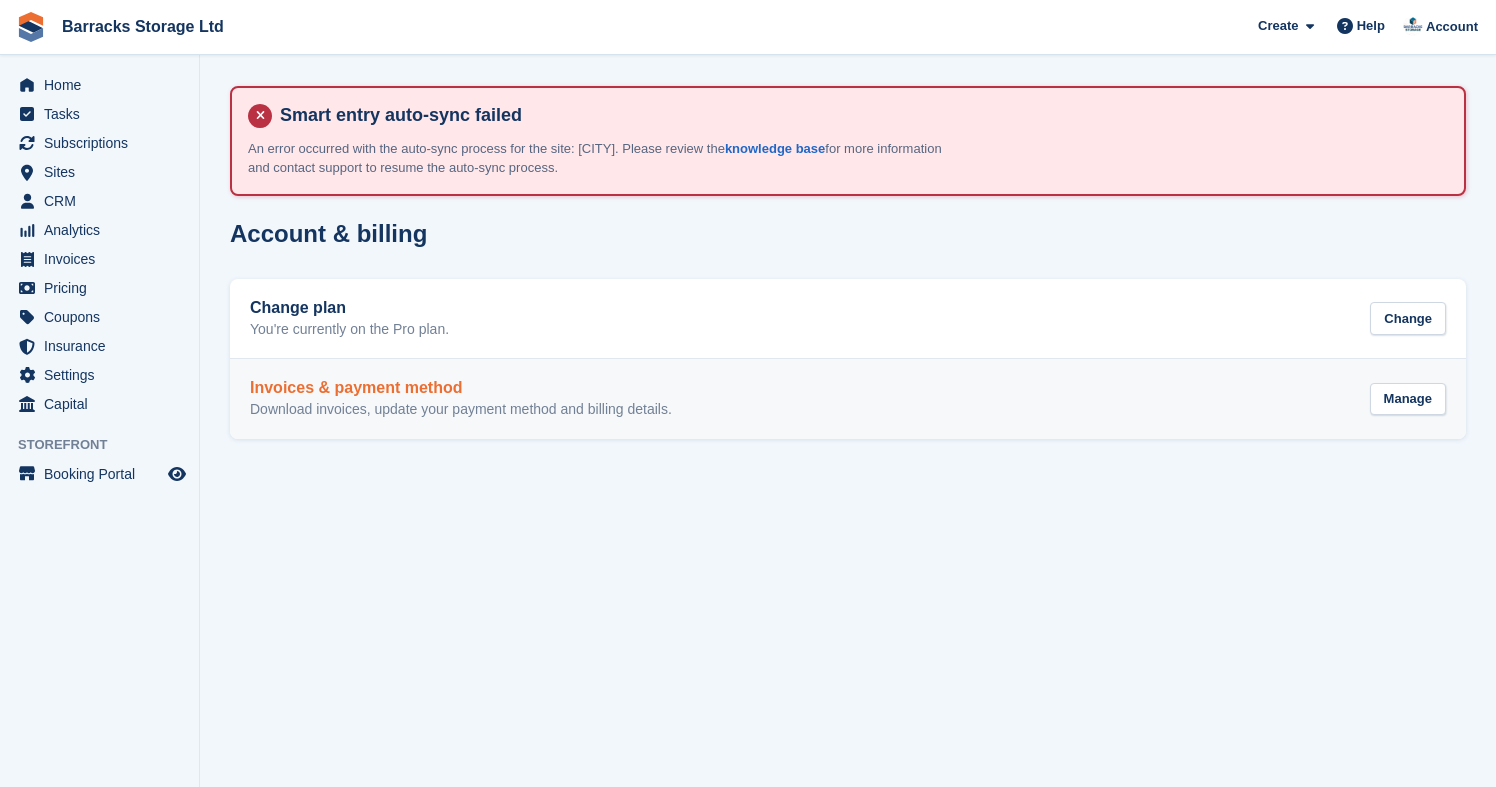 click on "Invoices & payment method
Download invoices, update your payment method and billing details.
Manage" at bounding box center (848, 399) 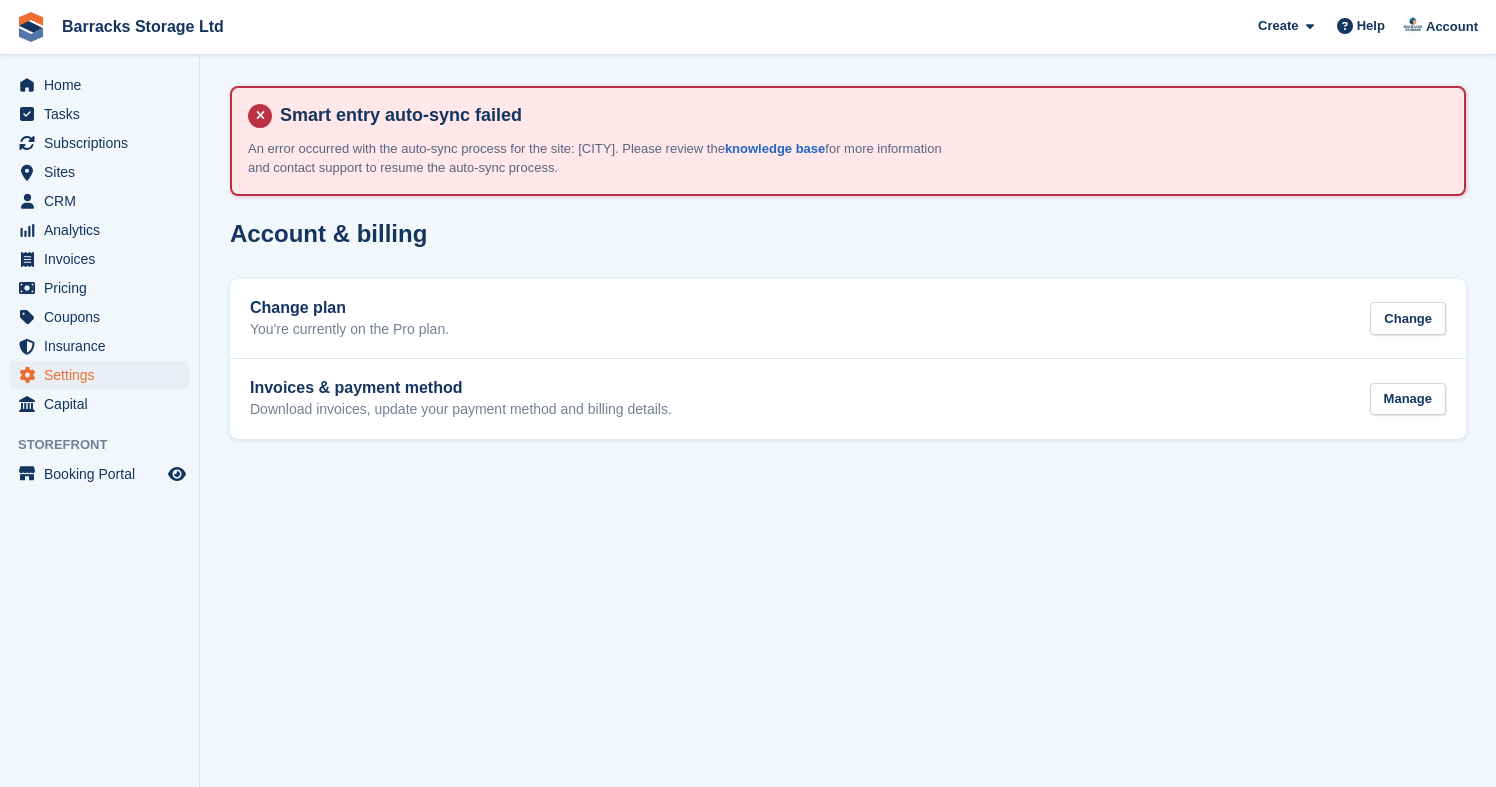 click on "Settings" at bounding box center [104, 375] 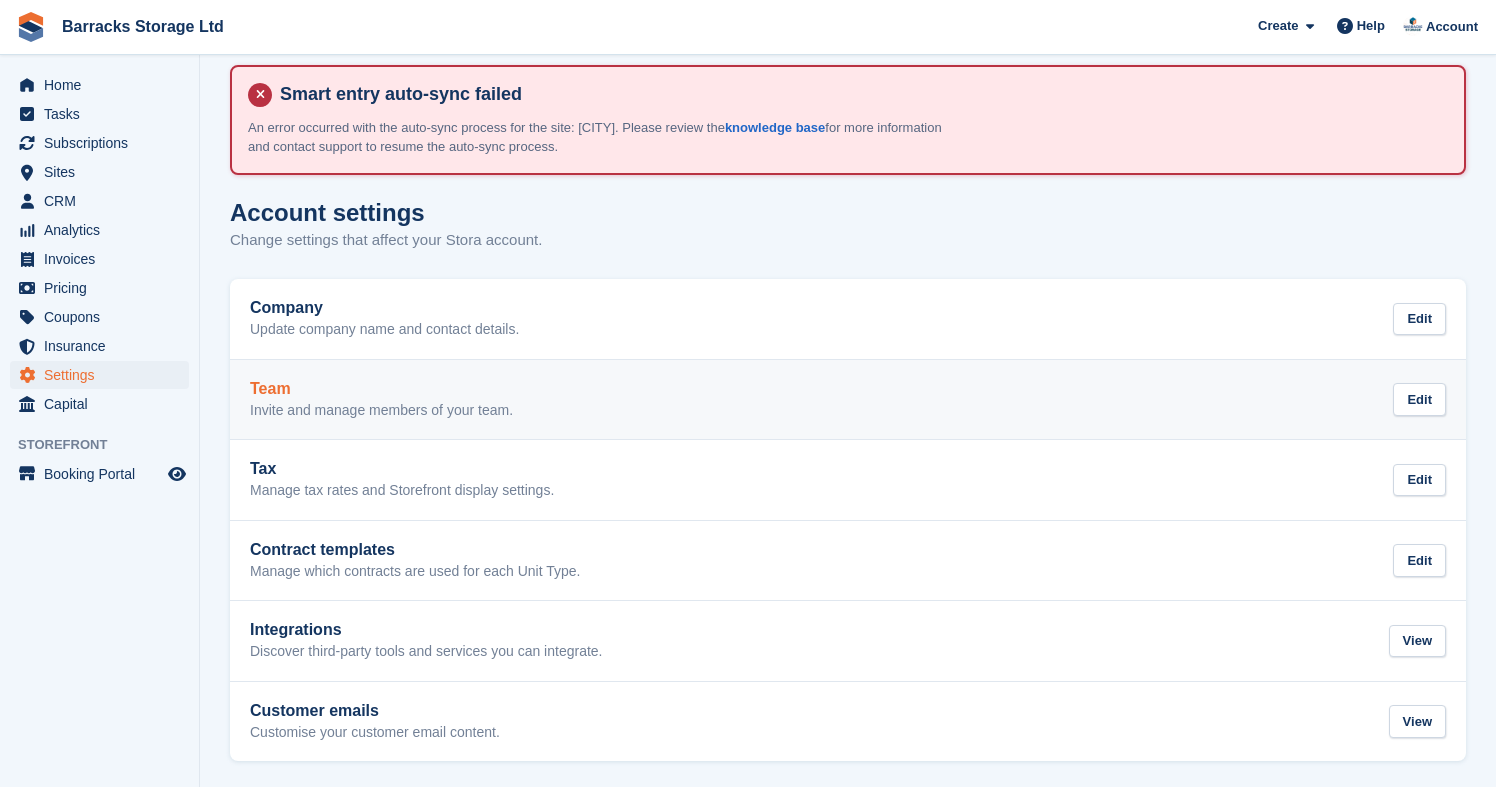 scroll, scrollTop: 20, scrollLeft: 0, axis: vertical 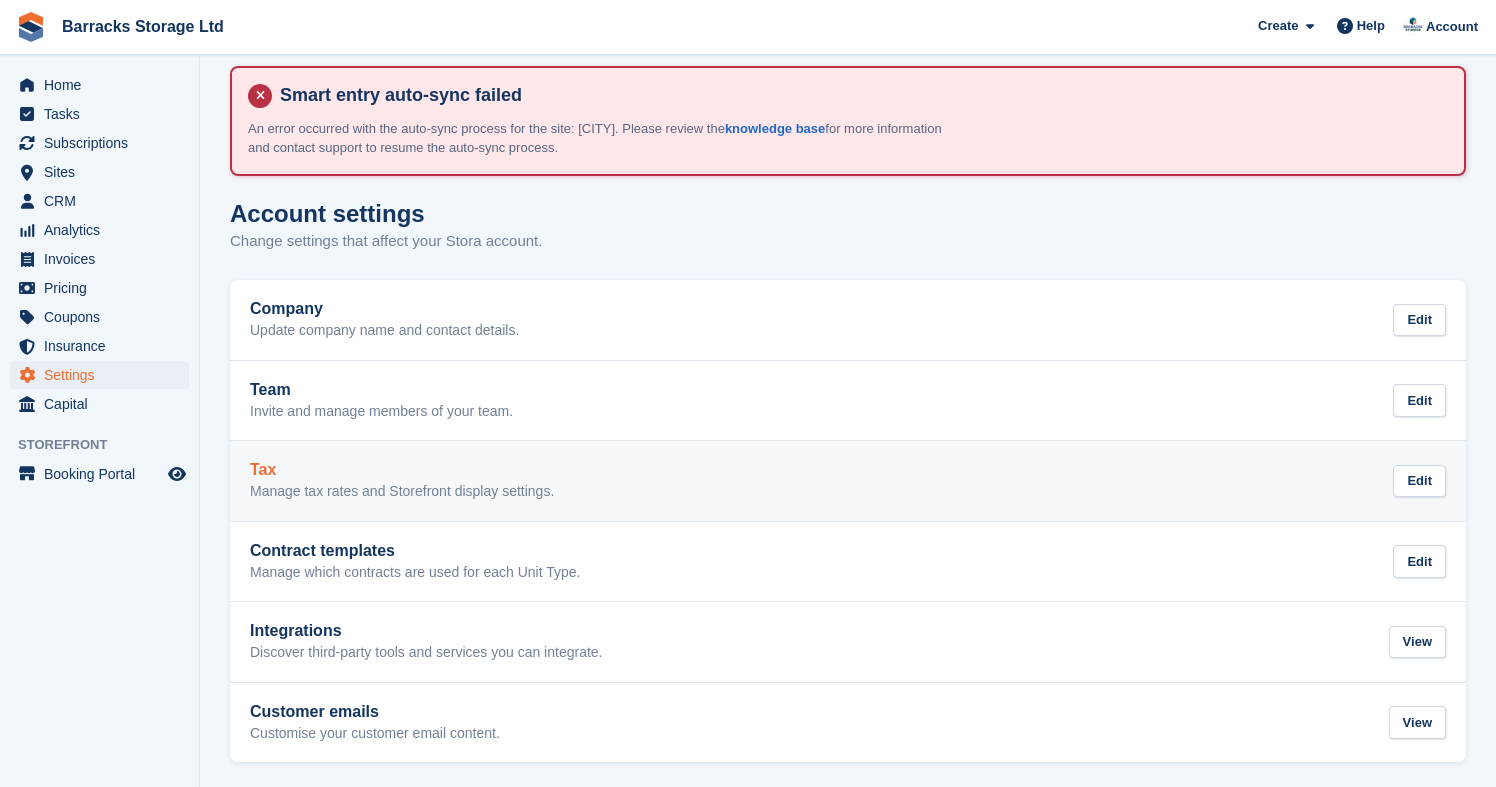 click on "Tax
Manage tax rates and Storefront display settings.
Edit" at bounding box center [848, 481] 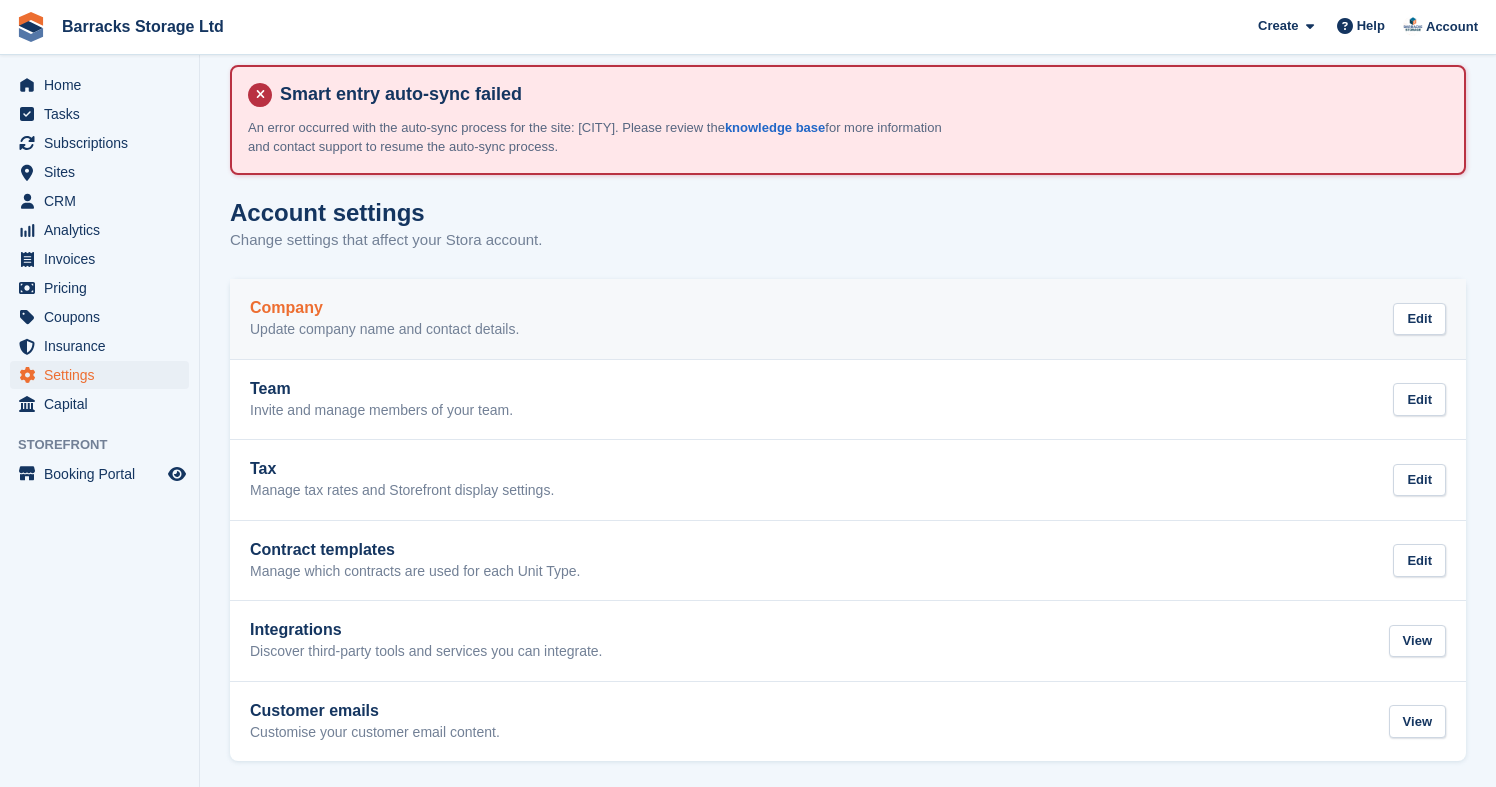 scroll, scrollTop: 20, scrollLeft: 0, axis: vertical 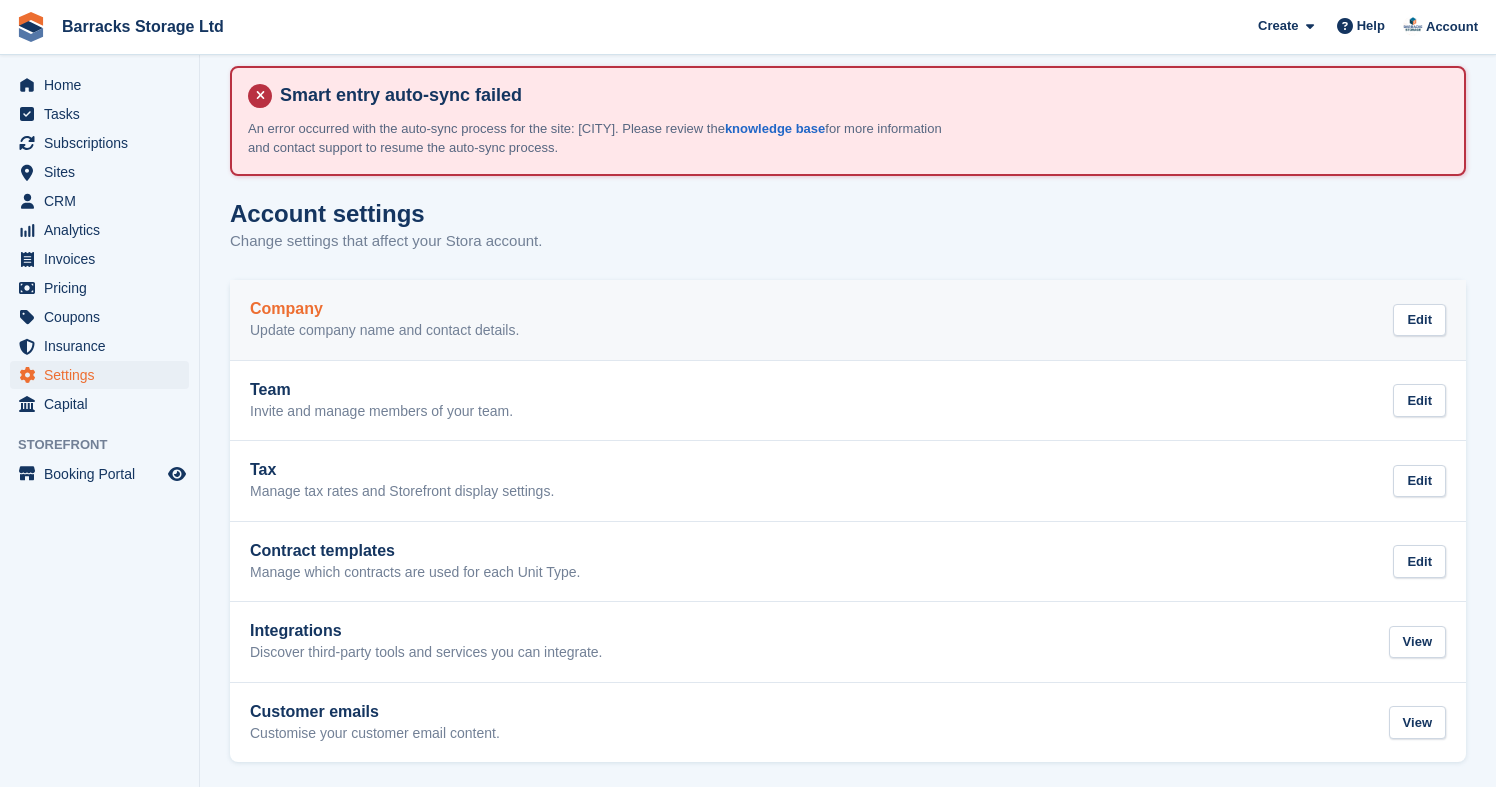 click on "Update company name and contact details." at bounding box center (384, 331) 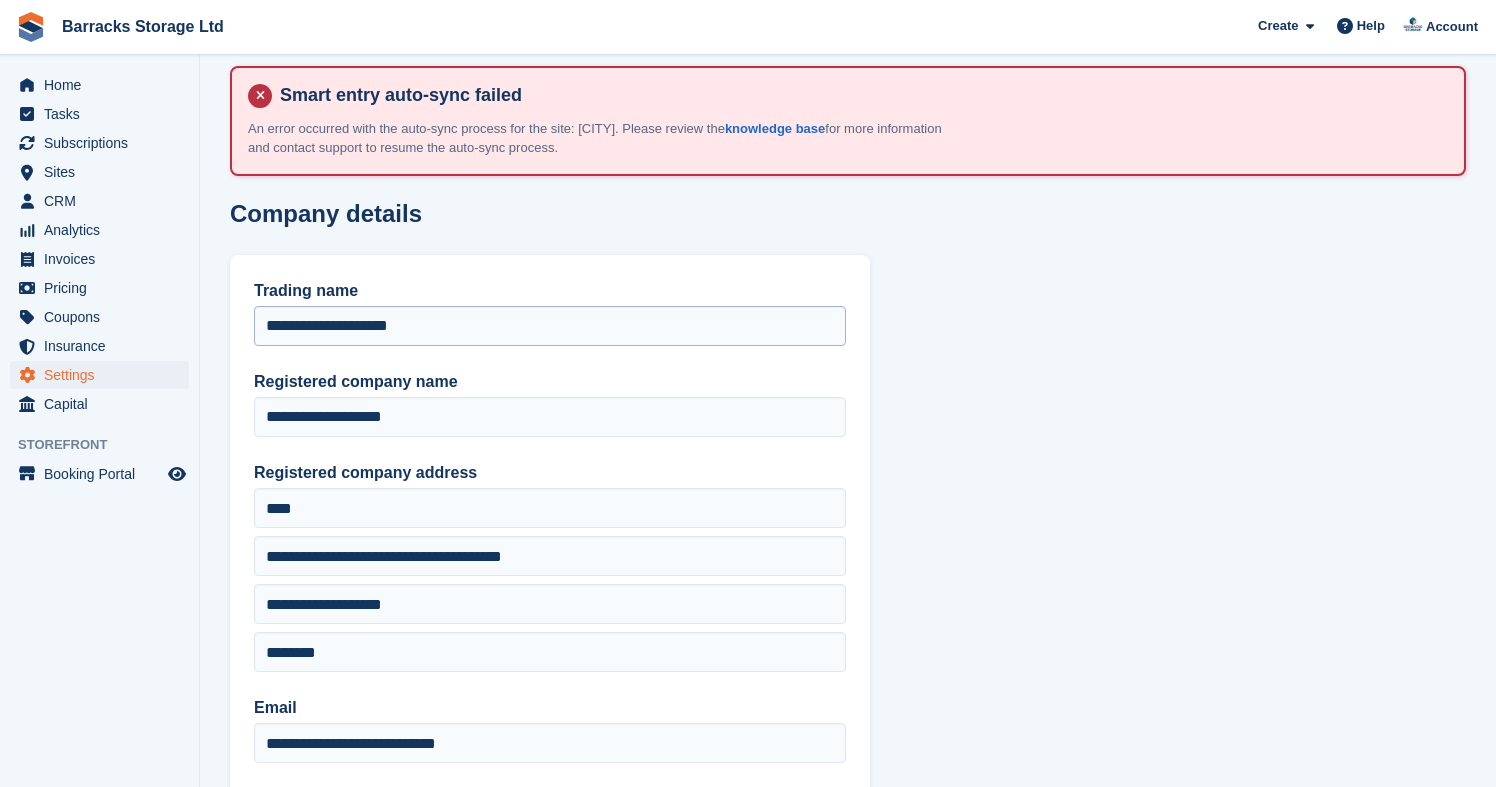 scroll, scrollTop: 0, scrollLeft: 0, axis: both 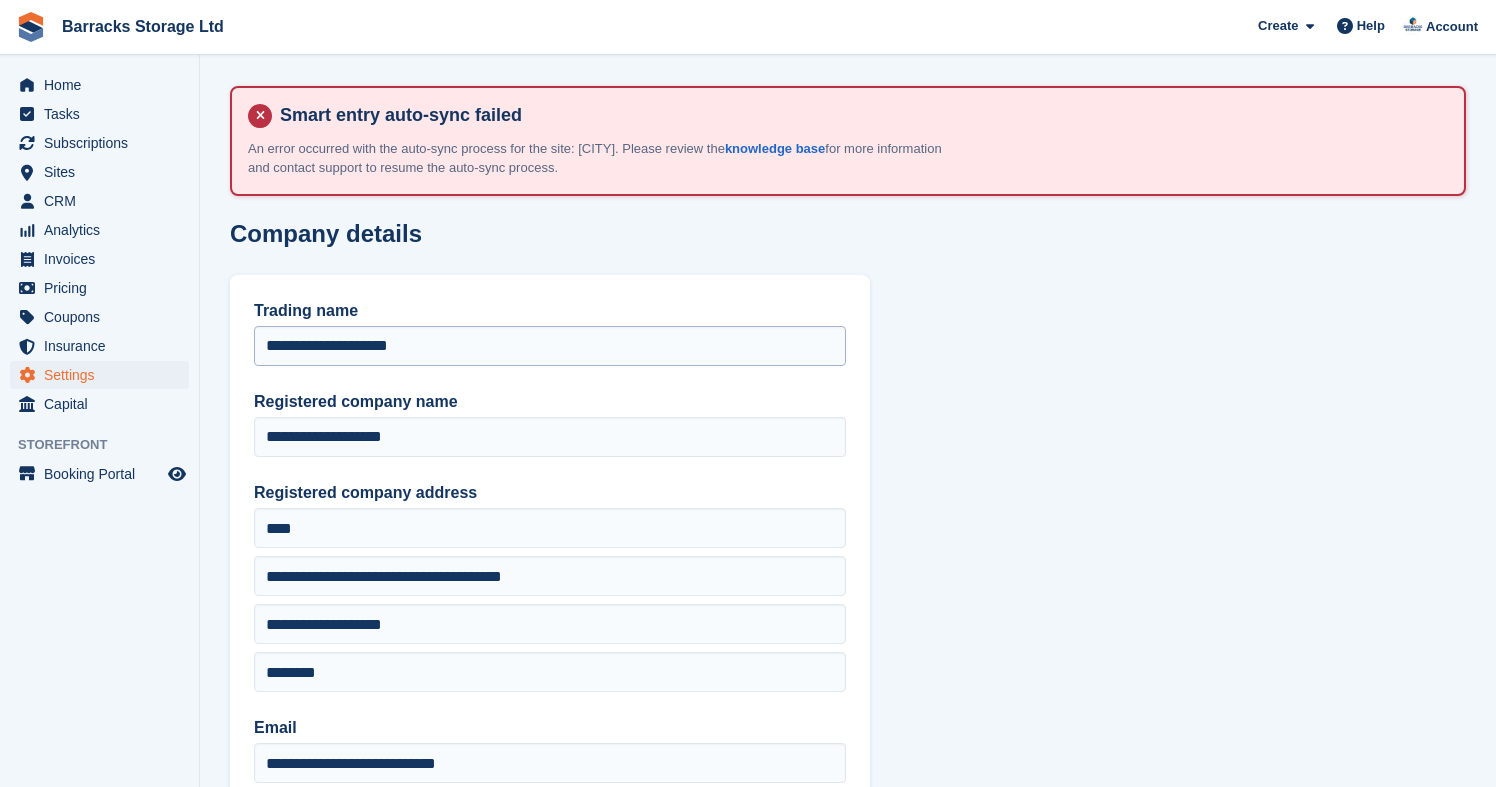 type on "**********" 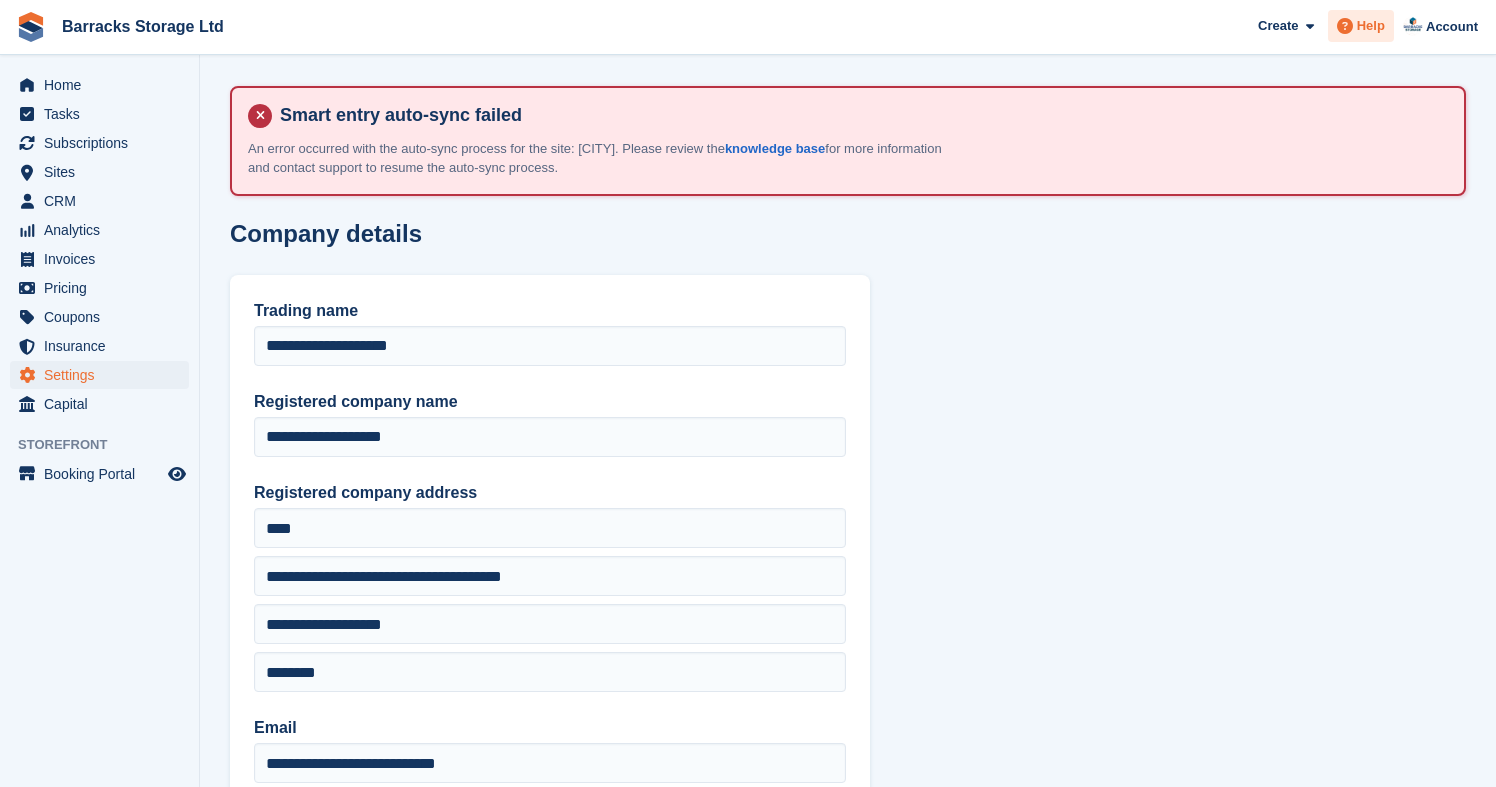 scroll, scrollTop: 0, scrollLeft: 0, axis: both 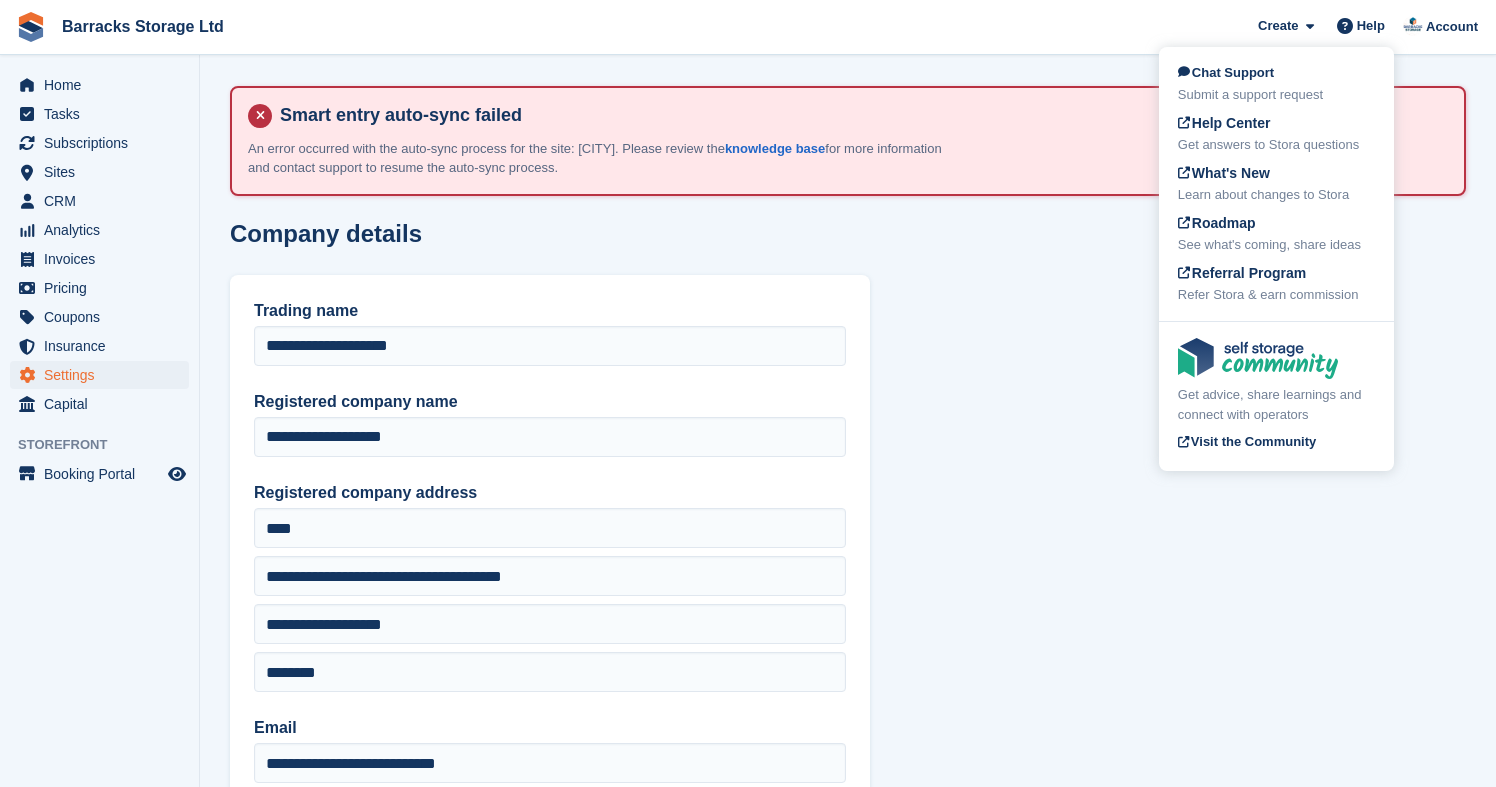 drag, startPoint x: 453, startPoint y: 250, endPoint x: 434, endPoint y: 257, distance: 20.248457 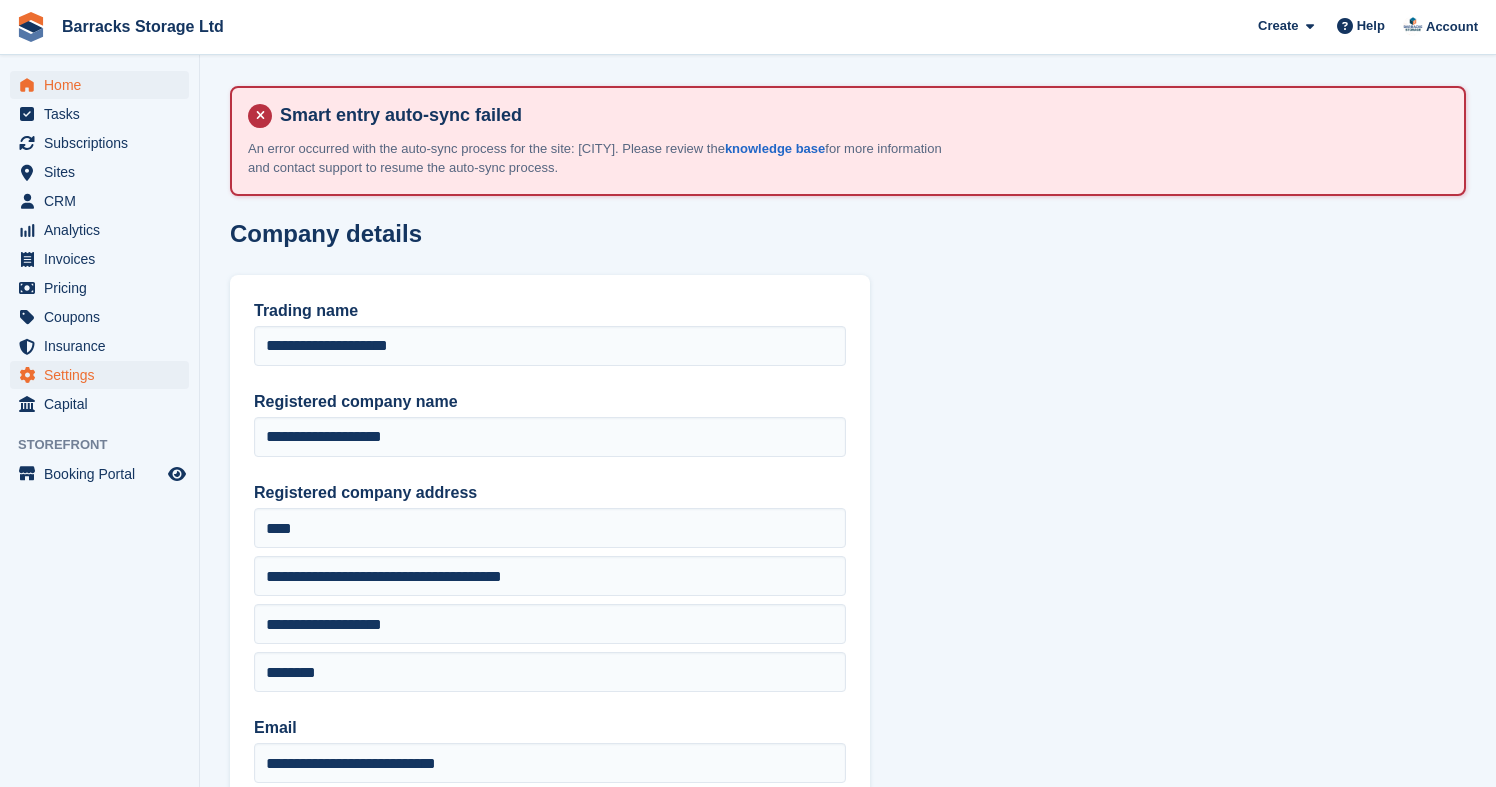 click on "Home" at bounding box center [104, 85] 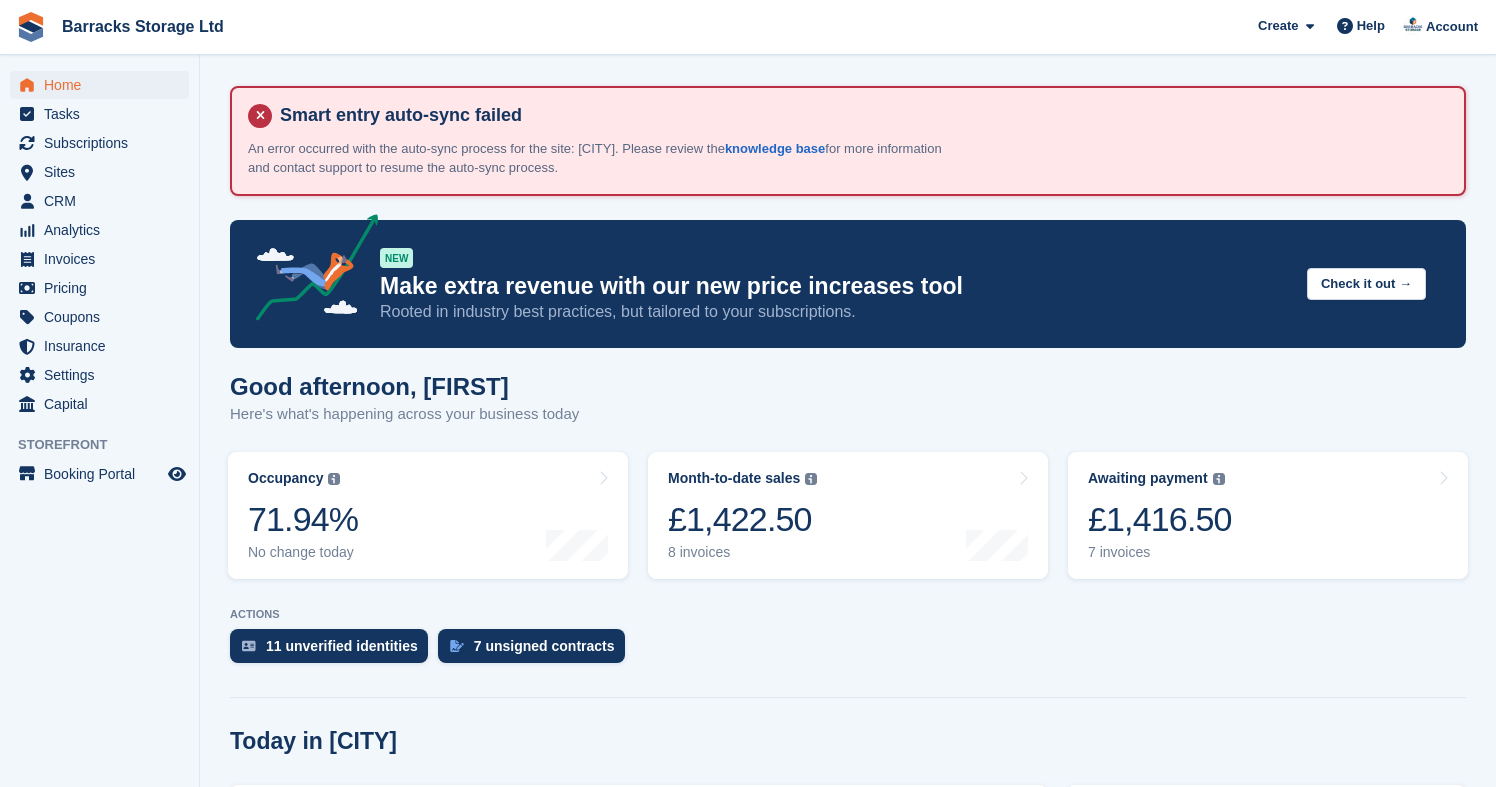 scroll, scrollTop: 0, scrollLeft: 0, axis: both 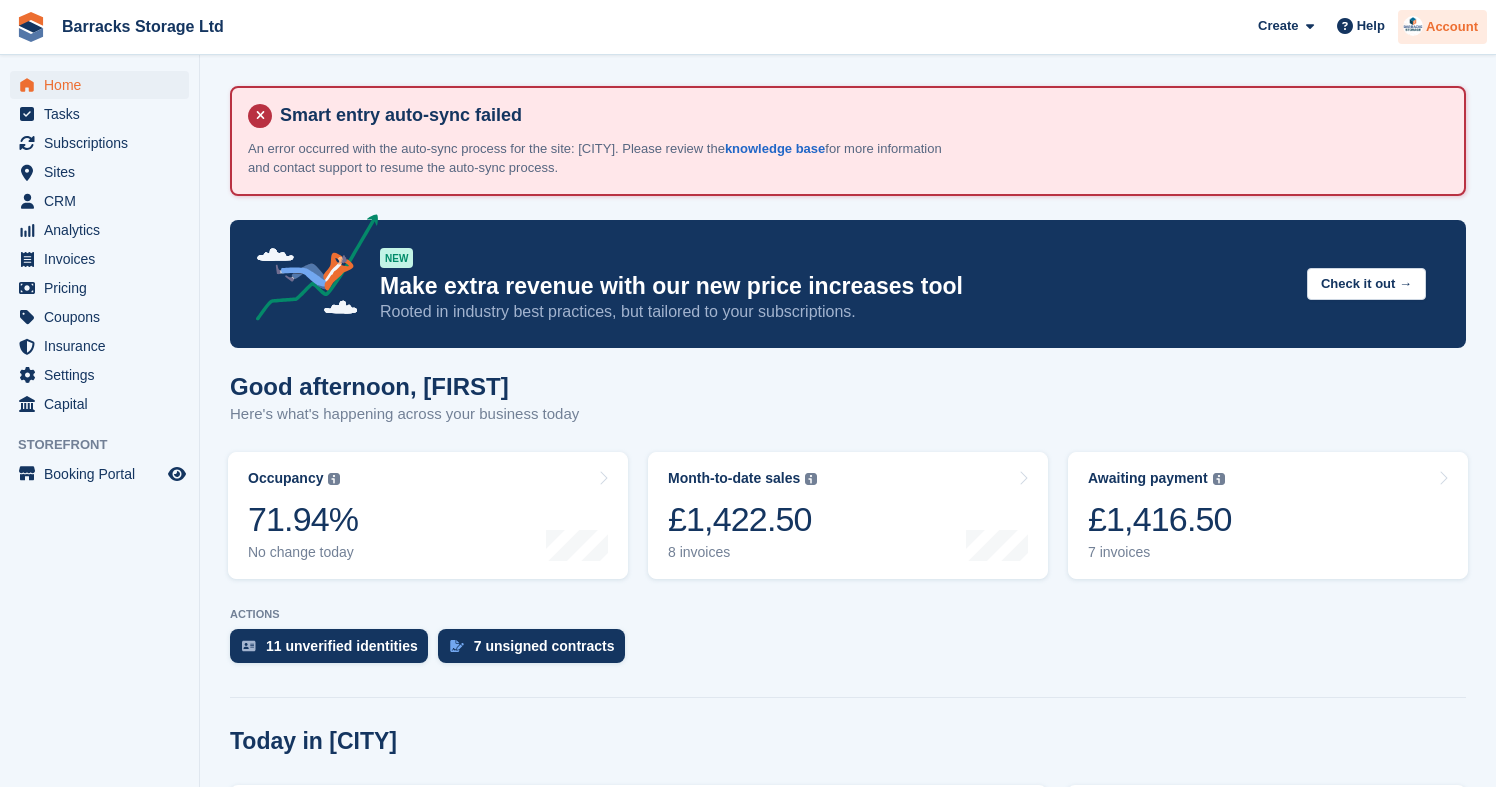 click on "Account" at bounding box center (1452, 27) 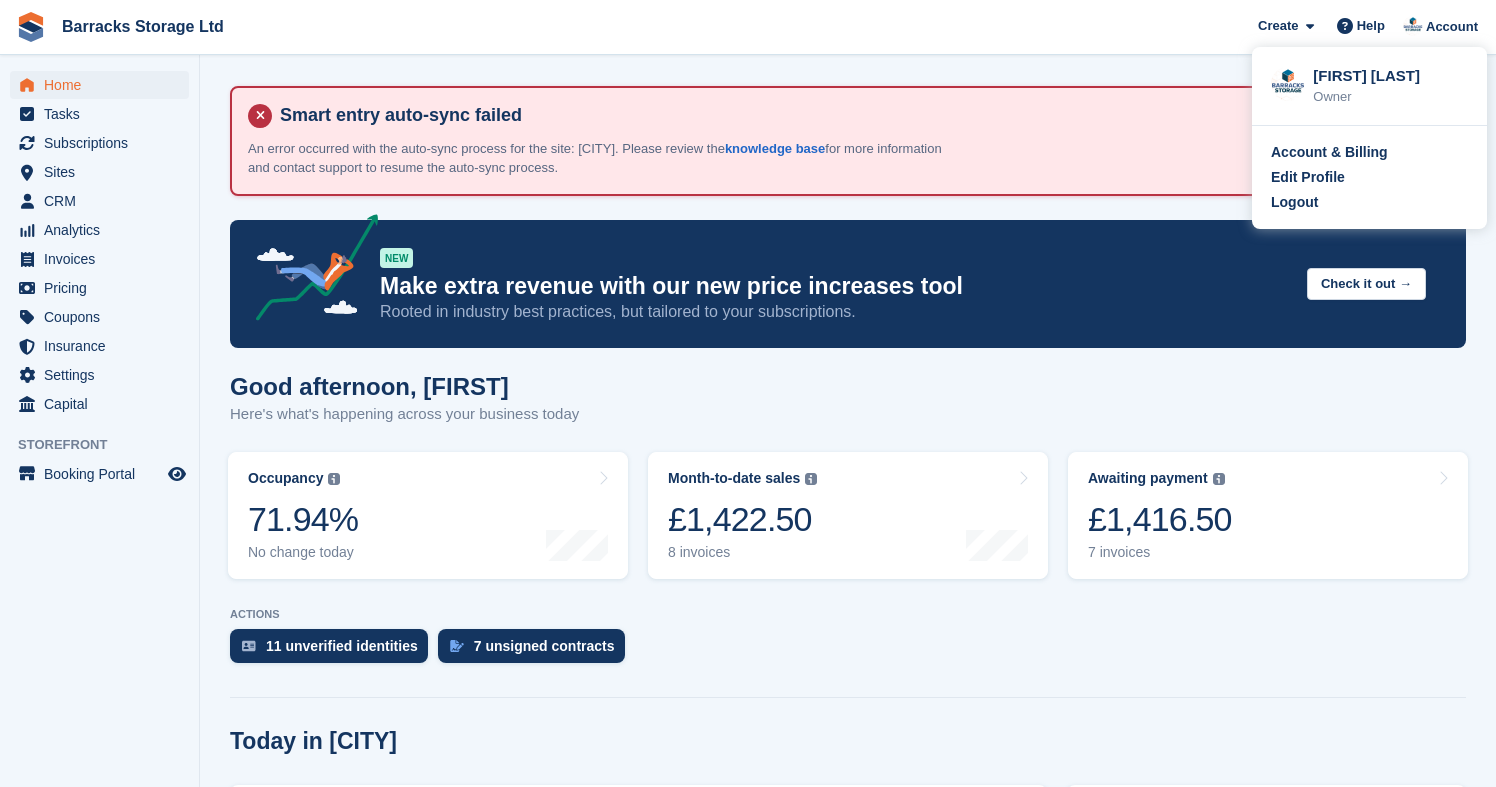 click on "Smart entry auto-sync failed
An error occurred with the auto-sync process for the site: [CITY]. Please review the  knowledge base  for more information and contact support to resume the auto-sync process.
NEW
Make extra revenue with our new price increases tool
Rooted in industry best practices, but tailored to your subscriptions.
Check it out →
Good afternoon, [FIRST]
Here's what's happening across your business today
Occupancy
The percentage of all currently allocated units in terms of area. Includes units with occupied, repo or overlocked status. Trendline shows changes across last 30 days." at bounding box center [848, 893] 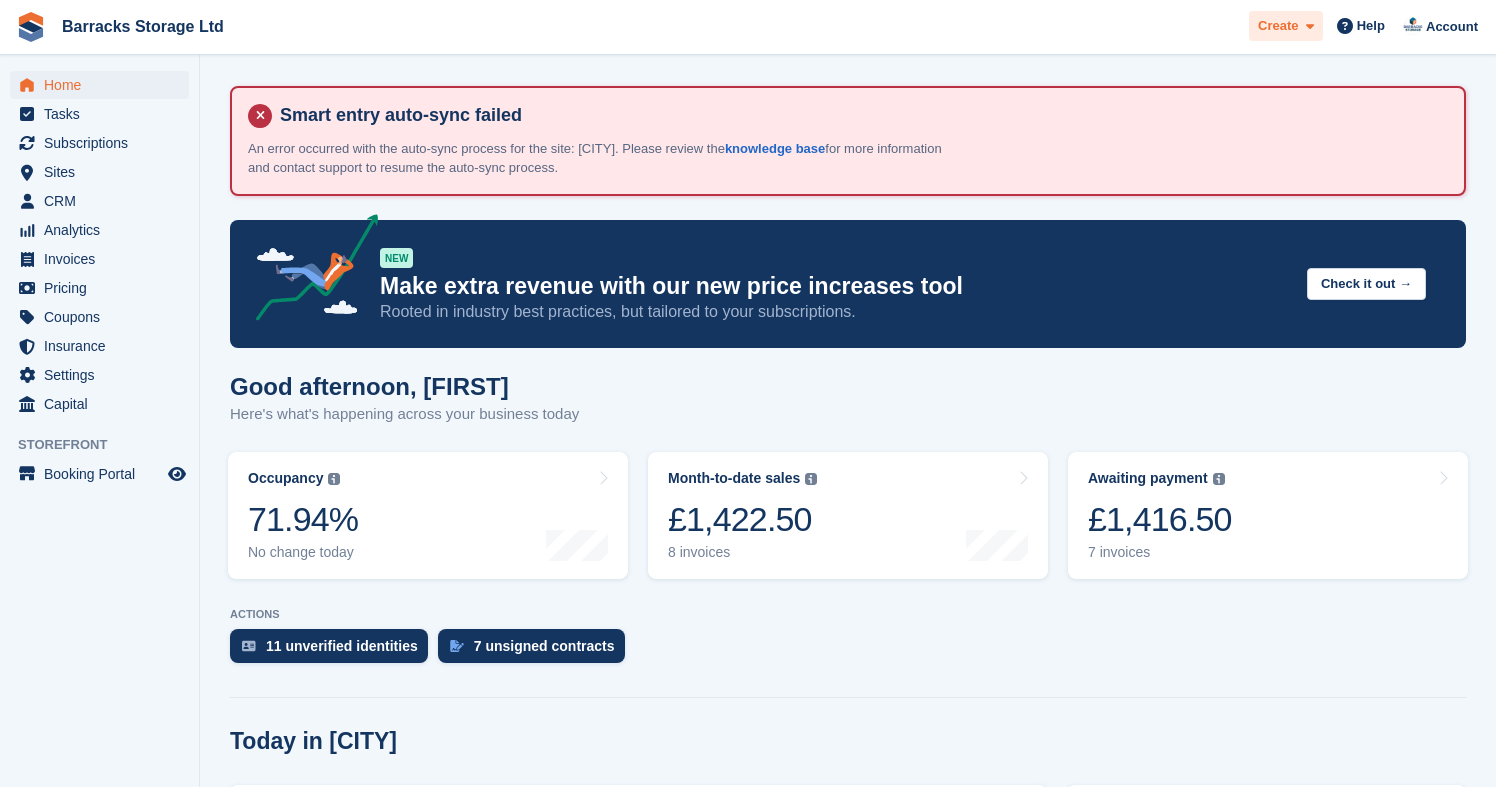 click on "Create" at bounding box center [1278, 26] 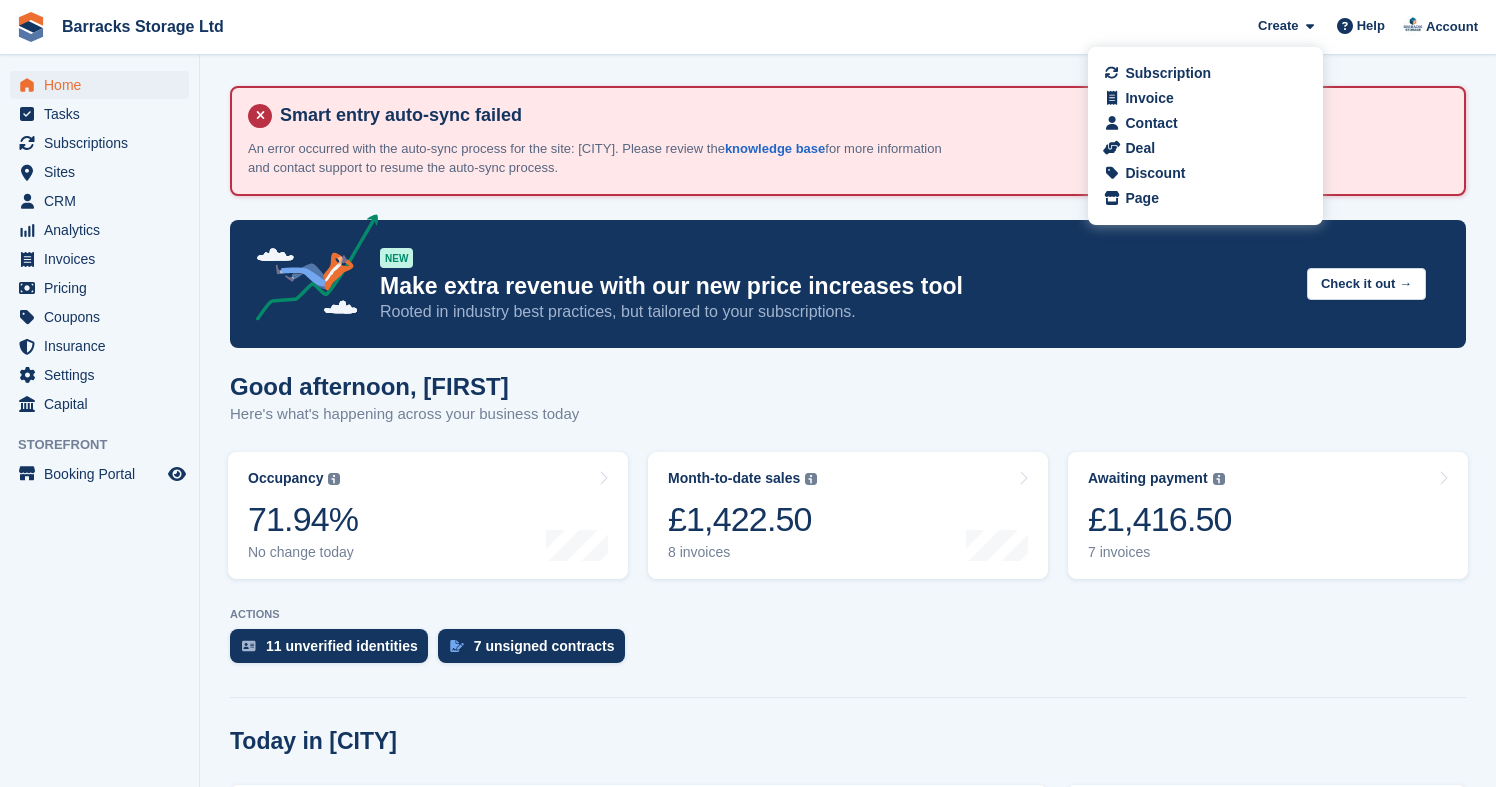 click on "Smart entry auto-sync failed
An error occurred with the auto-sync process for the site: [CITY]. Please review the  knowledge base  for more information and contact support to resume the auto-sync process.
NEW
Make extra revenue with our new price increases tool
Rooted in industry best practices, but tailored to your subscriptions.
Check it out →
Good afternoon, [FIRST]
Here's what's happening across your business today
Occupancy
The percentage of all currently allocated units in terms of area. Includes units with occupied, repo or overlocked status. Trendline shows changes across last 30 days." at bounding box center [848, 893] 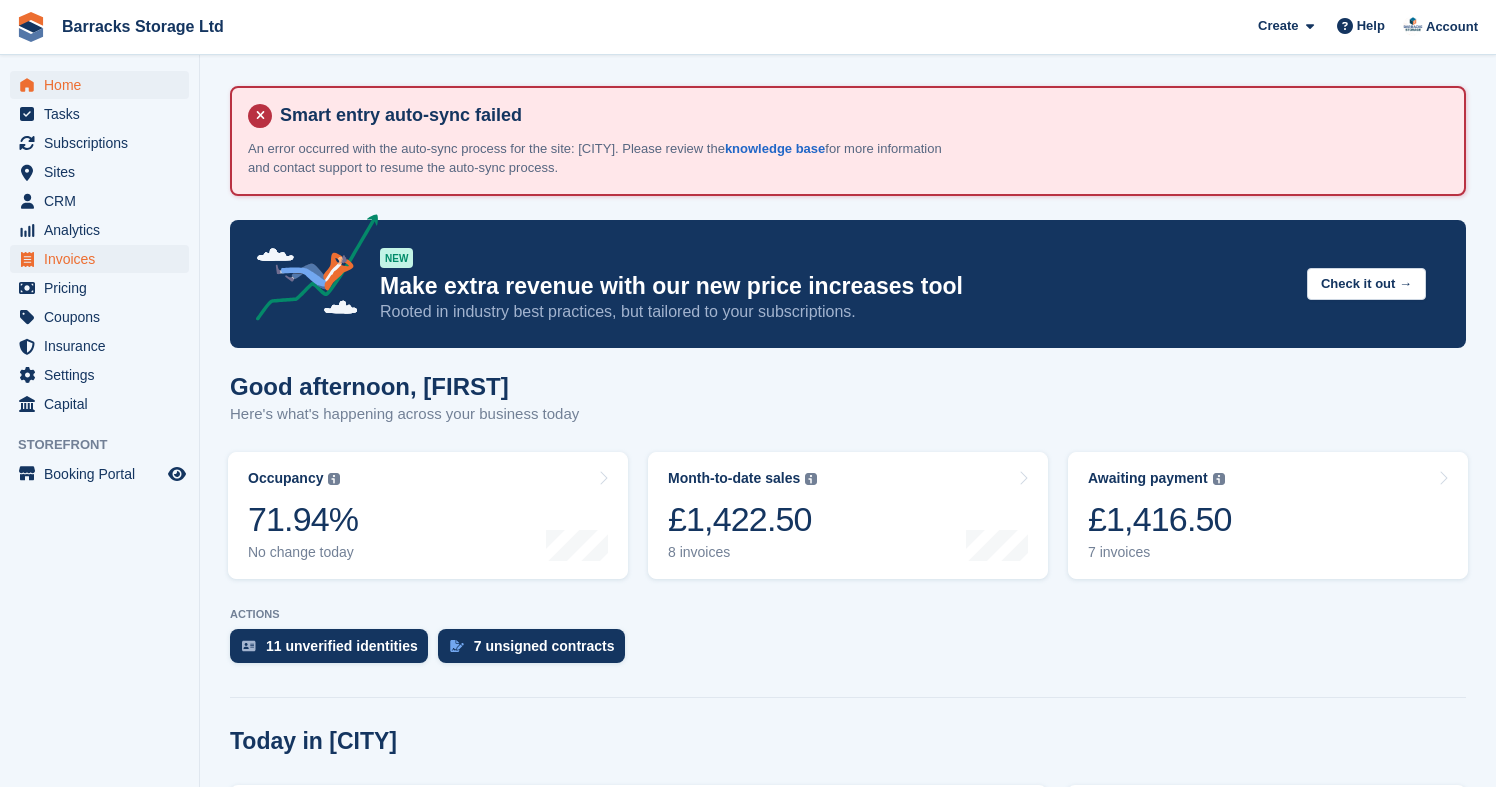 click on "Invoices" at bounding box center (104, 259) 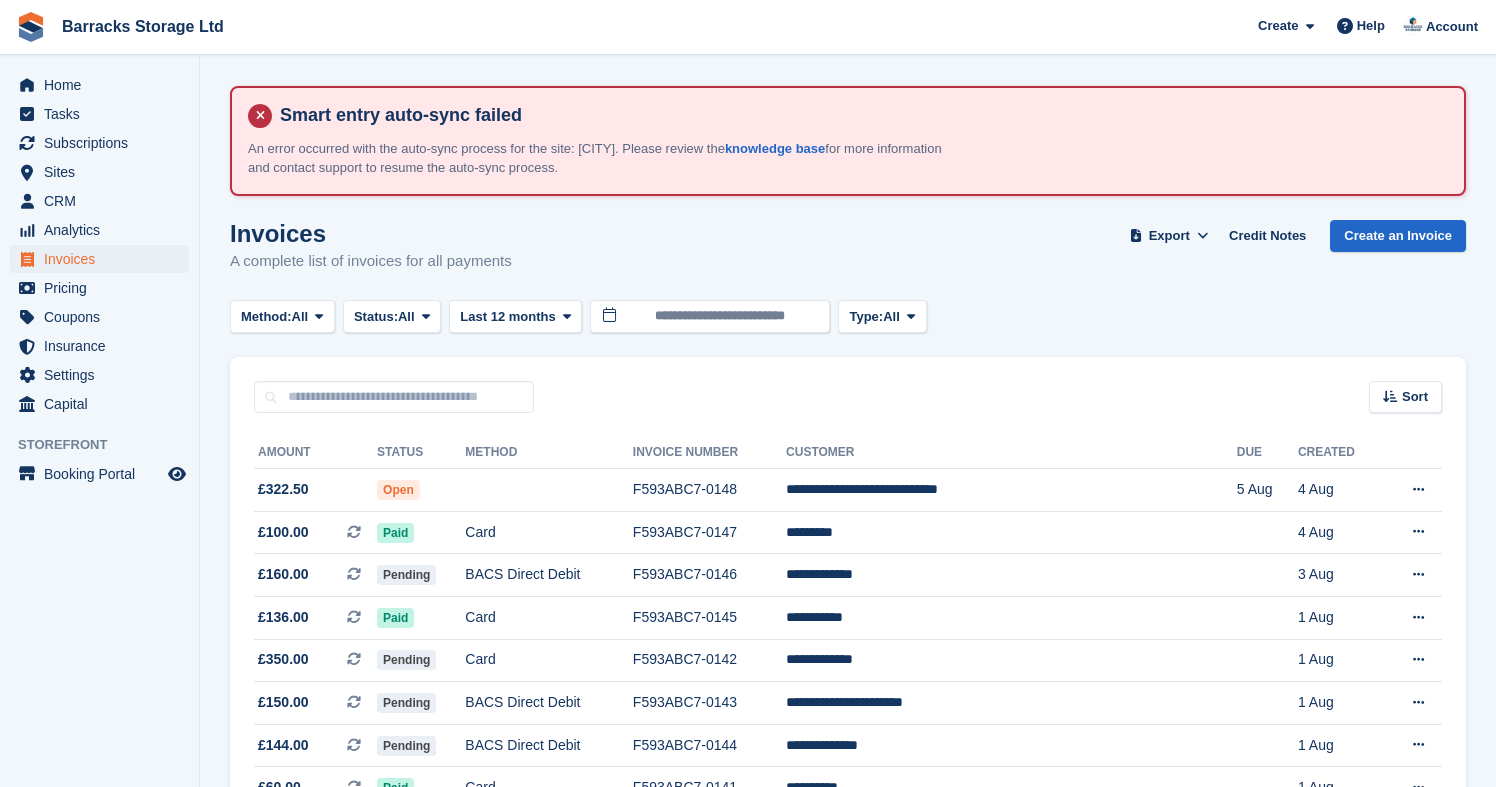 scroll, scrollTop: 0, scrollLeft: 0, axis: both 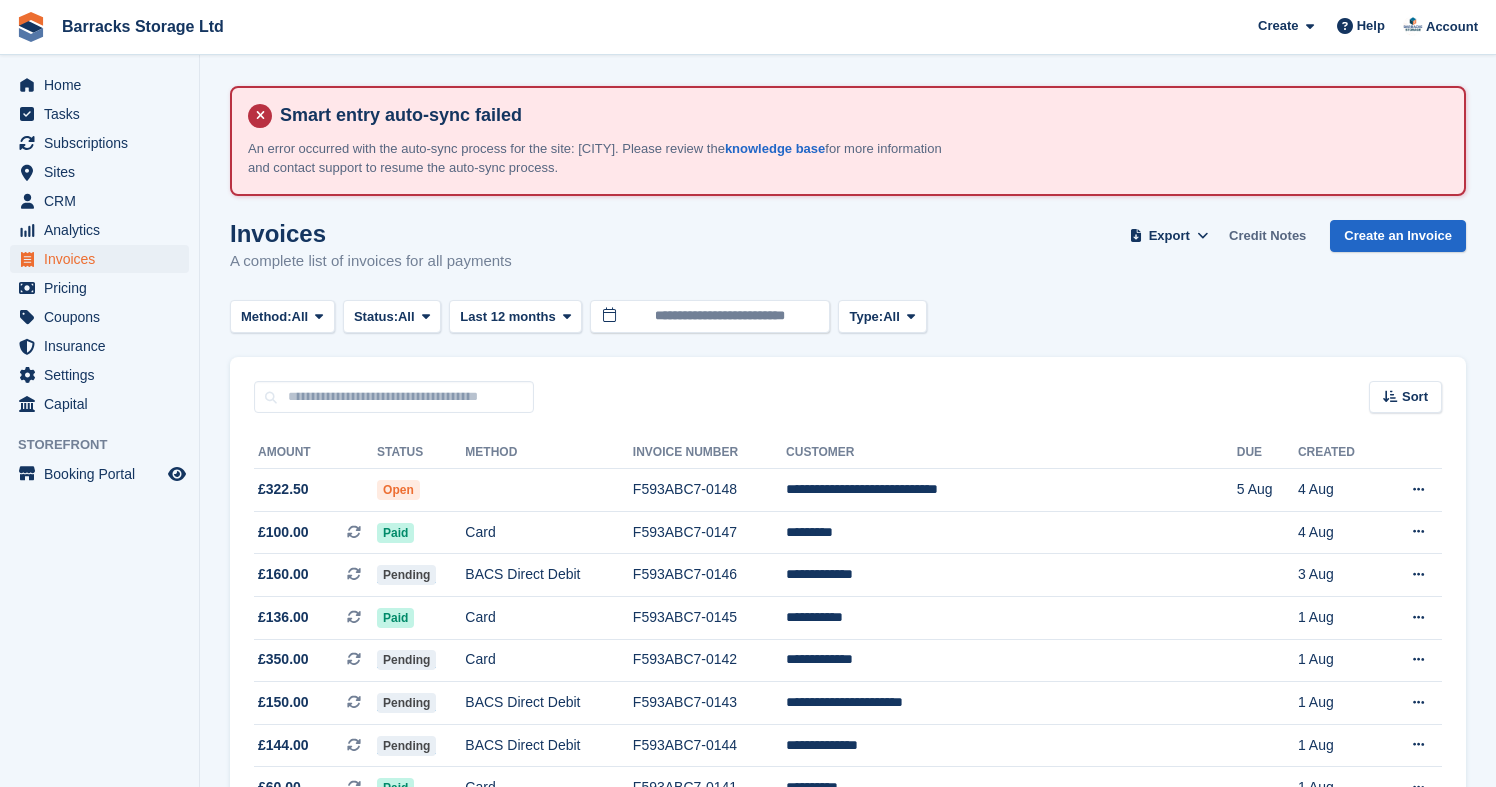 click on "Credit Notes" at bounding box center (1267, 236) 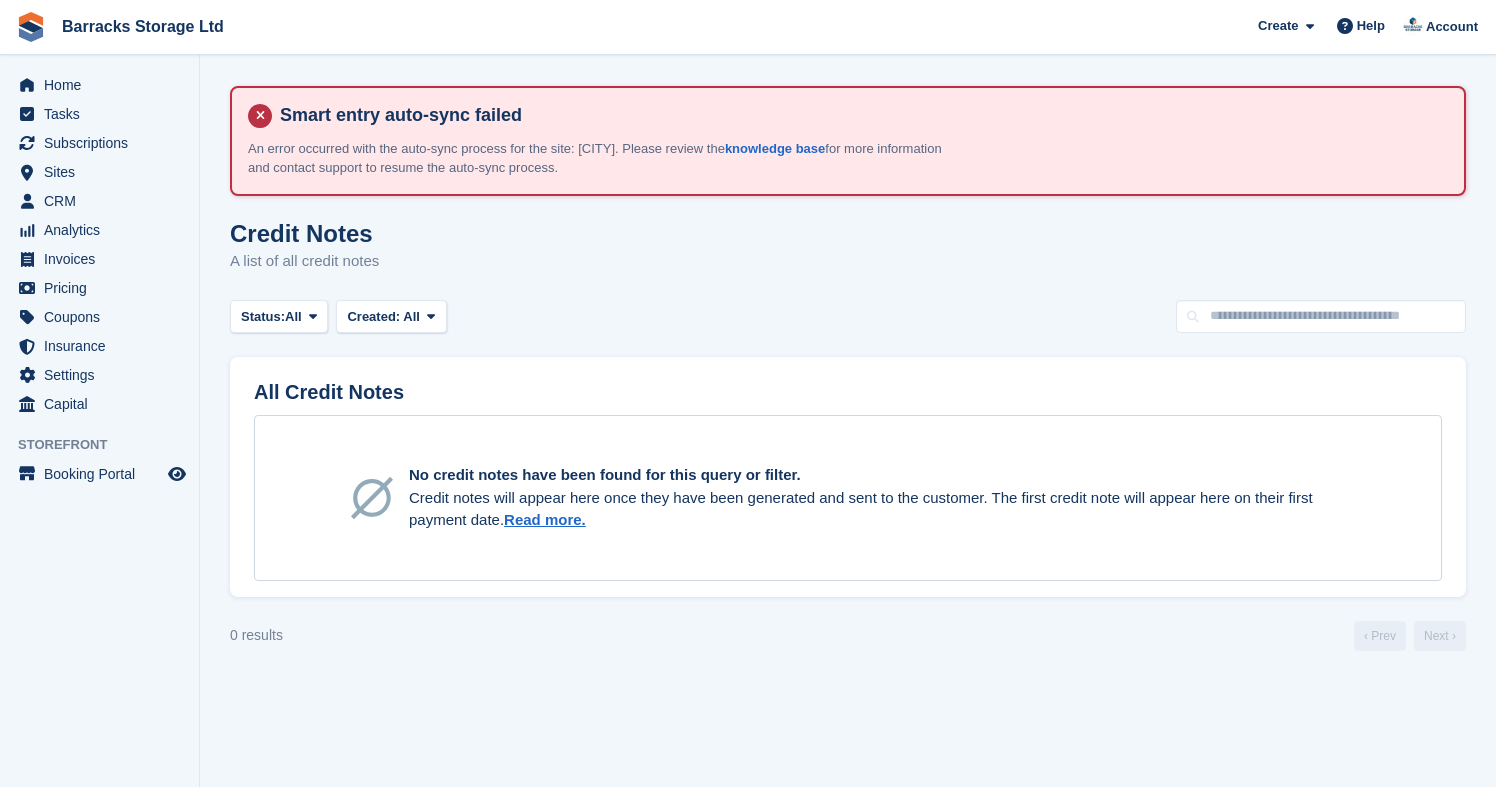 scroll, scrollTop: 0, scrollLeft: 0, axis: both 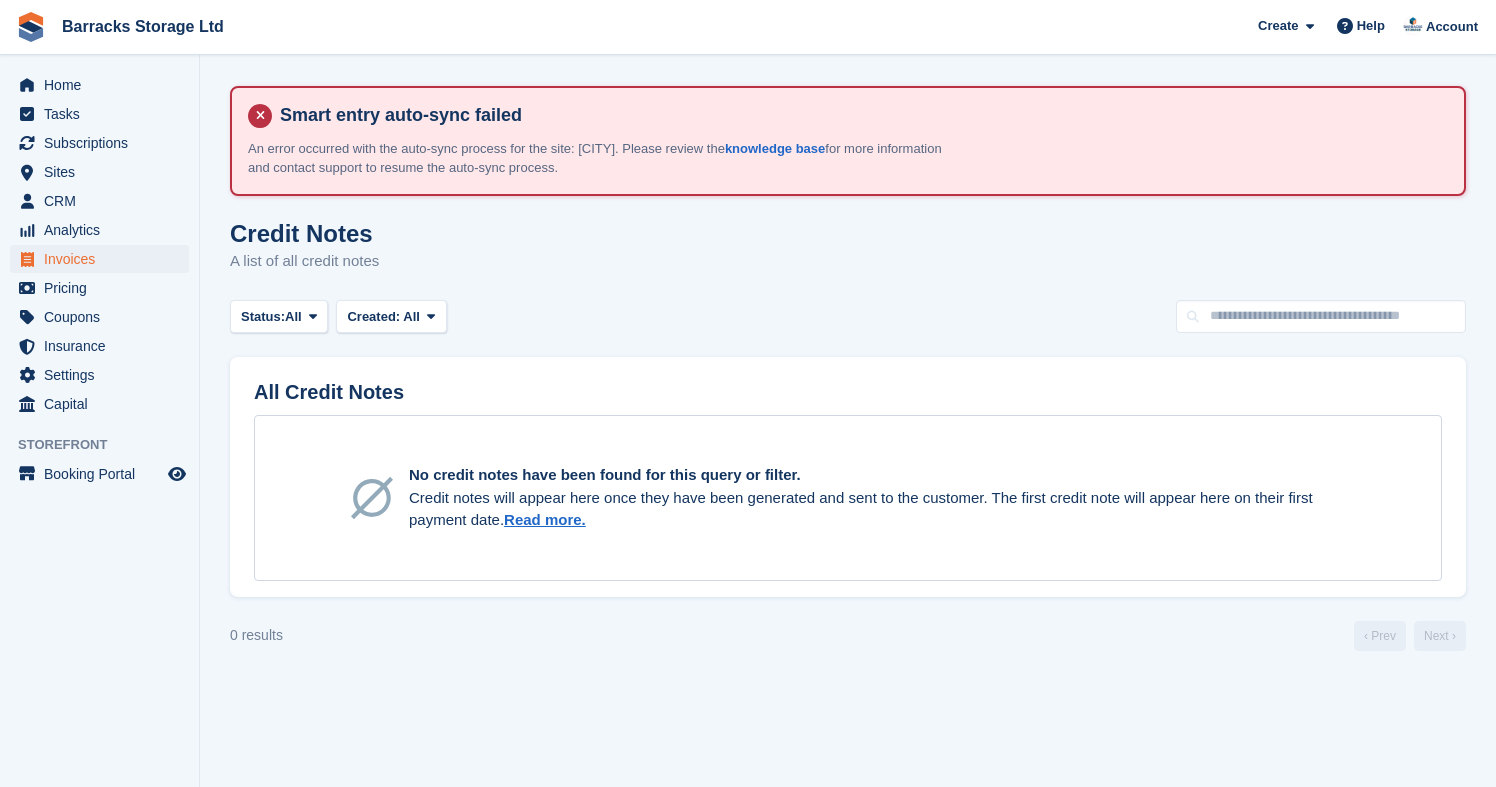drag, startPoint x: 106, startPoint y: 265, endPoint x: 118, endPoint y: 260, distance: 13 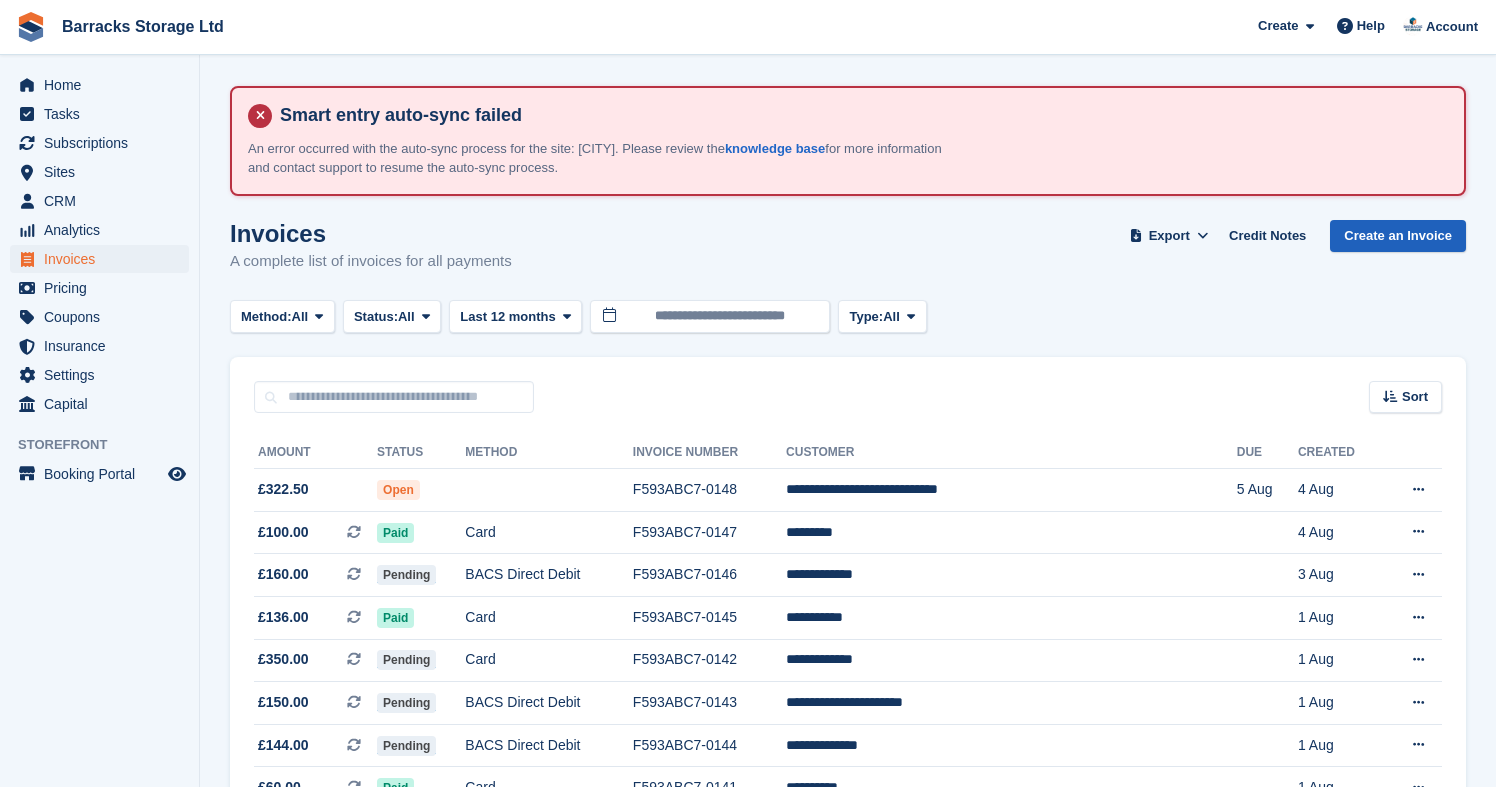 click on "Create an Invoice" at bounding box center [1398, 236] 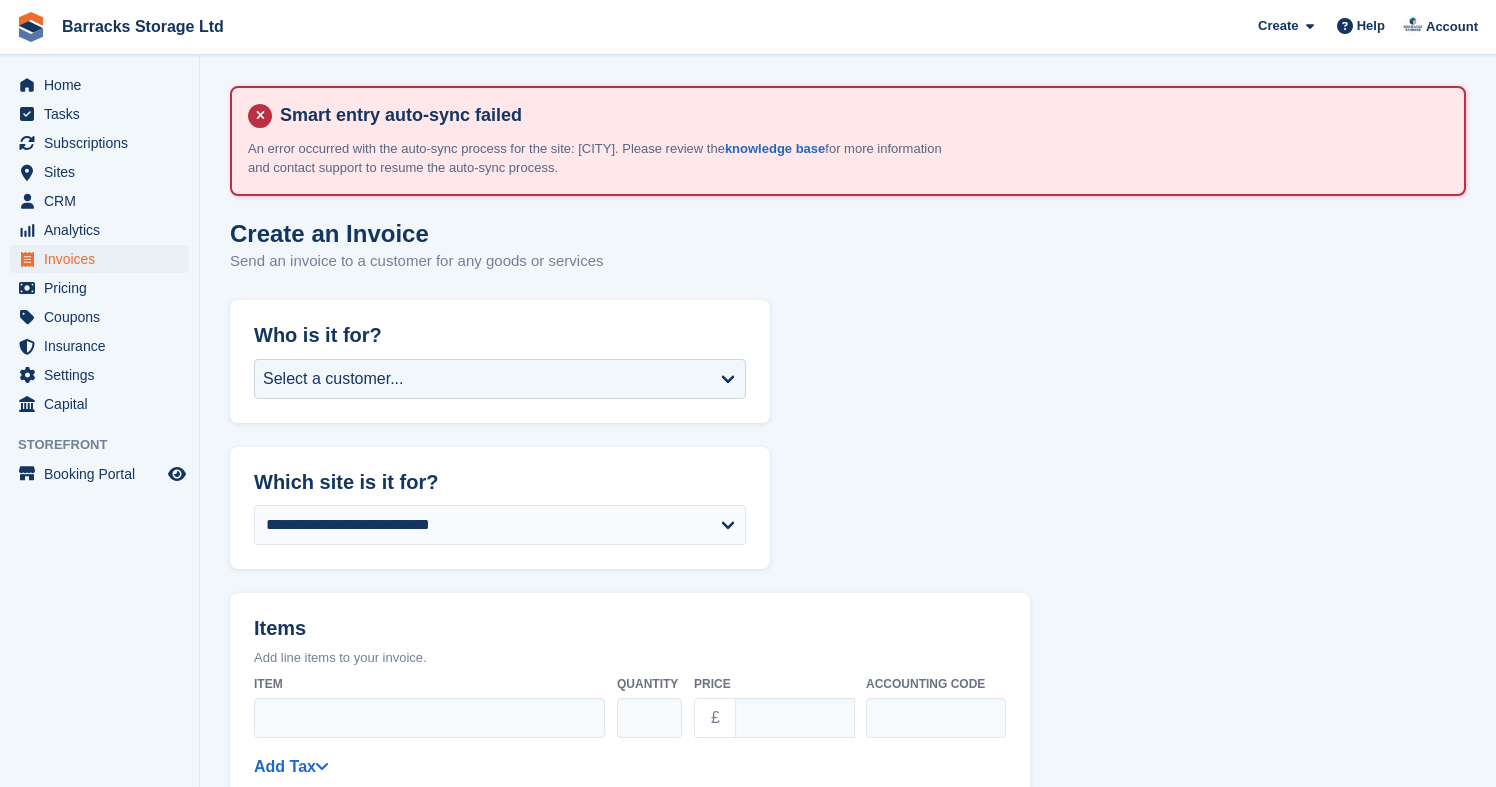 scroll, scrollTop: 0, scrollLeft: 0, axis: both 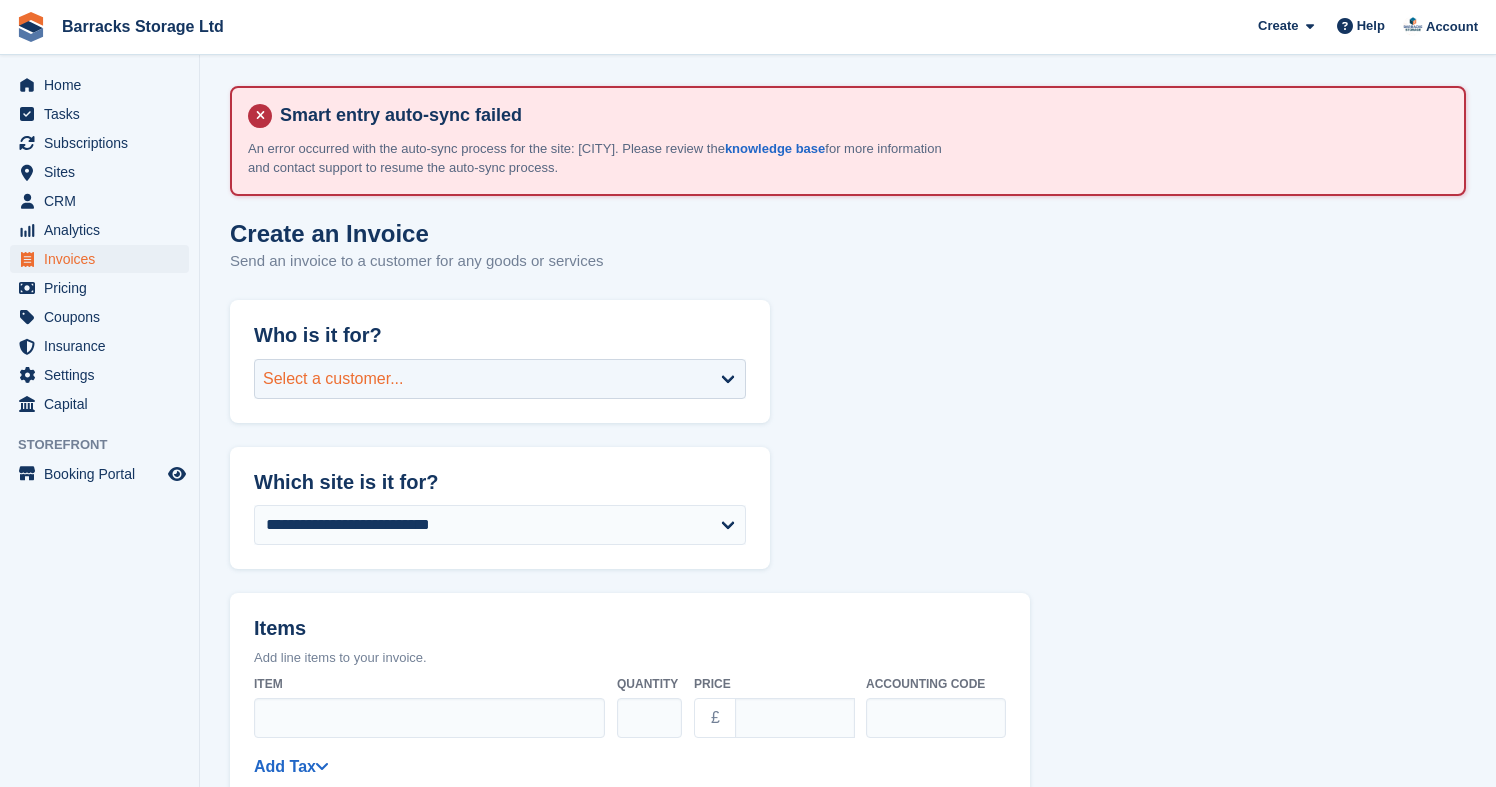 click on "Select a customer..." at bounding box center [500, 379] 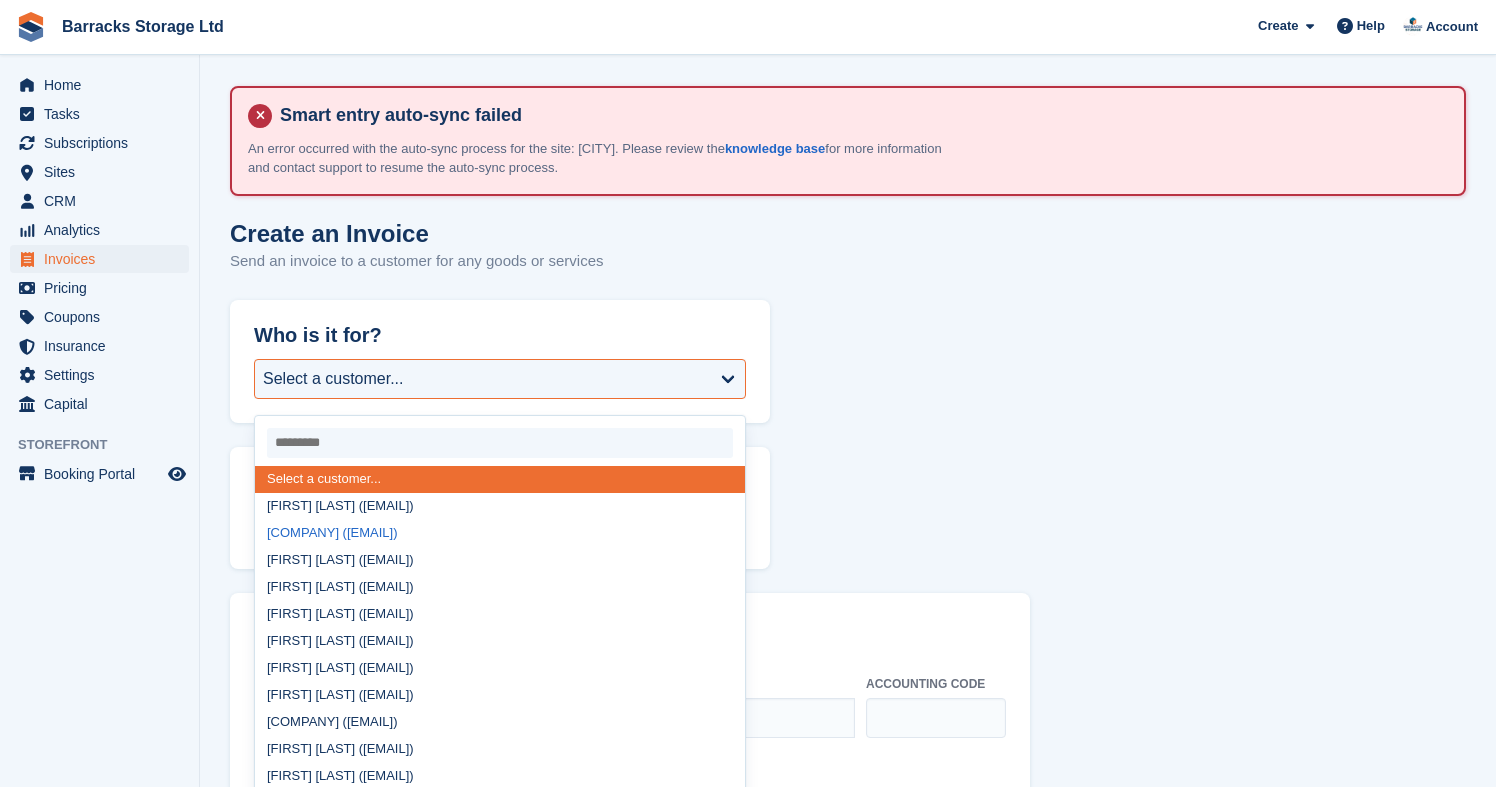 click on "[COMPANY] ([EMAIL])" at bounding box center (500, 533) 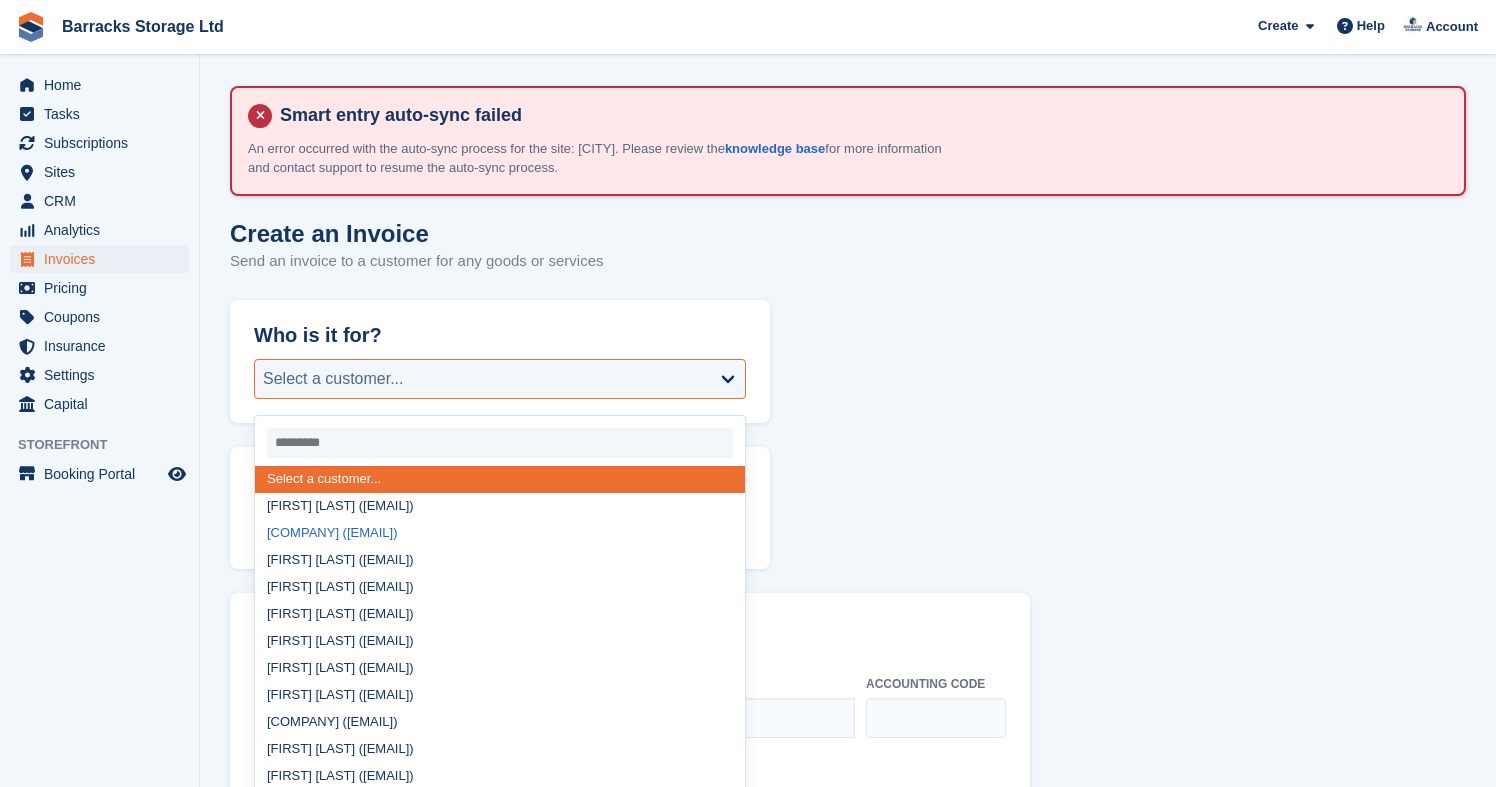 select on "******" 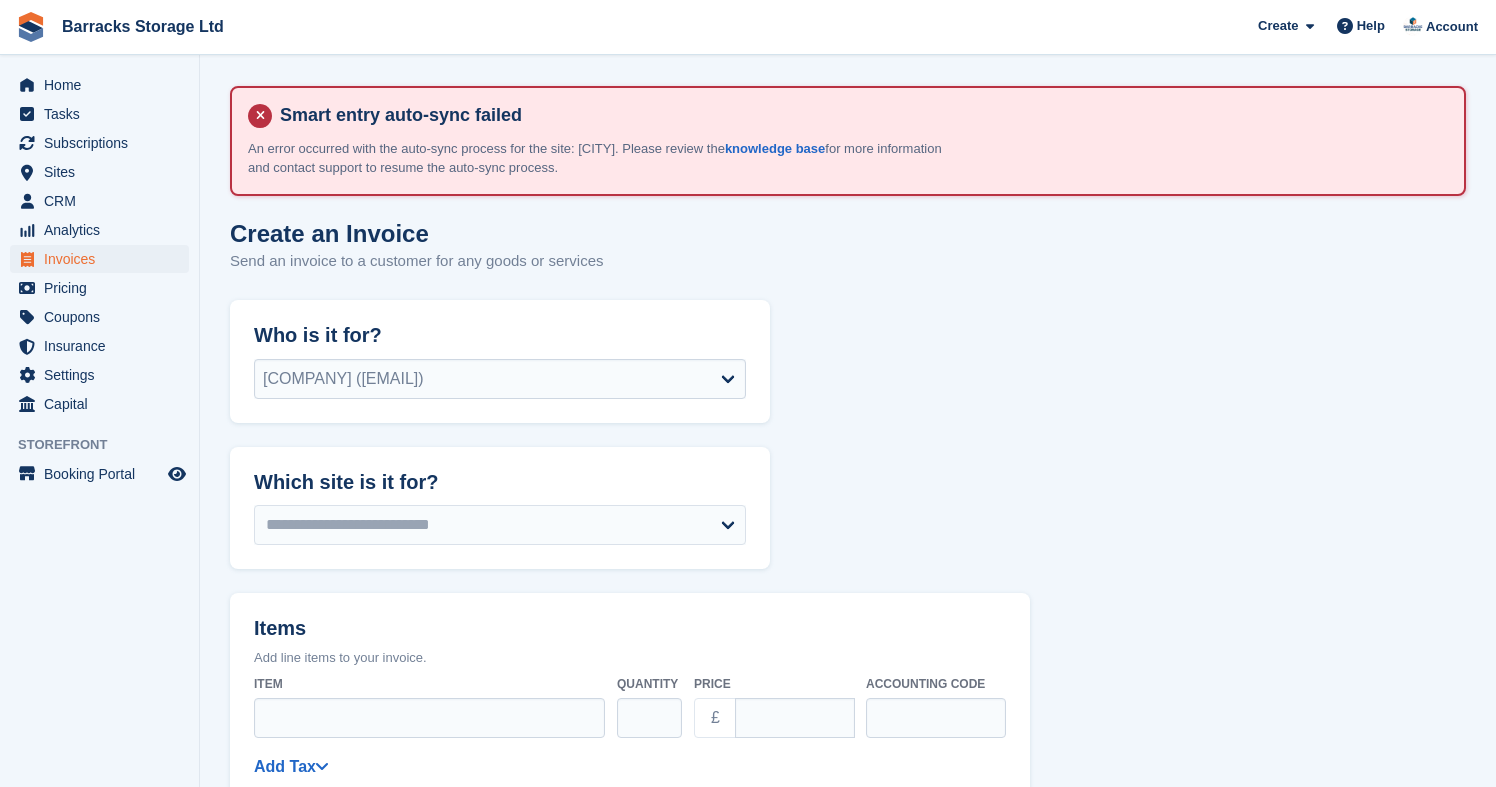 select on "******" 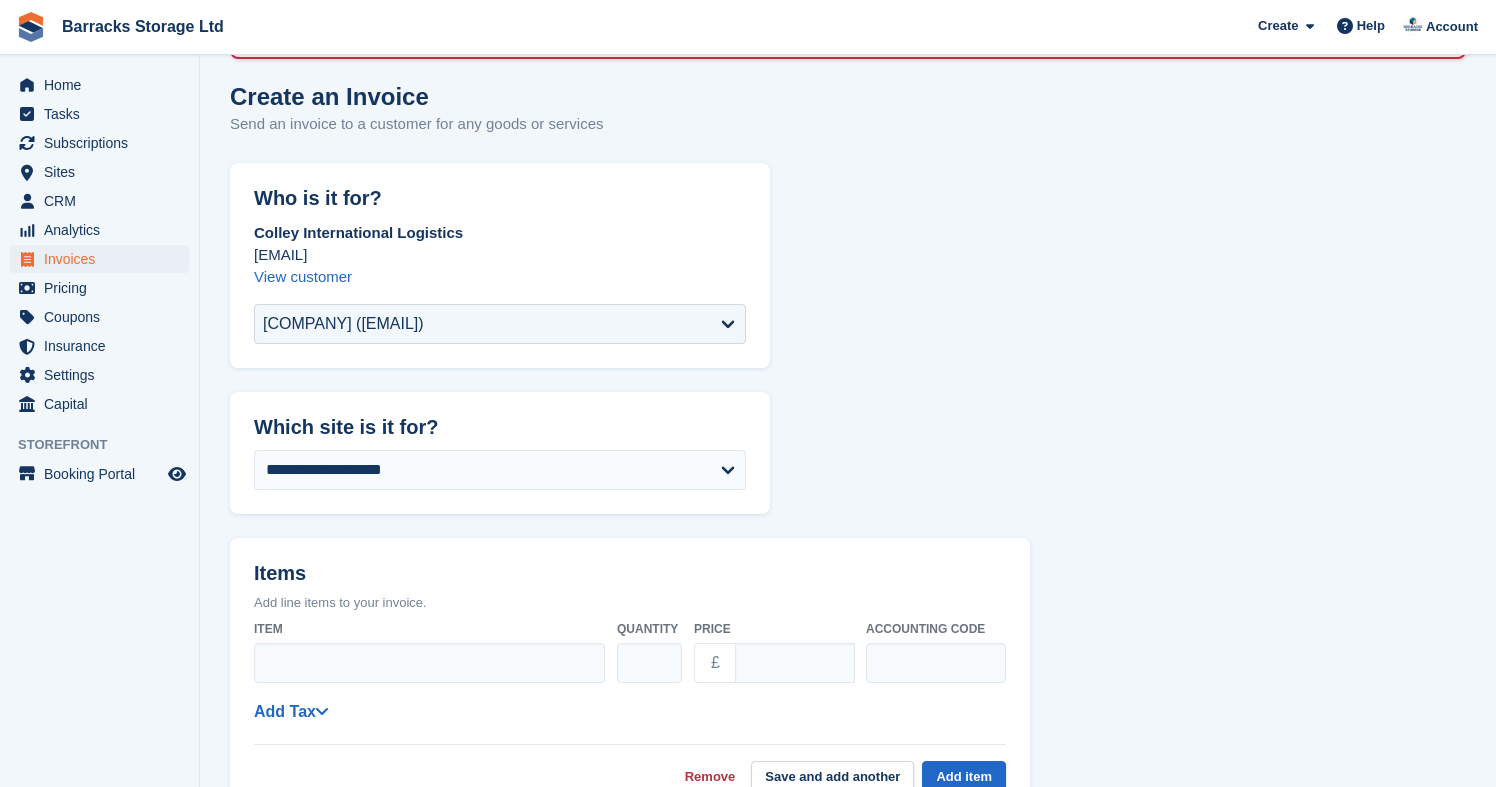 scroll, scrollTop: 137, scrollLeft: 0, axis: vertical 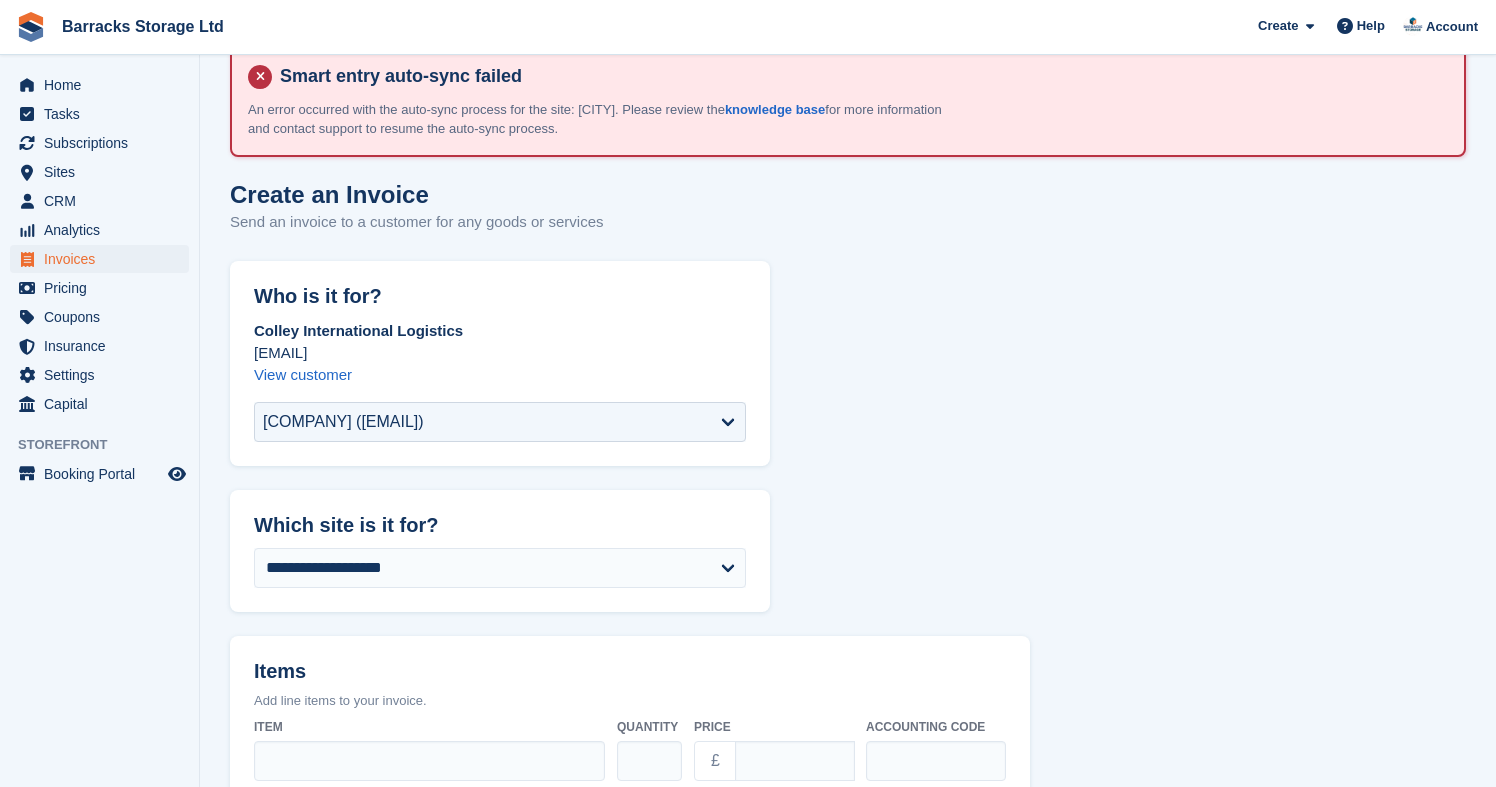 click on "Invoices" at bounding box center [104, 259] 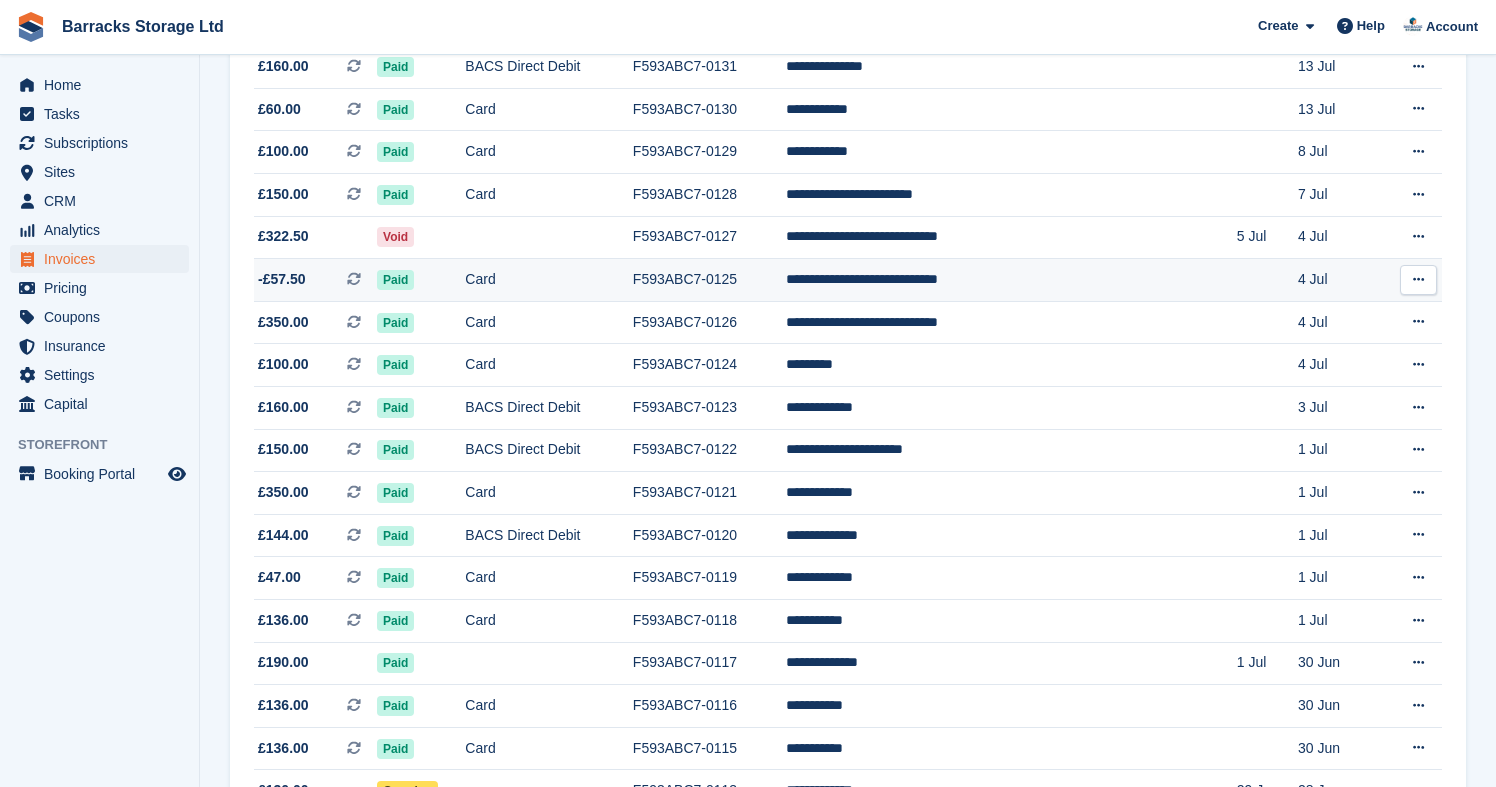 scroll, scrollTop: 1143, scrollLeft: 0, axis: vertical 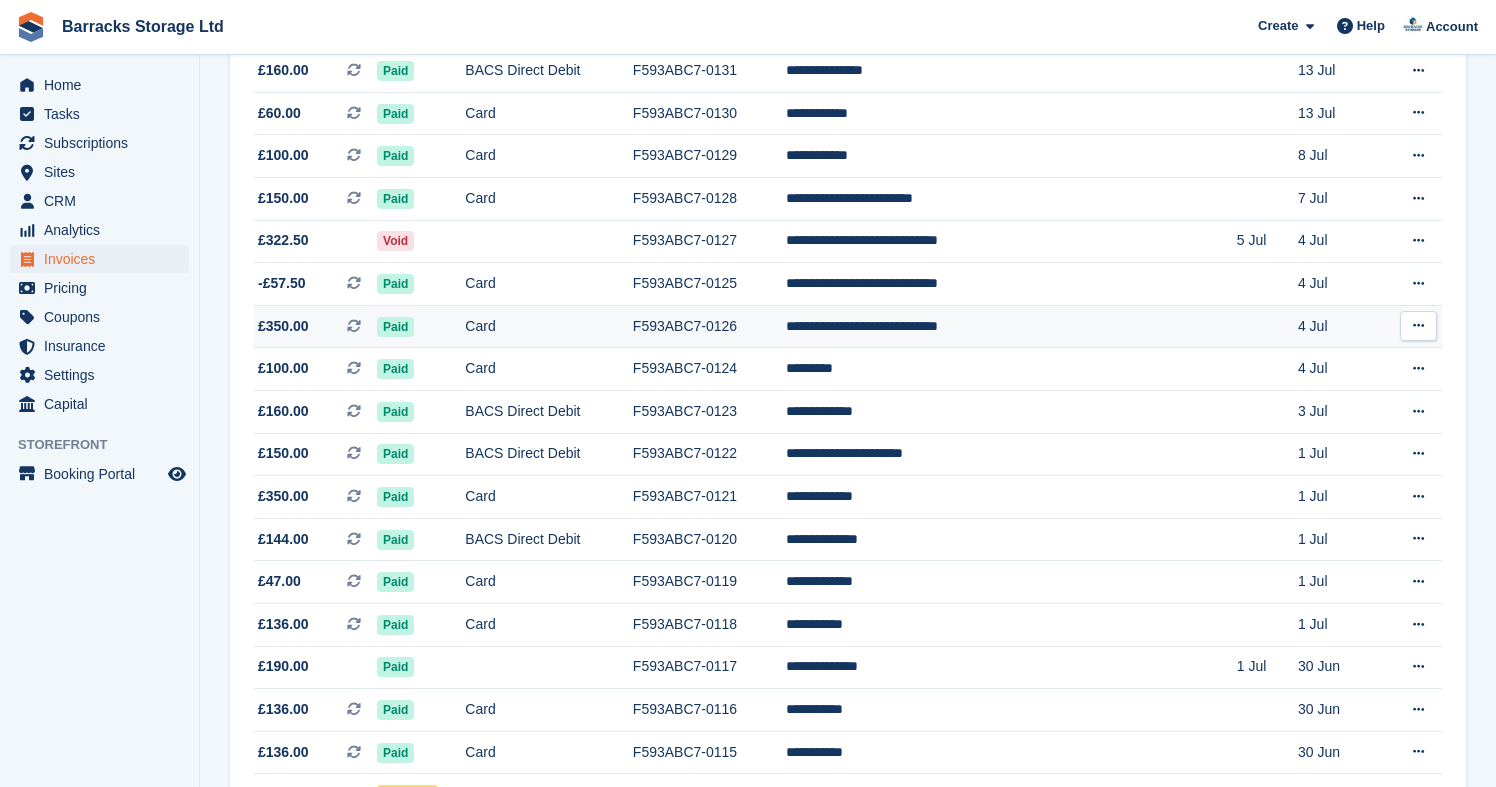 click on "Card" at bounding box center [549, 326] 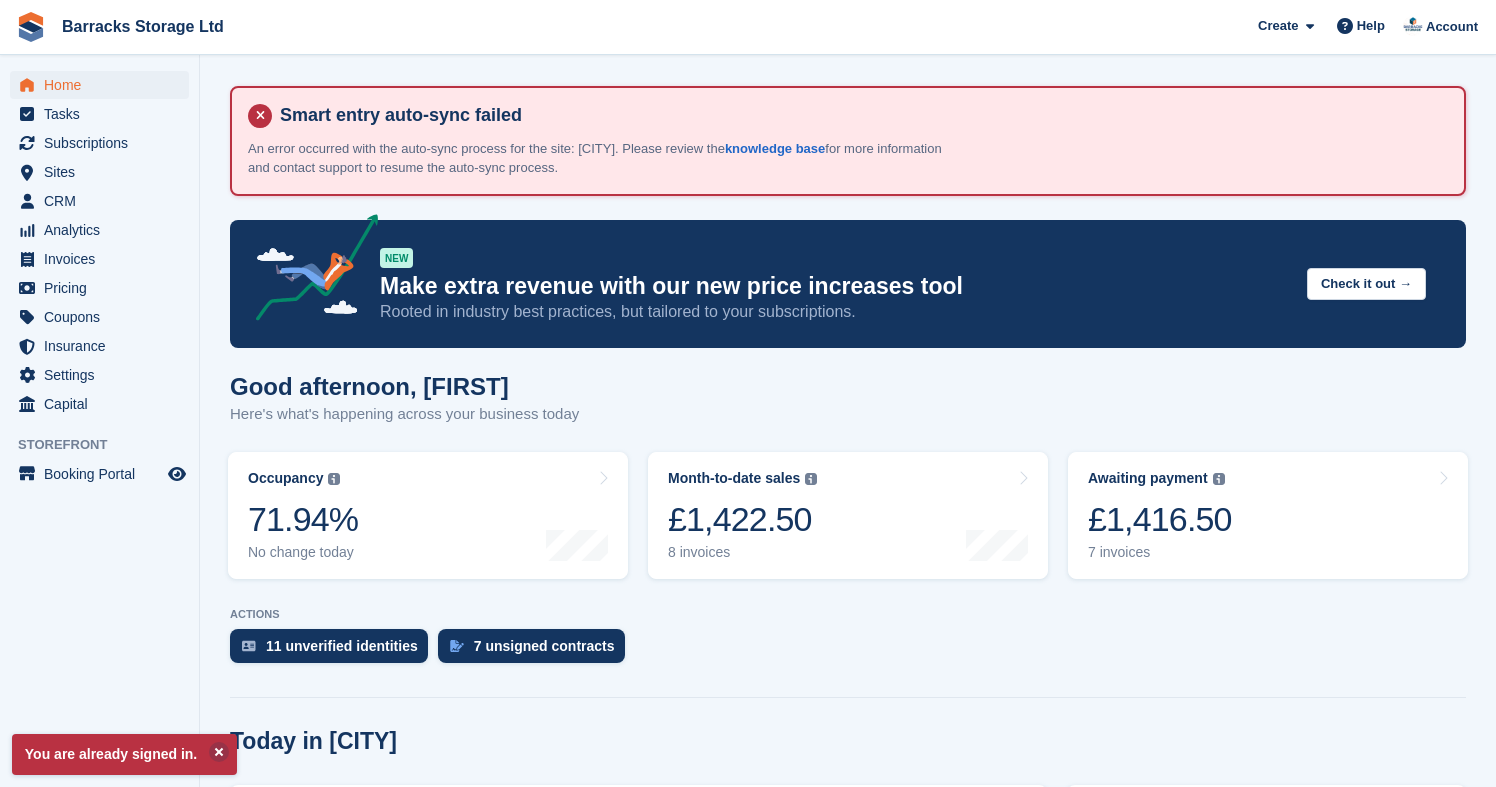 scroll, scrollTop: 0, scrollLeft: 0, axis: both 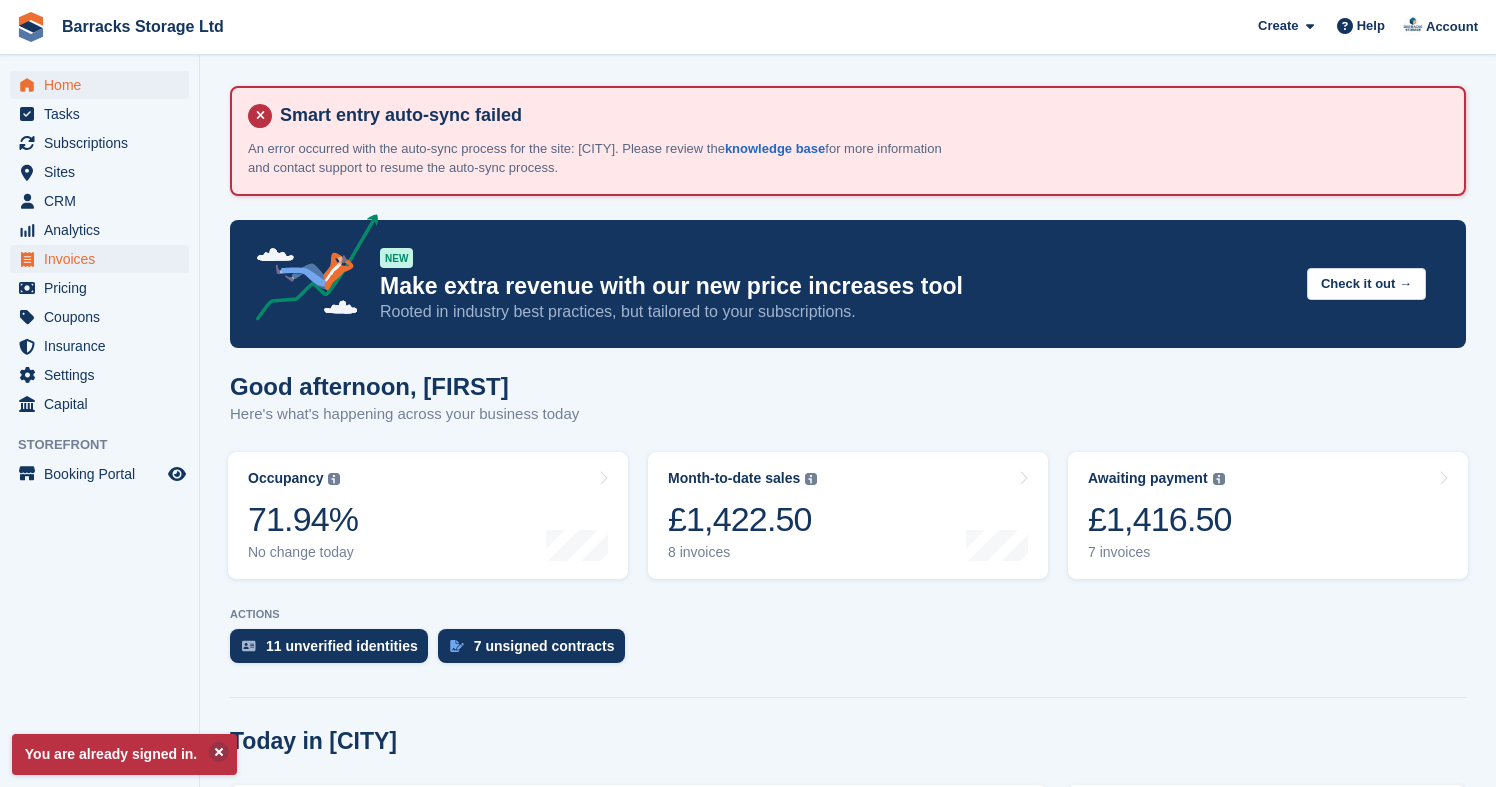 click on "Invoices" at bounding box center (104, 259) 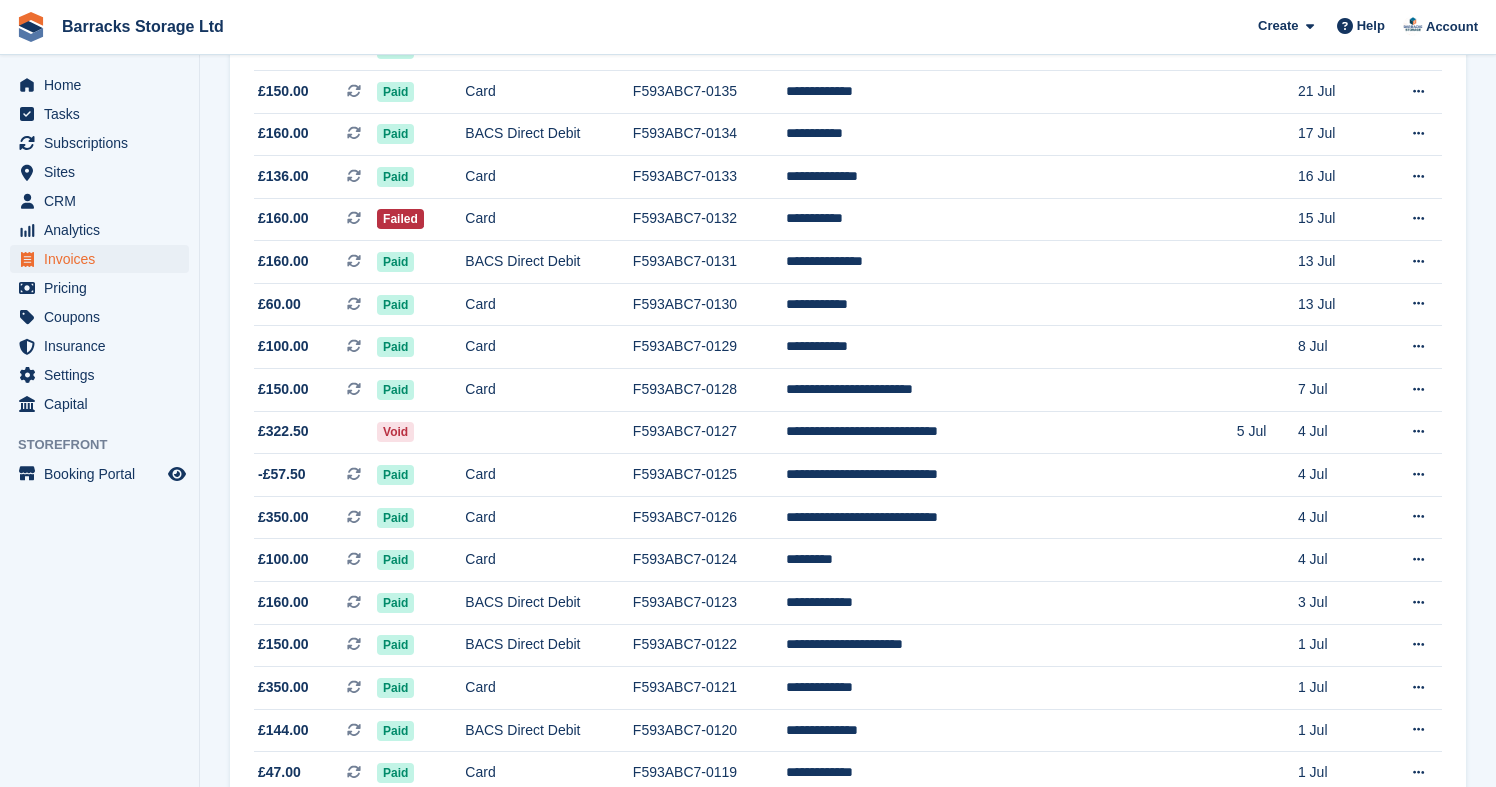 scroll, scrollTop: 954, scrollLeft: 0, axis: vertical 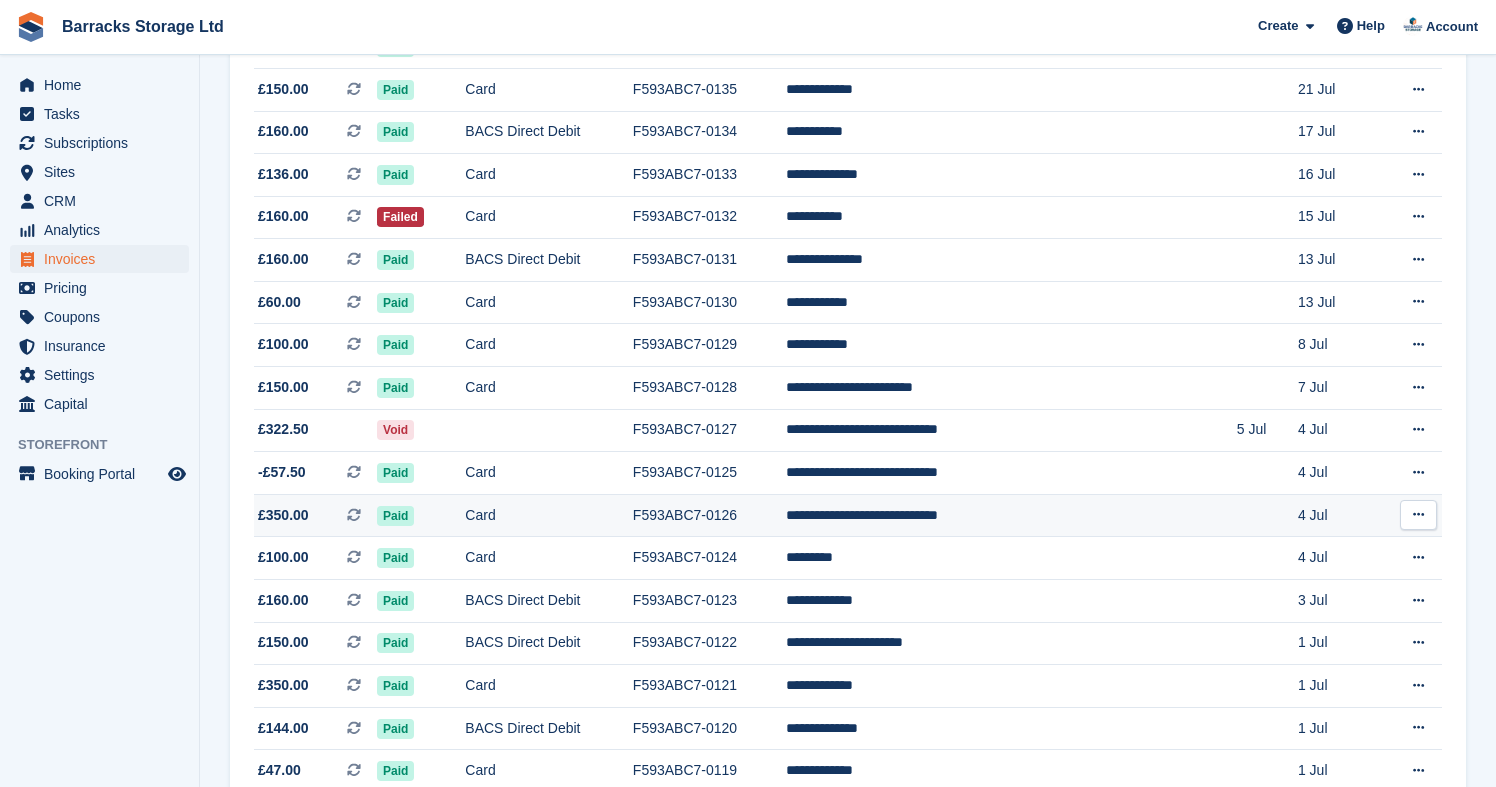 click on "Card" at bounding box center [549, 515] 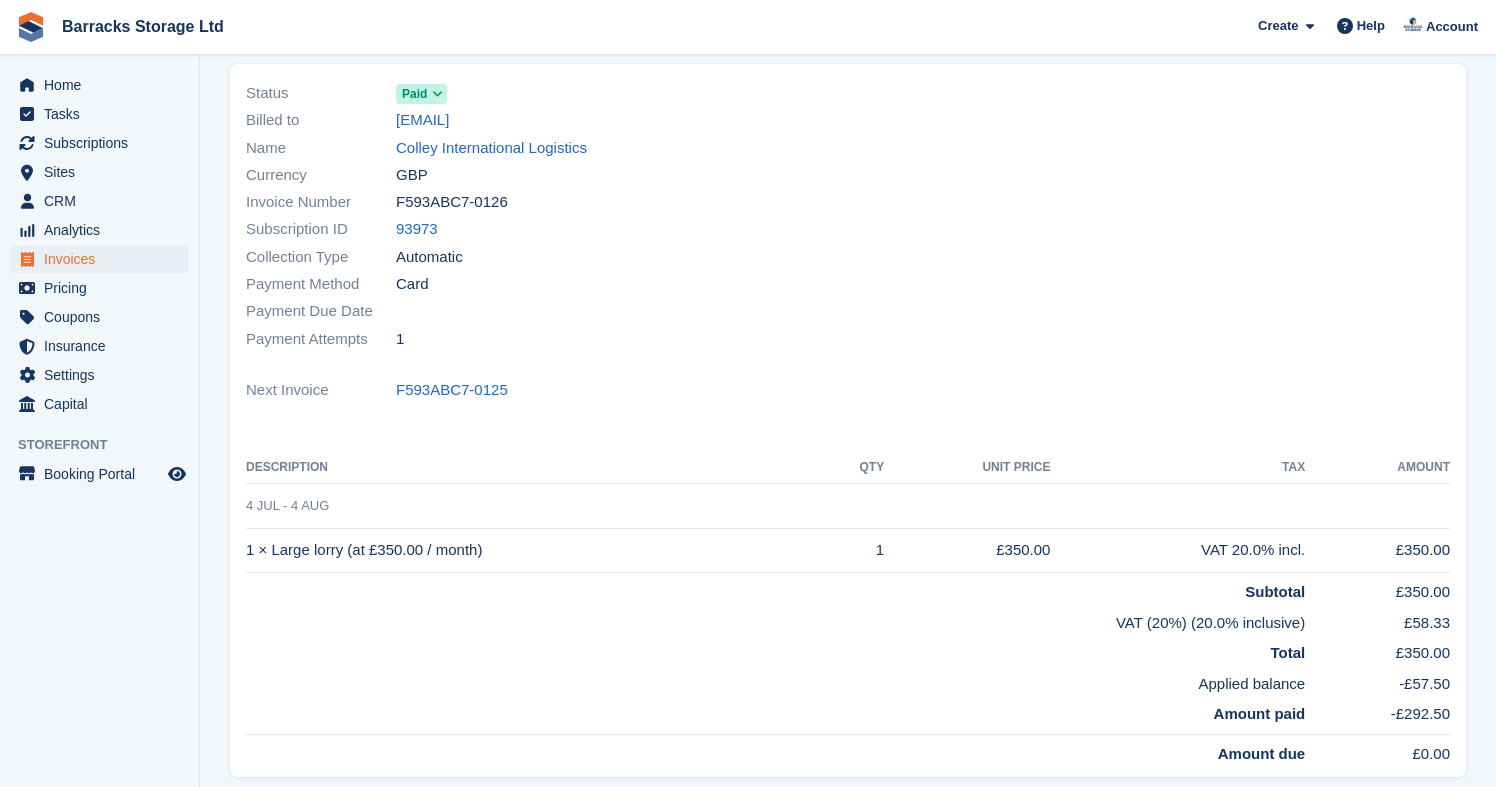 scroll, scrollTop: 279, scrollLeft: 0, axis: vertical 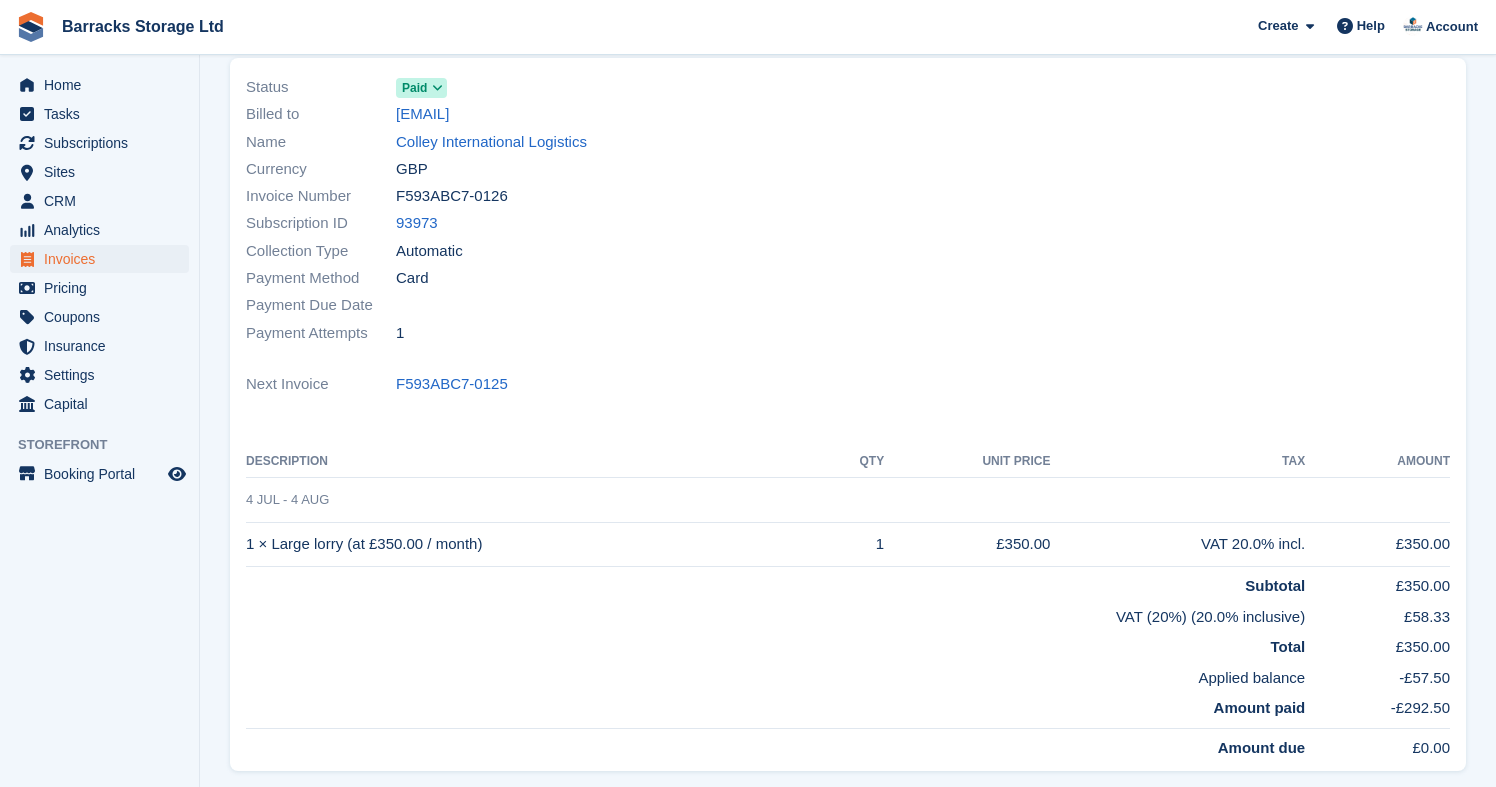 click at bounding box center [438, 88] 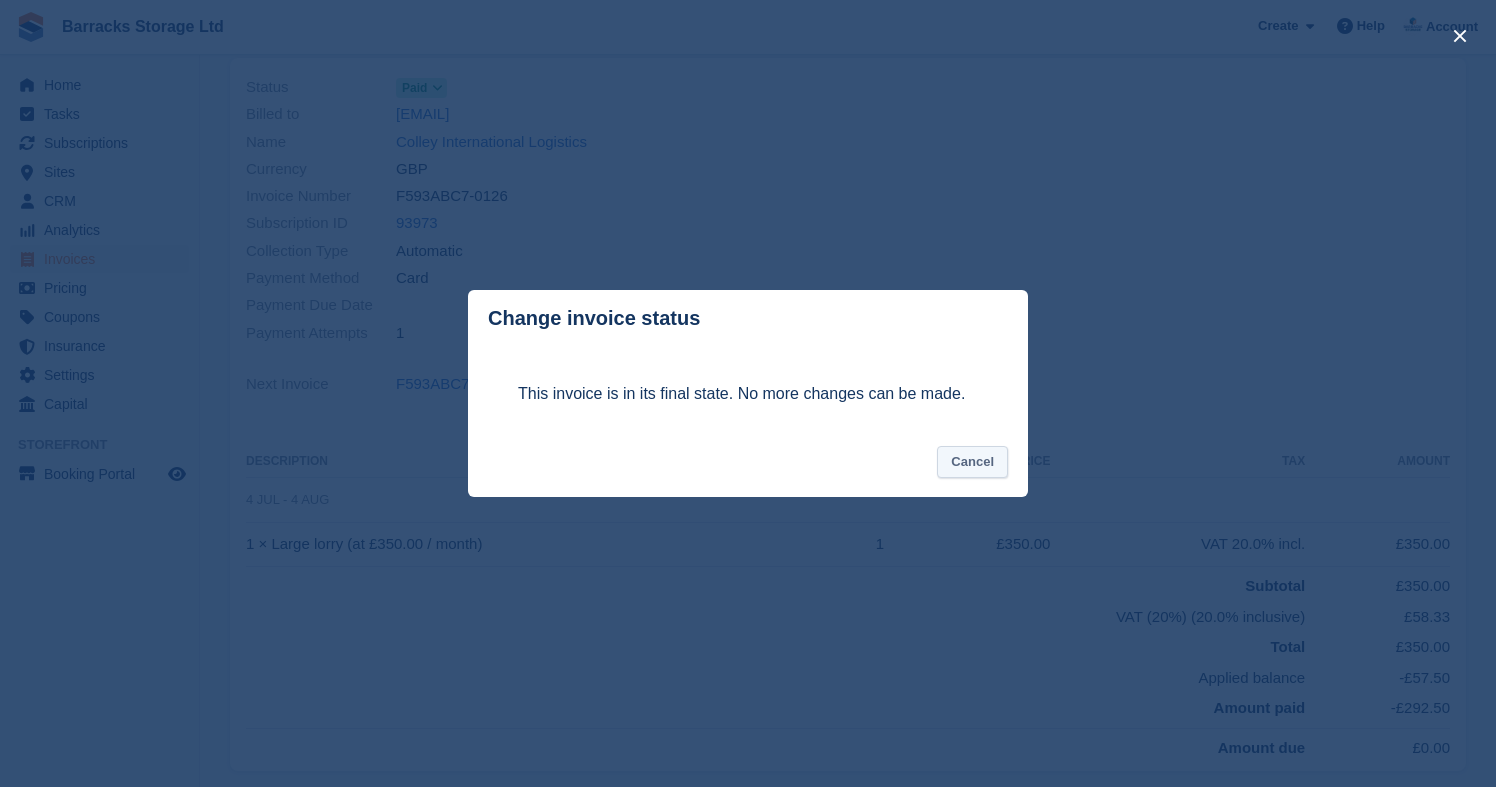 click on "Cancel" at bounding box center (972, 462) 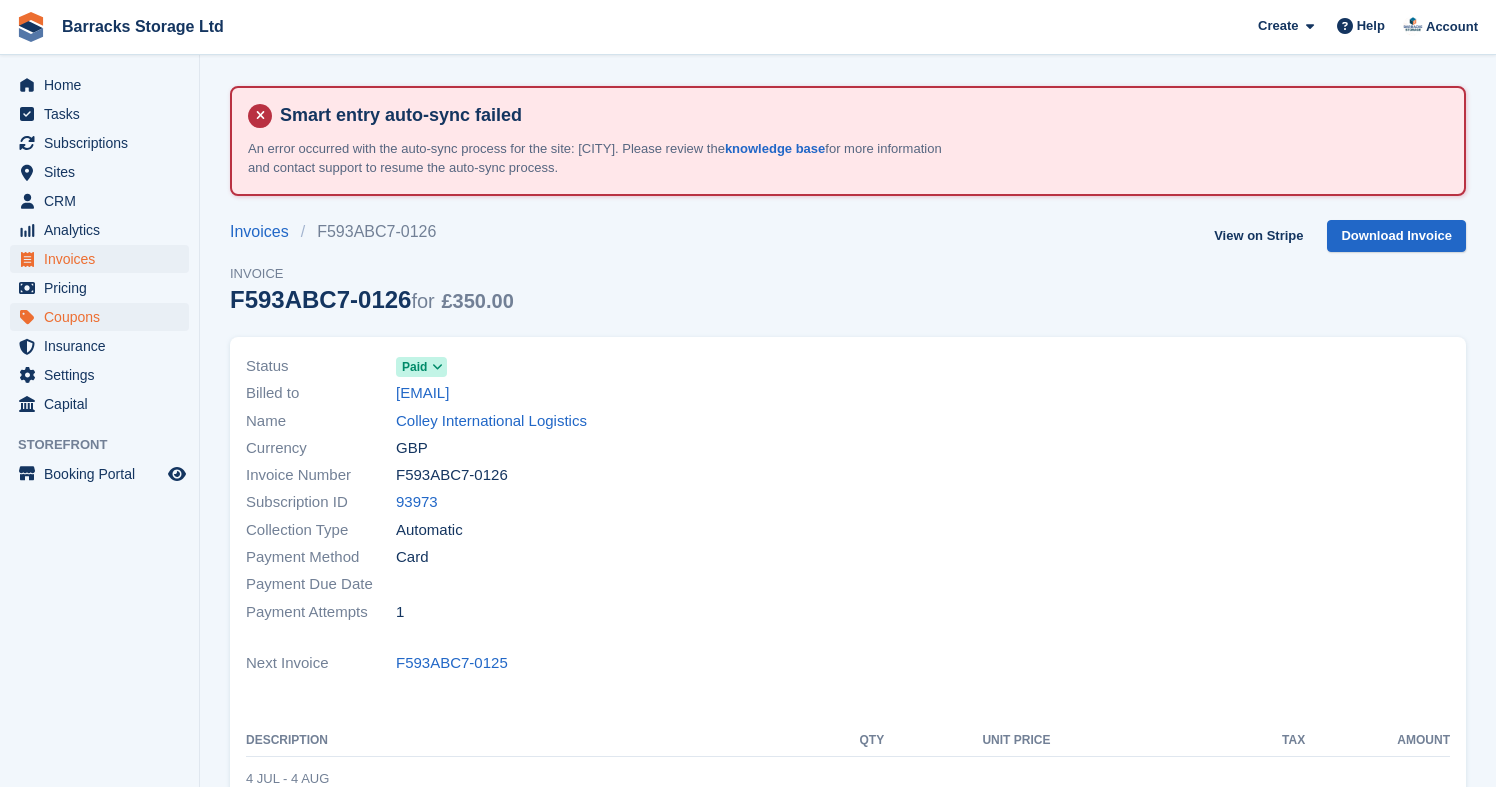 scroll, scrollTop: 0, scrollLeft: 0, axis: both 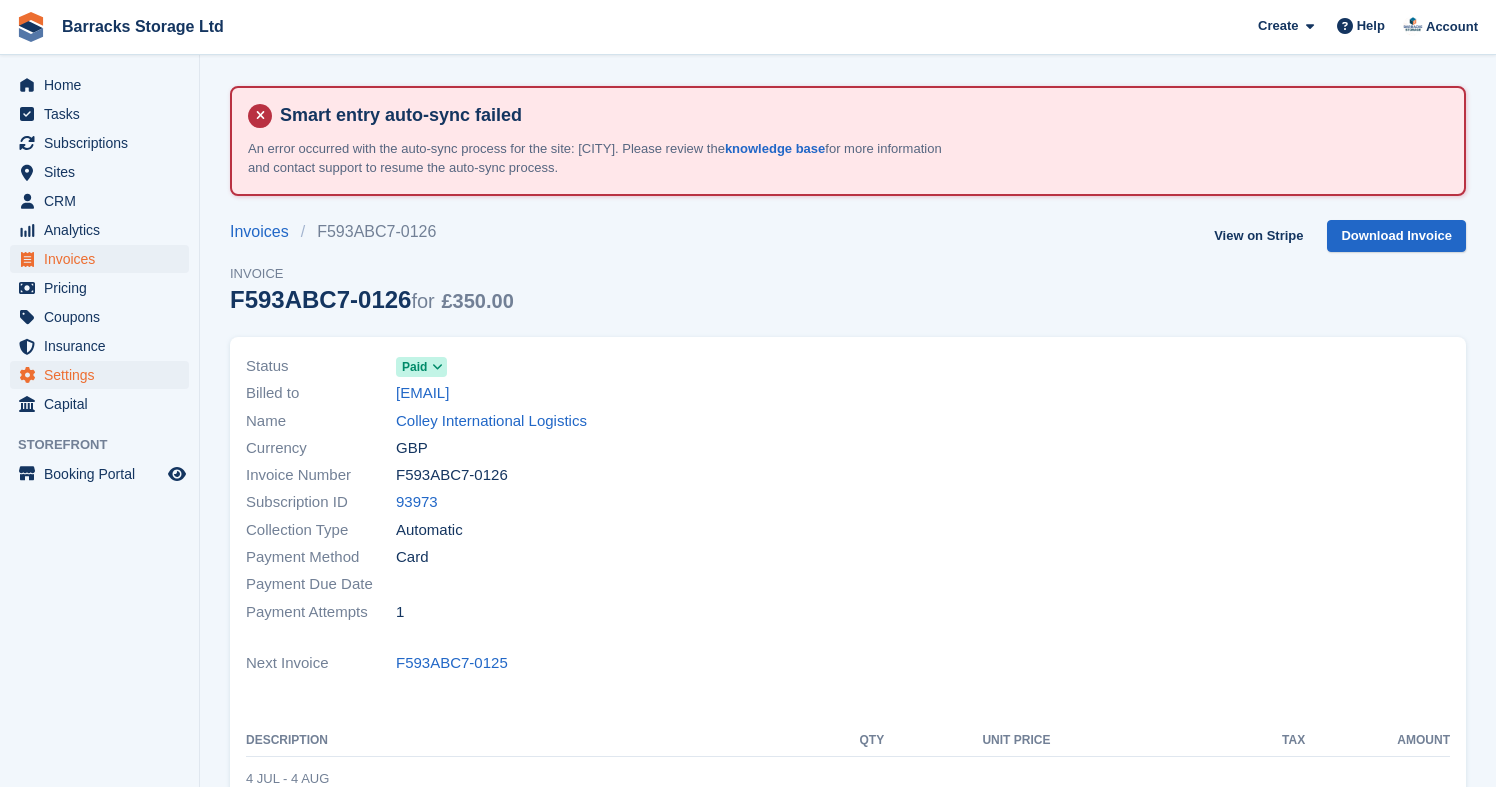 click on "Settings" at bounding box center (104, 375) 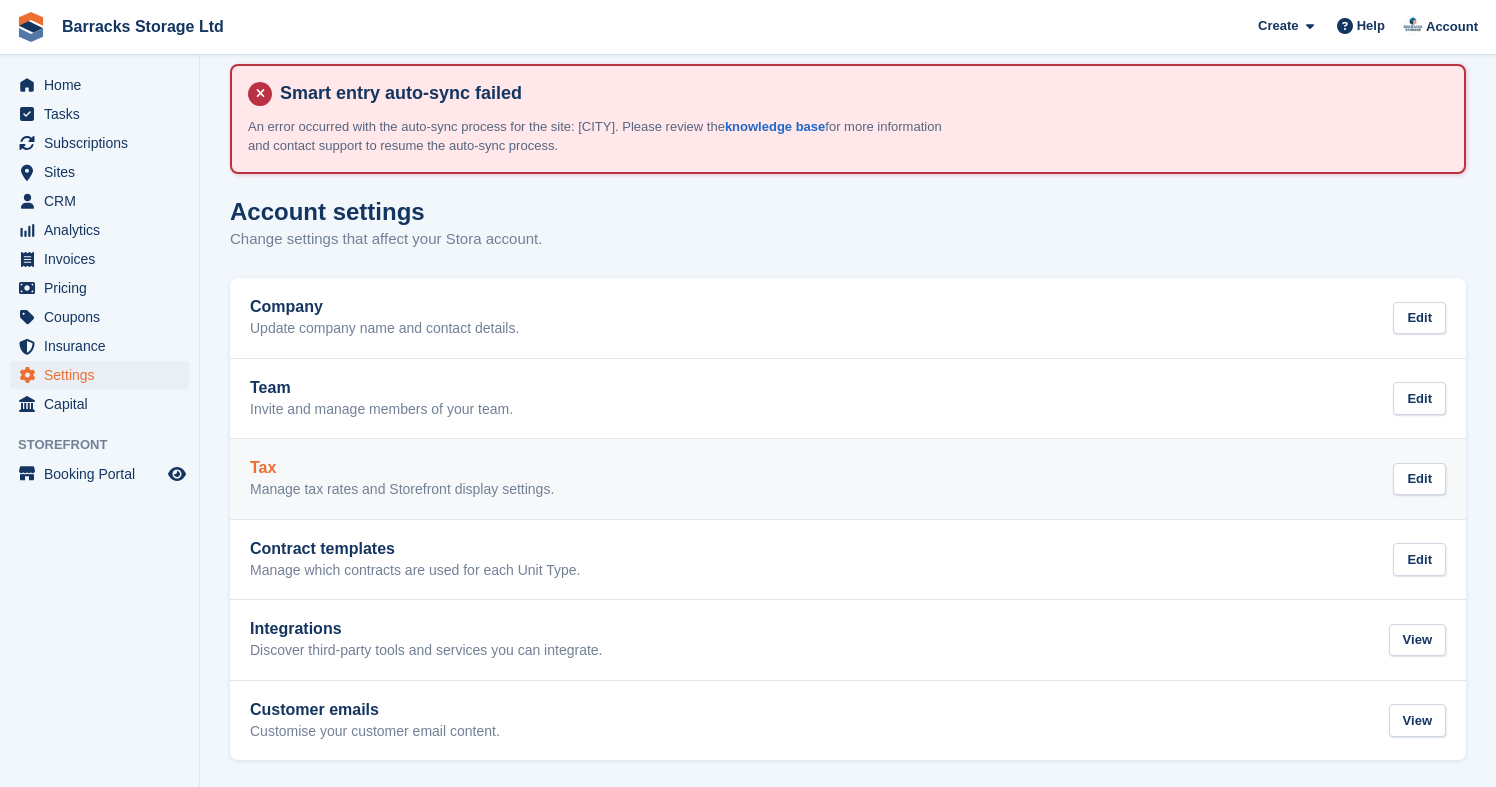 scroll, scrollTop: 20, scrollLeft: 0, axis: vertical 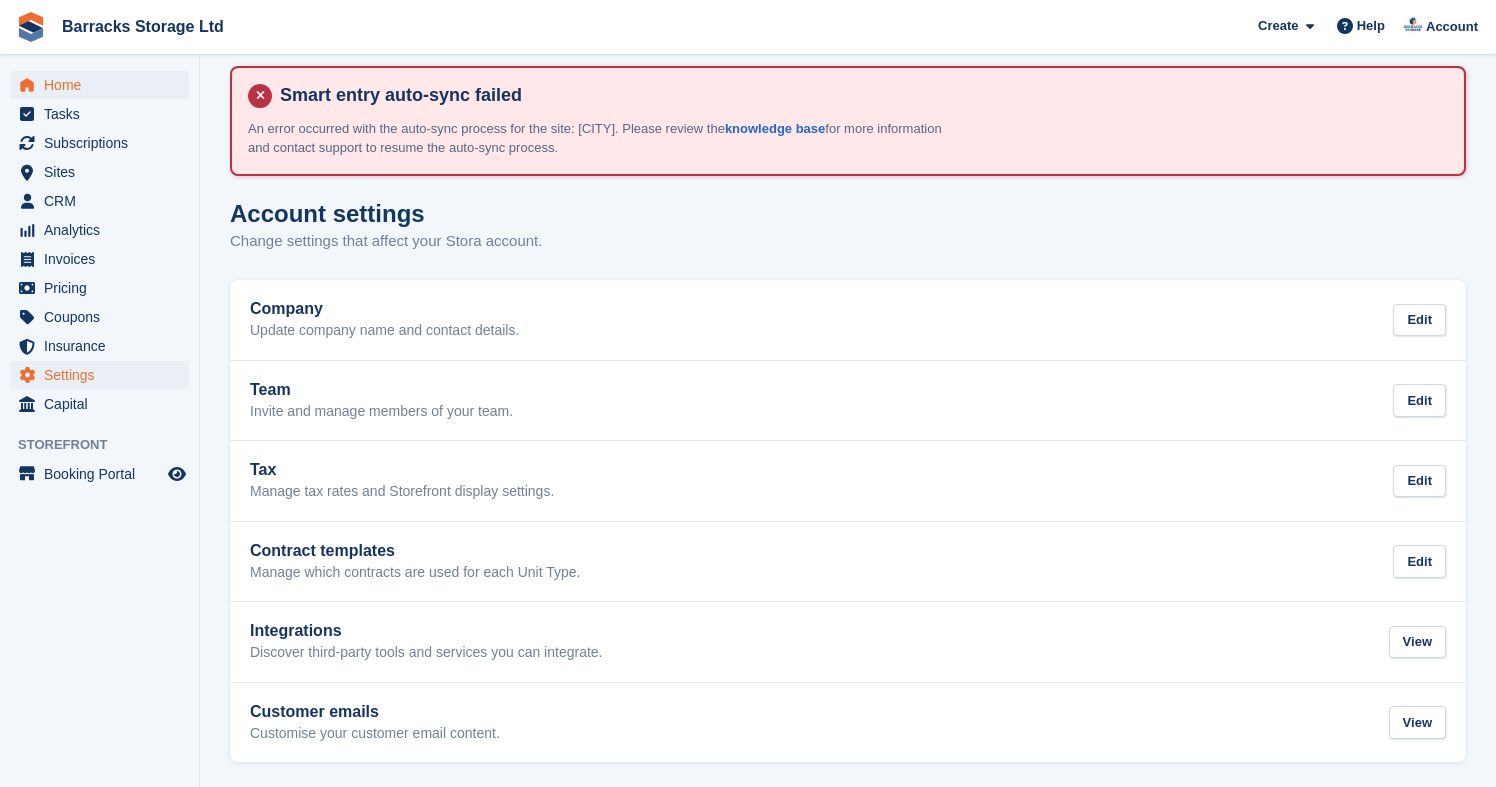 click on "Home" at bounding box center (99, 85) 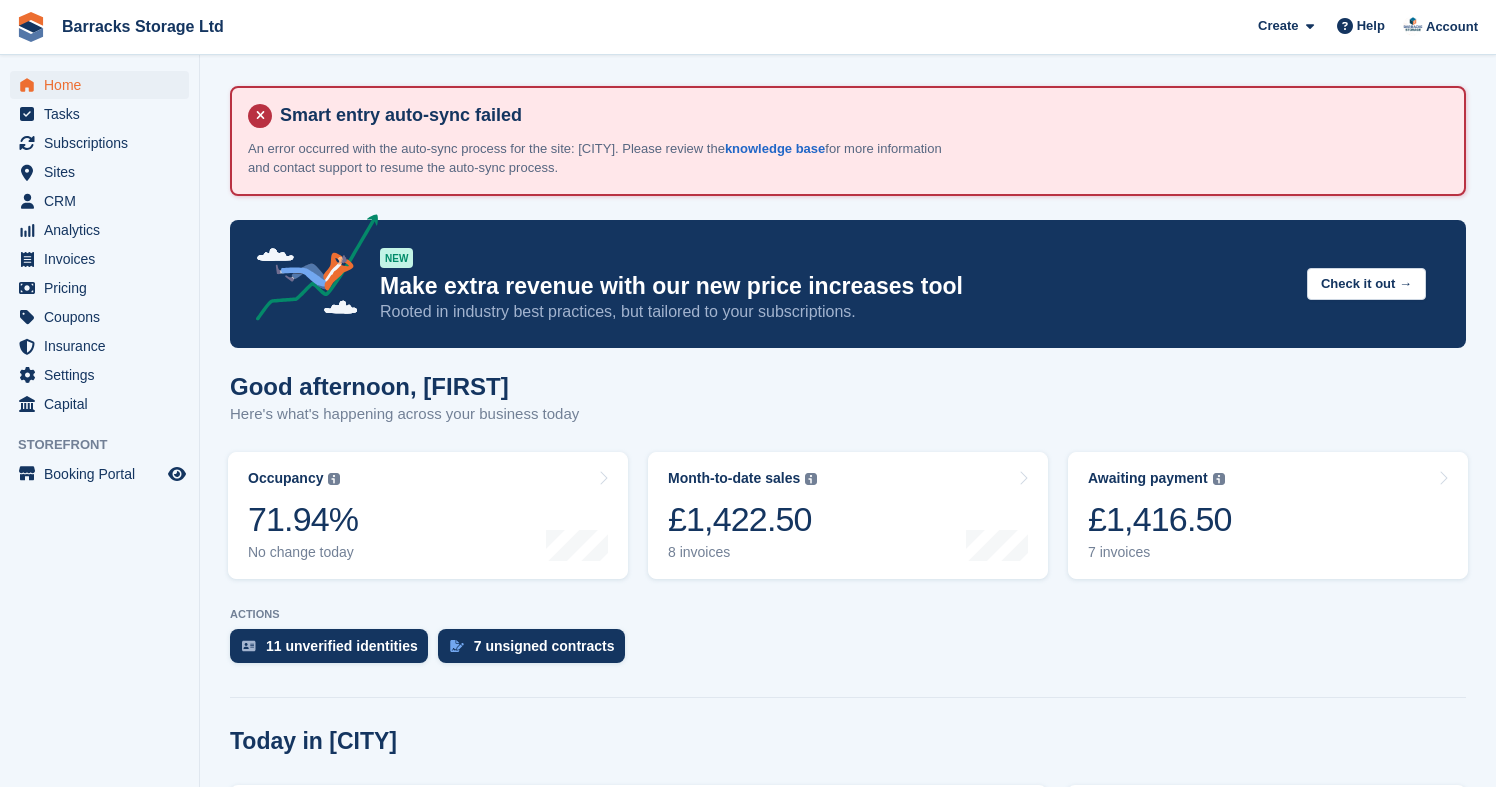 scroll, scrollTop: 0, scrollLeft: 0, axis: both 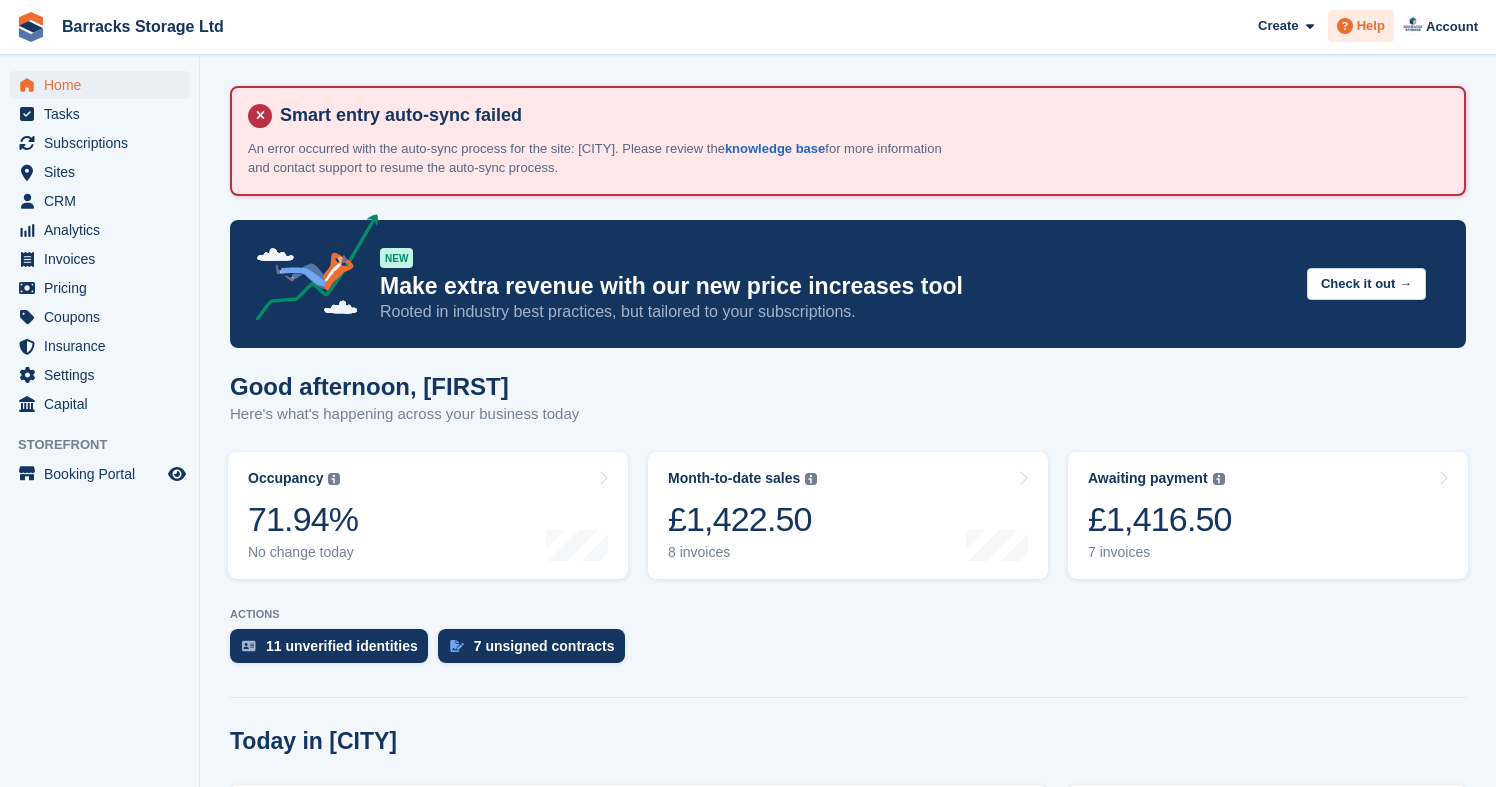 click on "Help" at bounding box center (1371, 26) 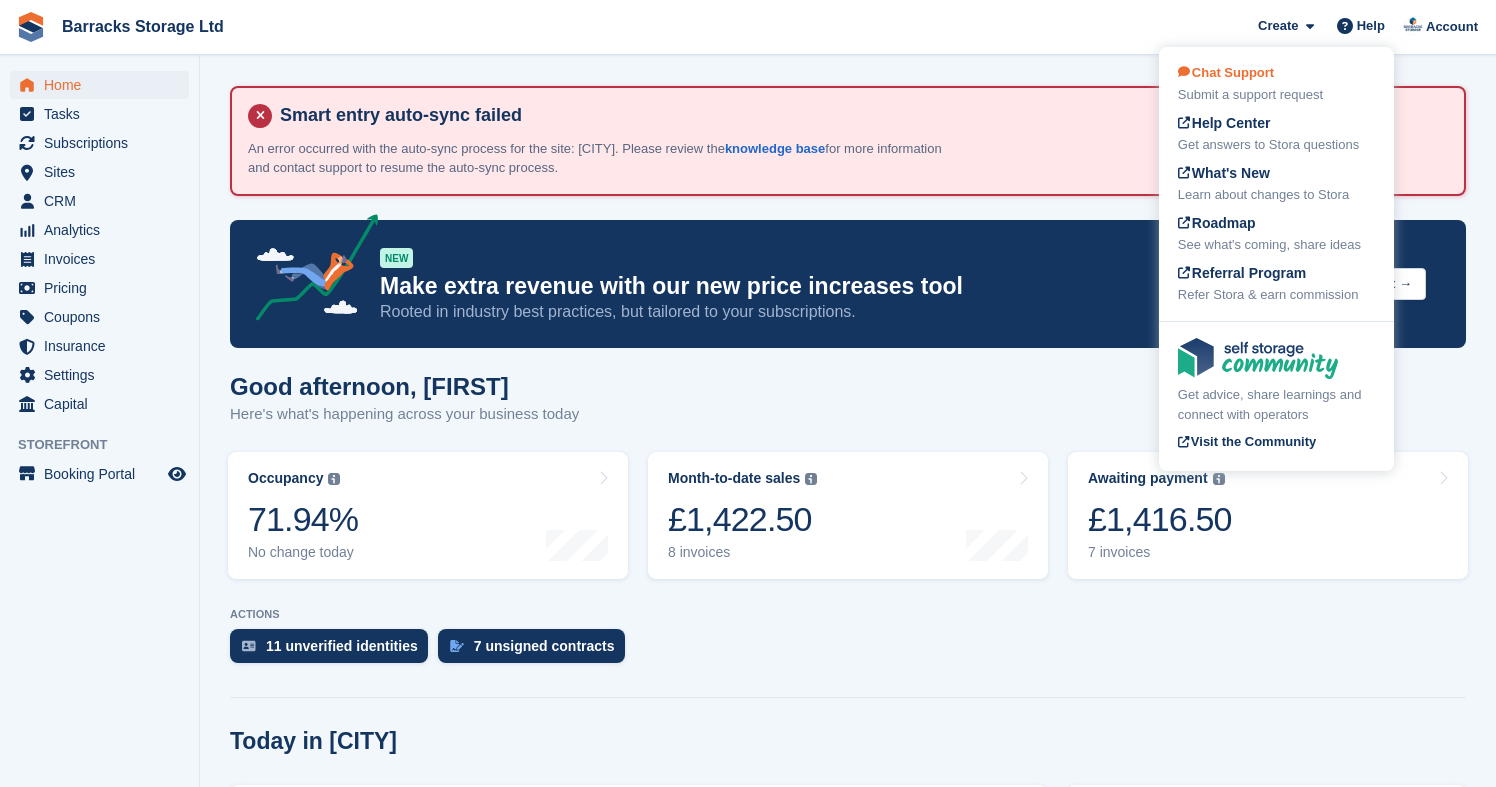 click on "Chat Support" at bounding box center [1226, 72] 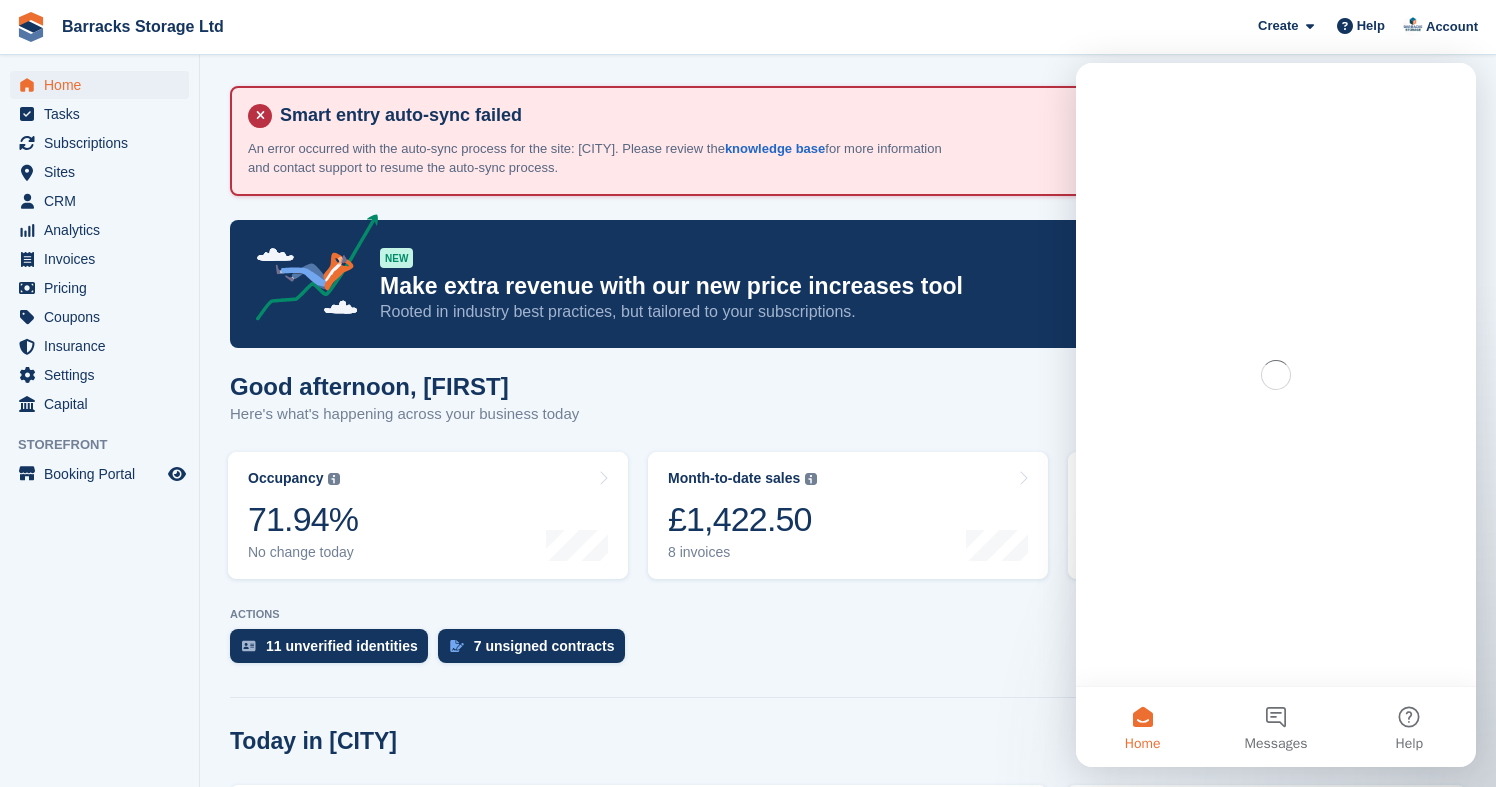 scroll, scrollTop: 0, scrollLeft: 0, axis: both 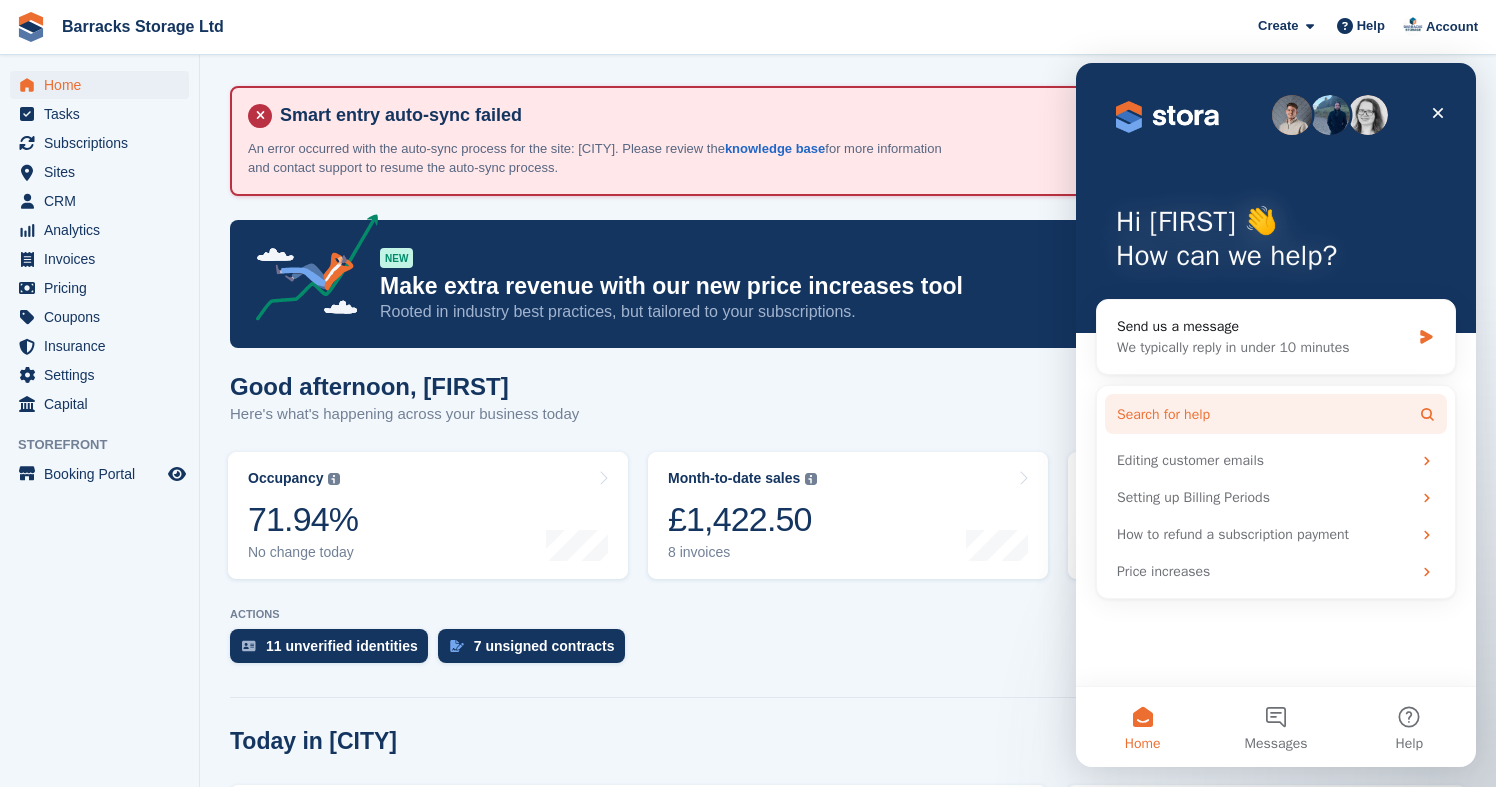 click on "Search for help" at bounding box center (1276, 414) 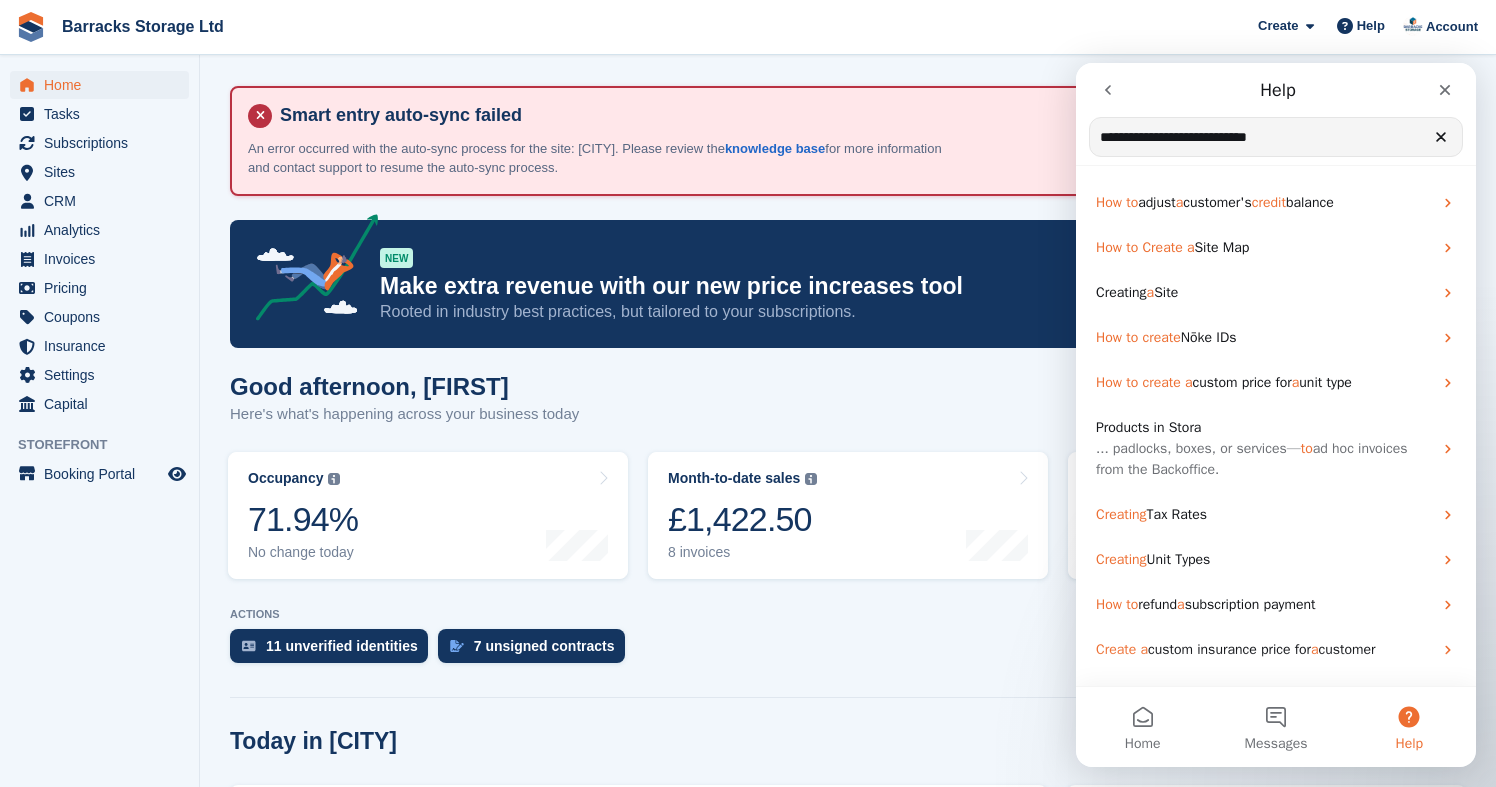 click on "**********" at bounding box center [1276, 137] 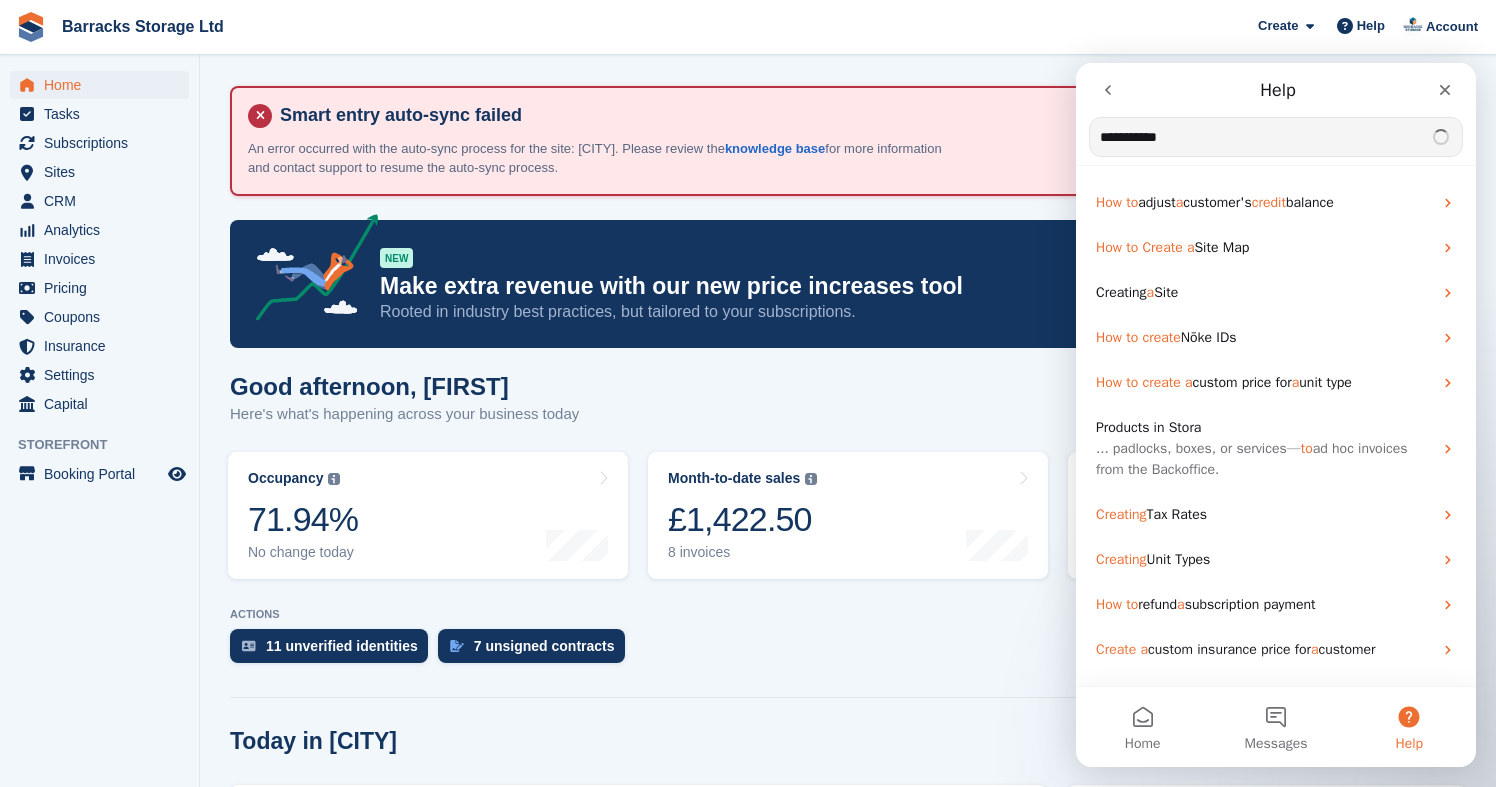 type on "**********" 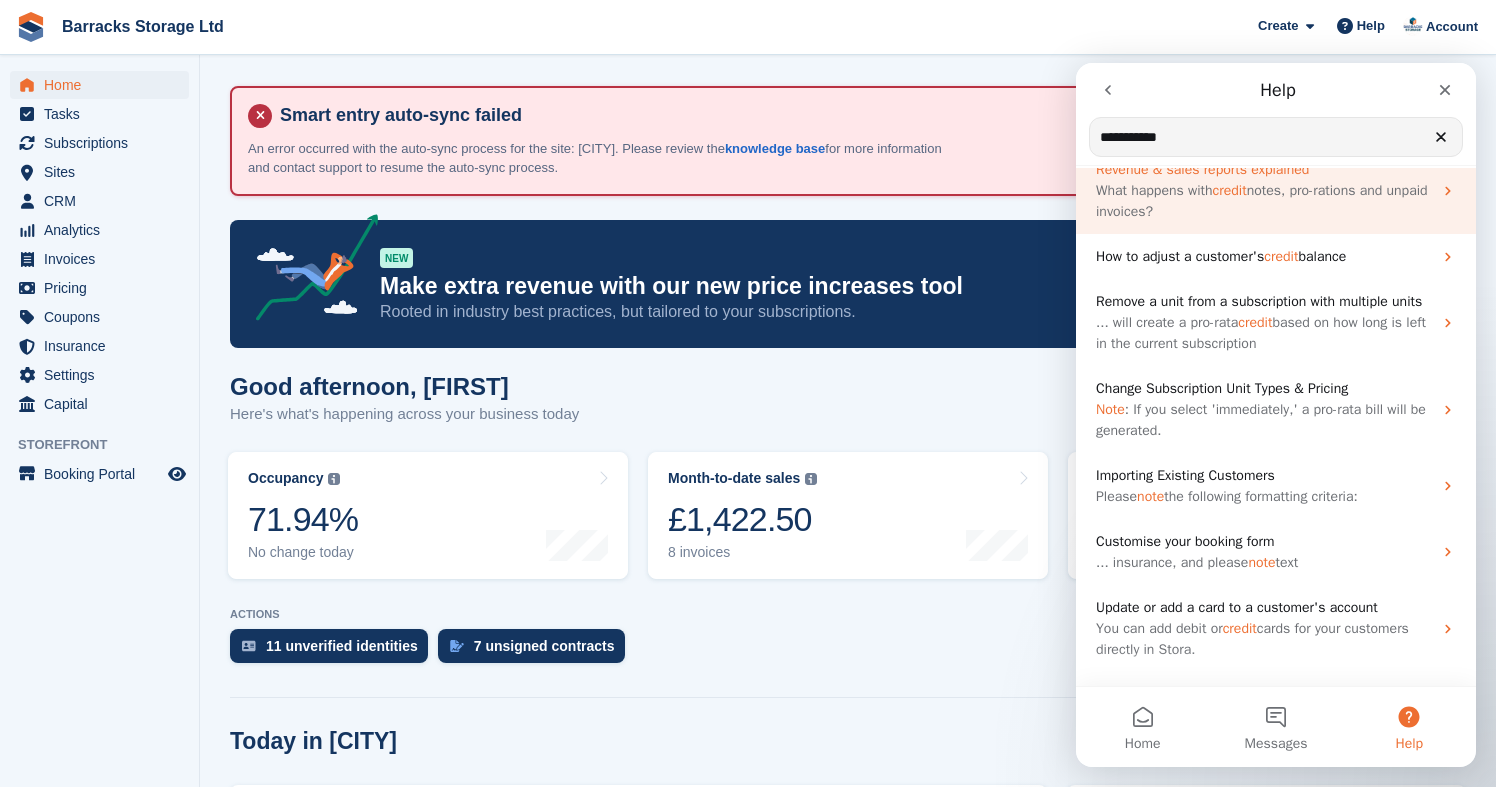 scroll, scrollTop: 124, scrollLeft: 0, axis: vertical 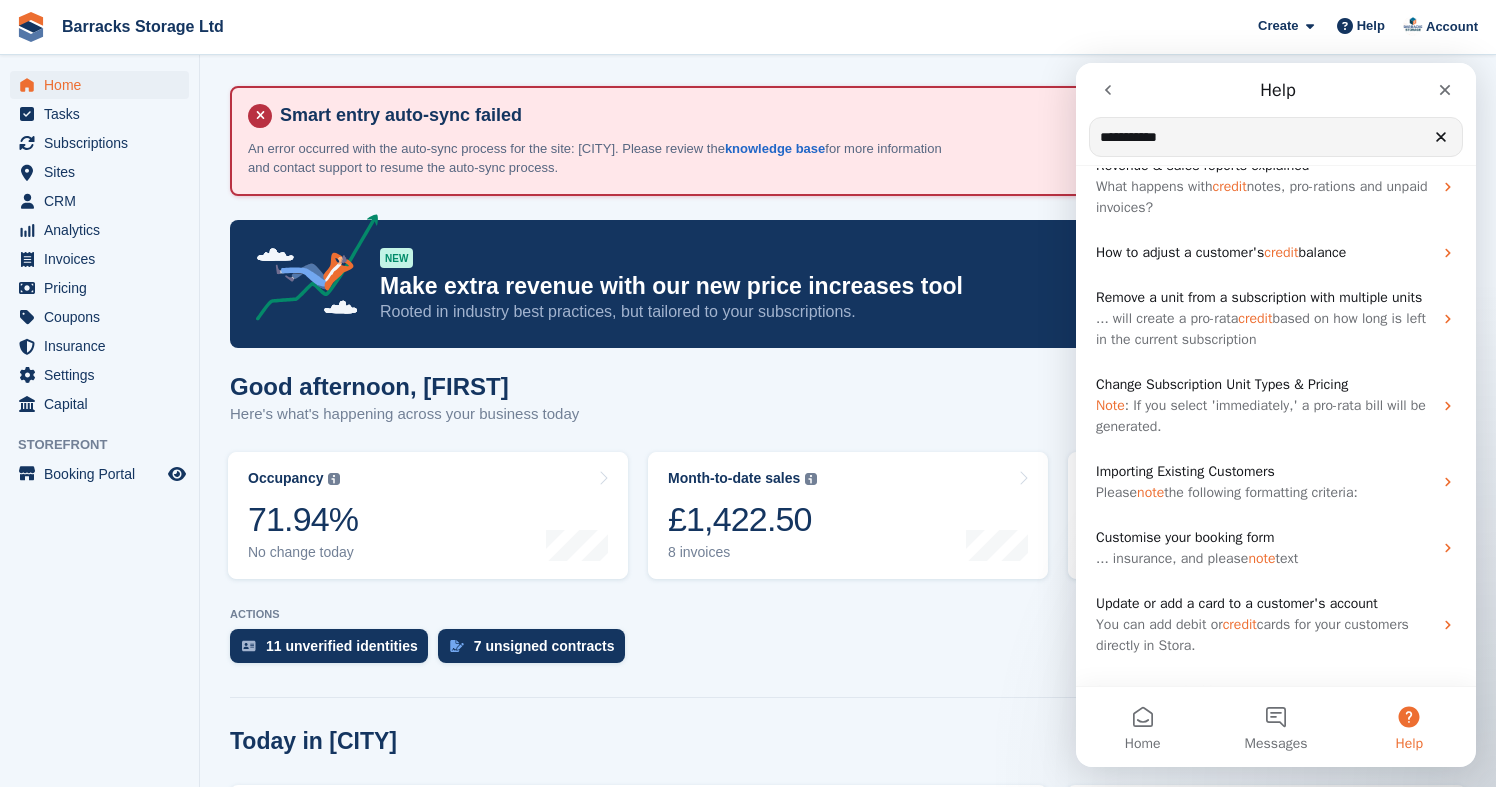click on "Good afternoon, Jack
Here's what's happening across your business today" at bounding box center [848, 411] 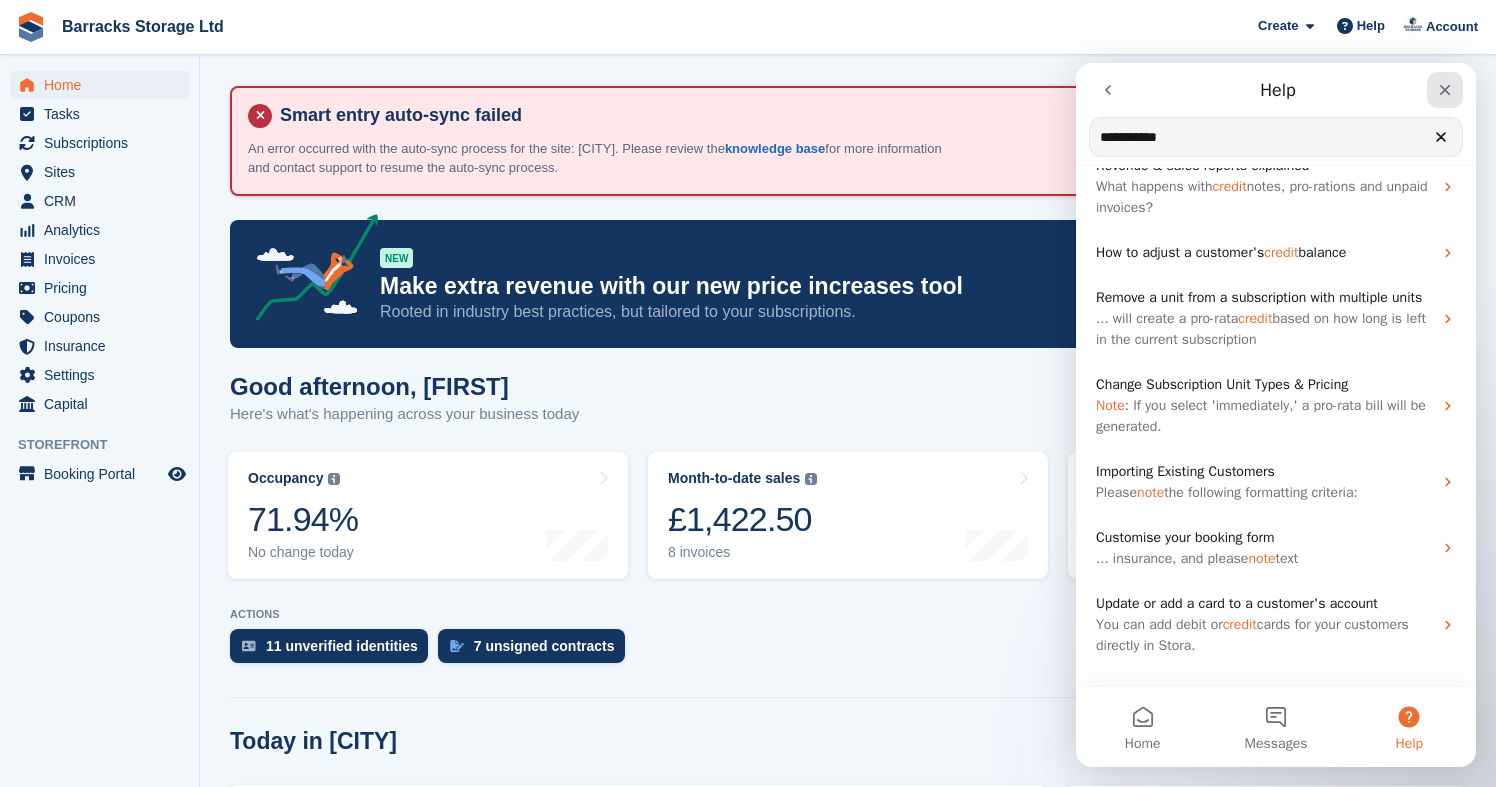 click 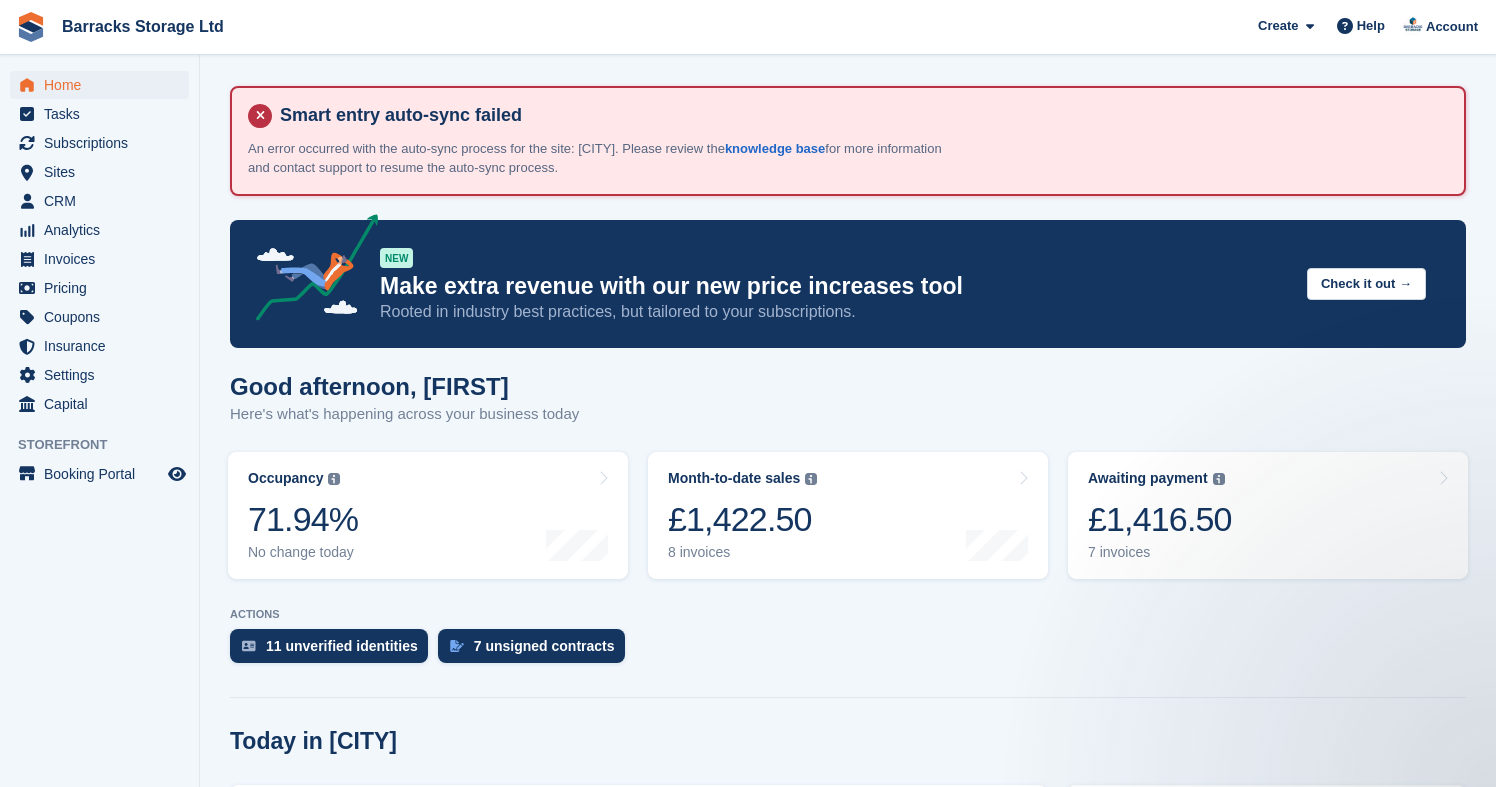 scroll, scrollTop: 0, scrollLeft: 0, axis: both 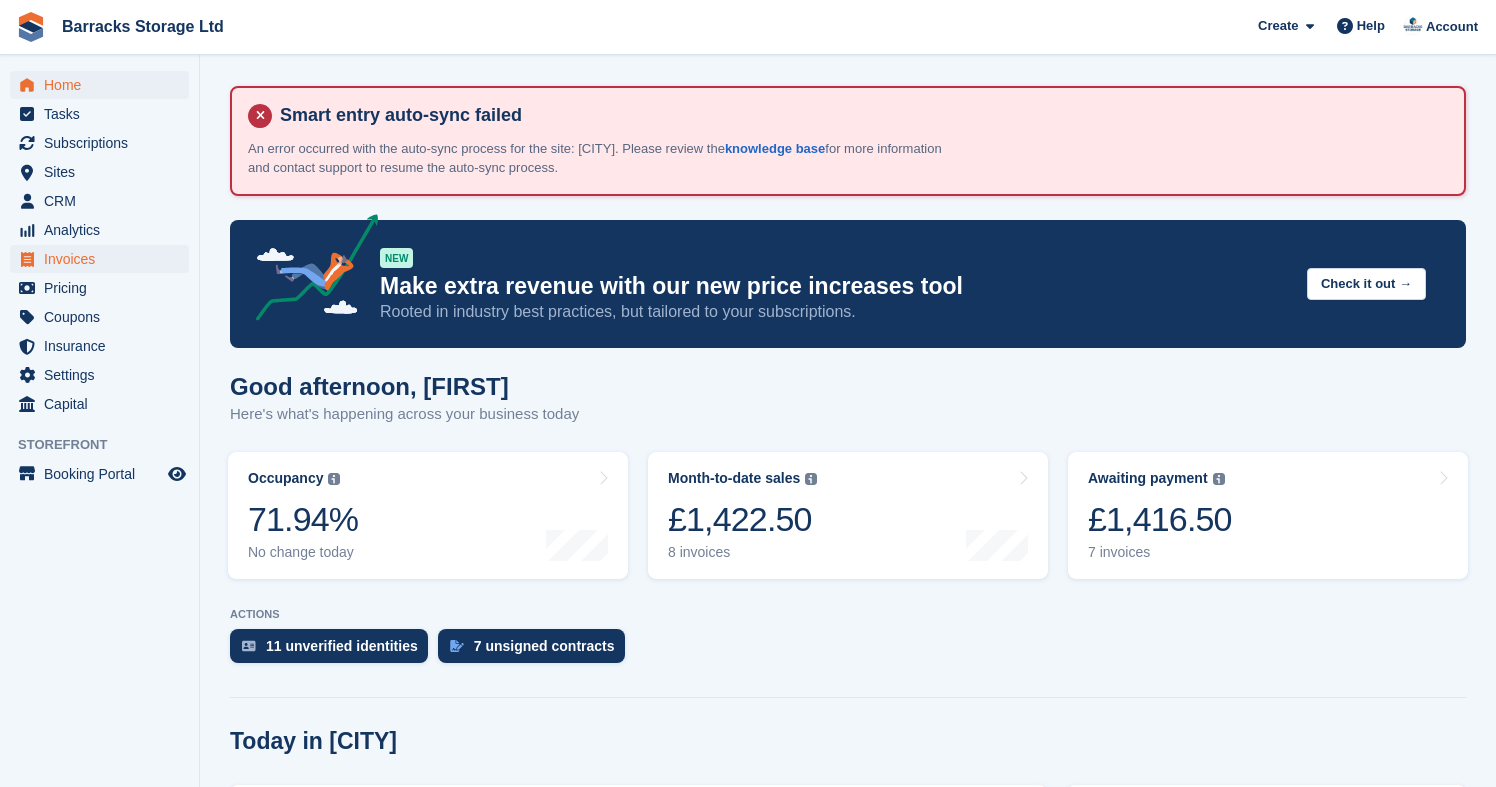 click on "Invoices" at bounding box center [104, 259] 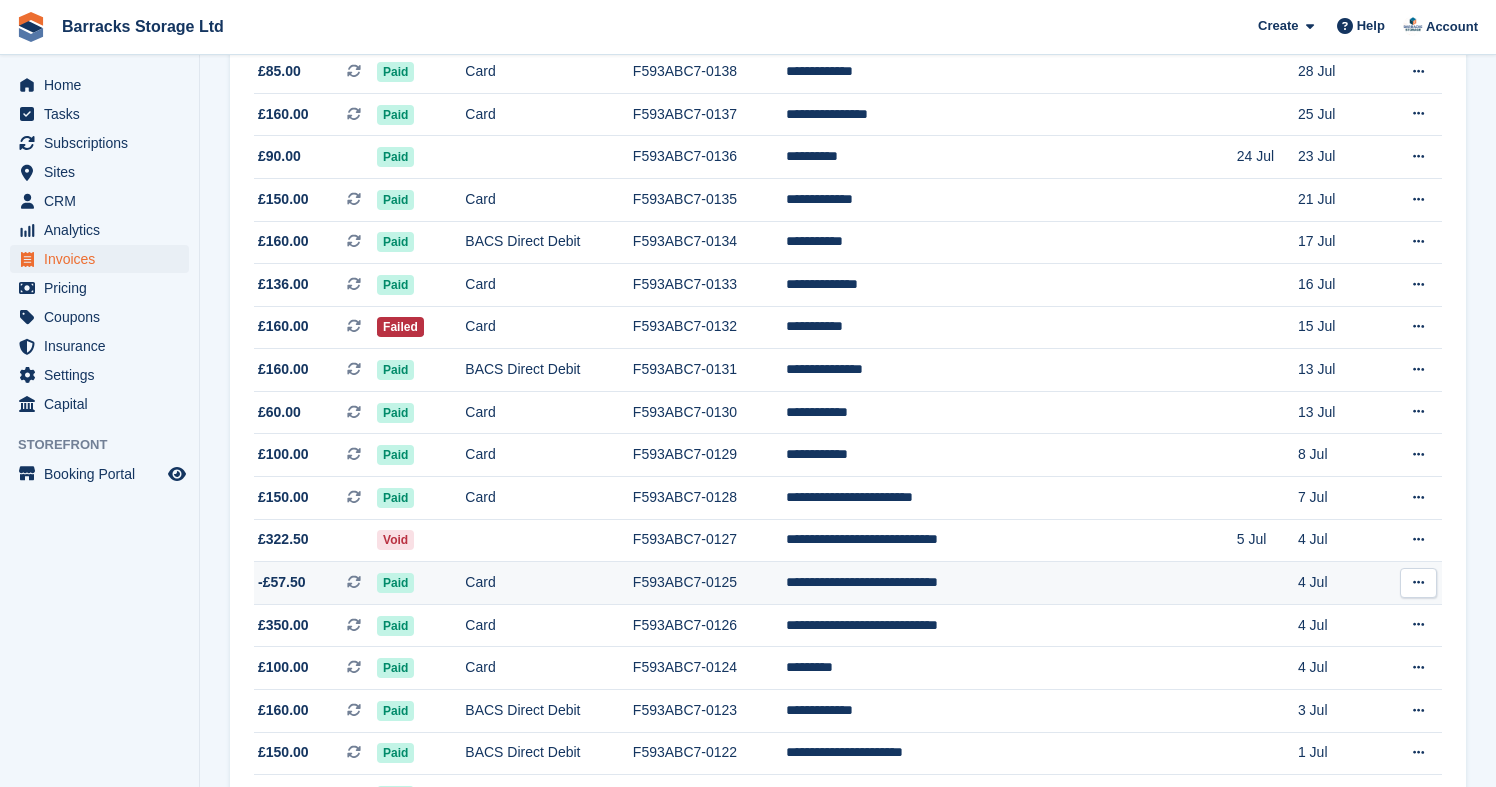 scroll, scrollTop: 851, scrollLeft: 0, axis: vertical 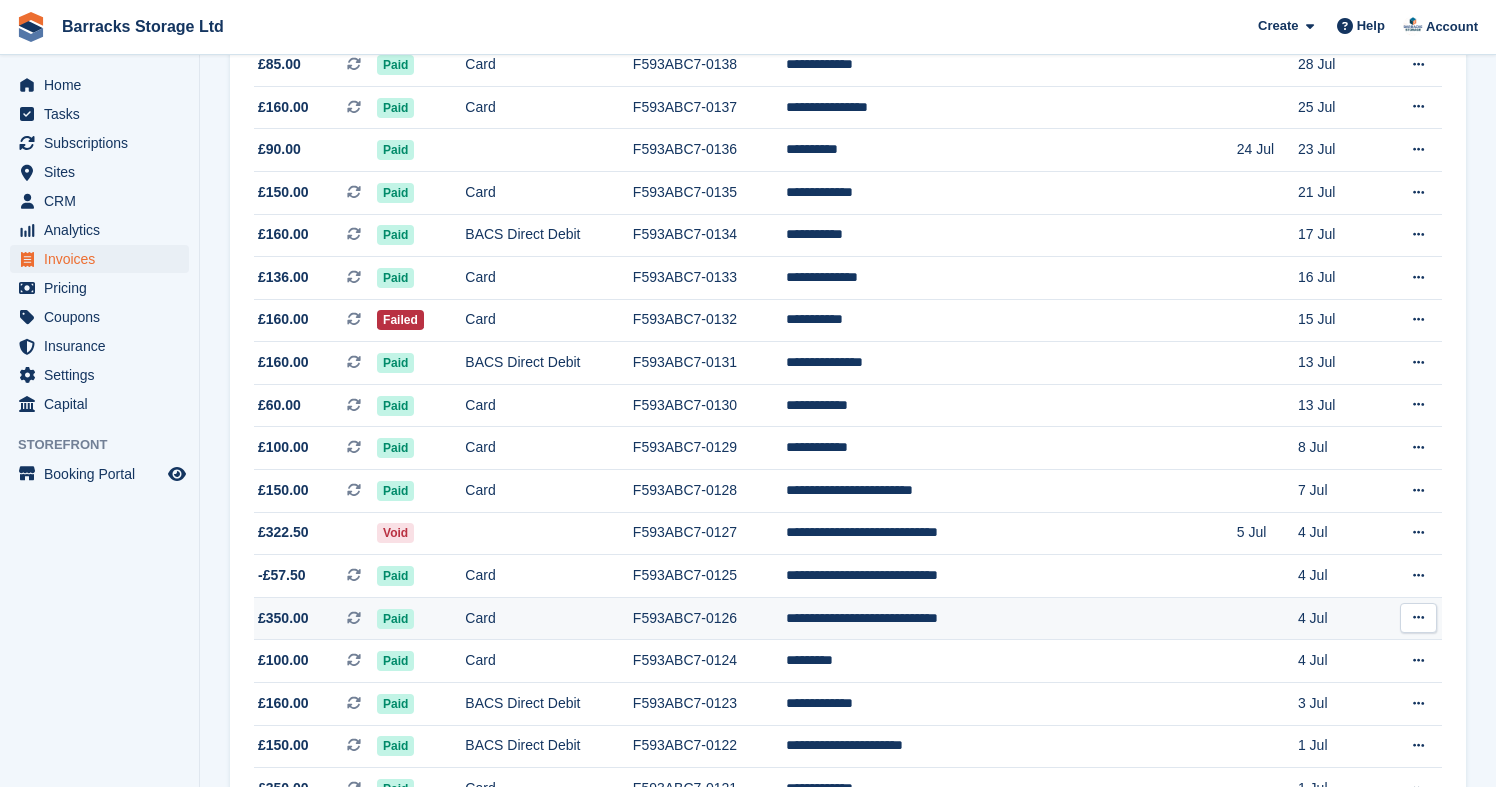click at bounding box center (1418, 618) 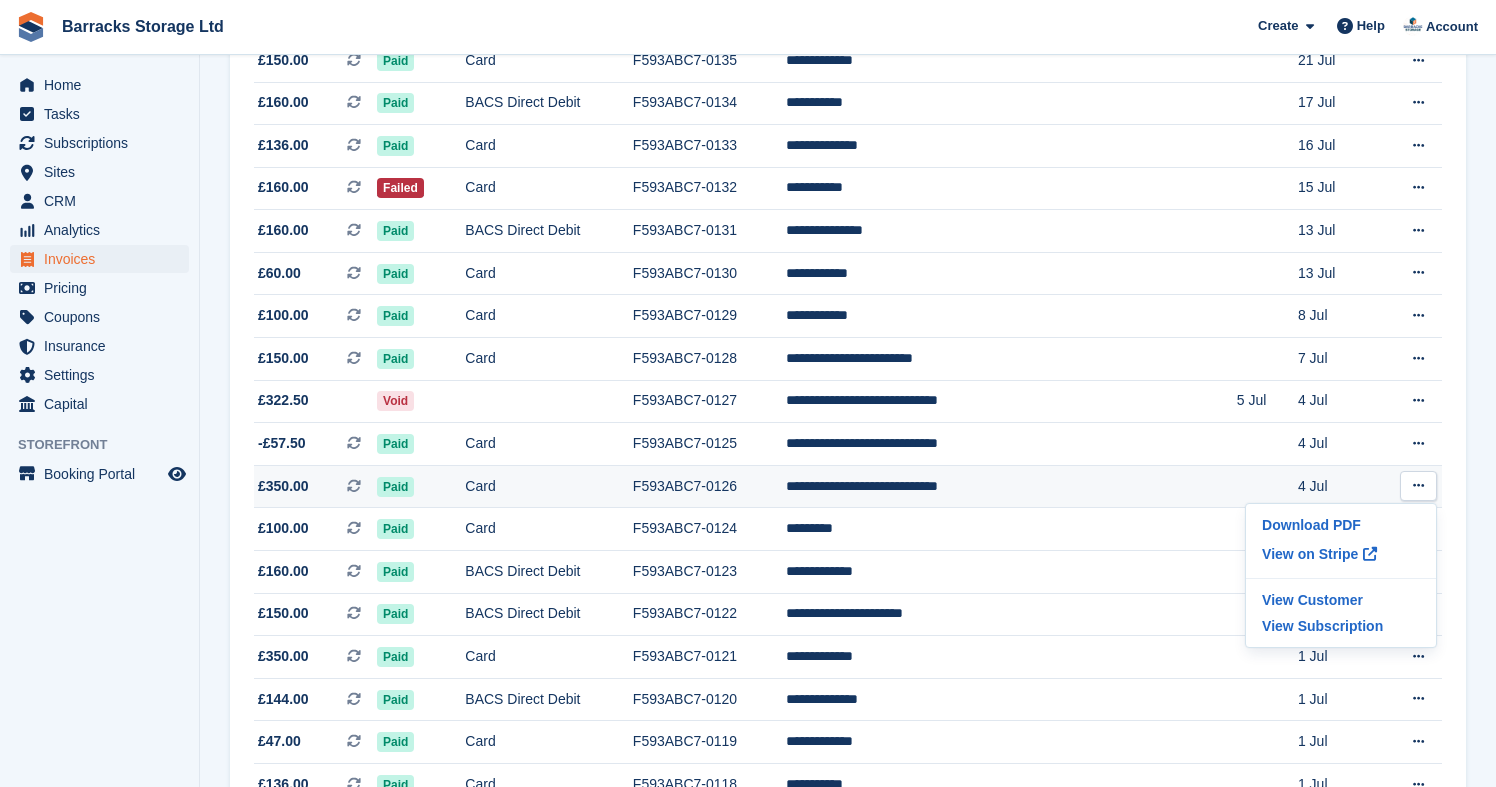 scroll, scrollTop: 989, scrollLeft: 0, axis: vertical 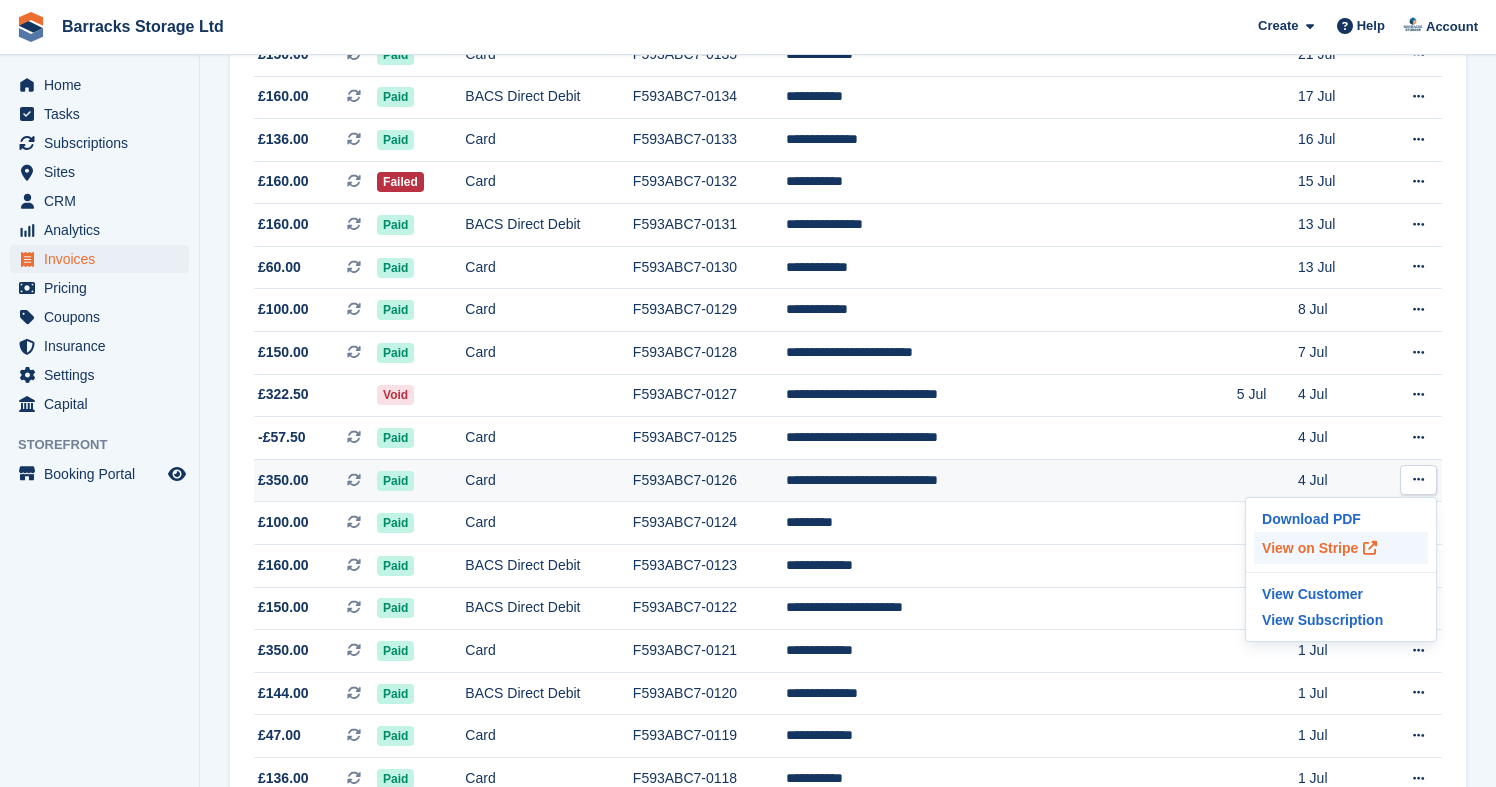 click on "View on Stripe" at bounding box center (1341, 548) 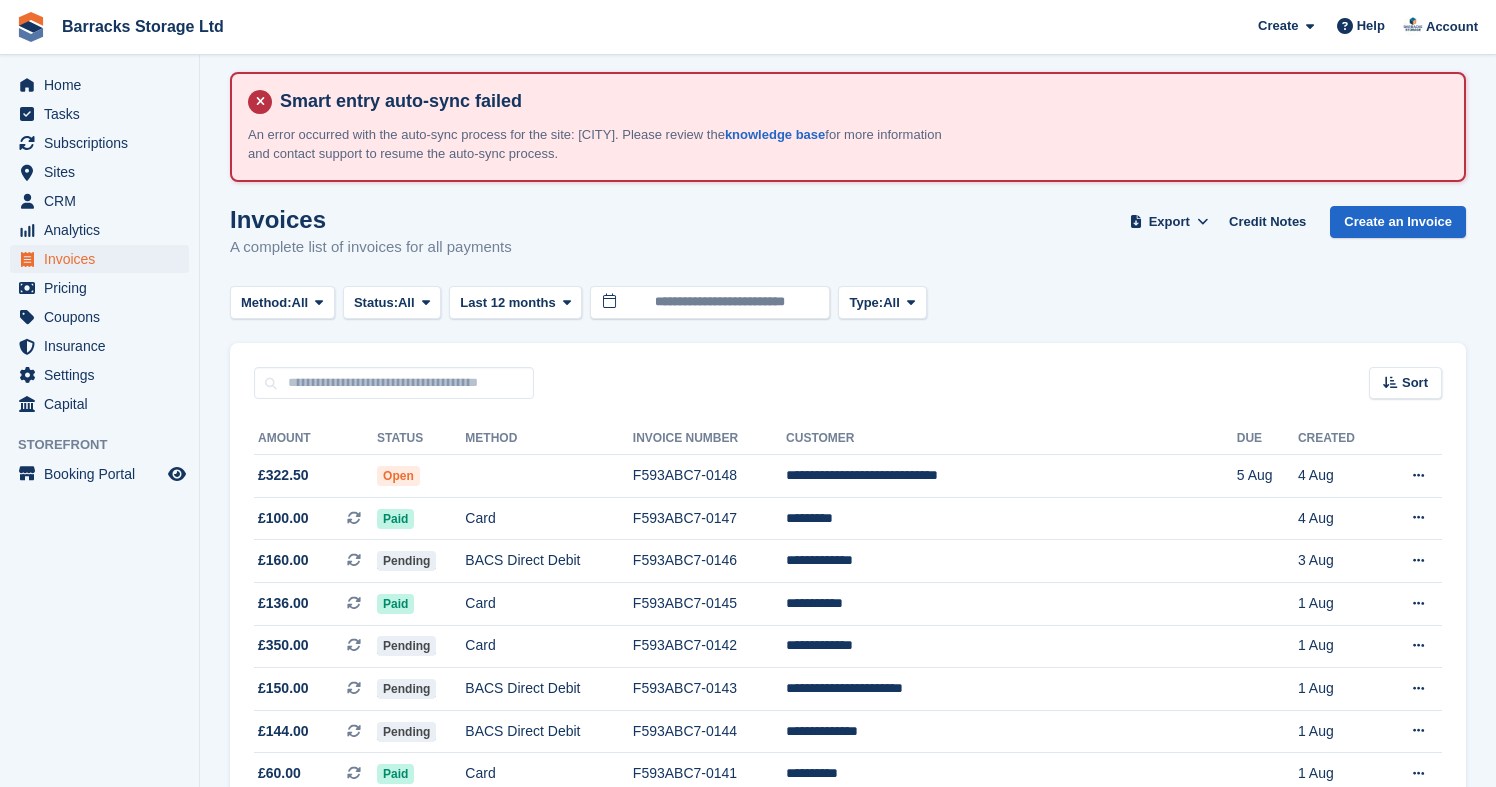 scroll, scrollTop: 10, scrollLeft: 0, axis: vertical 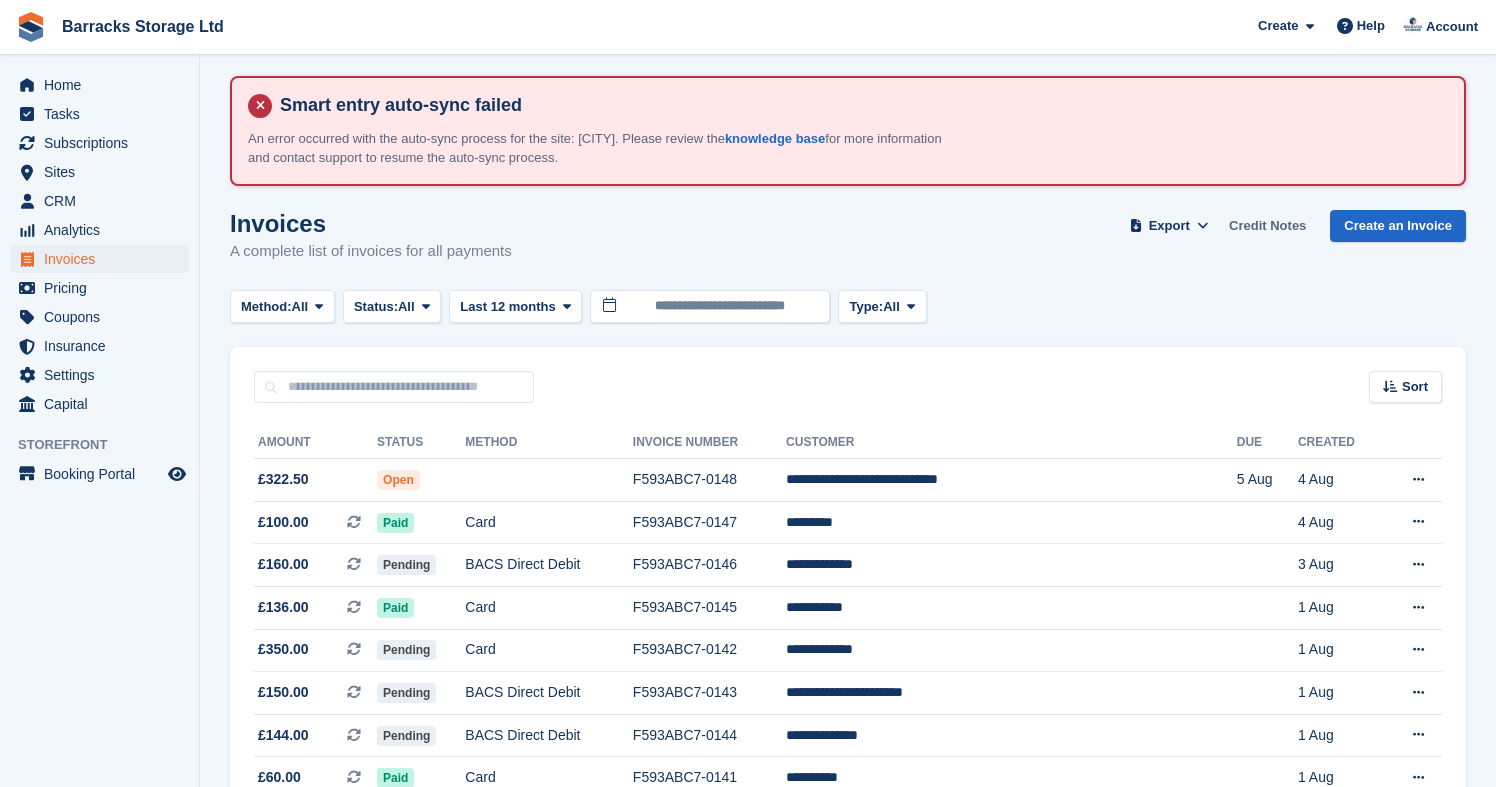 click on "Credit Notes" at bounding box center (1267, 226) 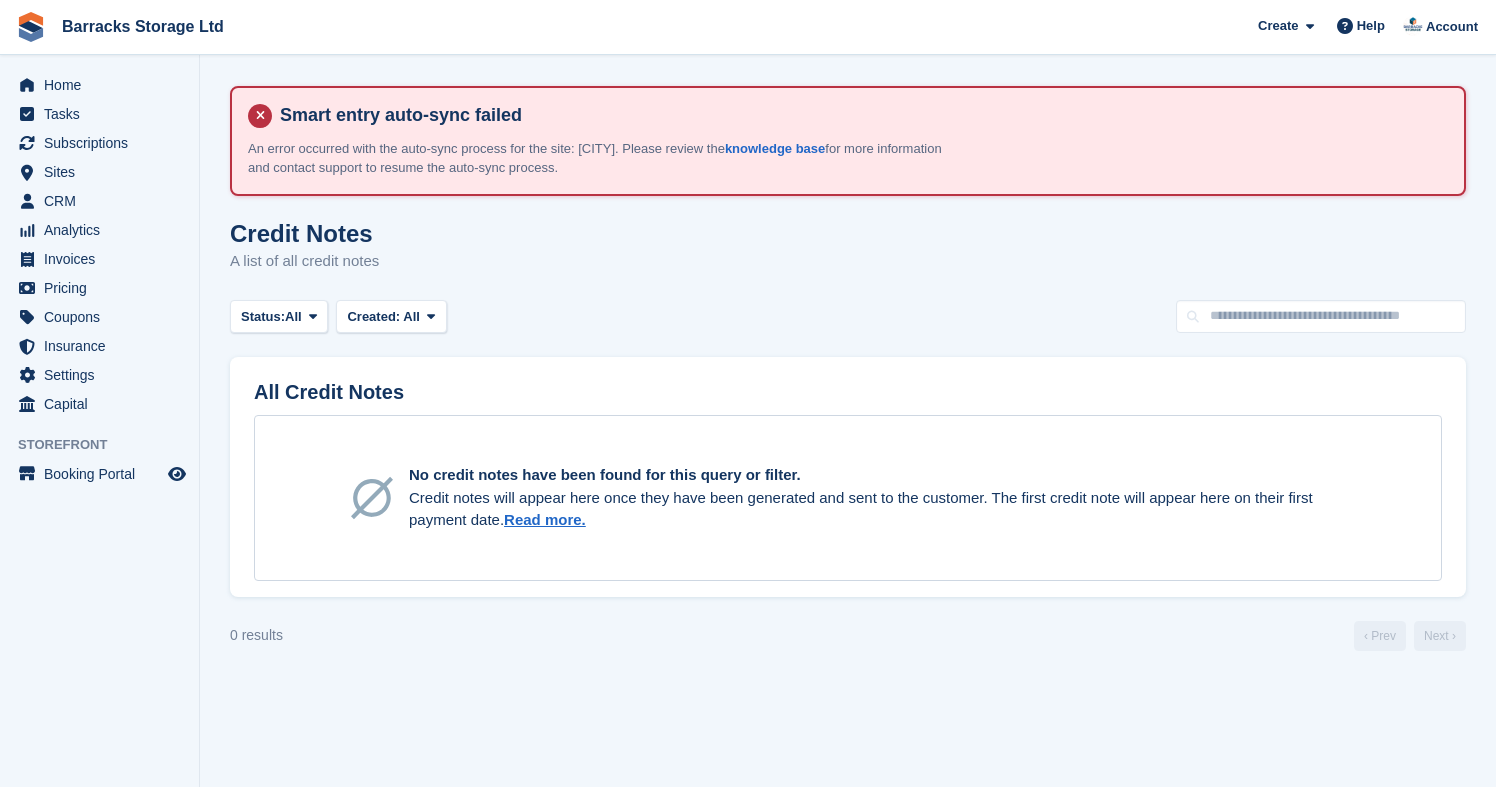scroll, scrollTop: 0, scrollLeft: 0, axis: both 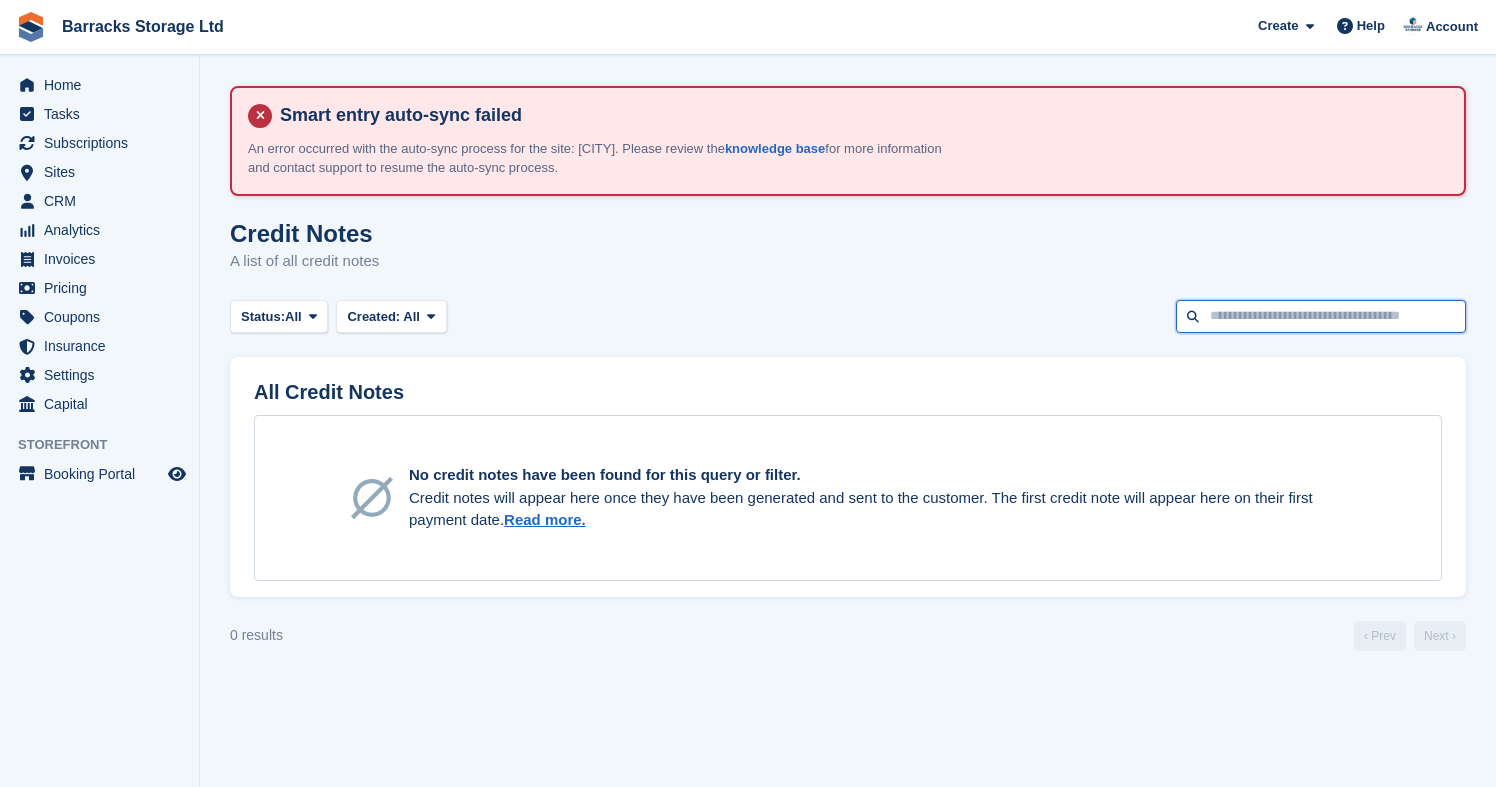 click at bounding box center [1321, 316] 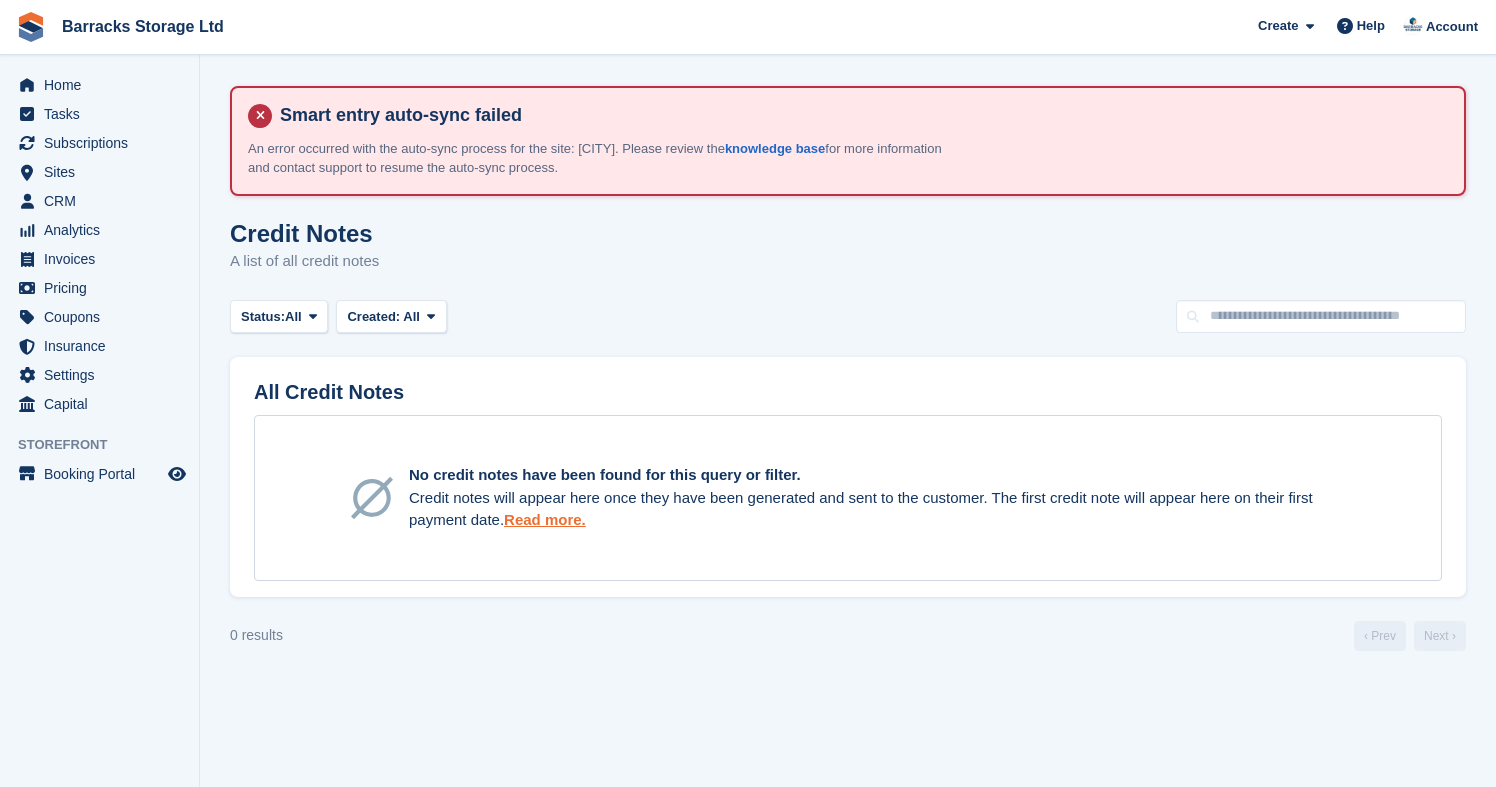 click on "Read more." at bounding box center (545, 519) 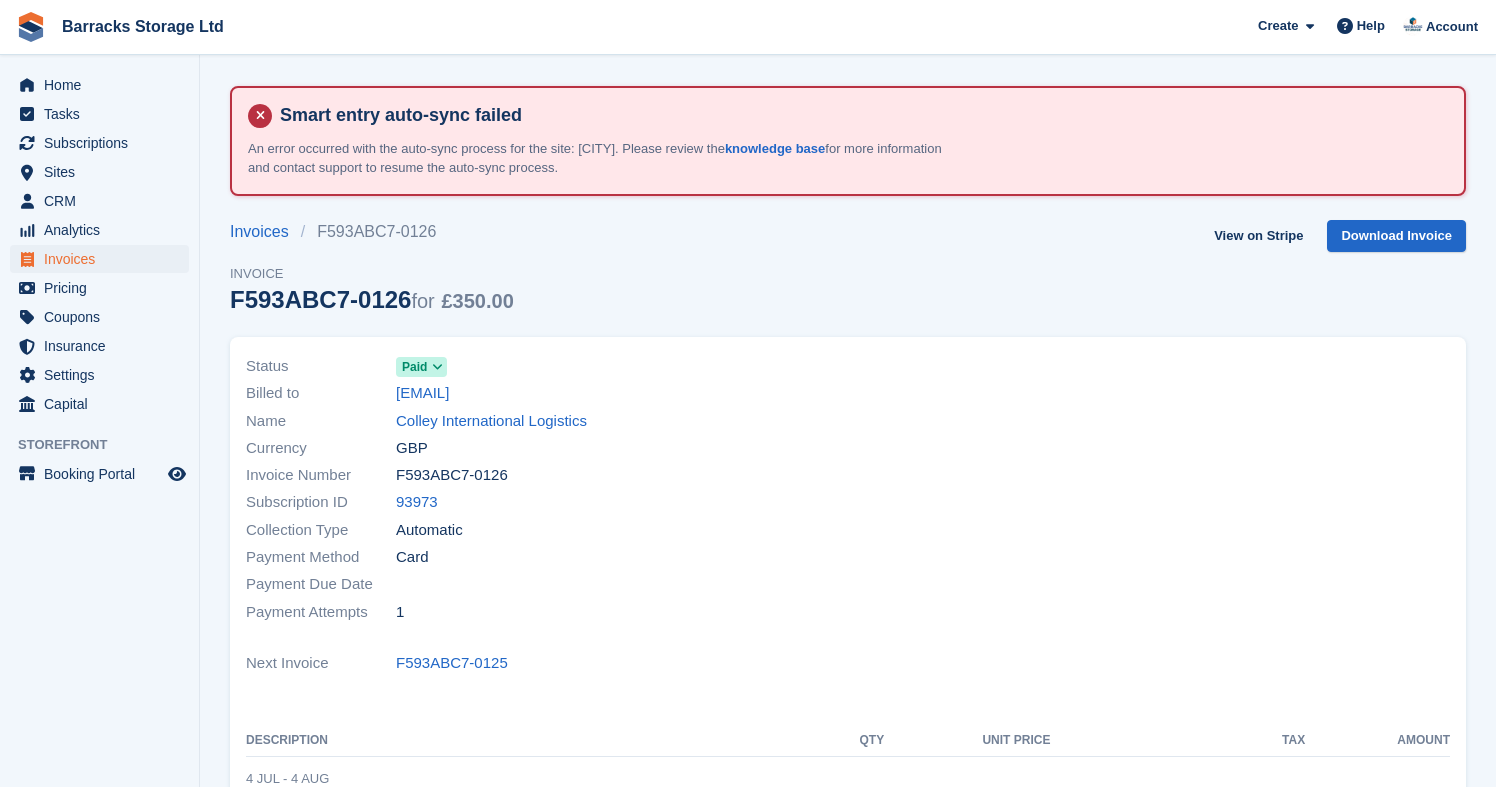 scroll, scrollTop: 0, scrollLeft: 0, axis: both 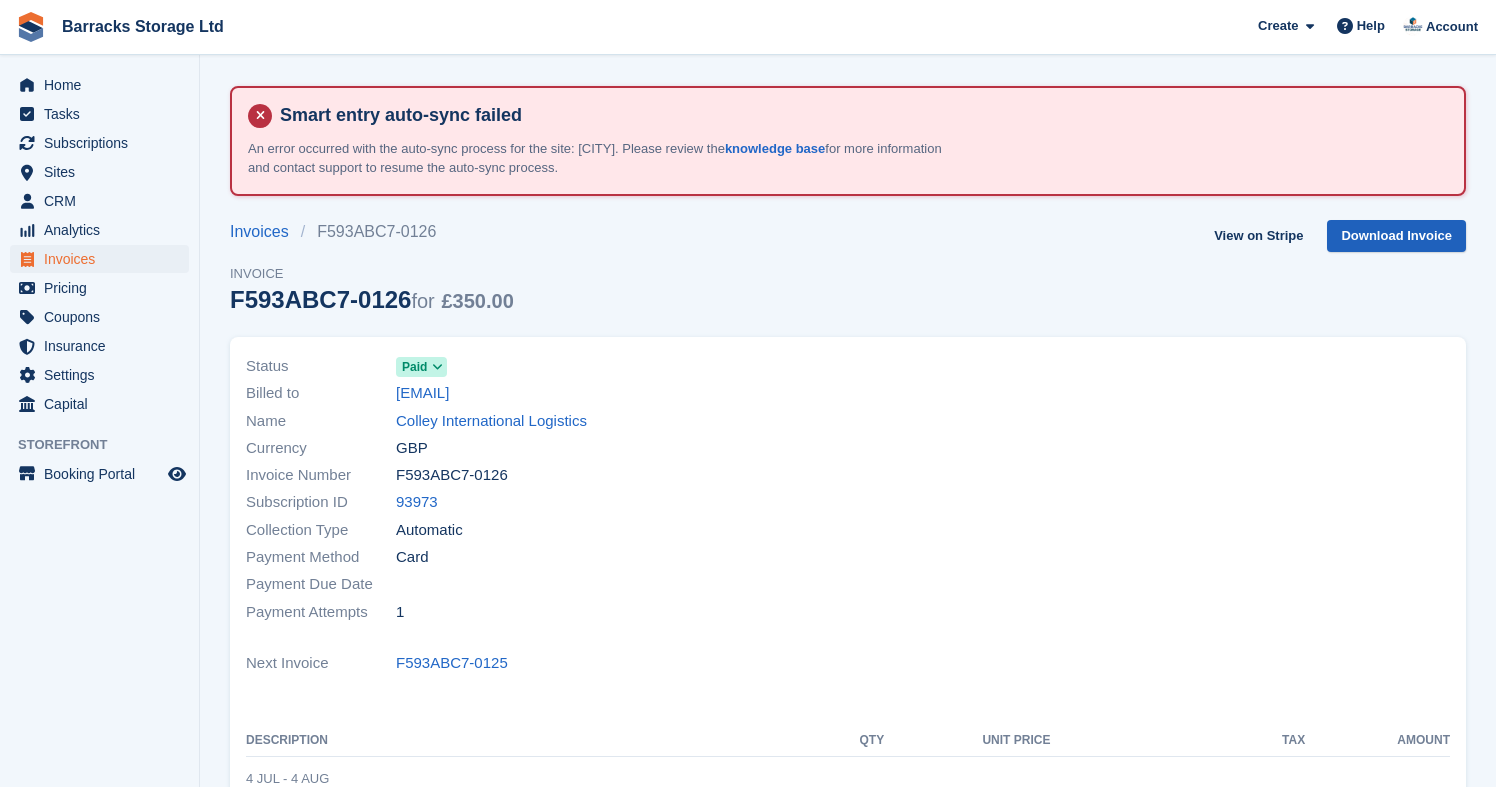 click on "Download Invoice" at bounding box center [1396, 236] 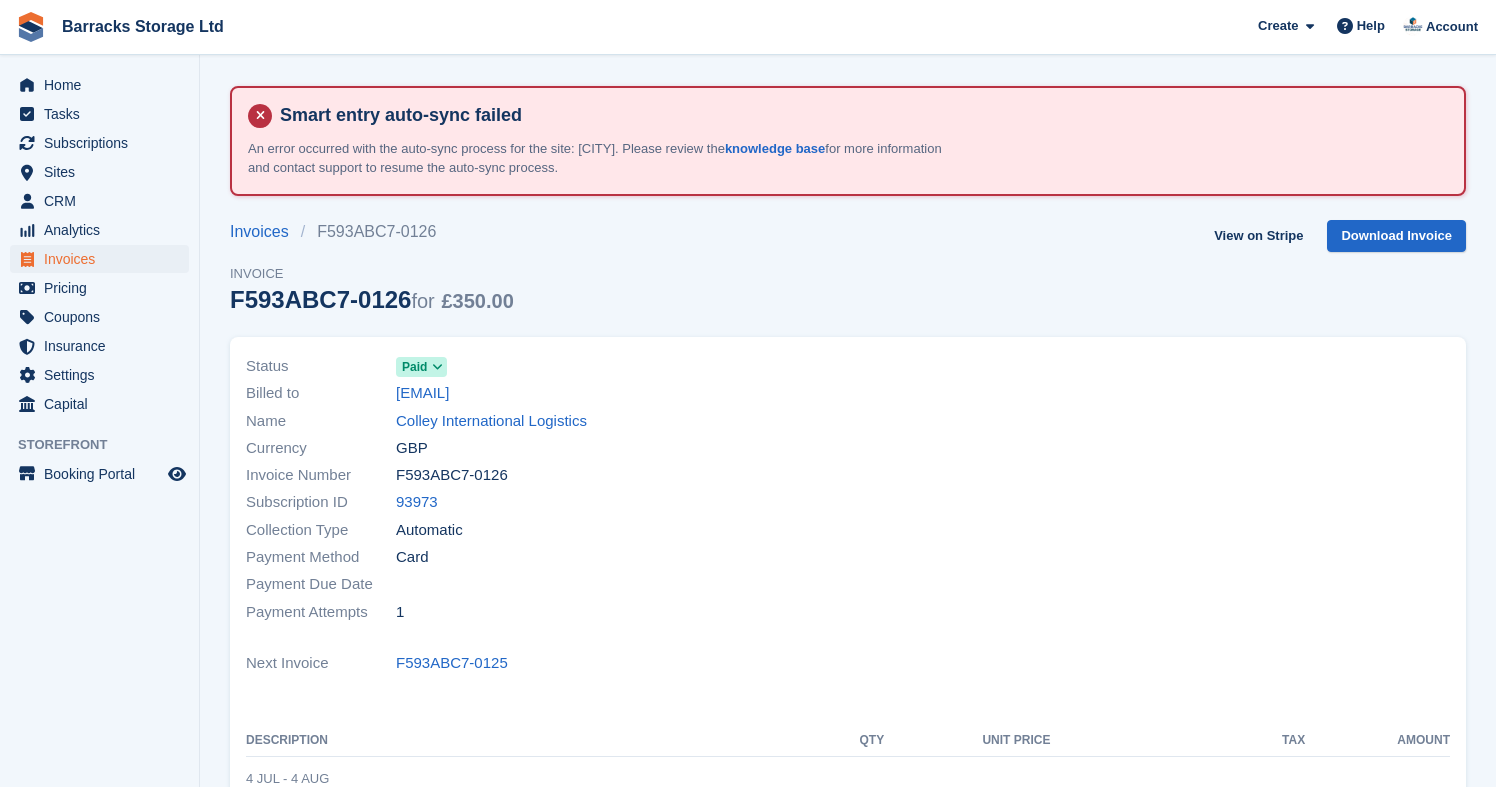 scroll, scrollTop: 0, scrollLeft: 0, axis: both 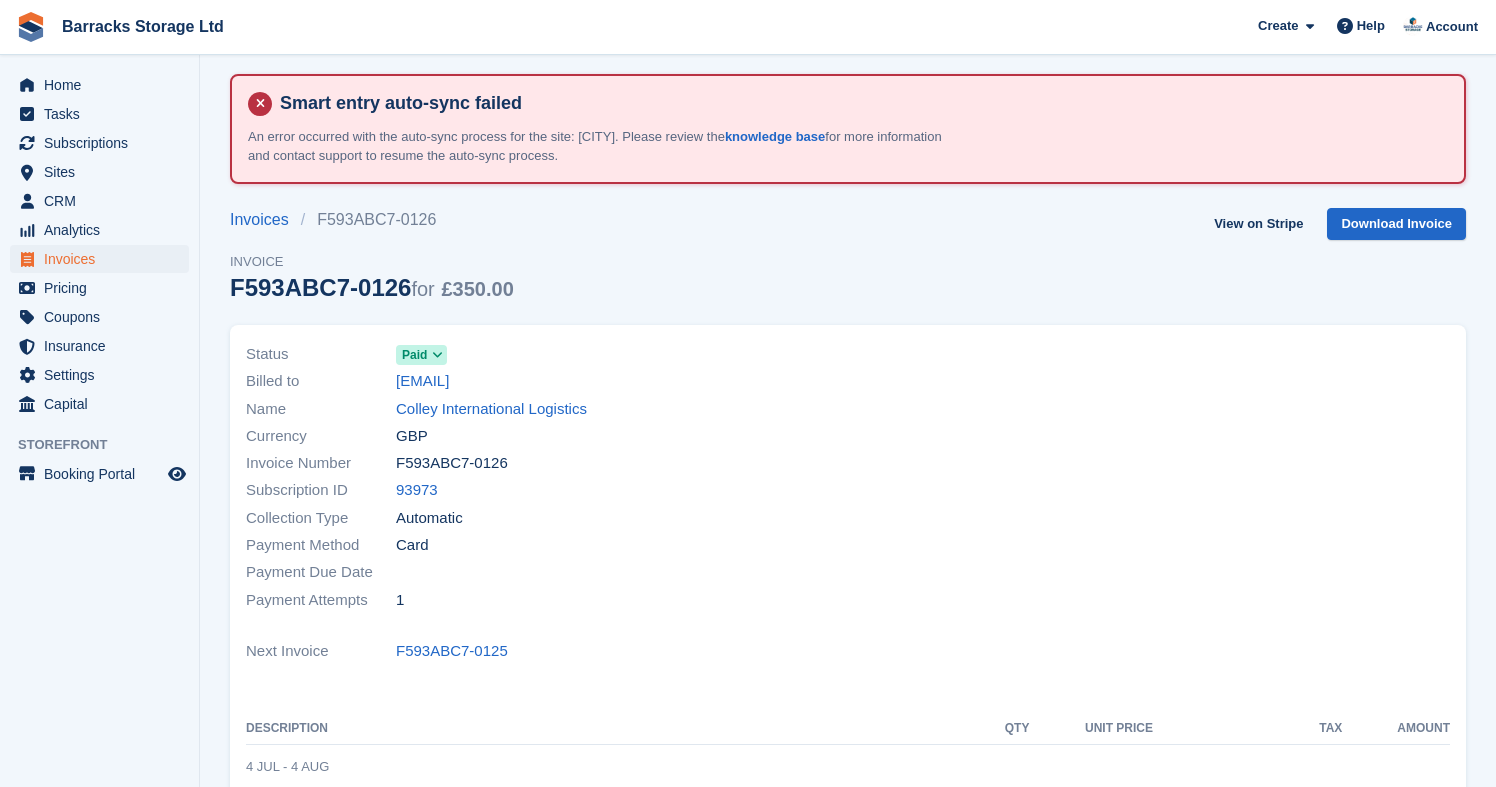 click on "Invoices" at bounding box center [104, 259] 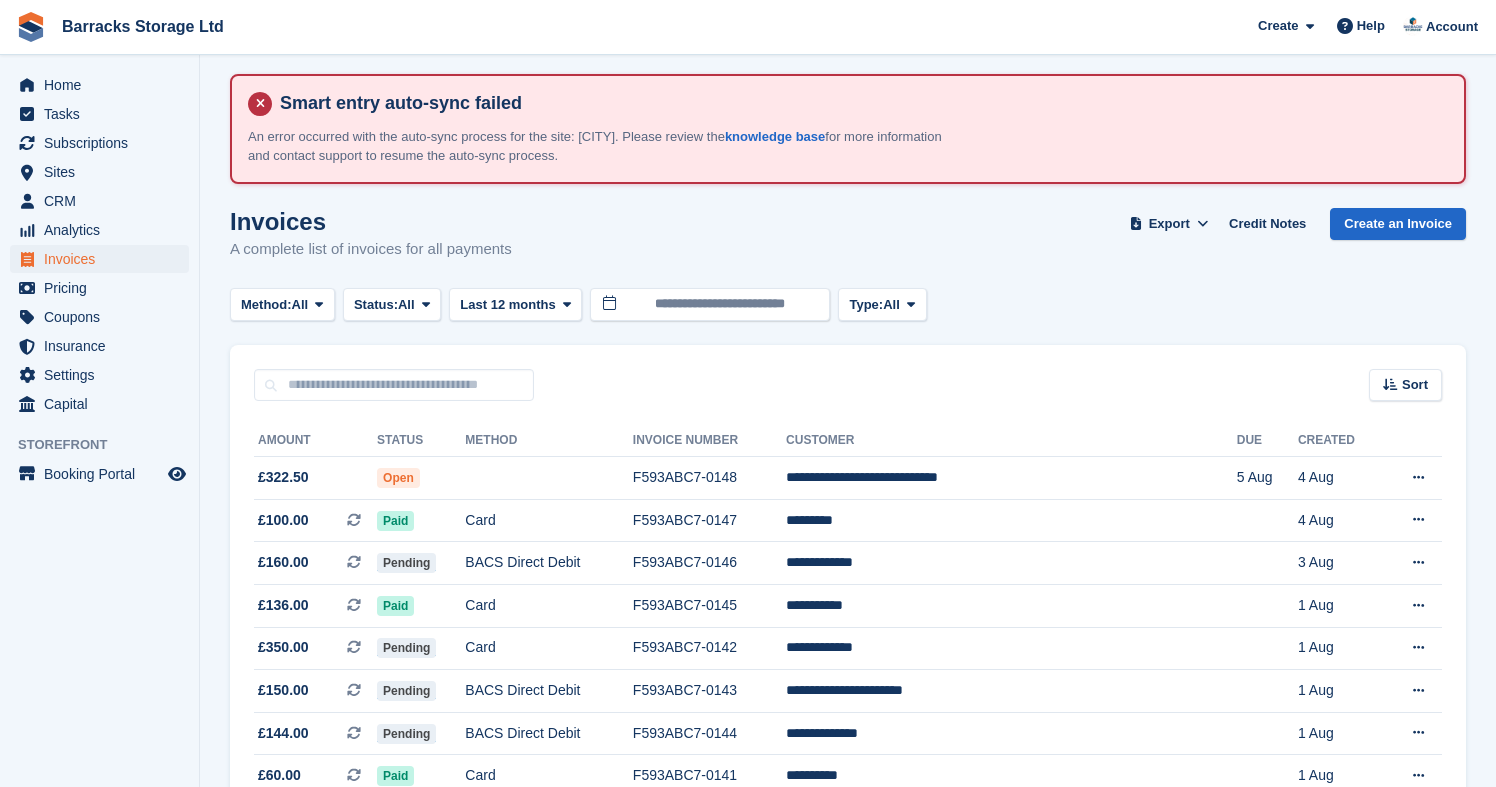 scroll, scrollTop: 0, scrollLeft: 0, axis: both 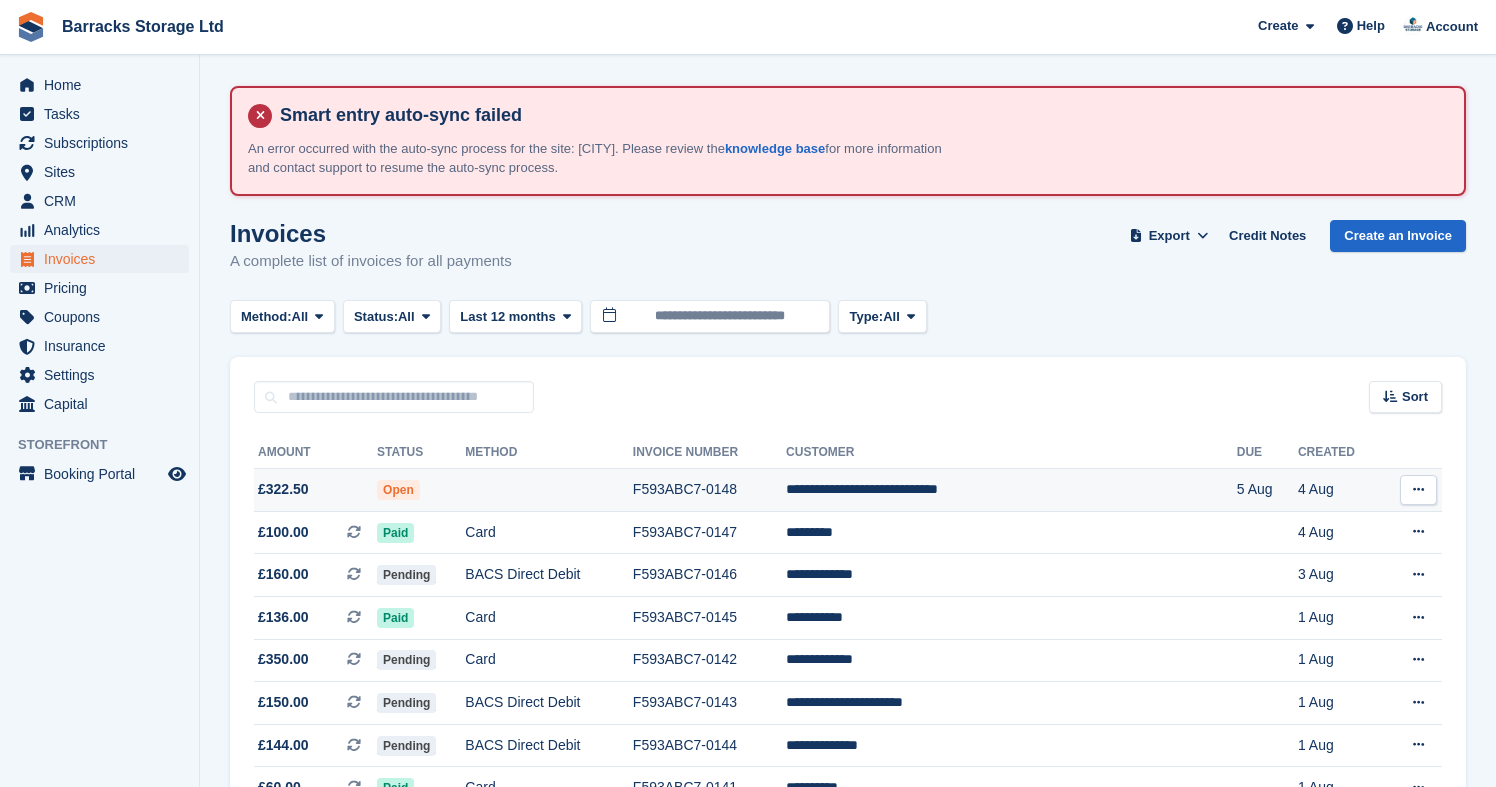 click at bounding box center (549, 490) 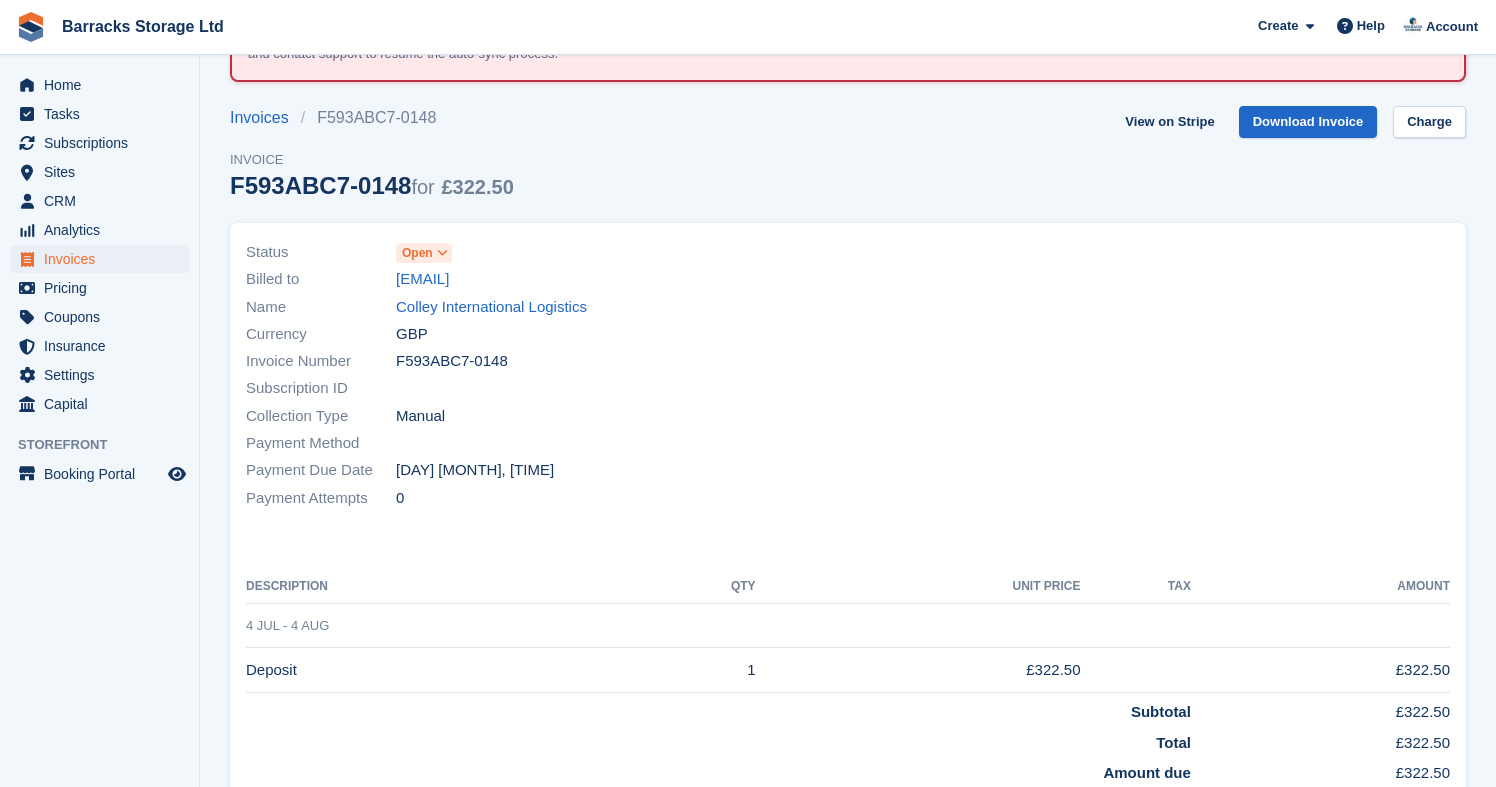 scroll, scrollTop: 109, scrollLeft: 0, axis: vertical 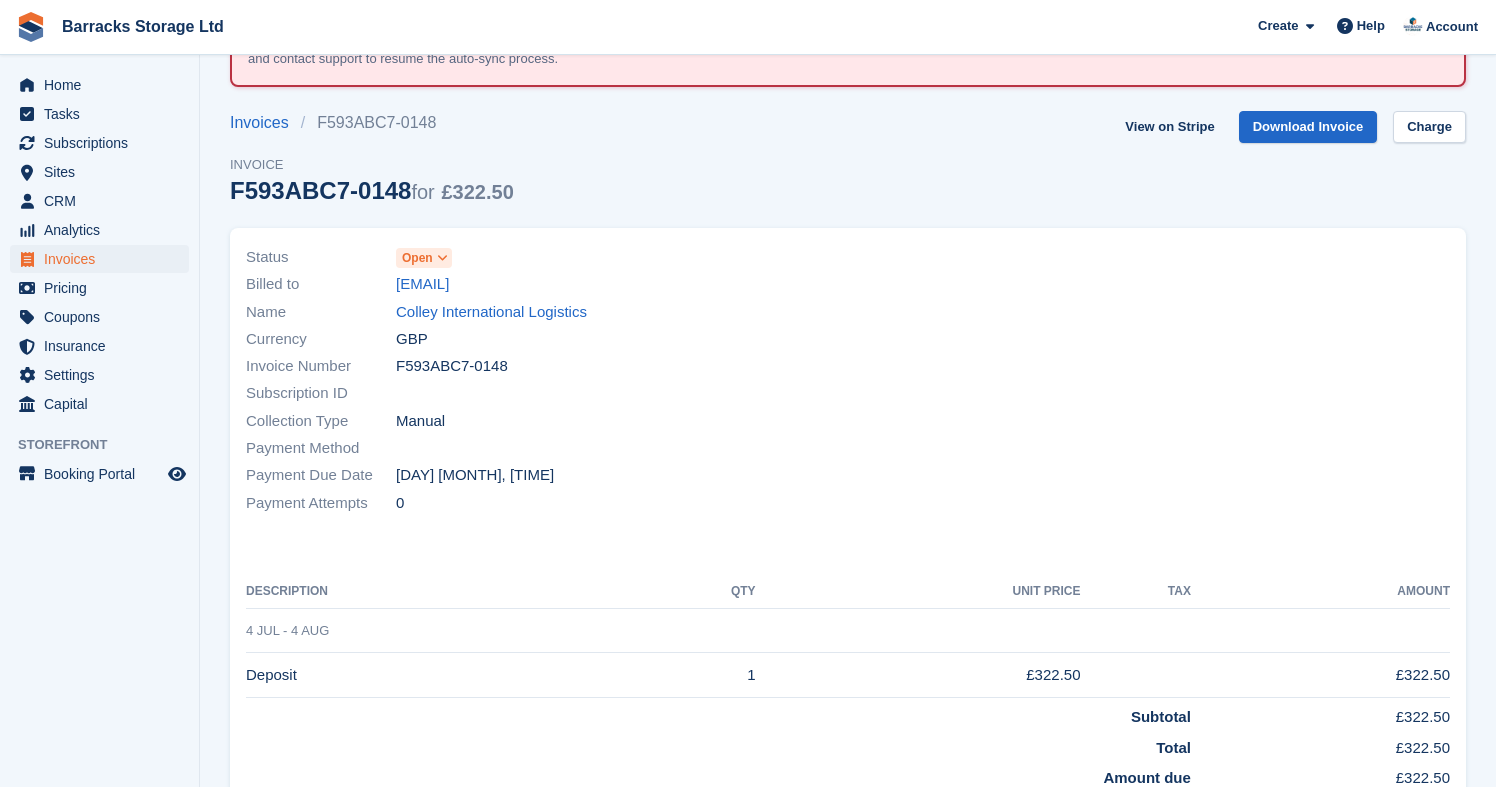 click on "Invoices" at bounding box center [104, 259] 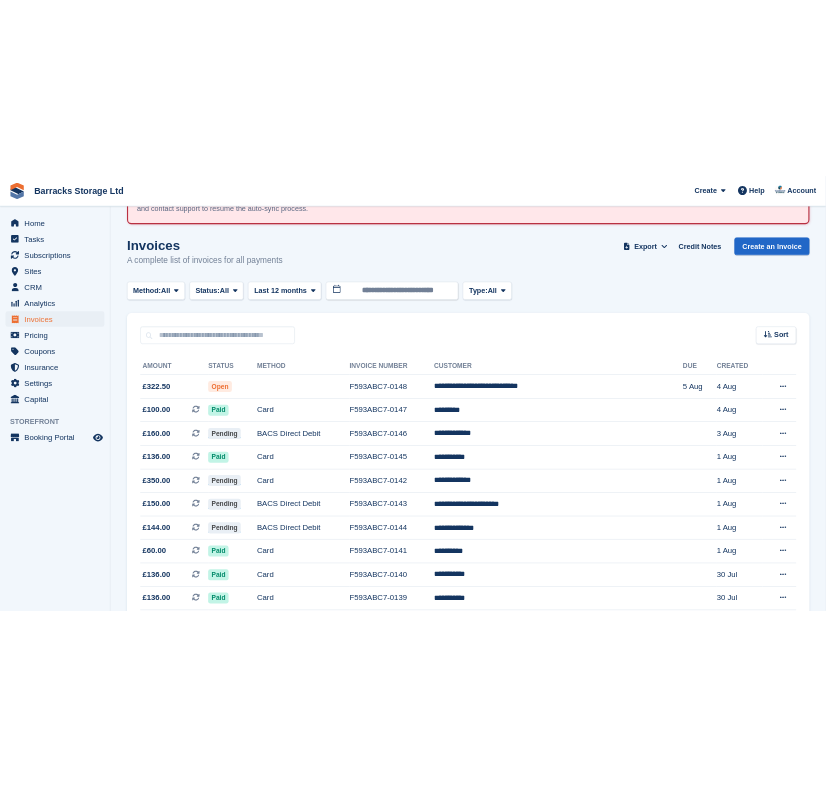 scroll, scrollTop: 0, scrollLeft: 0, axis: both 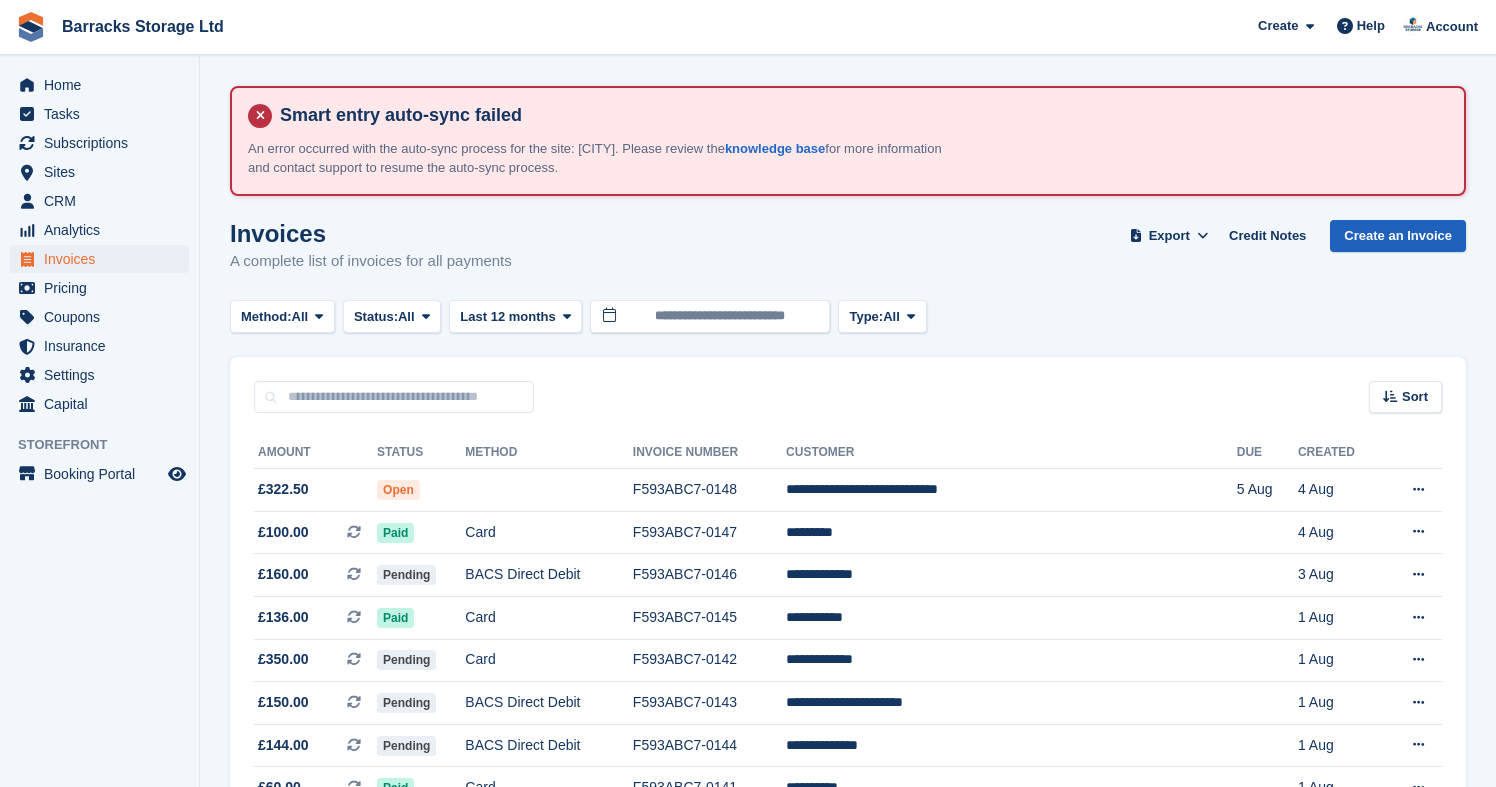 click on "Create an Invoice" at bounding box center (1398, 236) 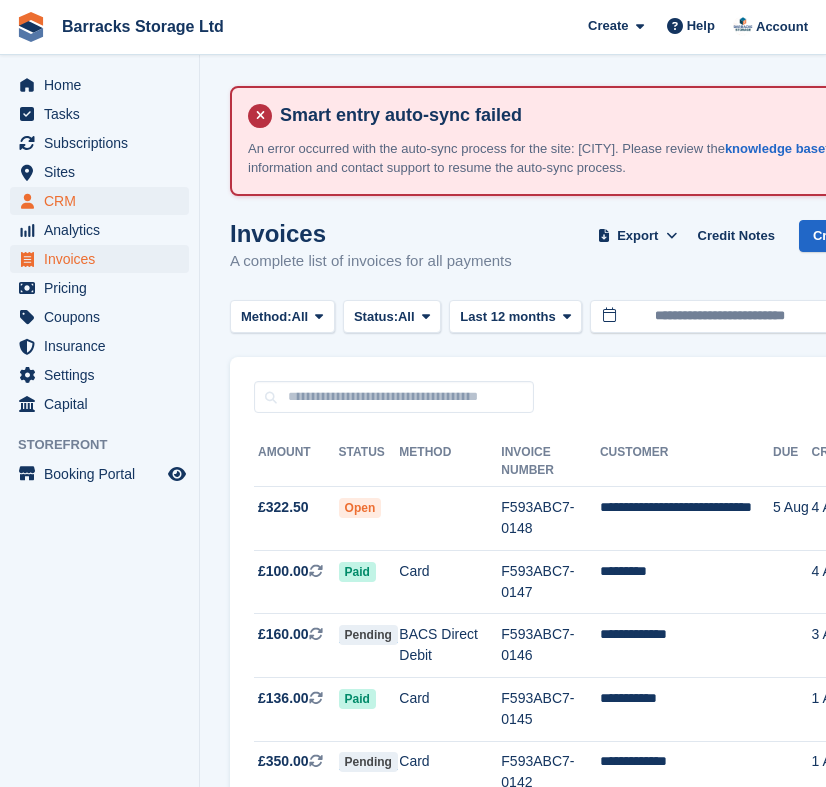 click on "CRM" at bounding box center [104, 201] 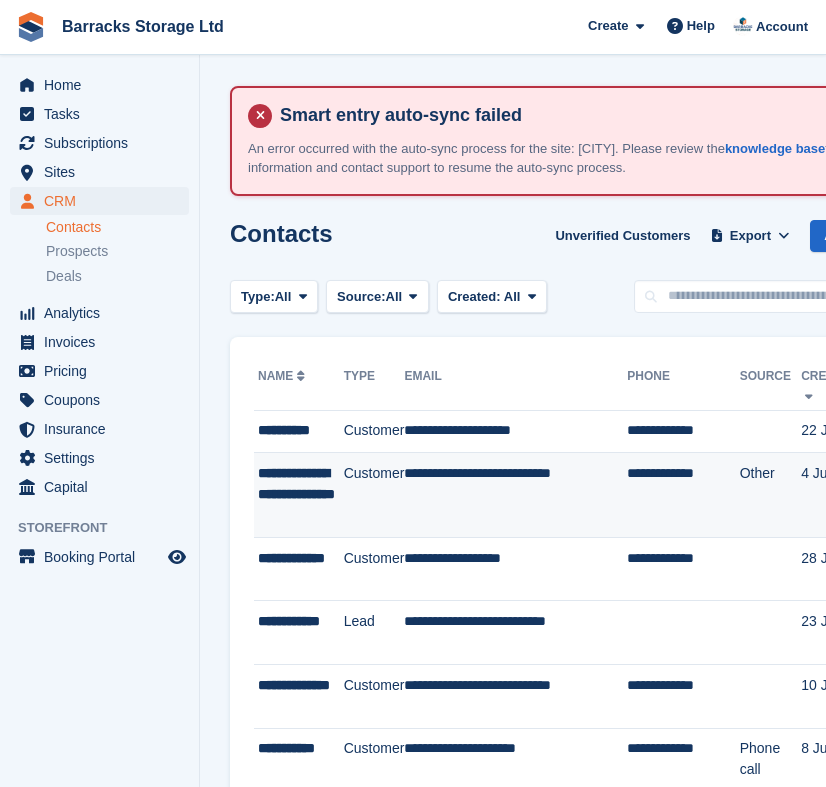 click on "**********" at bounding box center (515, 495) 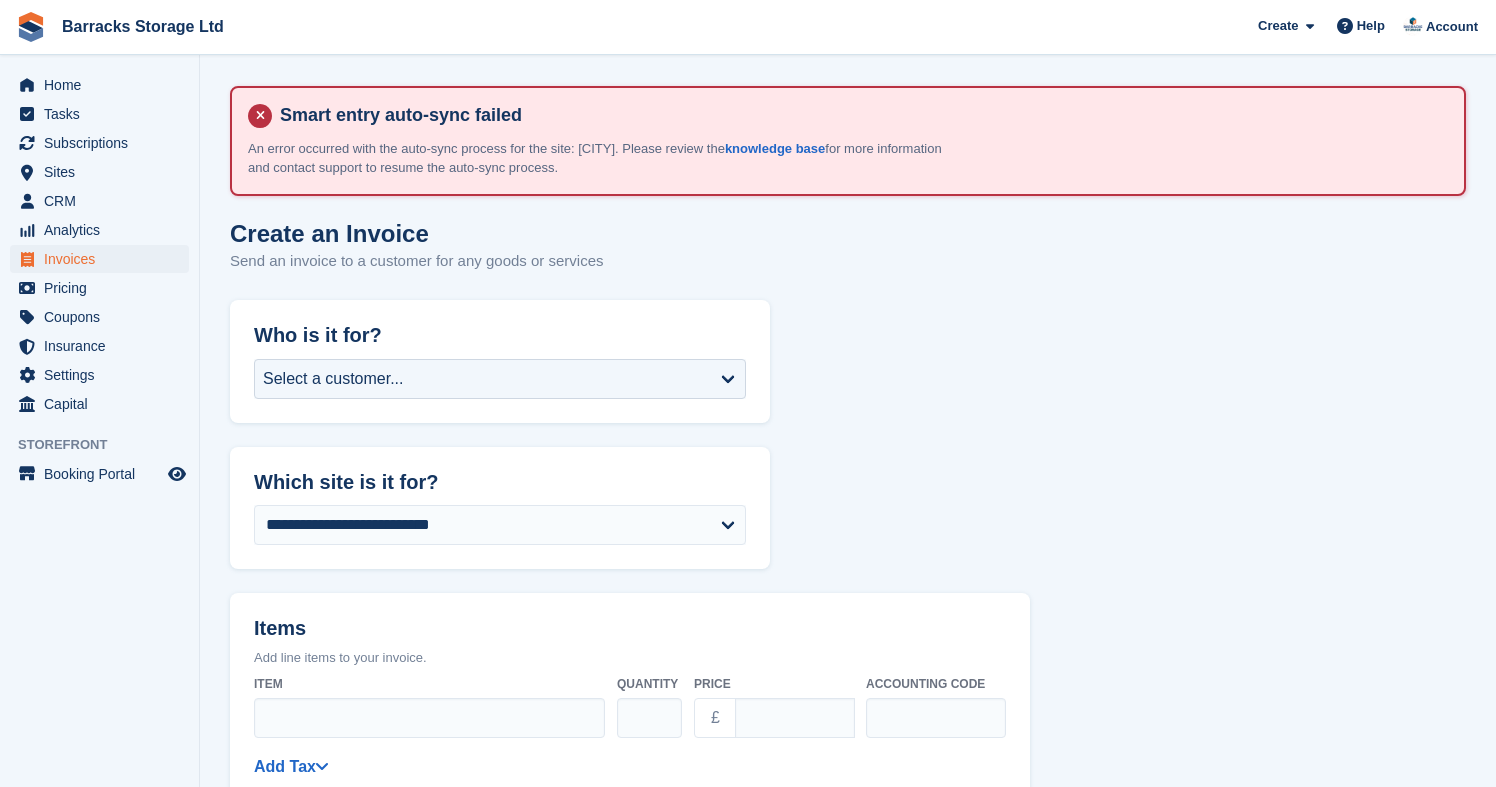 scroll, scrollTop: 0, scrollLeft: 0, axis: both 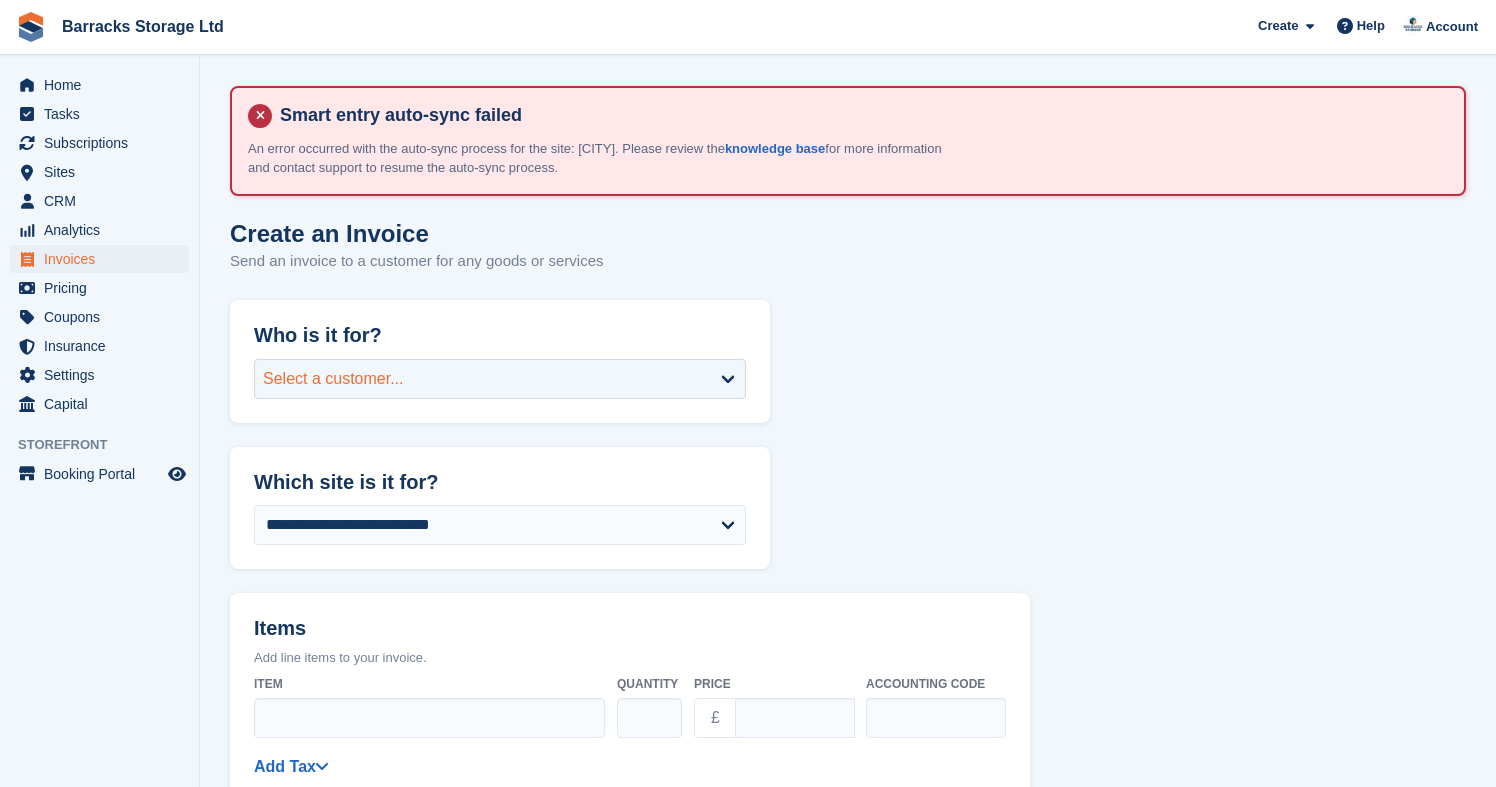click on "Select a customer..." at bounding box center (500, 379) 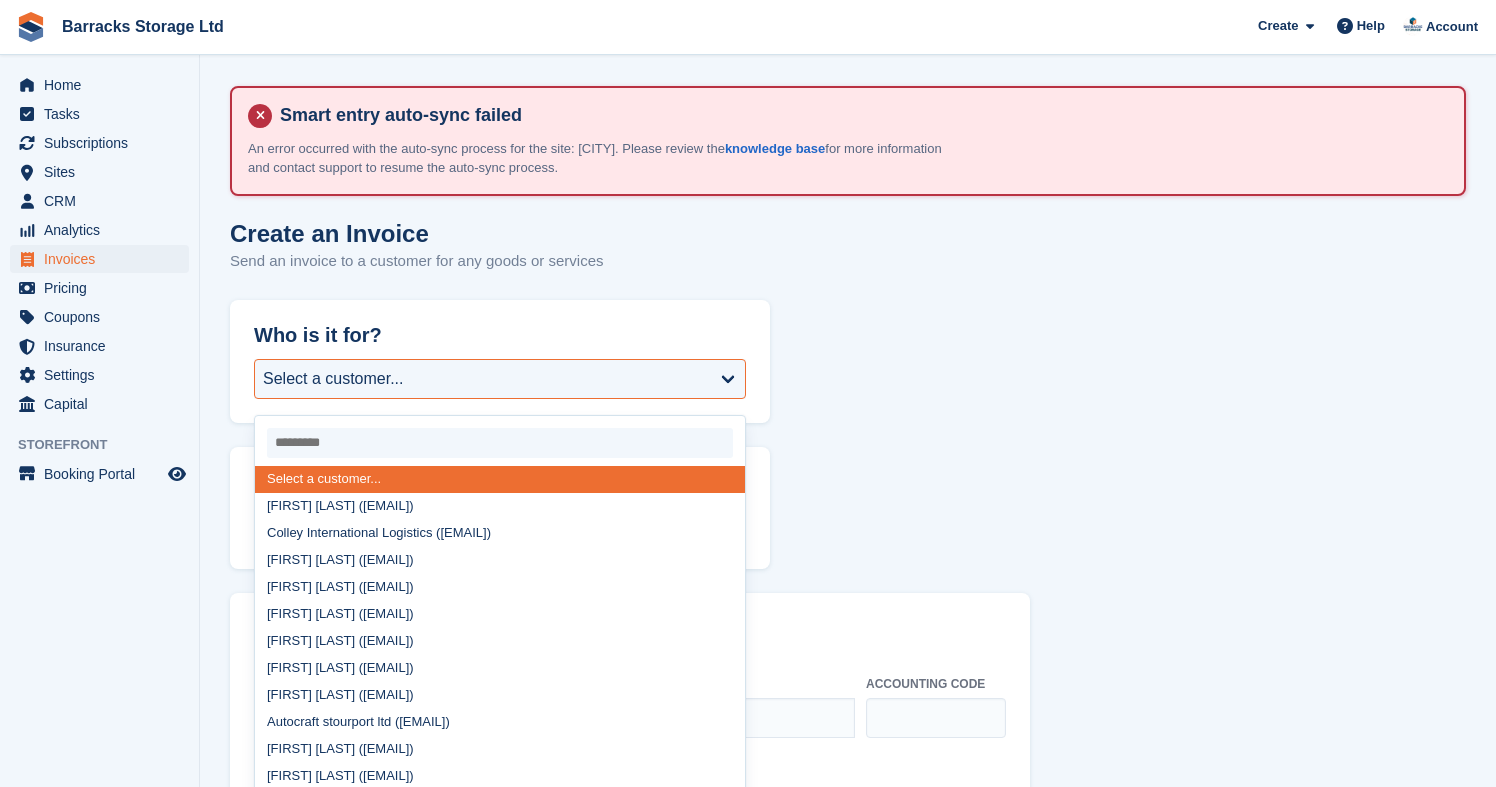 click on "Colley International Logistics (colleyinternational@gmail.com)" at bounding box center [500, 533] 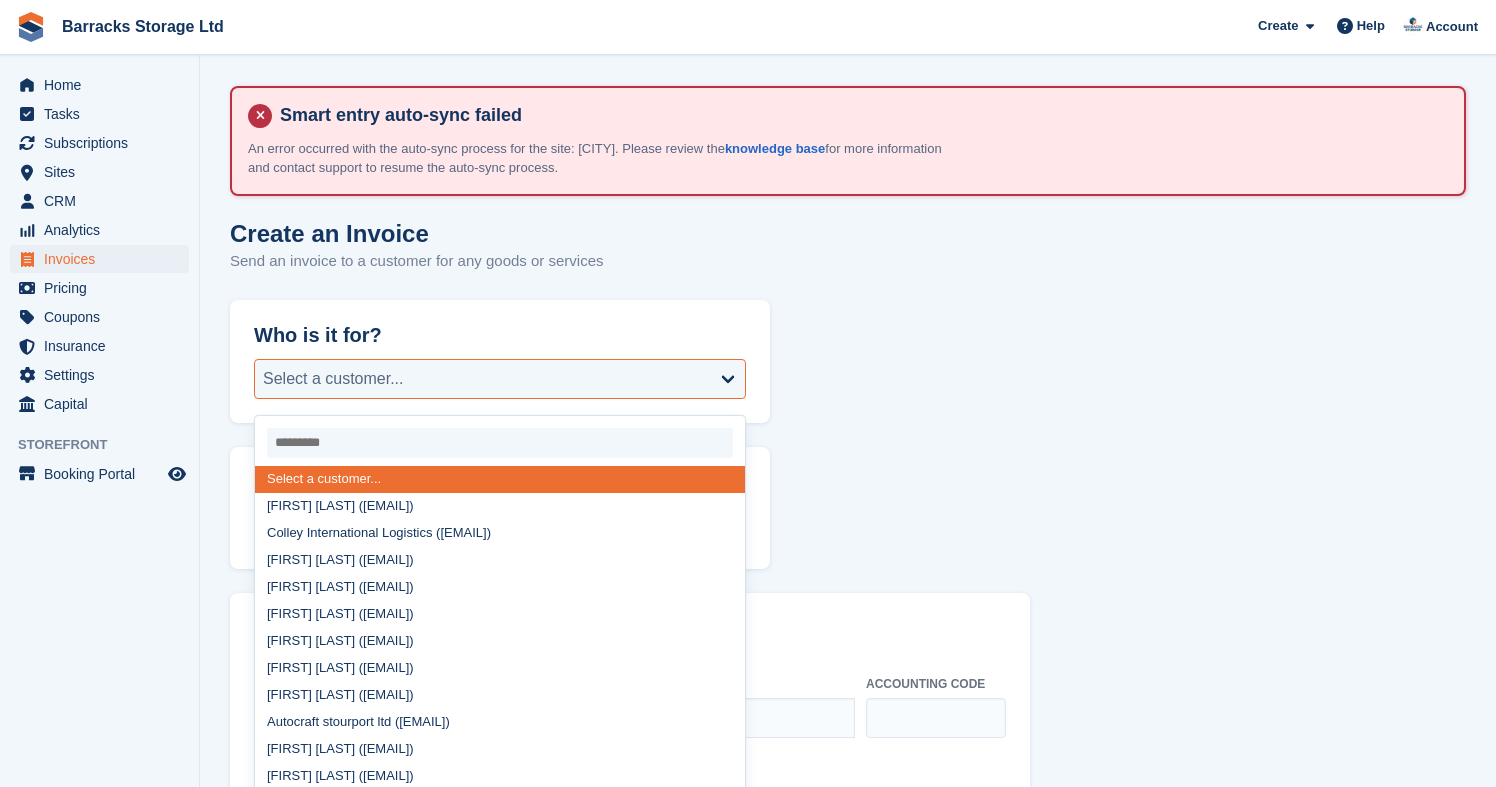 select on "******" 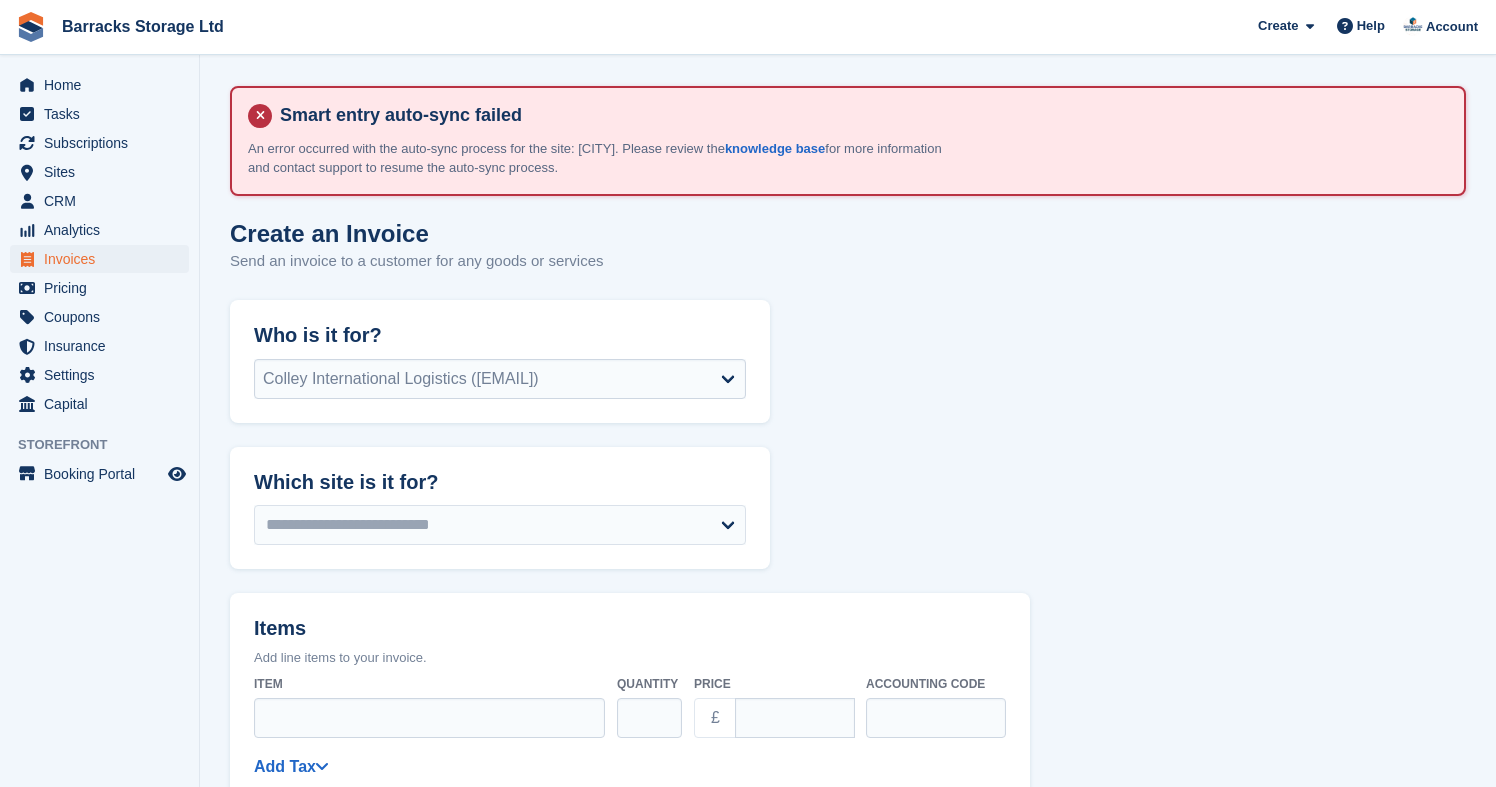 select on "******" 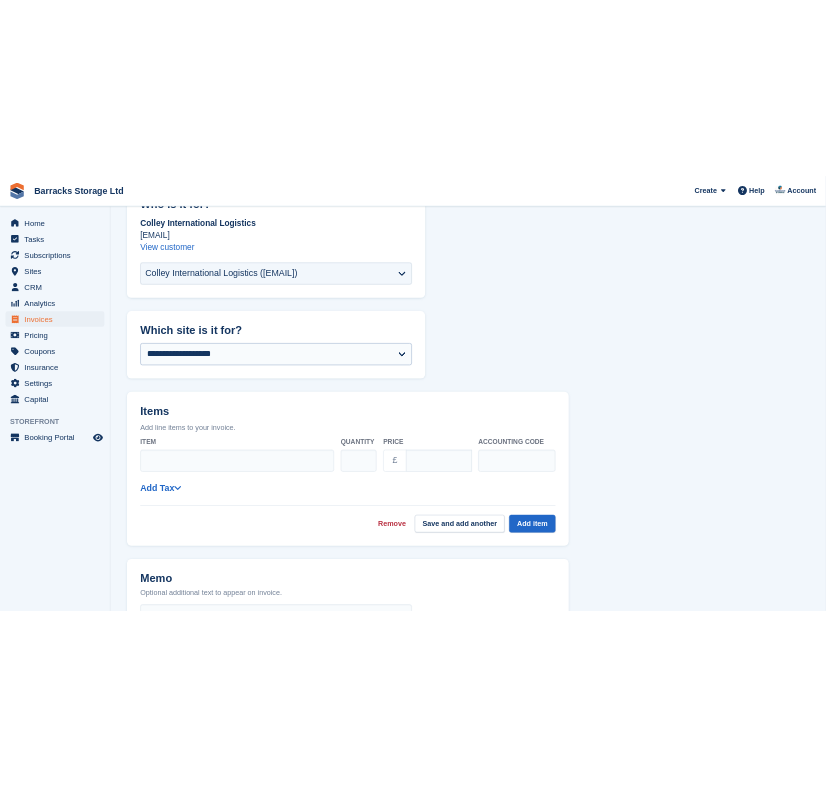 scroll, scrollTop: 310, scrollLeft: 0, axis: vertical 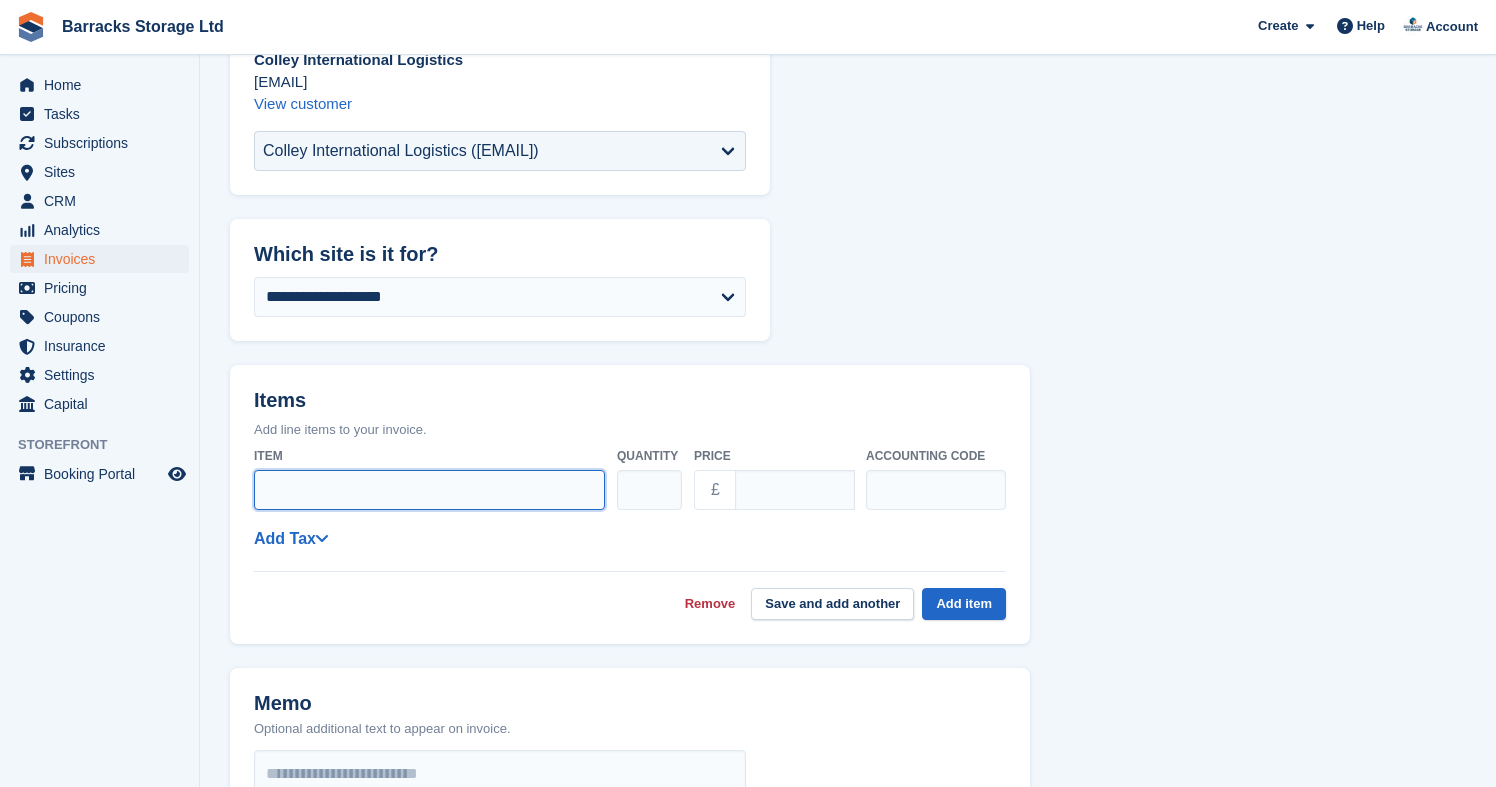 click on "Item" at bounding box center [429, 490] 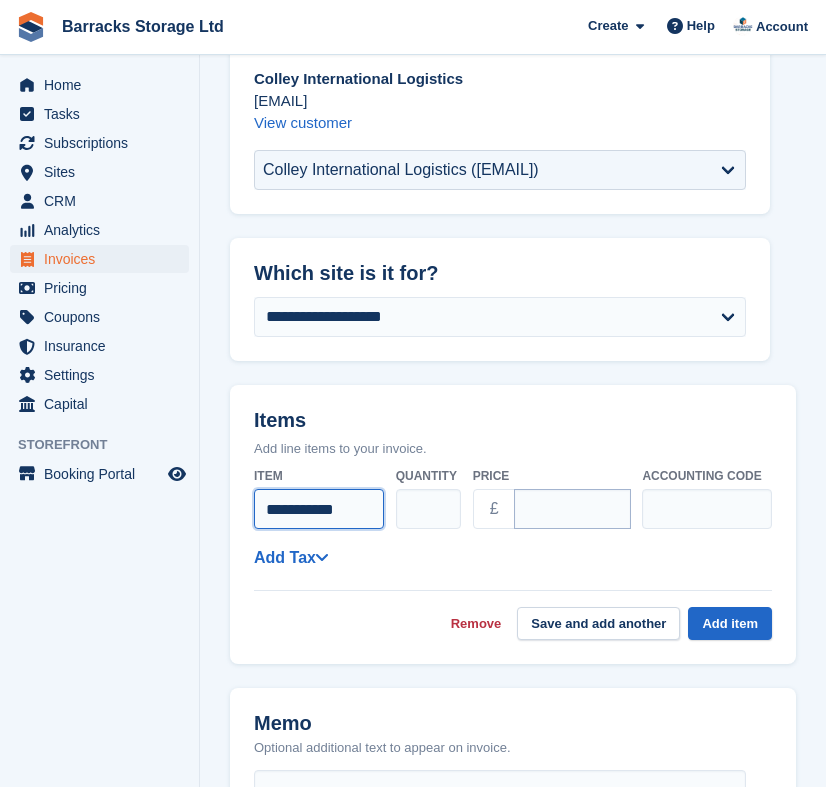 type on "**********" 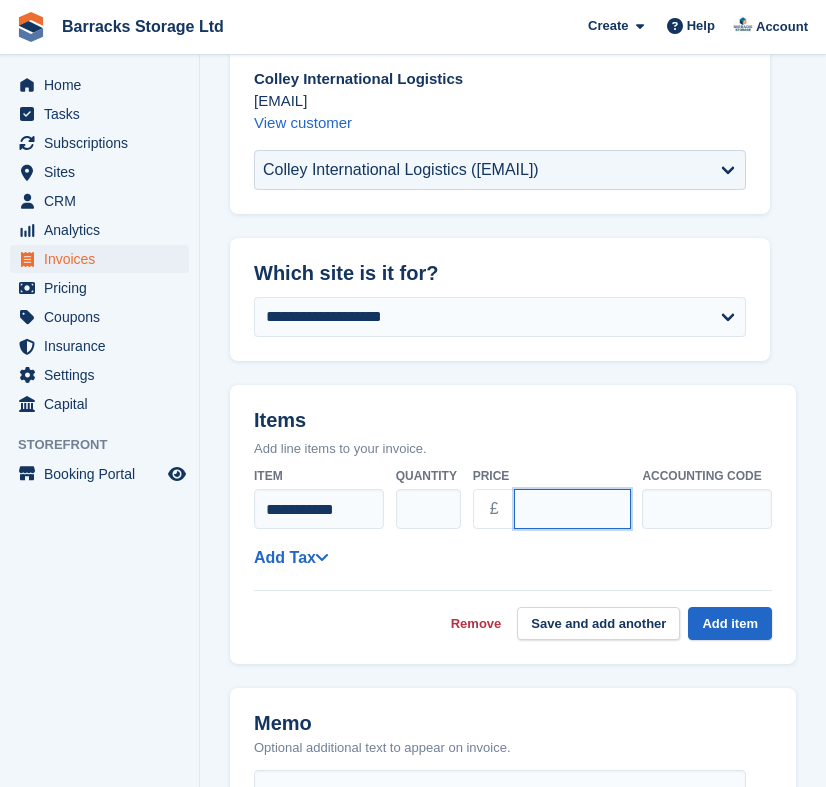 click on "****" at bounding box center (573, 509) 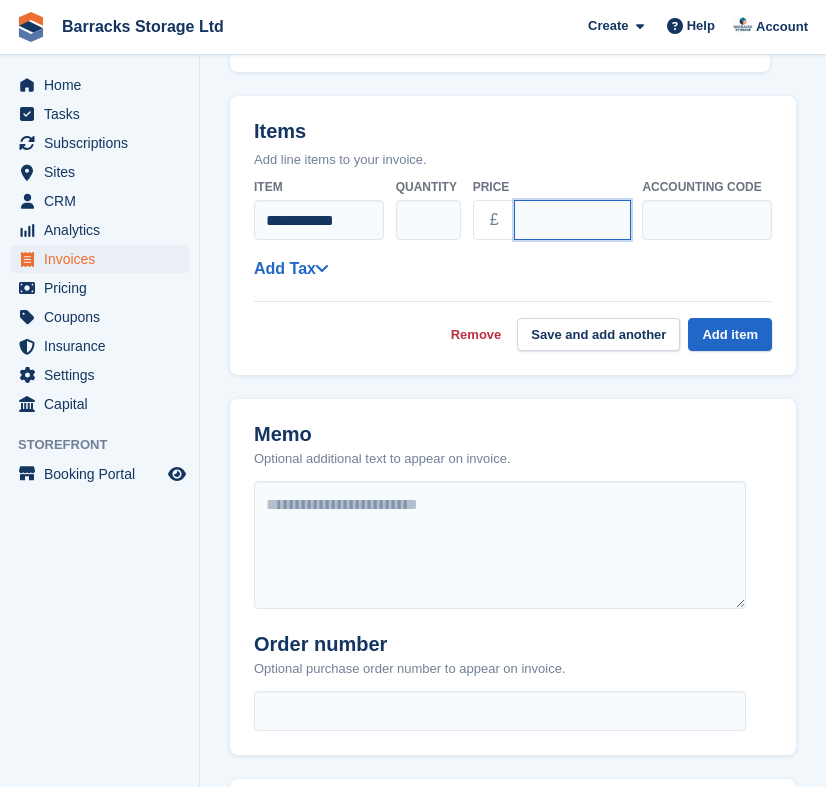 scroll, scrollTop: 494, scrollLeft: 0, axis: vertical 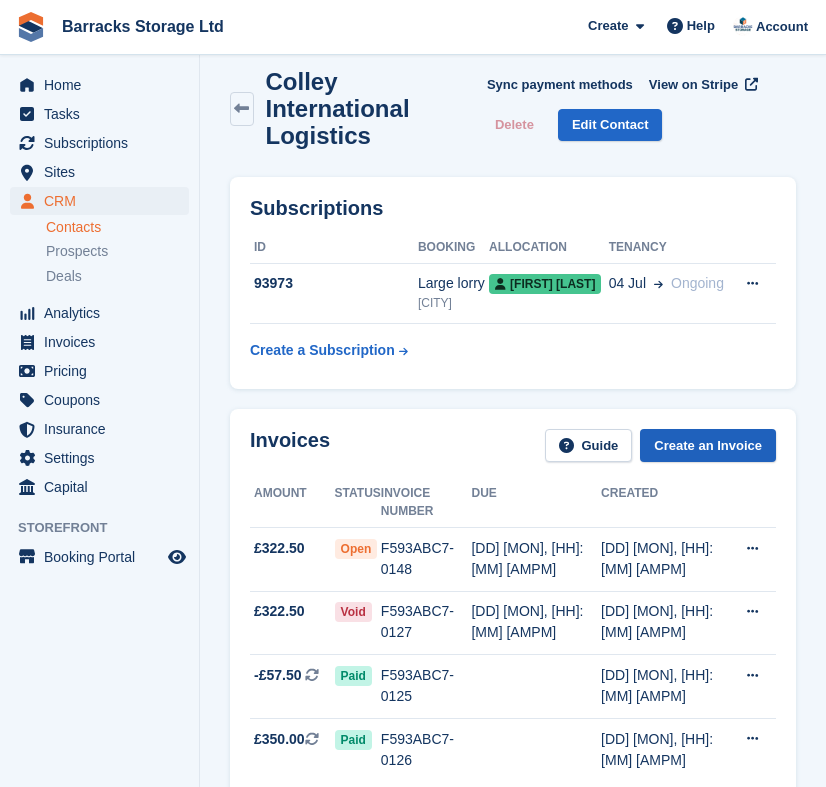 click on "Create an Invoice" at bounding box center (708, 445) 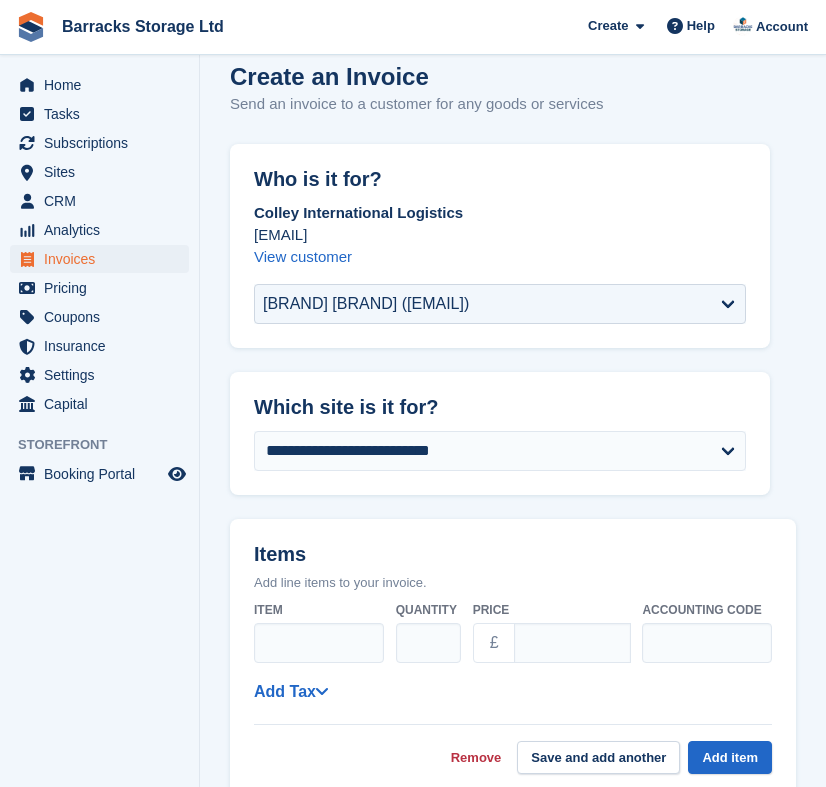 scroll, scrollTop: 209, scrollLeft: 0, axis: vertical 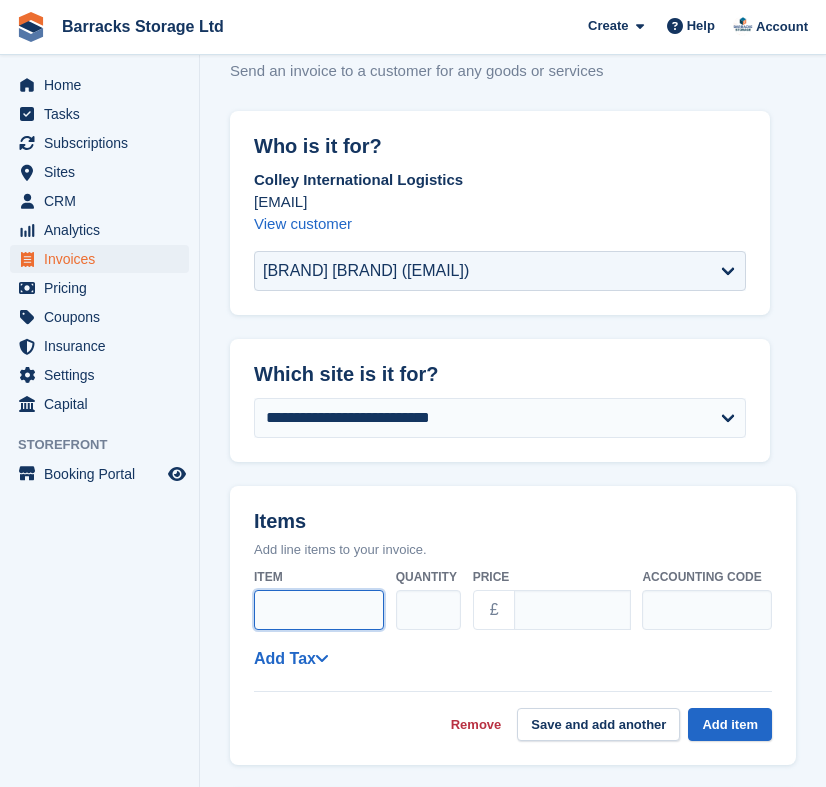 click on "Item" at bounding box center [319, 610] 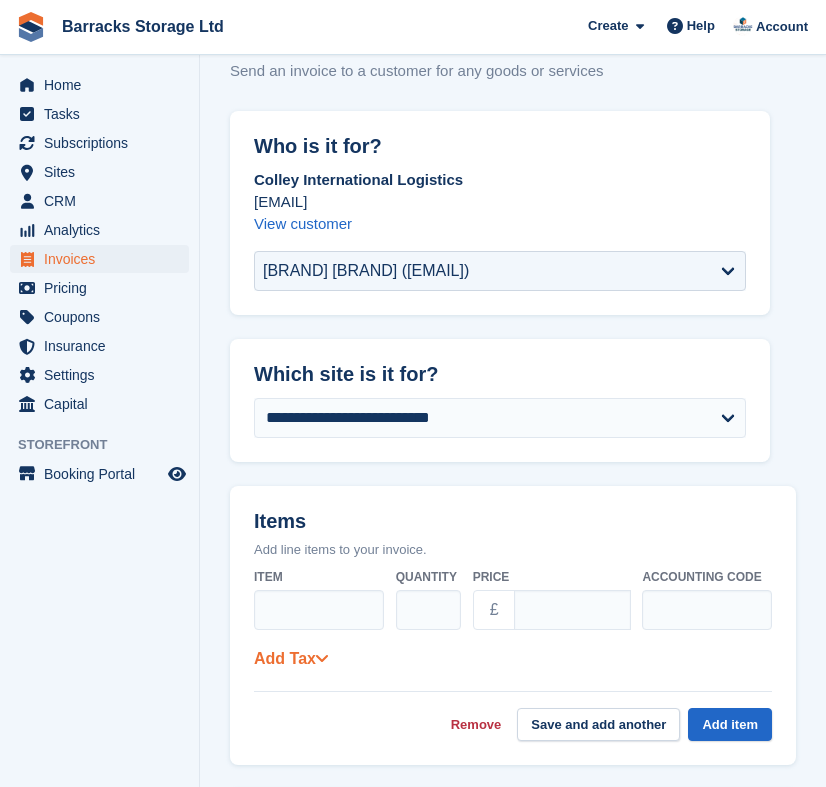click on "Add Tax" at bounding box center [291, 658] 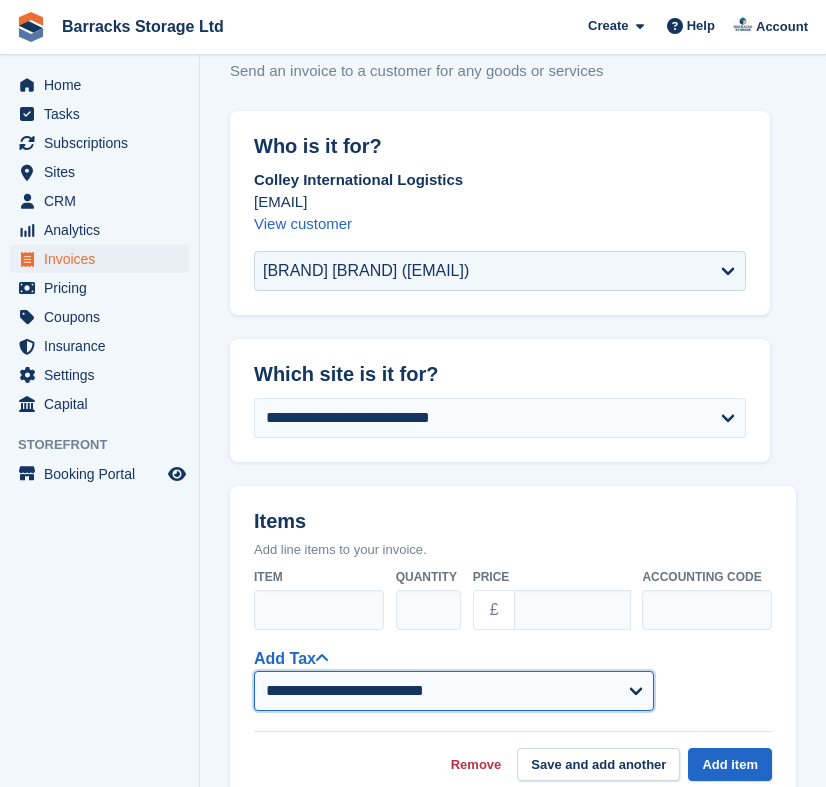 select on "****" 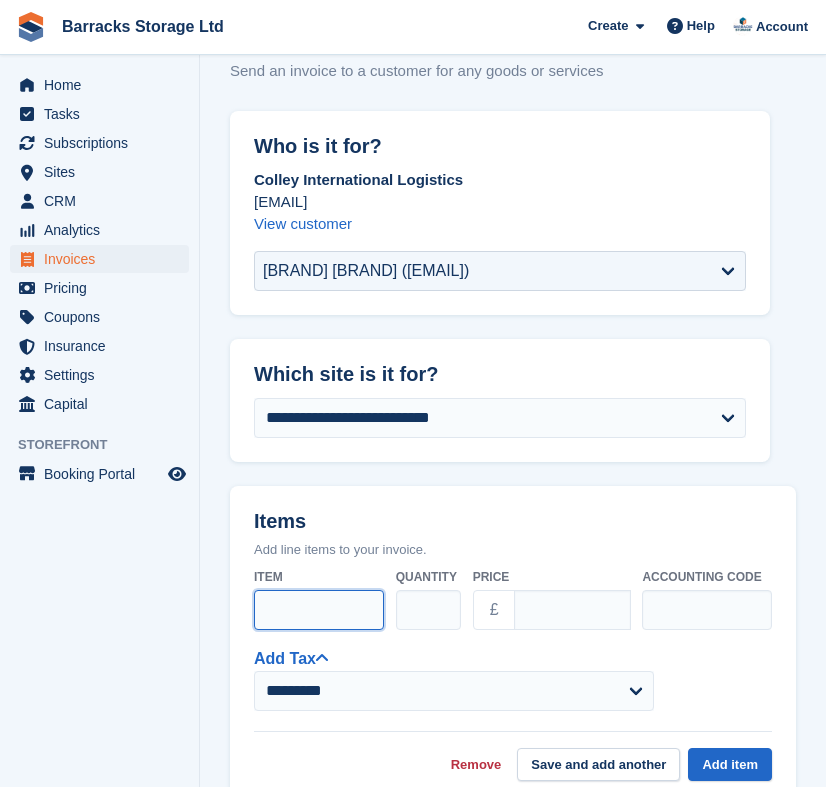 click on "Item" at bounding box center (319, 610) 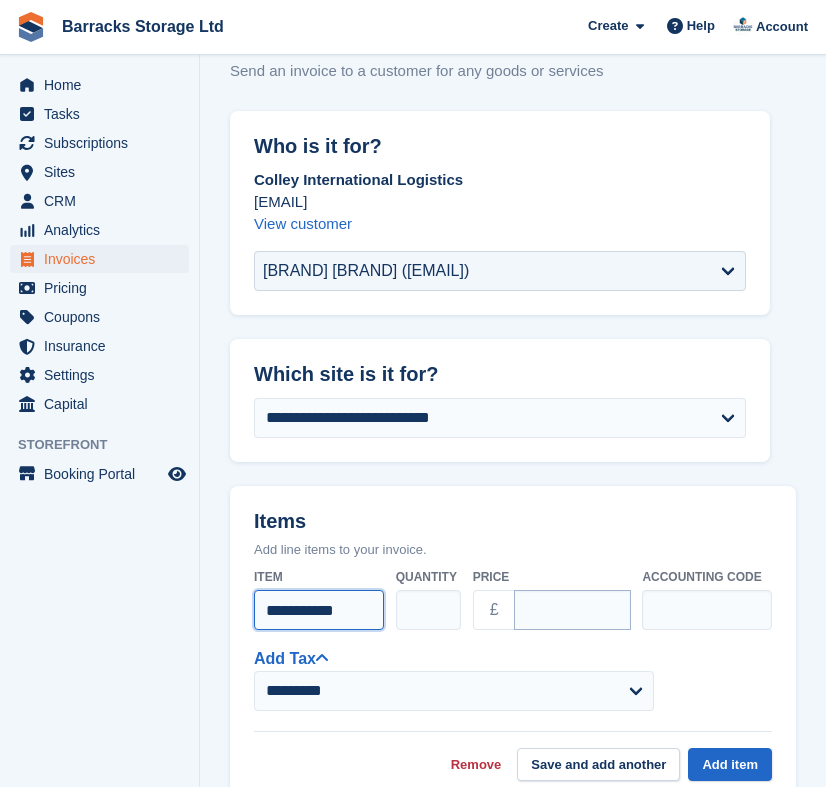 type on "**********" 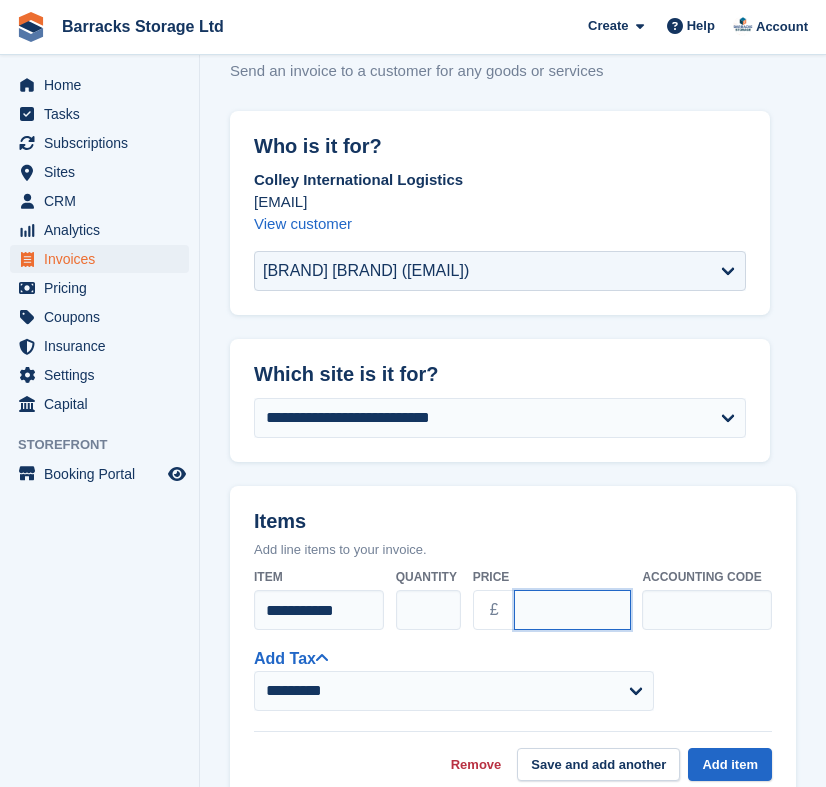 click on "****" at bounding box center (573, 610) 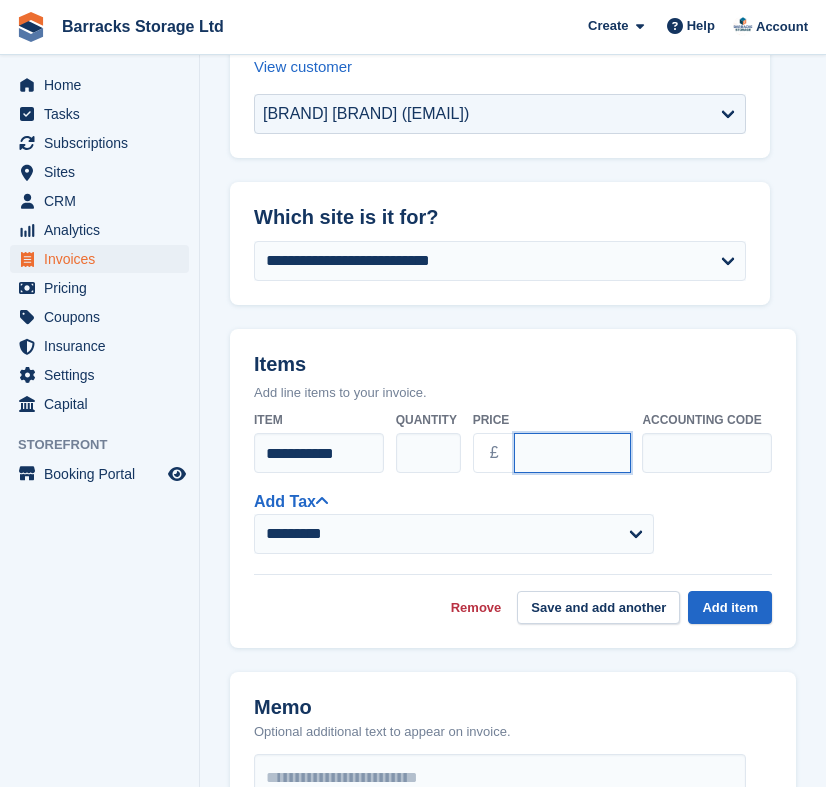 scroll, scrollTop: 362, scrollLeft: 0, axis: vertical 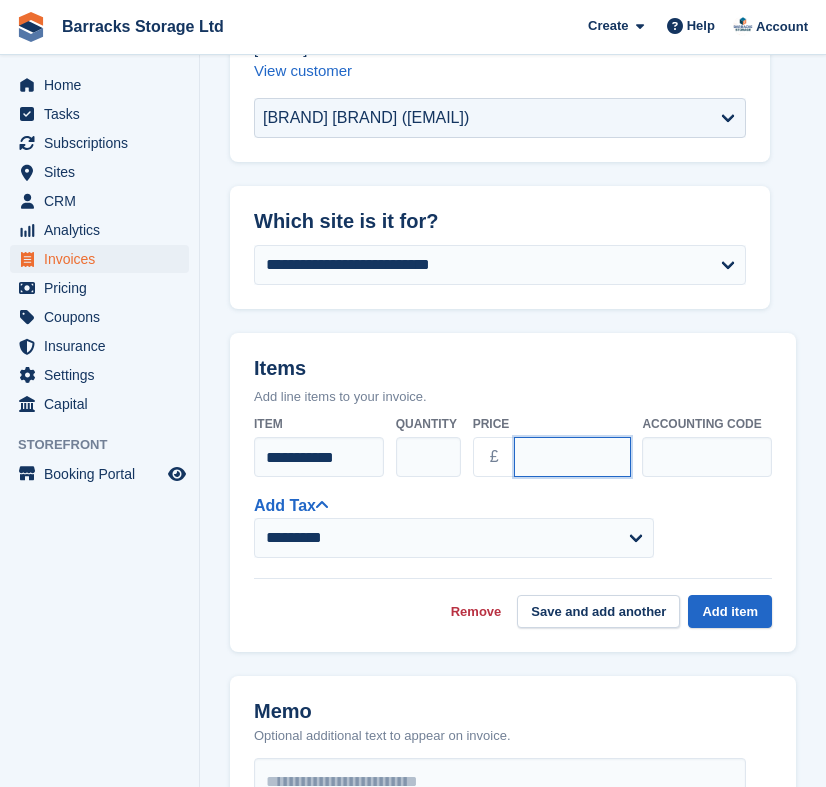 click on "****" at bounding box center [573, 457] 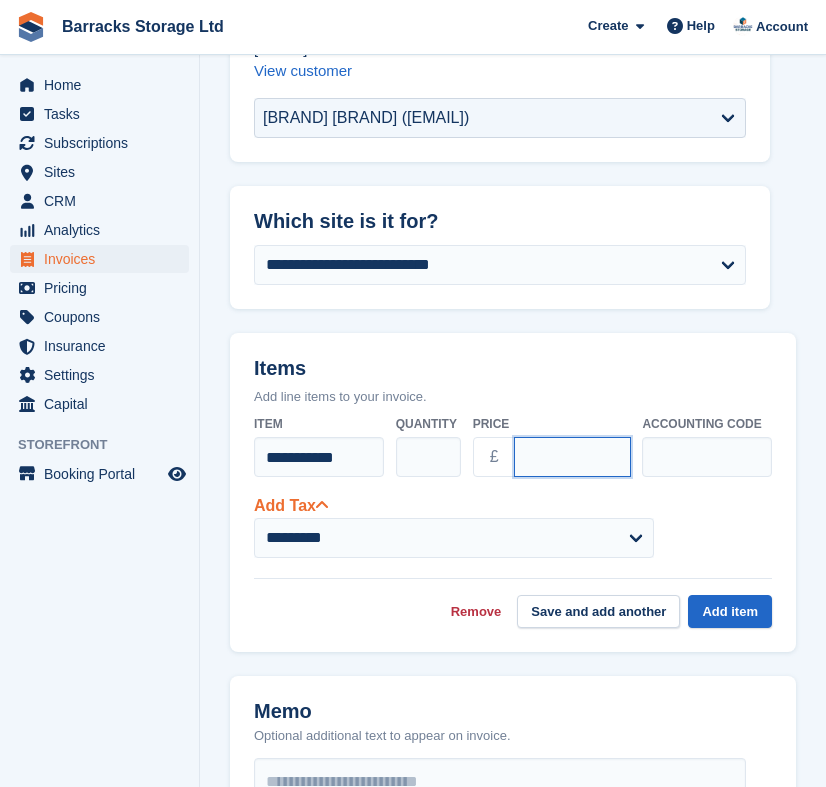 type on "*" 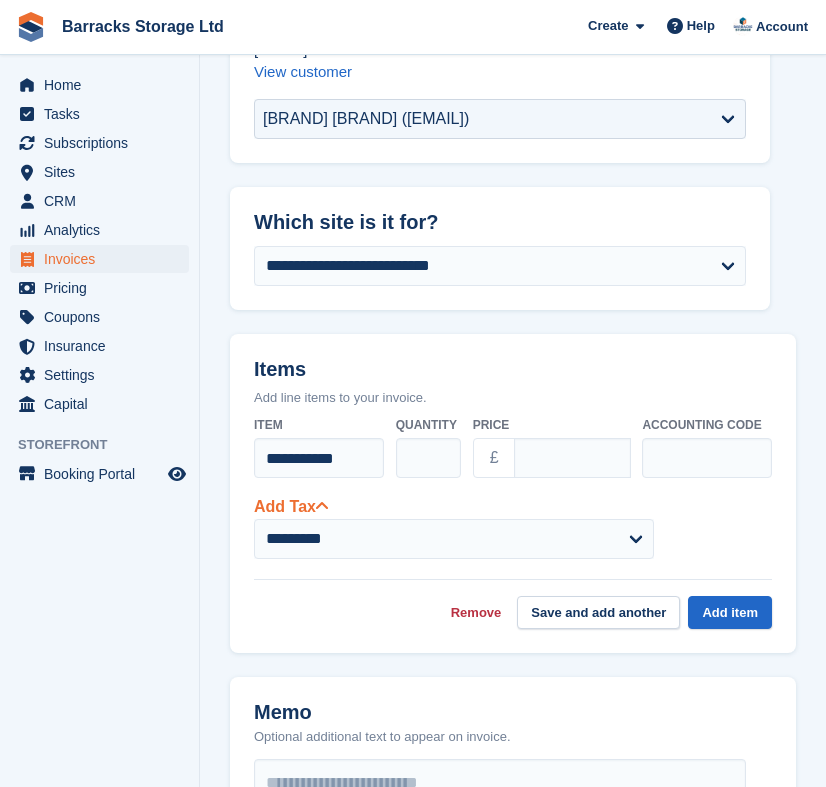 click on "Add Tax" at bounding box center (291, 506) 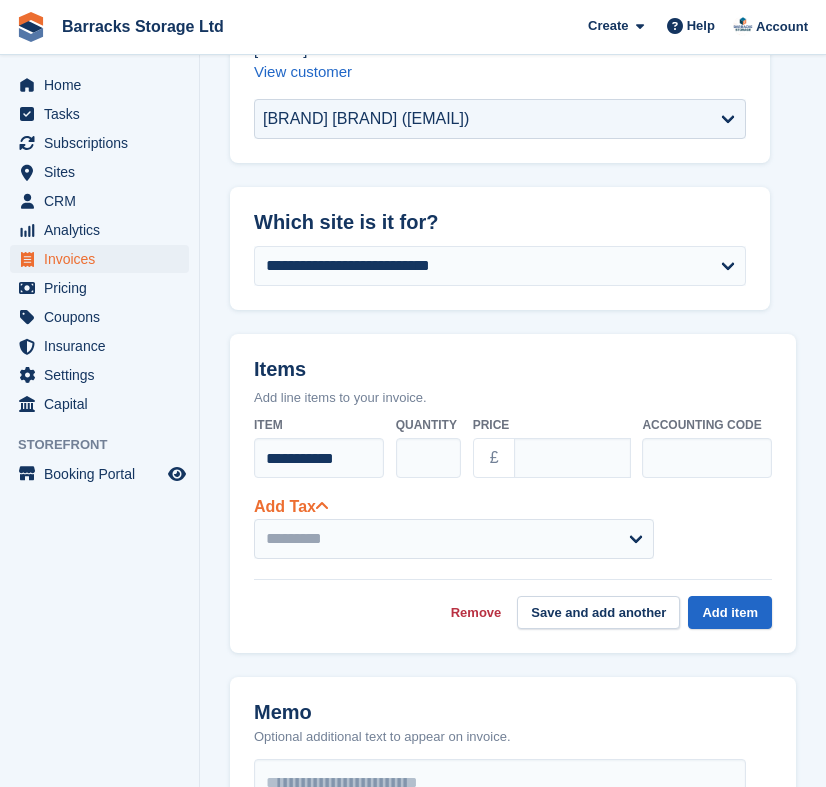 scroll, scrollTop: 363, scrollLeft: 0, axis: vertical 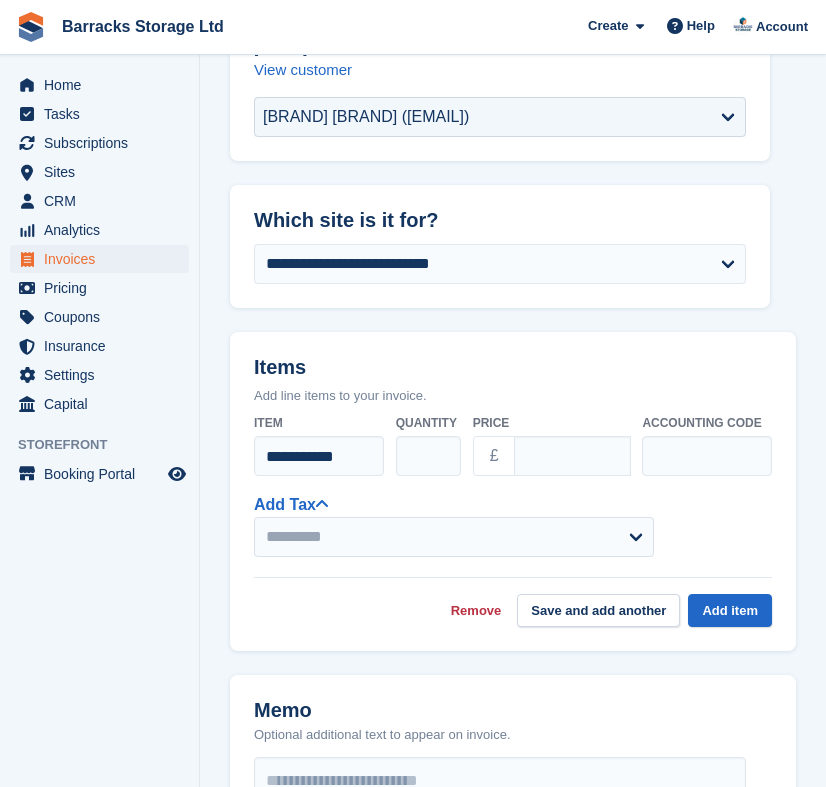 select on "******" 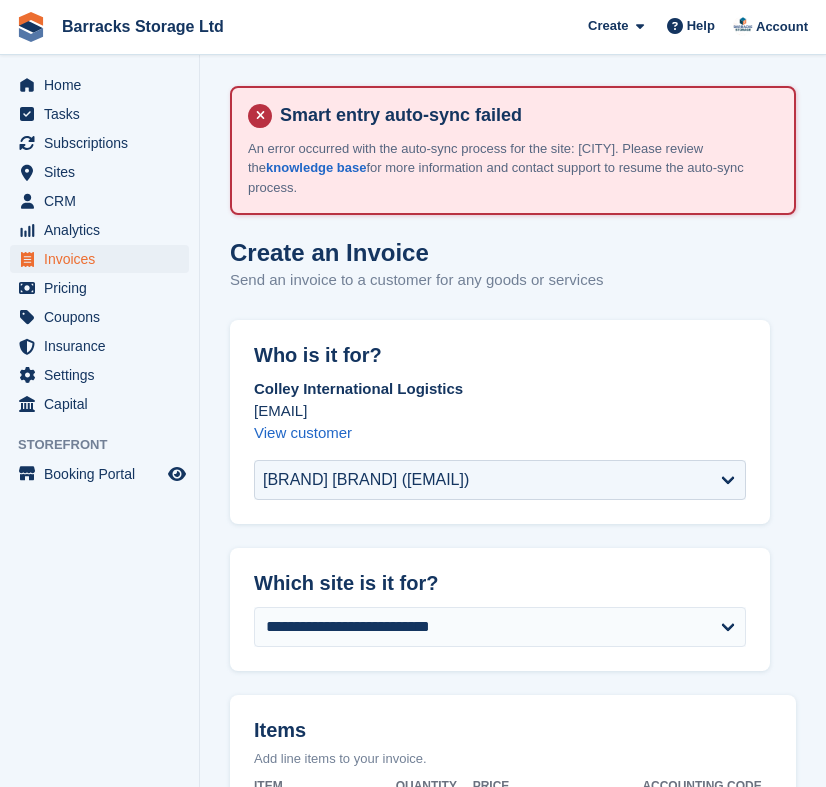 scroll, scrollTop: 0, scrollLeft: 0, axis: both 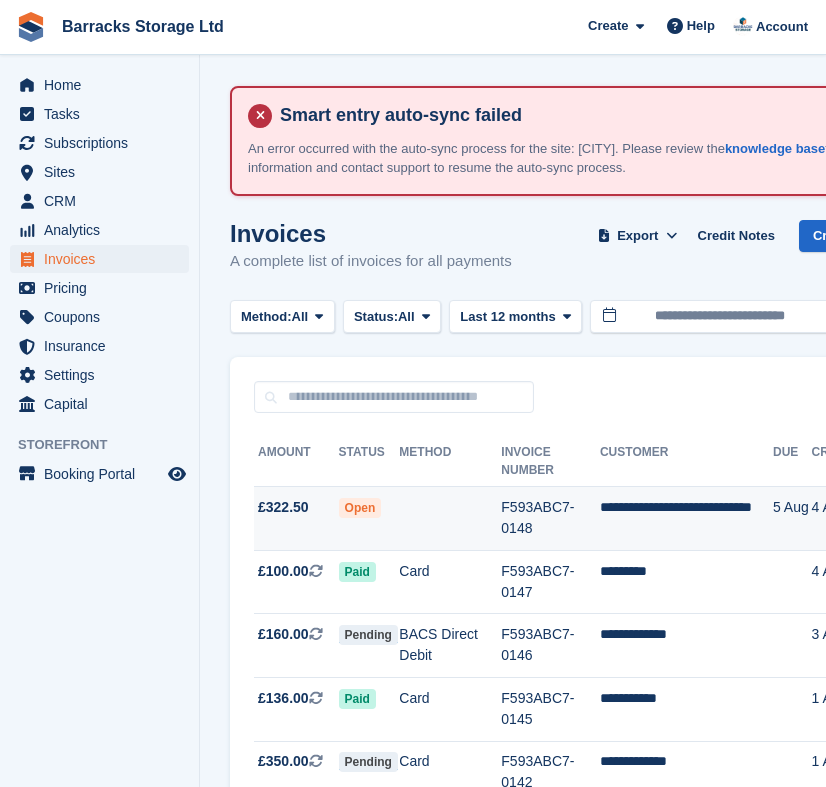 click at bounding box center (450, 519) 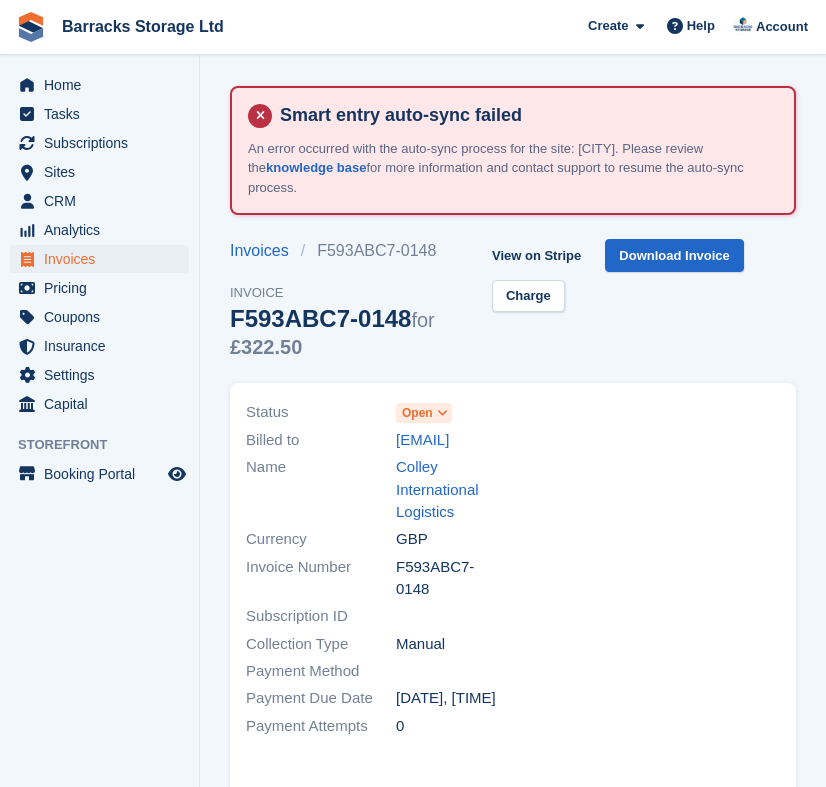 scroll, scrollTop: 0, scrollLeft: 0, axis: both 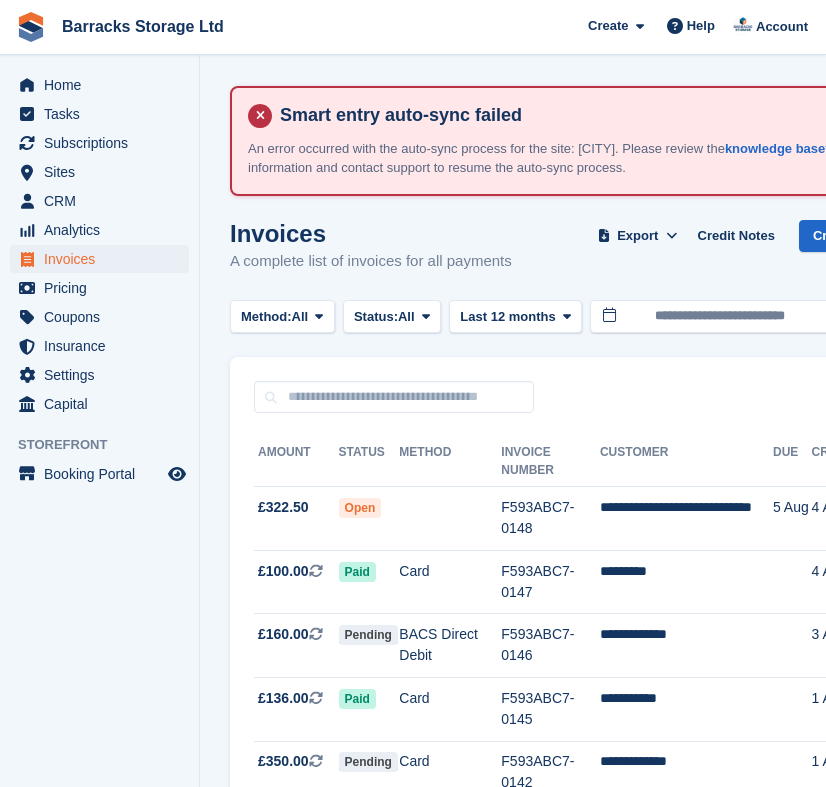 click on "CRM" at bounding box center (104, 201) 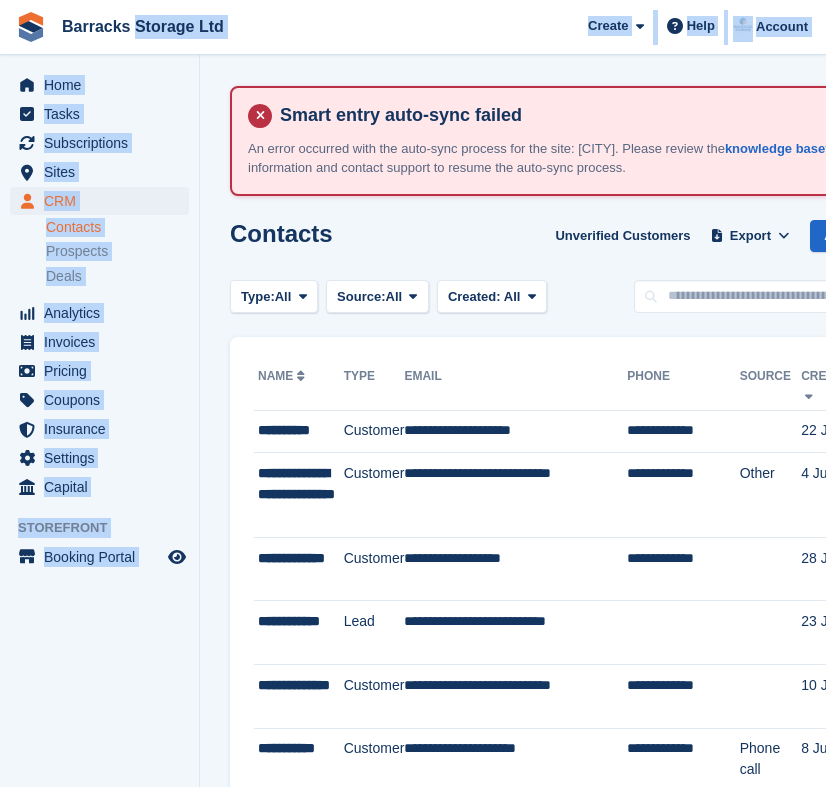 click on "Barracks Storage Ltd
Create
Subscription
Invoice
Contact
Deal
Discount
Page
Help
Chat Support
Submit a support request
Help Center
Get answers to Stora questions
What's New" at bounding box center [413, 393] 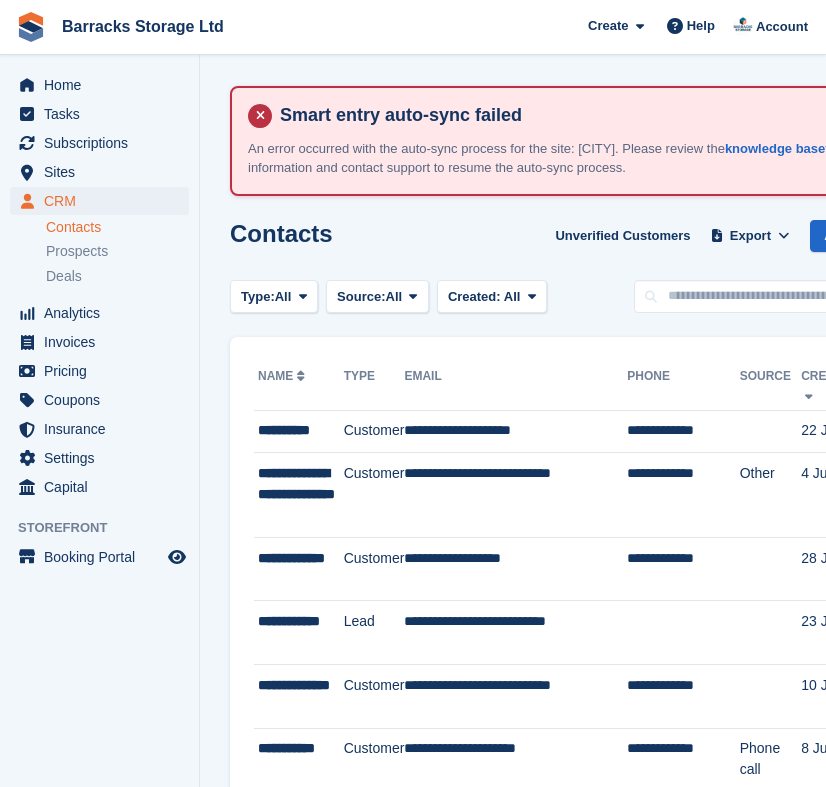 click on "Contacts
Unverified Customers
Export
Export Contacts
Export a CSV of all Contacts which match the current filters.
Please allow time for large exports.
Start Export
Add a contact" at bounding box center [577, 248] 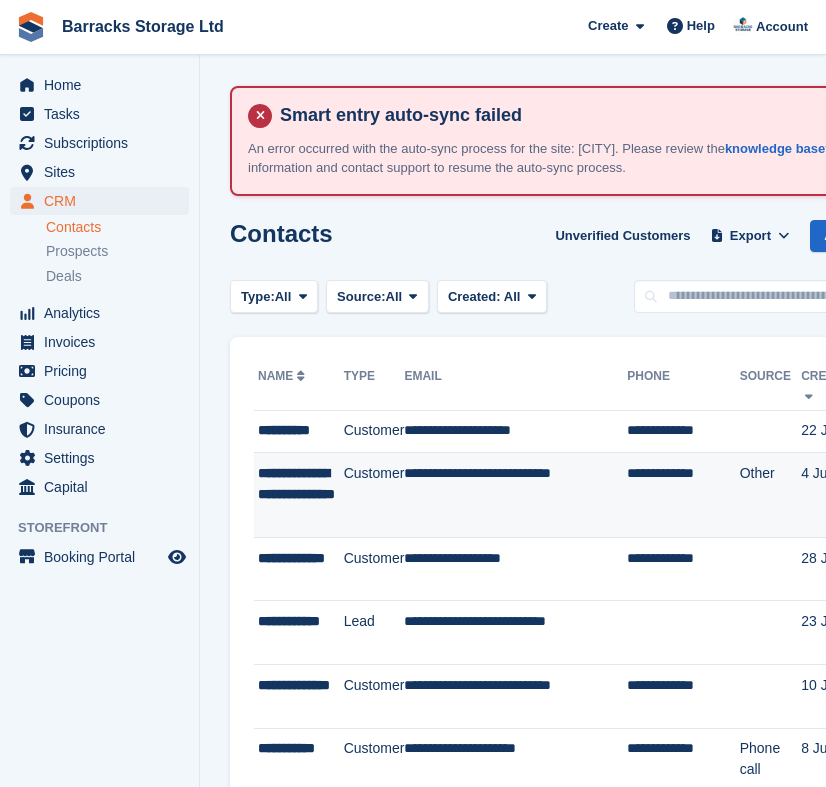 click on "**********" at bounding box center (301, 494) 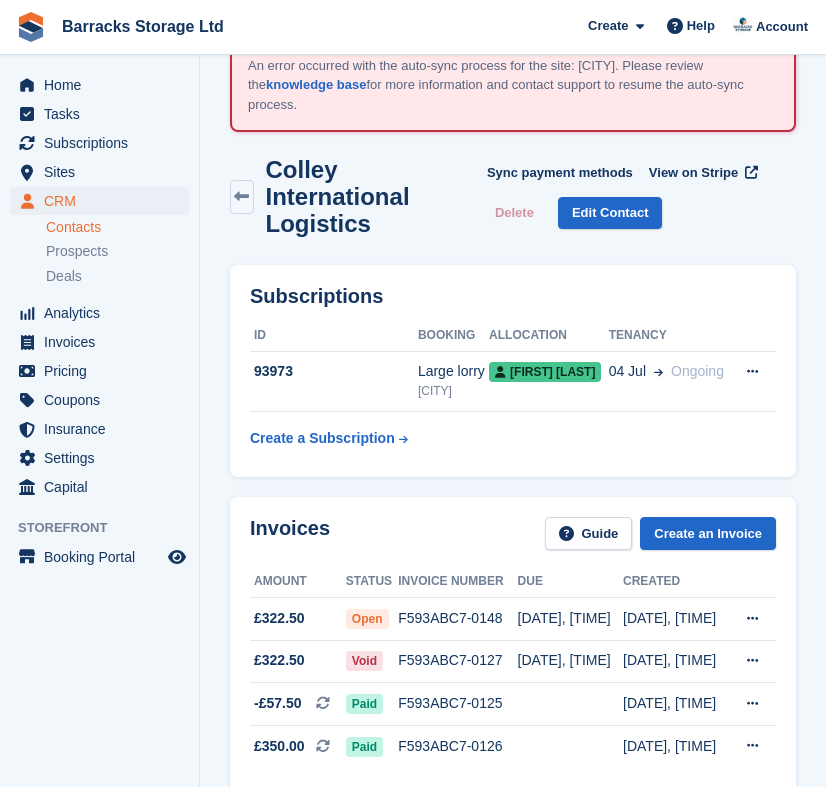 scroll, scrollTop: 104, scrollLeft: 0, axis: vertical 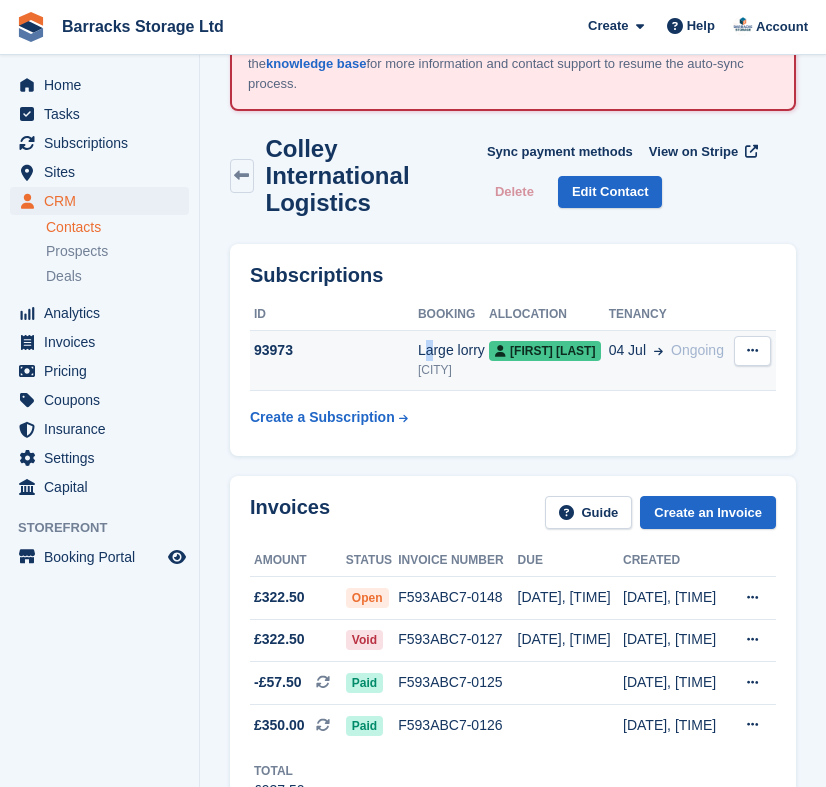 click on "Large lorry" at bounding box center [453, 350] 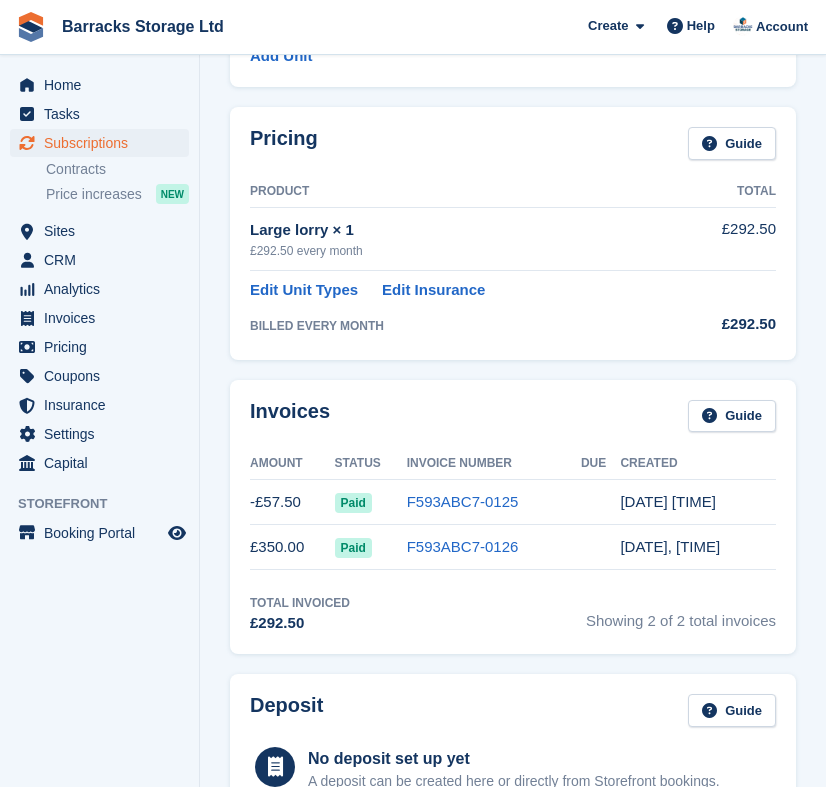 scroll, scrollTop: 625, scrollLeft: 0, axis: vertical 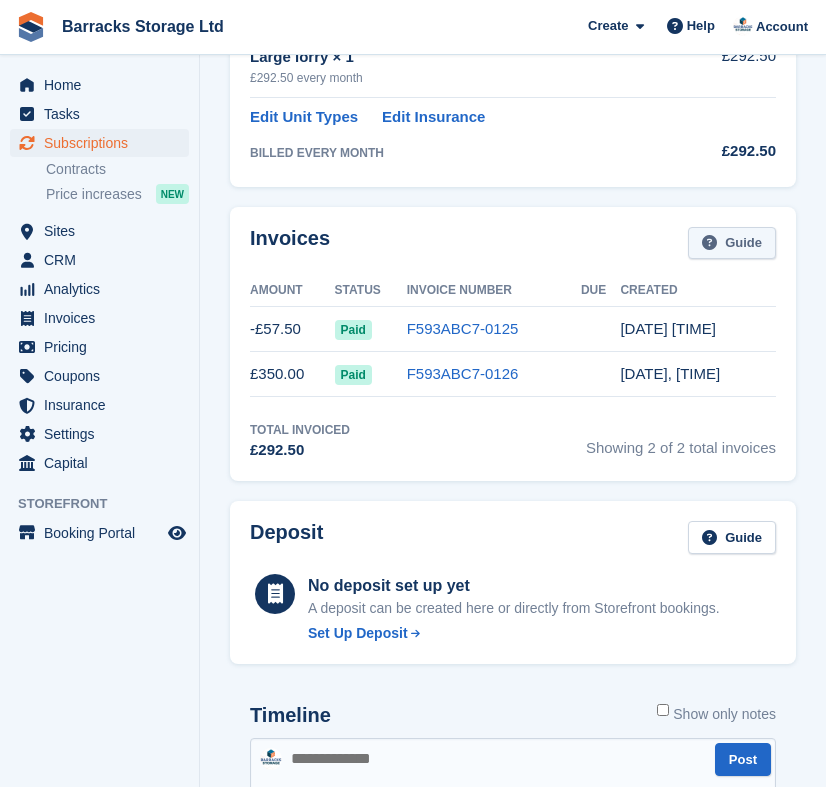 click on "Guide" at bounding box center [732, 243] 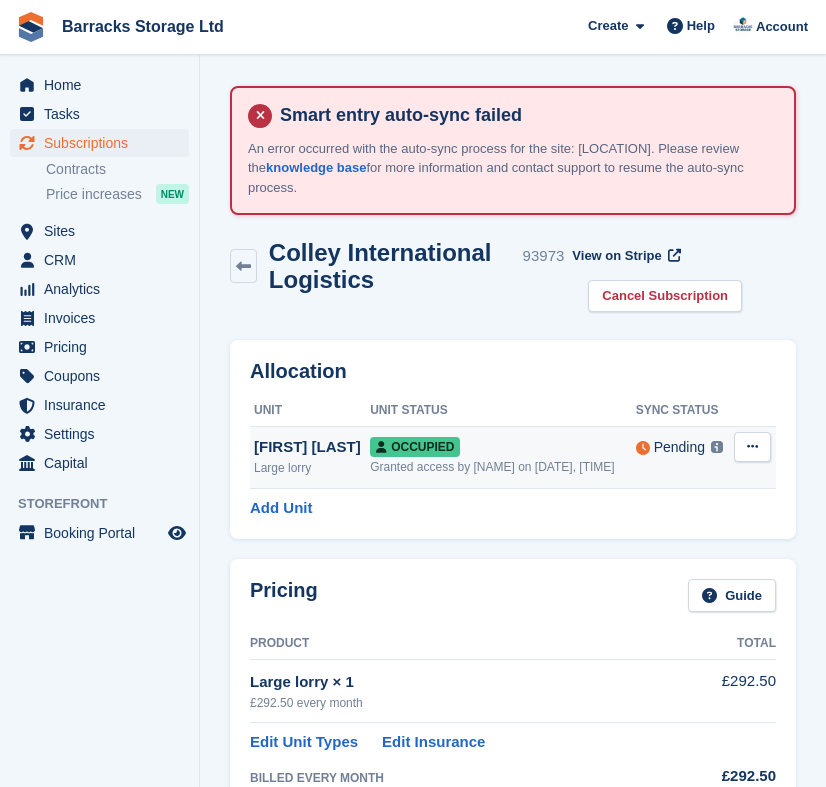 scroll, scrollTop: 0, scrollLeft: 0, axis: both 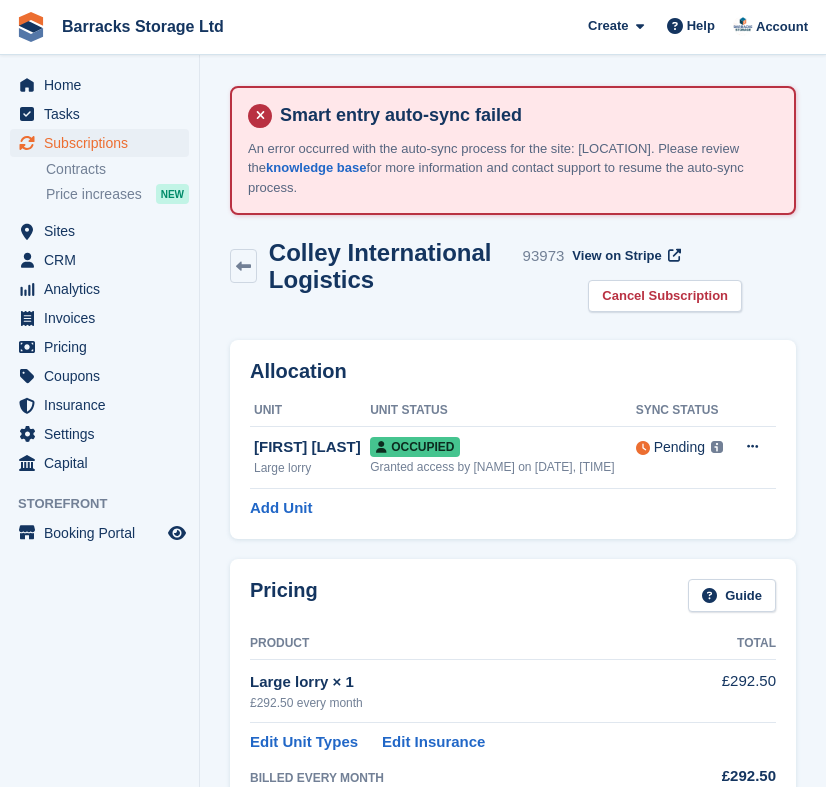 drag, startPoint x: 691, startPoint y: 38, endPoint x: 715, endPoint y: 48, distance: 26 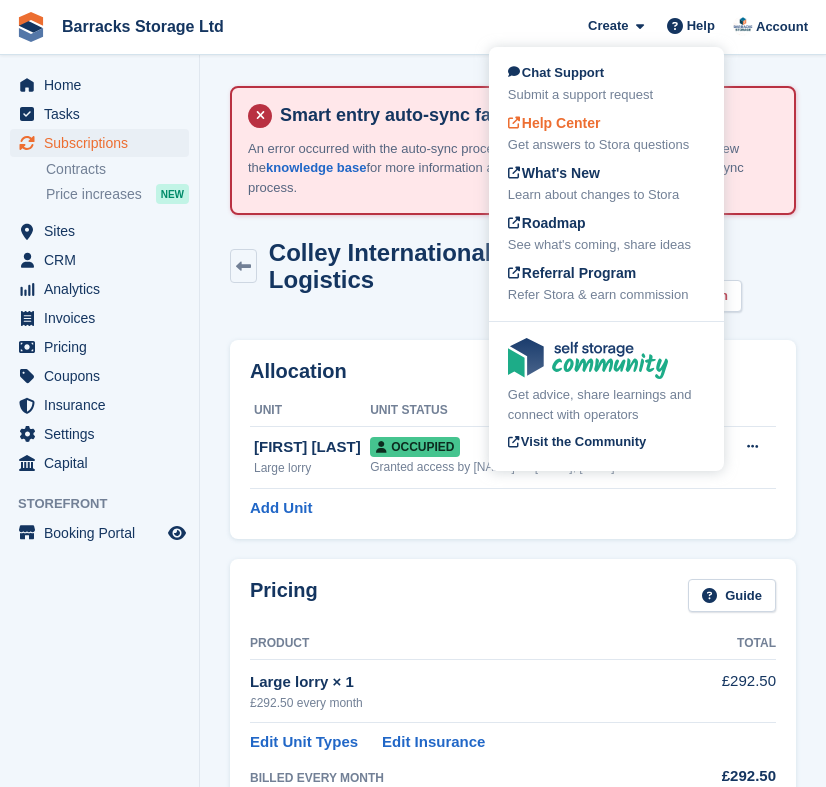 click on "Help Center
Get answers to Stora questions" at bounding box center (606, 134) 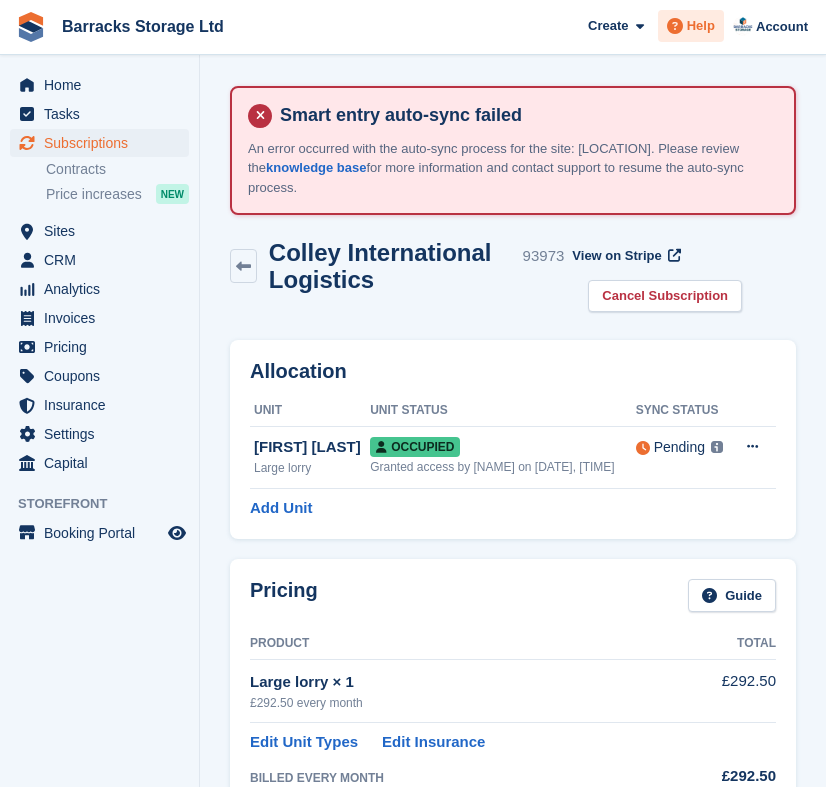 drag, startPoint x: 693, startPoint y: 29, endPoint x: 707, endPoint y: 34, distance: 14.866069 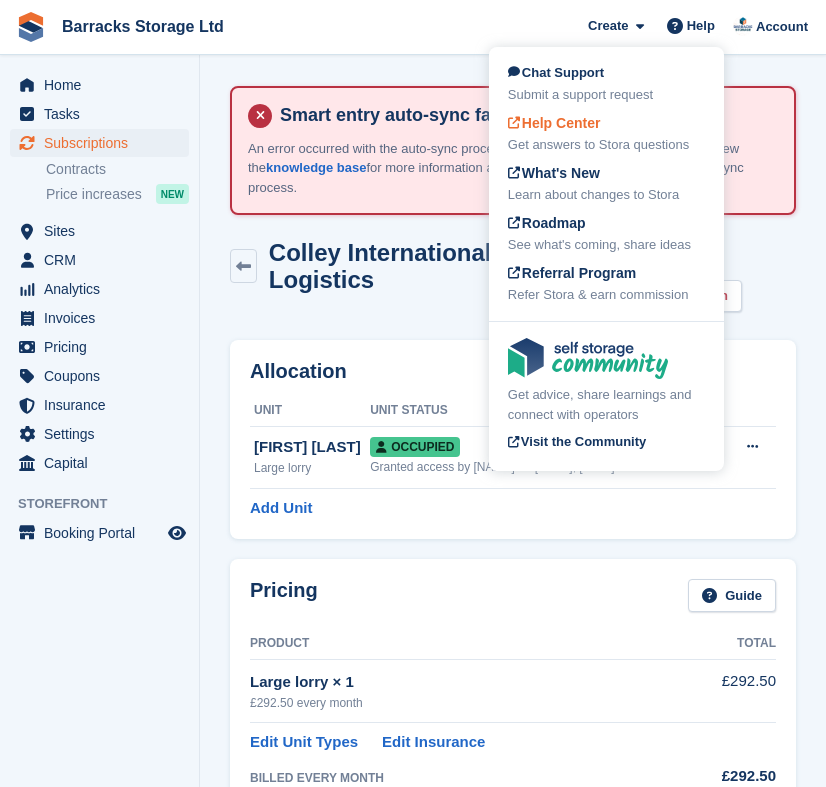 click on "Get answers to Stora questions" at bounding box center (606, 145) 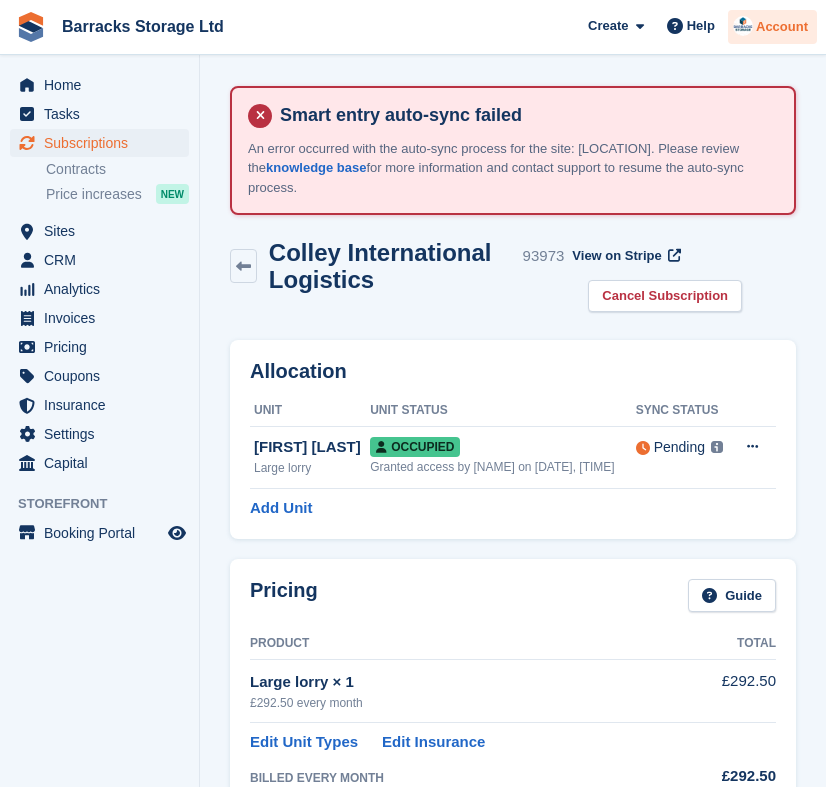 click on "Account" at bounding box center (782, 27) 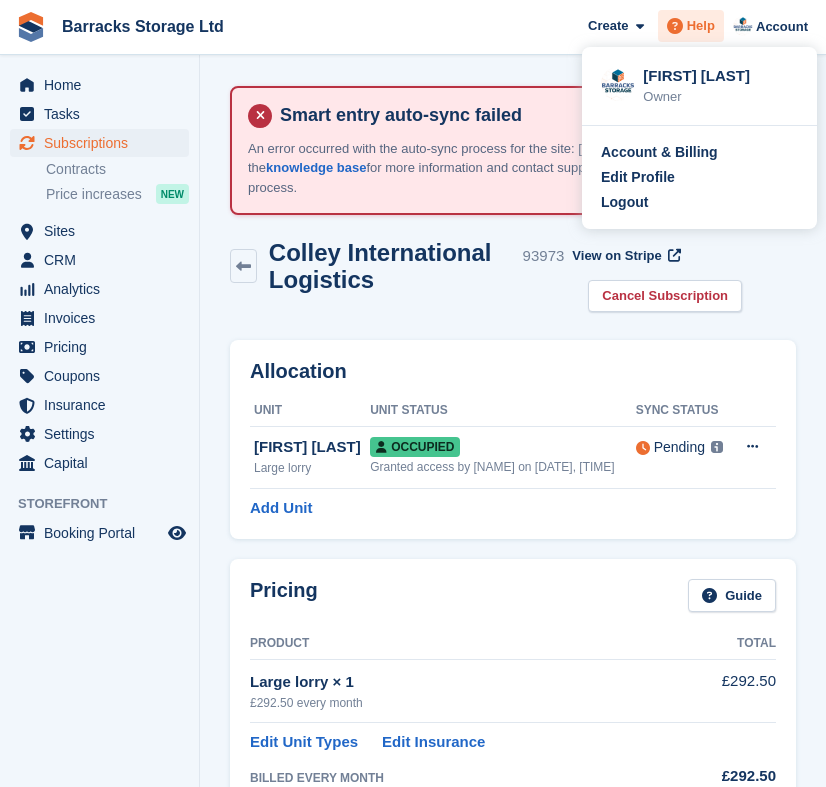 click on "Help" at bounding box center [691, 26] 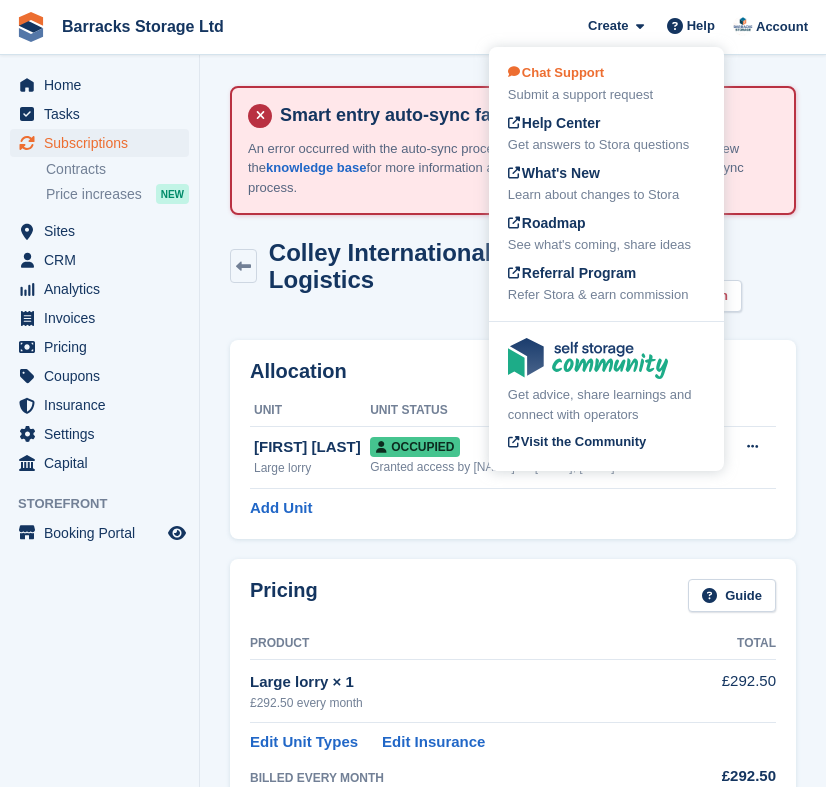 click on "Chat Support
Submit a support request" at bounding box center (606, 84) 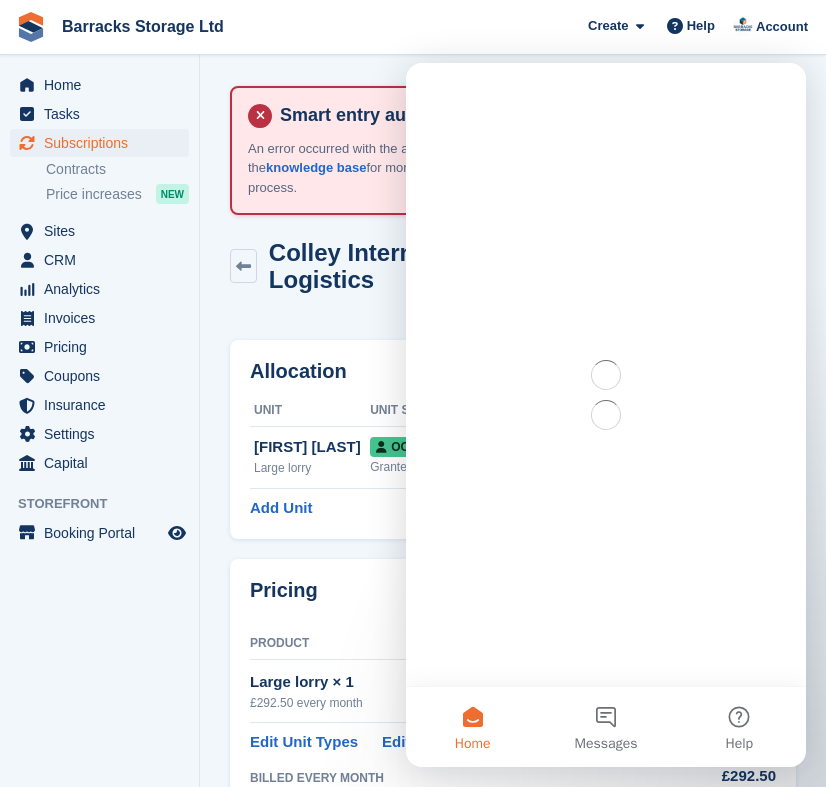 scroll, scrollTop: 0, scrollLeft: 0, axis: both 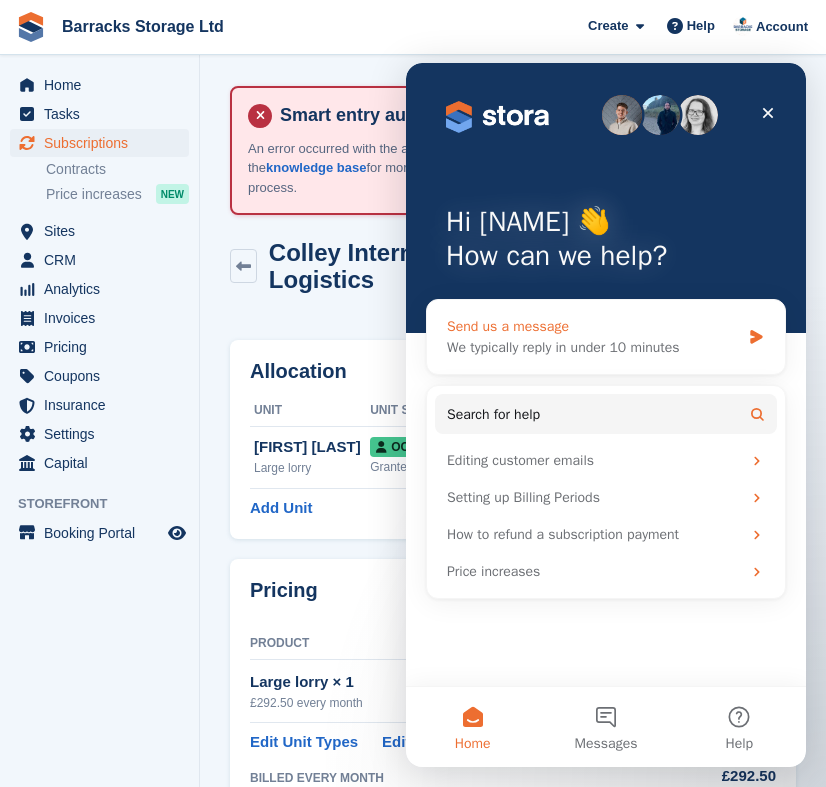 click on "Send us a message" at bounding box center (593, 326) 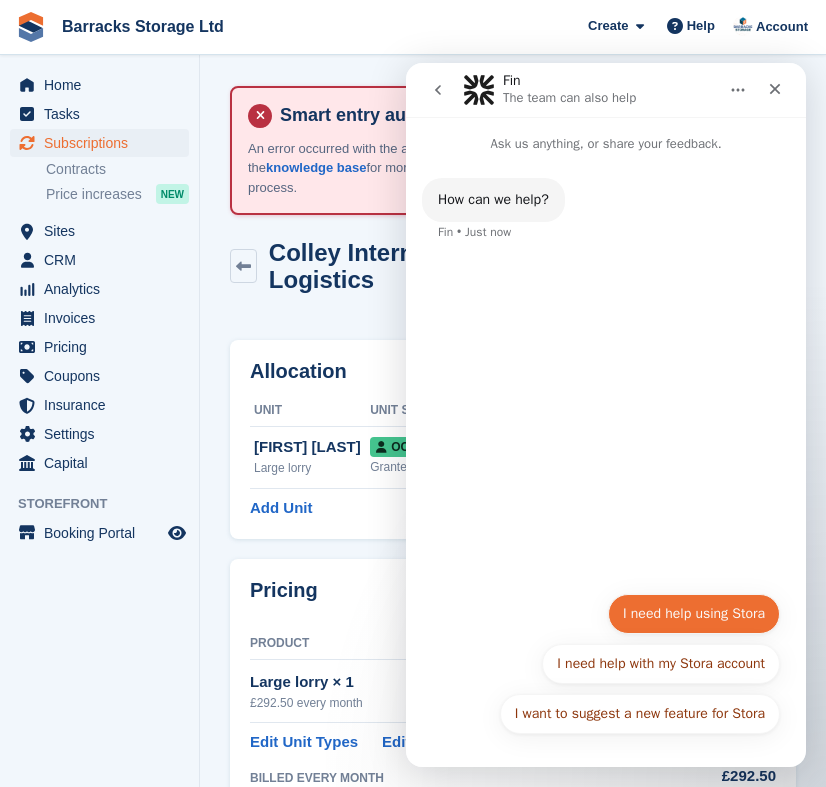click on "I need help using Stora" at bounding box center [694, 614] 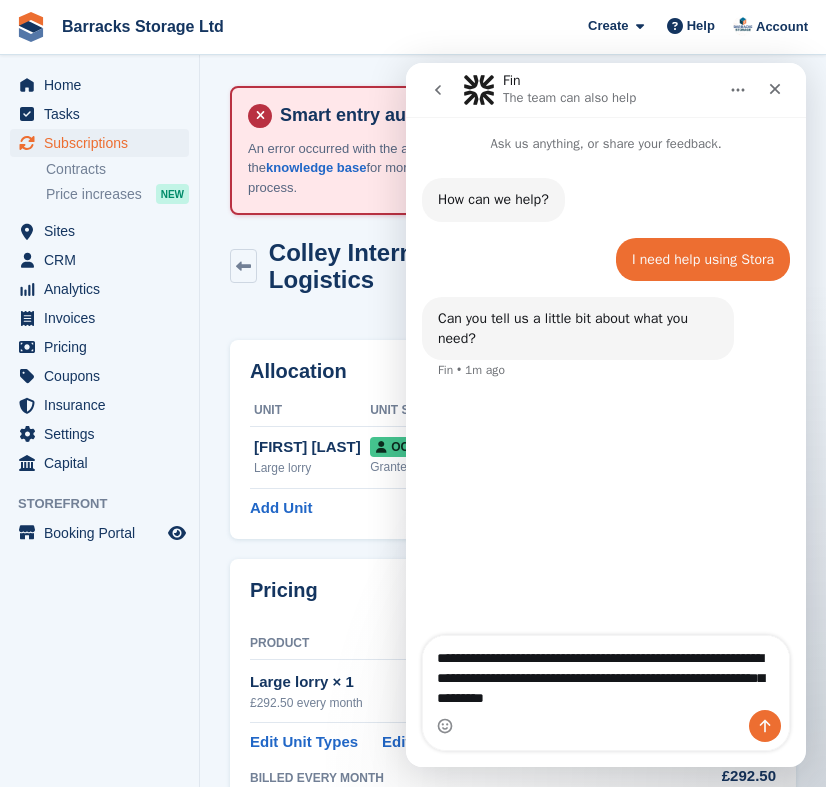 click on "**********" at bounding box center (606, 673) 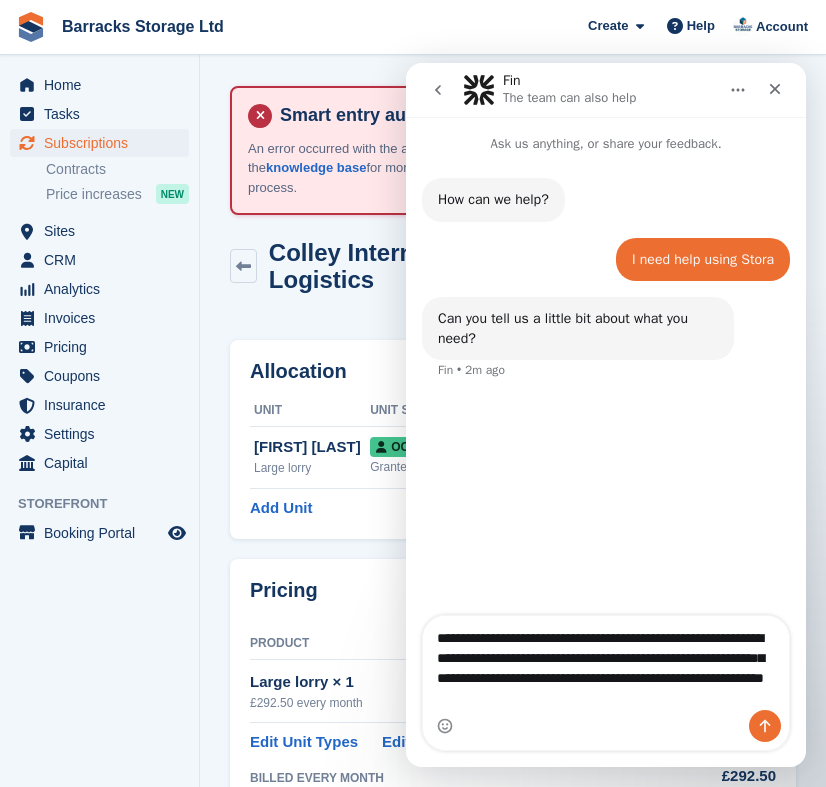 click on "**********" at bounding box center (606, 663) 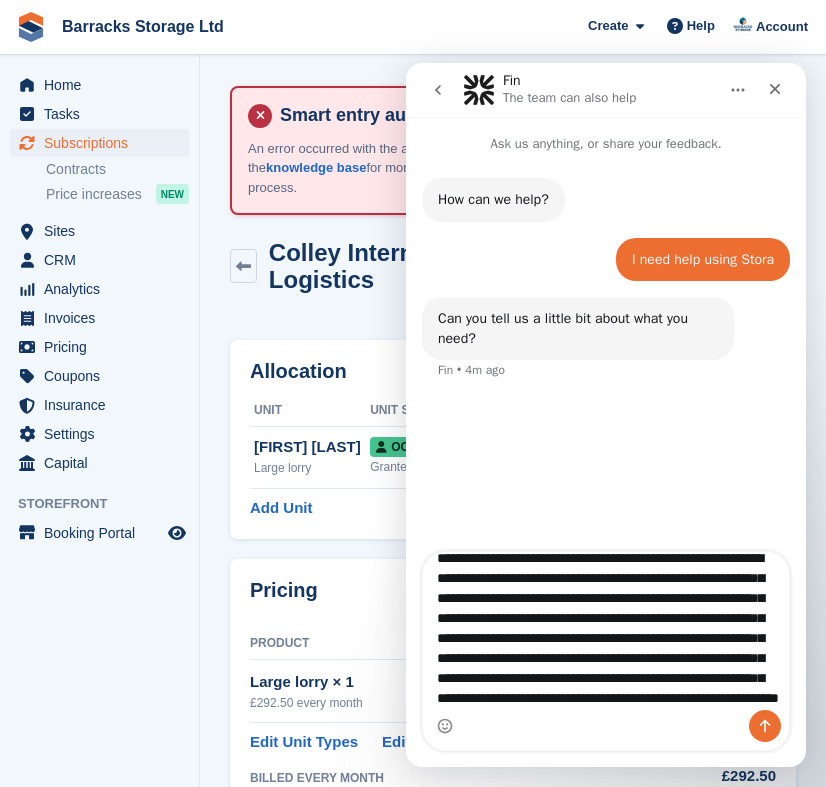 scroll, scrollTop: 76, scrollLeft: 0, axis: vertical 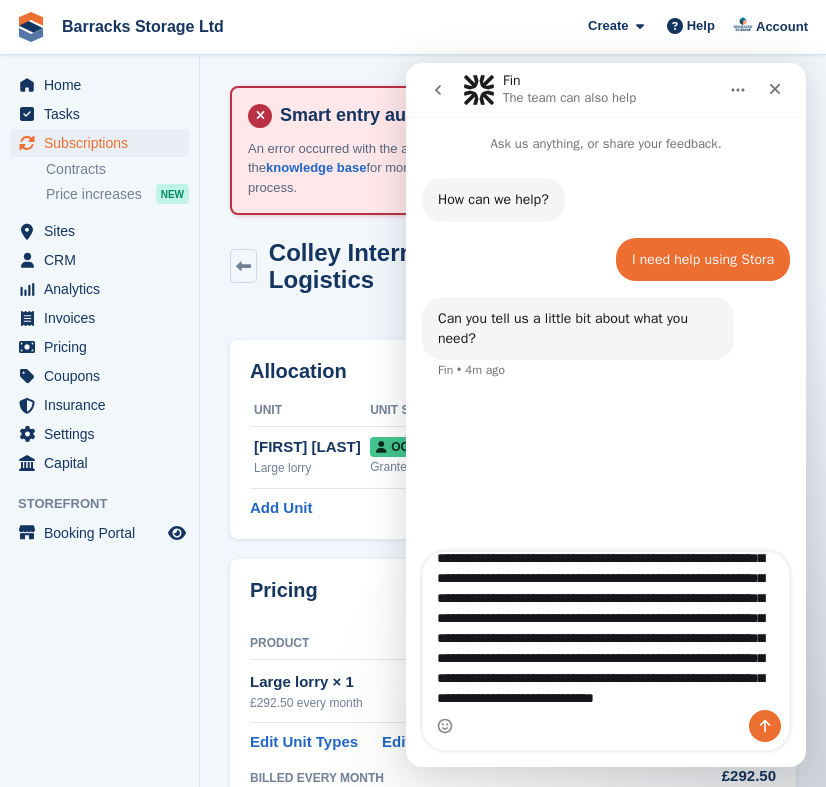 drag, startPoint x: 670, startPoint y: 699, endPoint x: 502, endPoint y: 697, distance: 168.0119 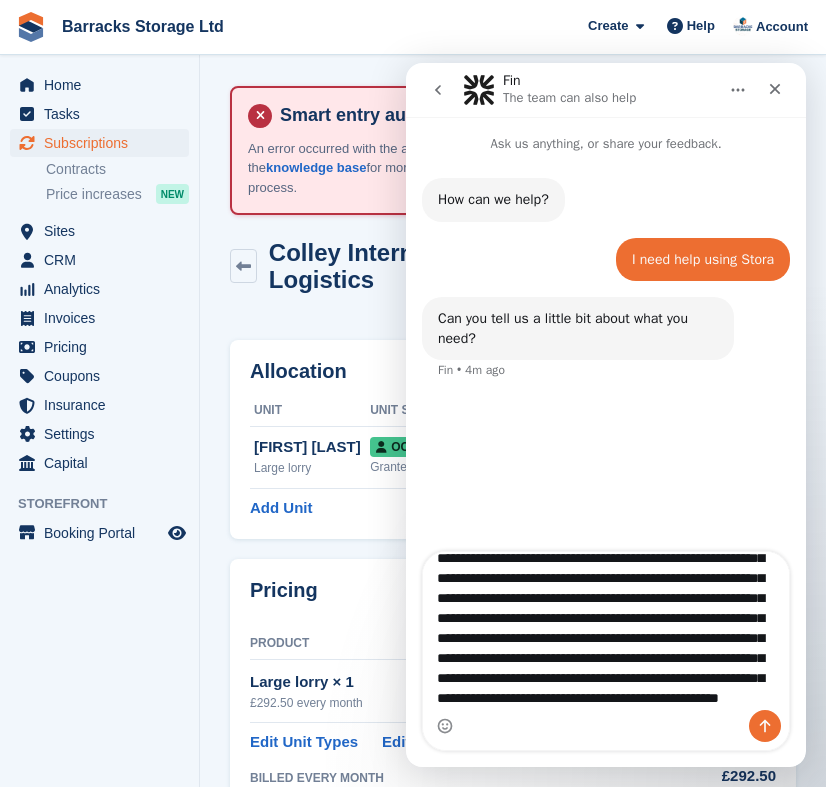 scroll, scrollTop: 92, scrollLeft: 0, axis: vertical 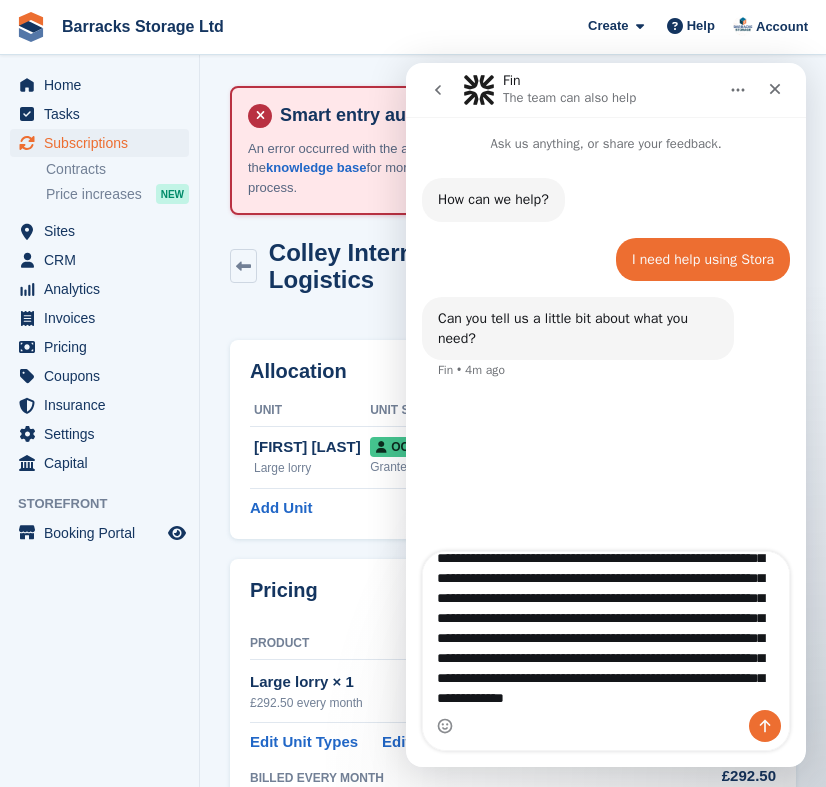 click on "**********" at bounding box center (606, 631) 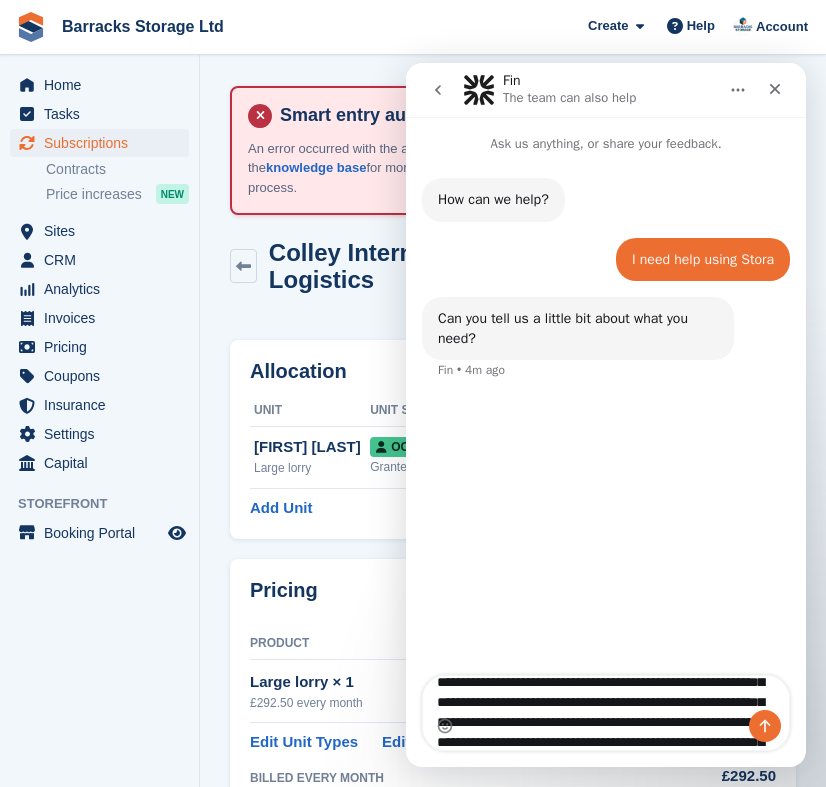 click on "**********" at bounding box center [606, 755] 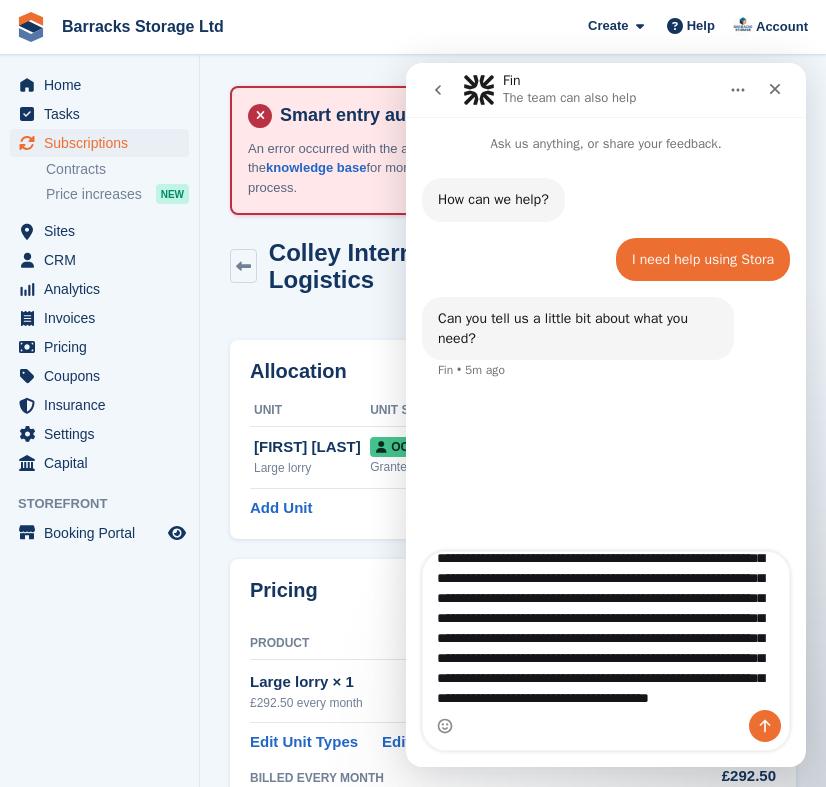 scroll, scrollTop: 116, scrollLeft: 0, axis: vertical 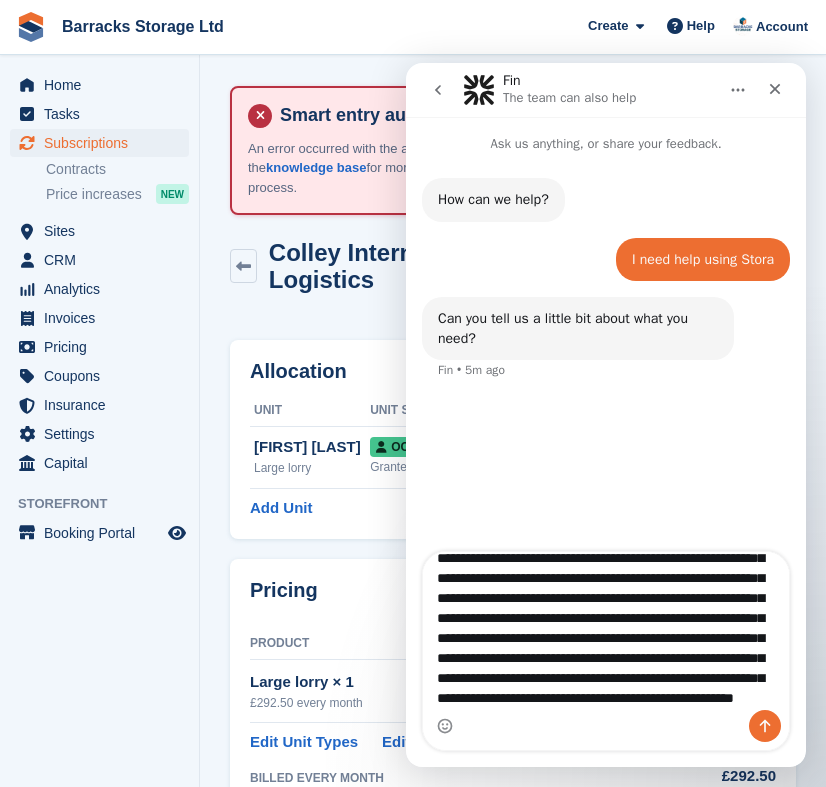 type on "**********" 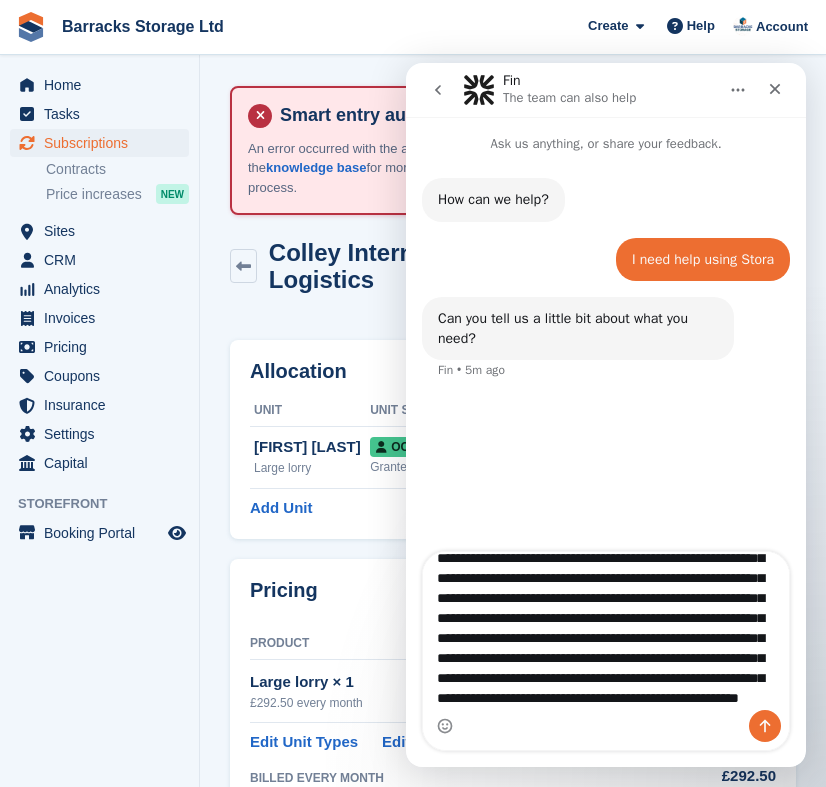 type 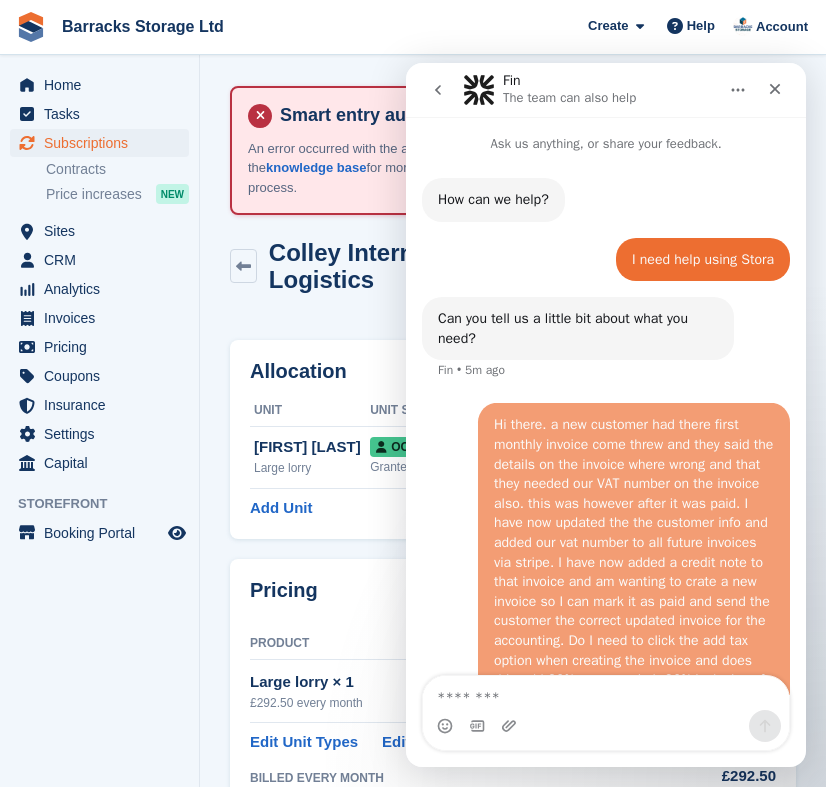 scroll, scrollTop: 0, scrollLeft: 0, axis: both 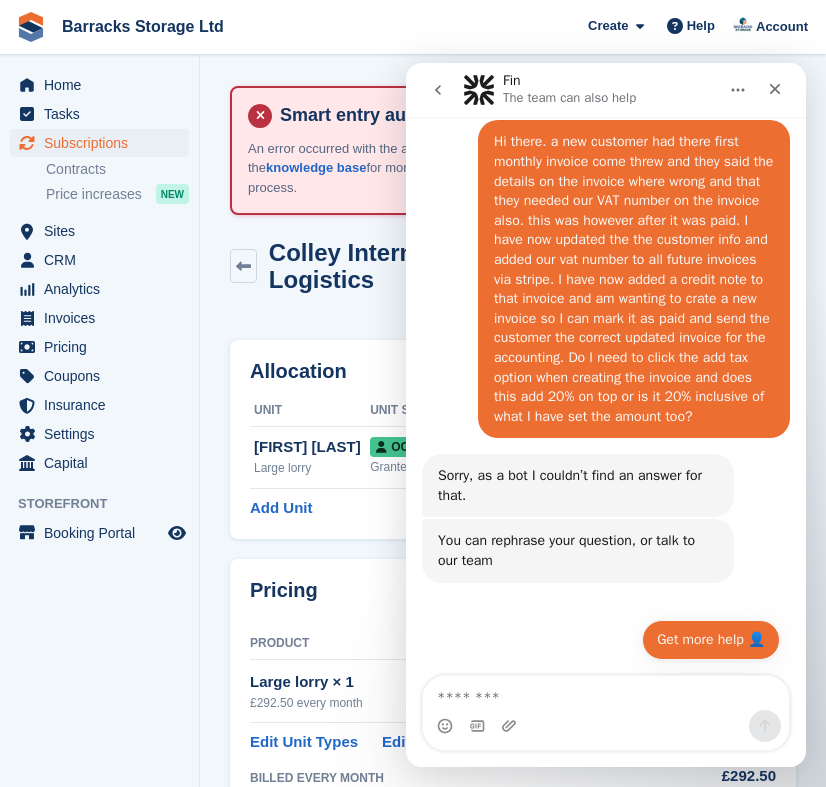click on "Get more help 👤" at bounding box center [711, 640] 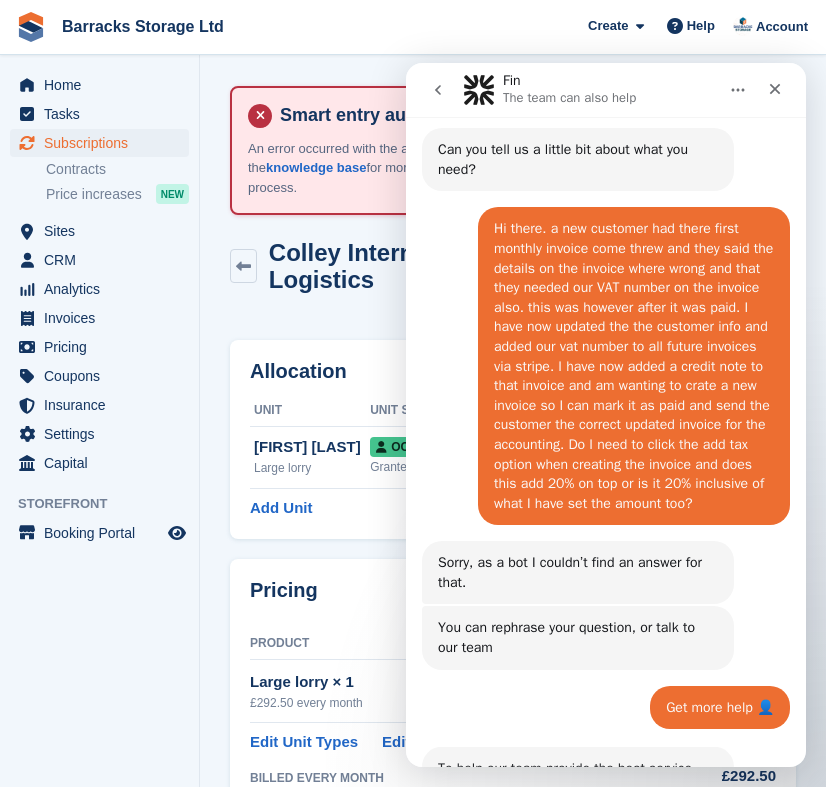scroll, scrollTop: 460, scrollLeft: 0, axis: vertical 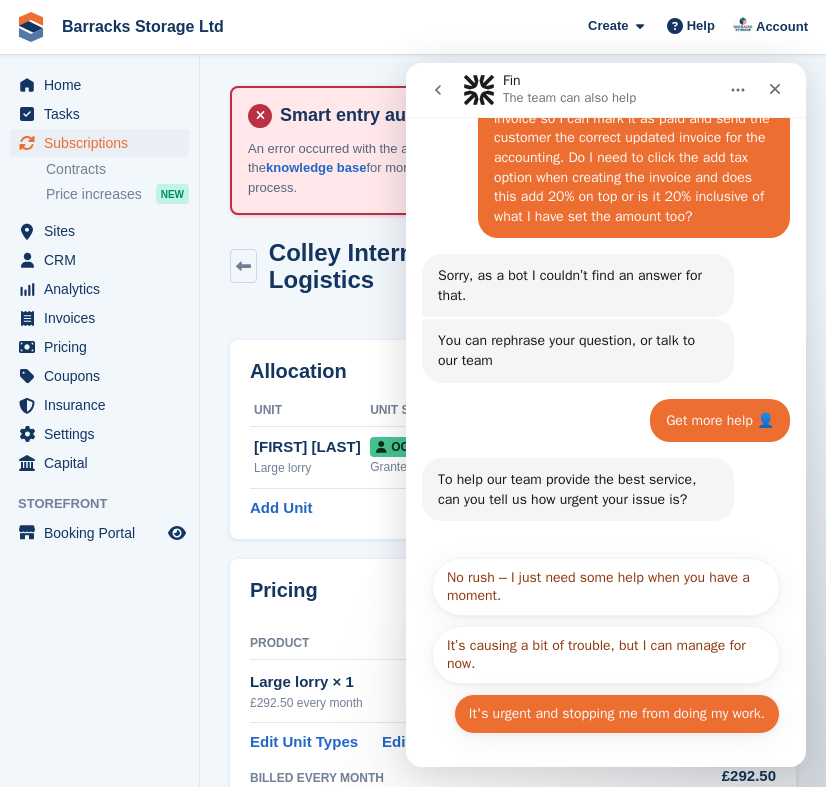 click on "It's urgent and stopping me from doing my work." at bounding box center (617, 714) 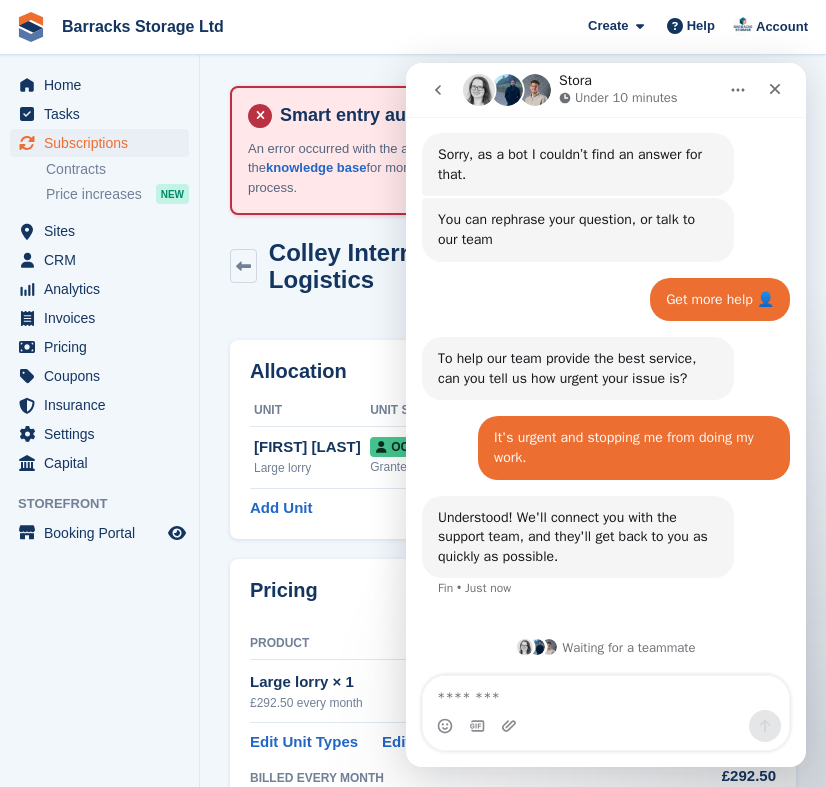 scroll, scrollTop: 578, scrollLeft: 0, axis: vertical 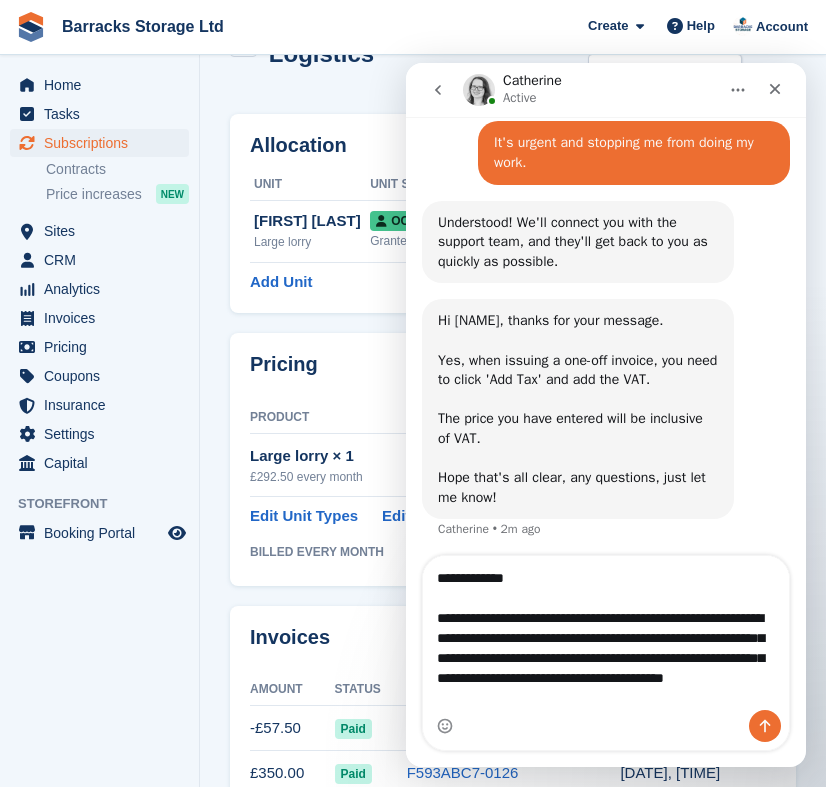 click on "**********" at bounding box center [606, 633] 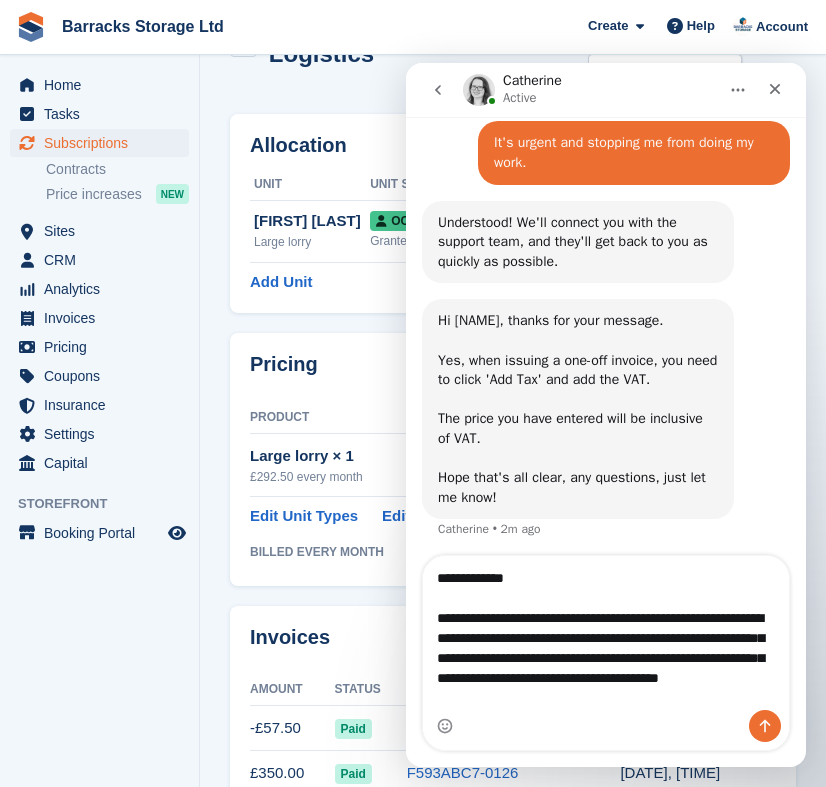 click on "**********" at bounding box center [606, 633] 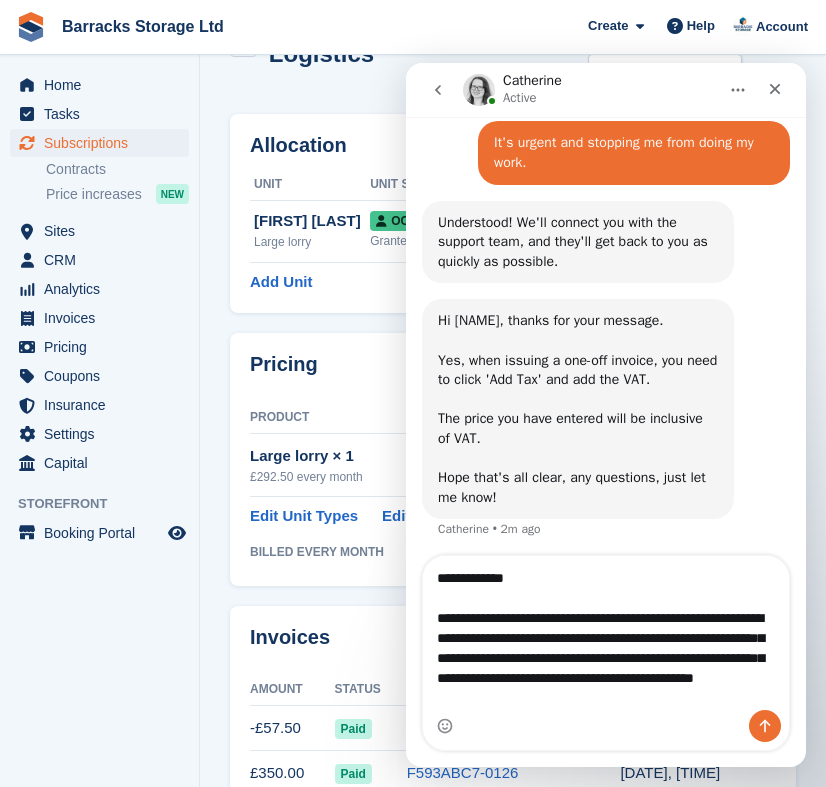 click on "**********" at bounding box center [606, 633] 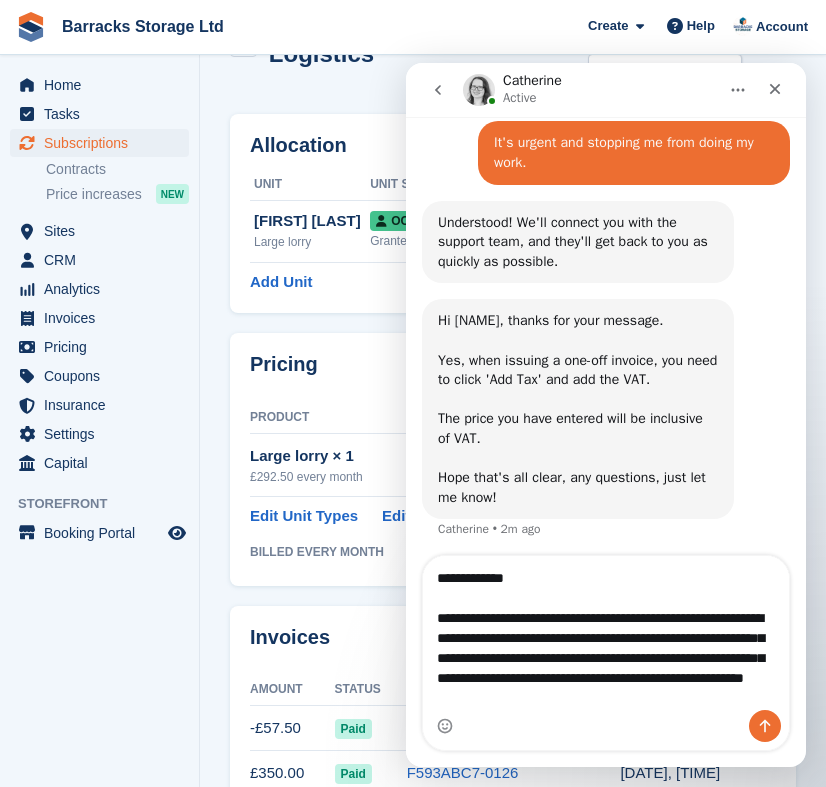 scroll, scrollTop: 876, scrollLeft: 0, axis: vertical 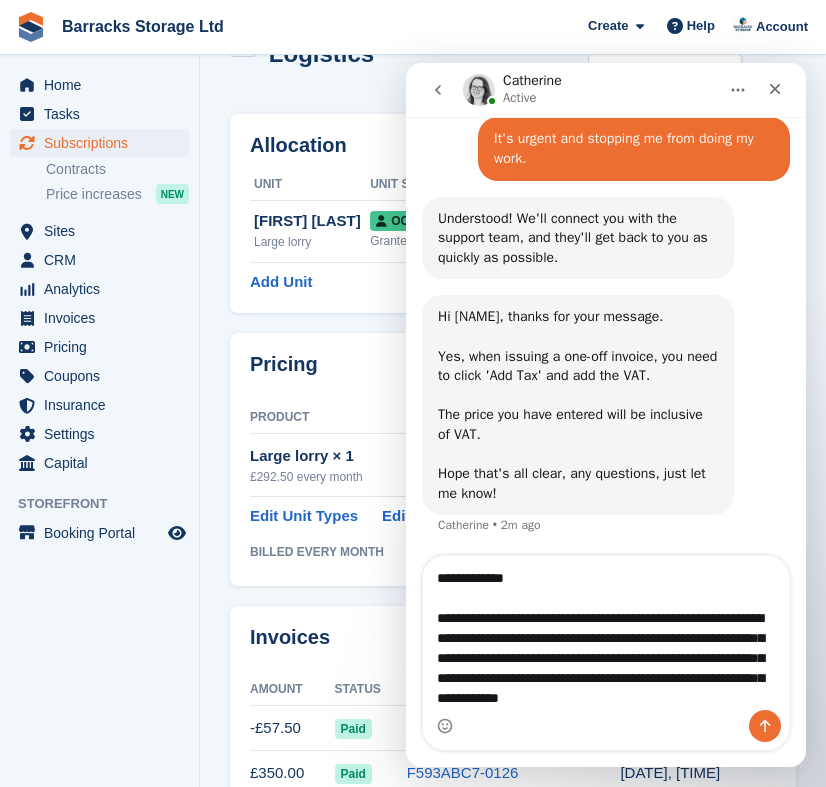 type on "**********" 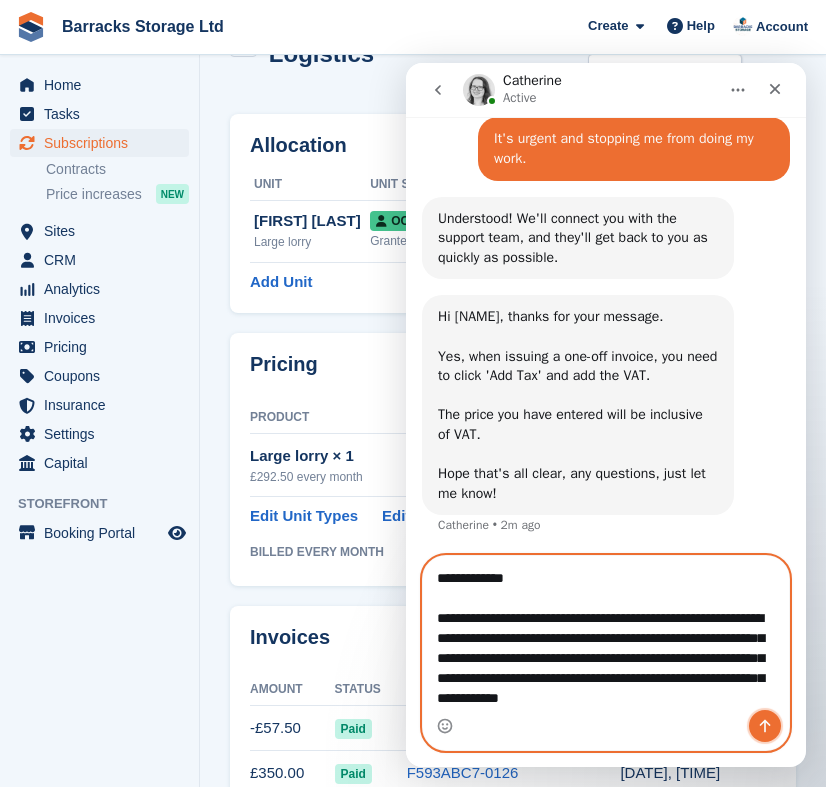 click 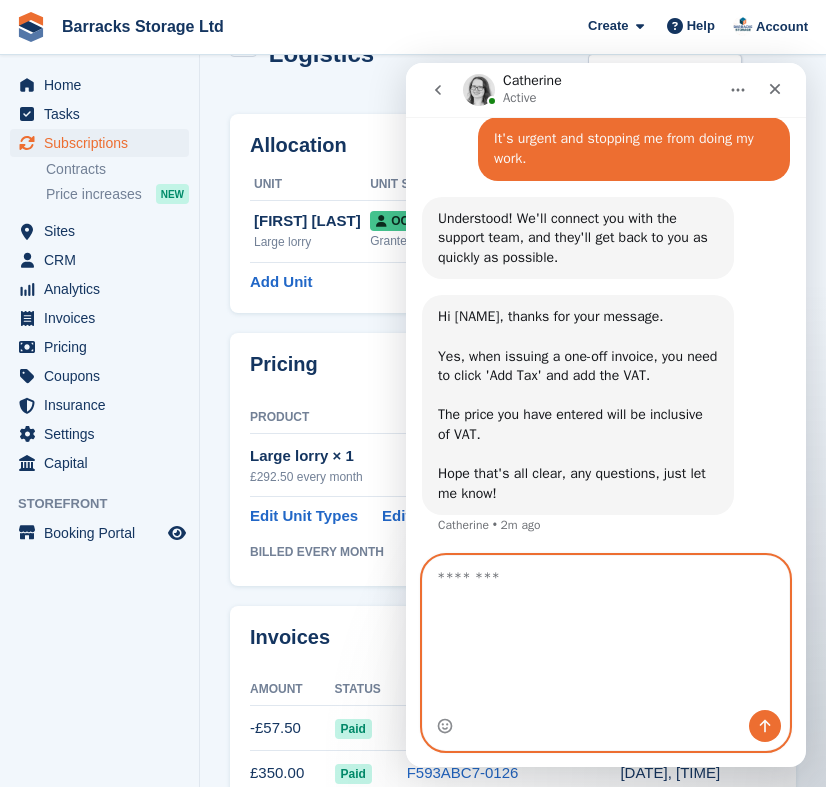 scroll, scrollTop: 0, scrollLeft: 0, axis: both 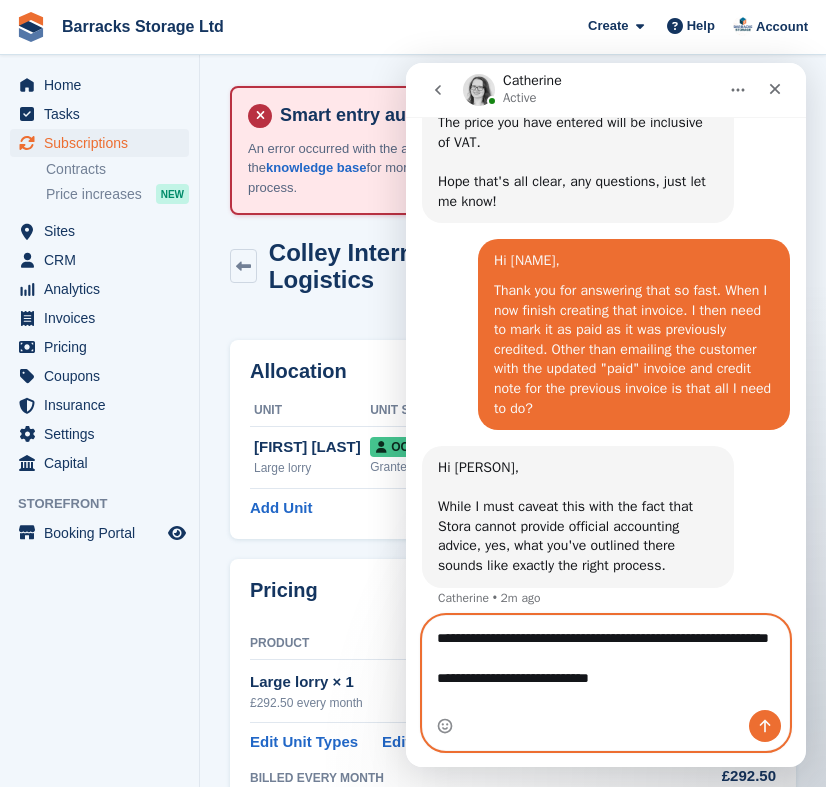 type on "**********" 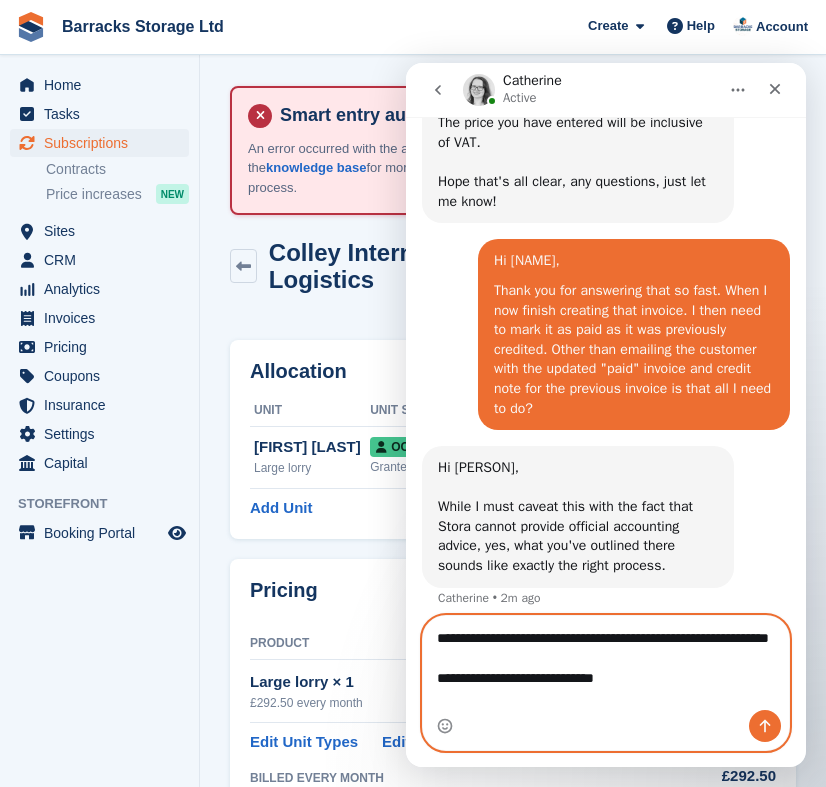 type 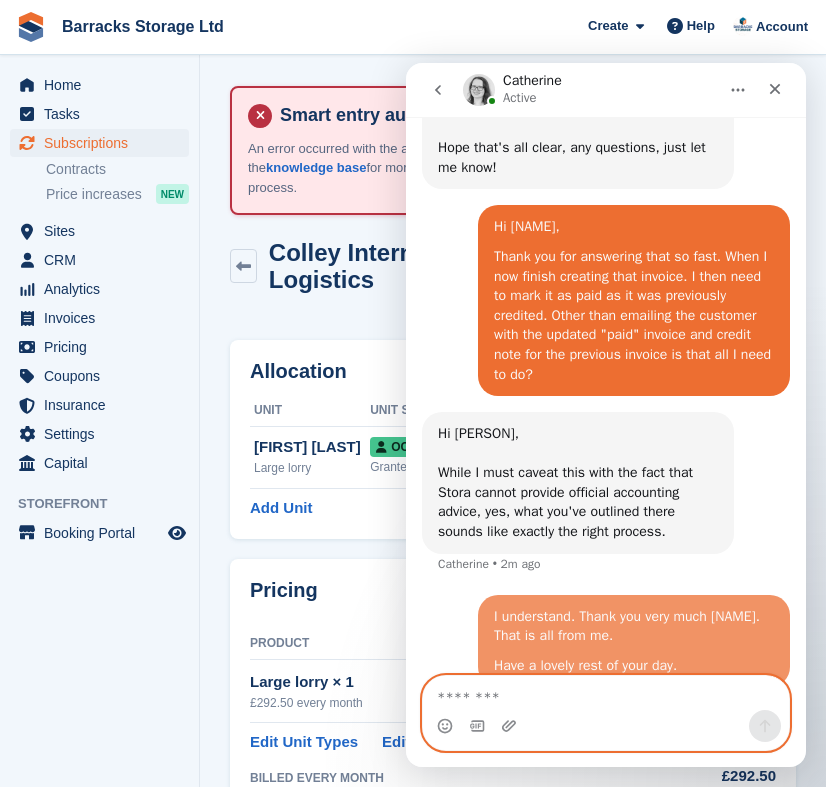 scroll, scrollTop: 1215, scrollLeft: 0, axis: vertical 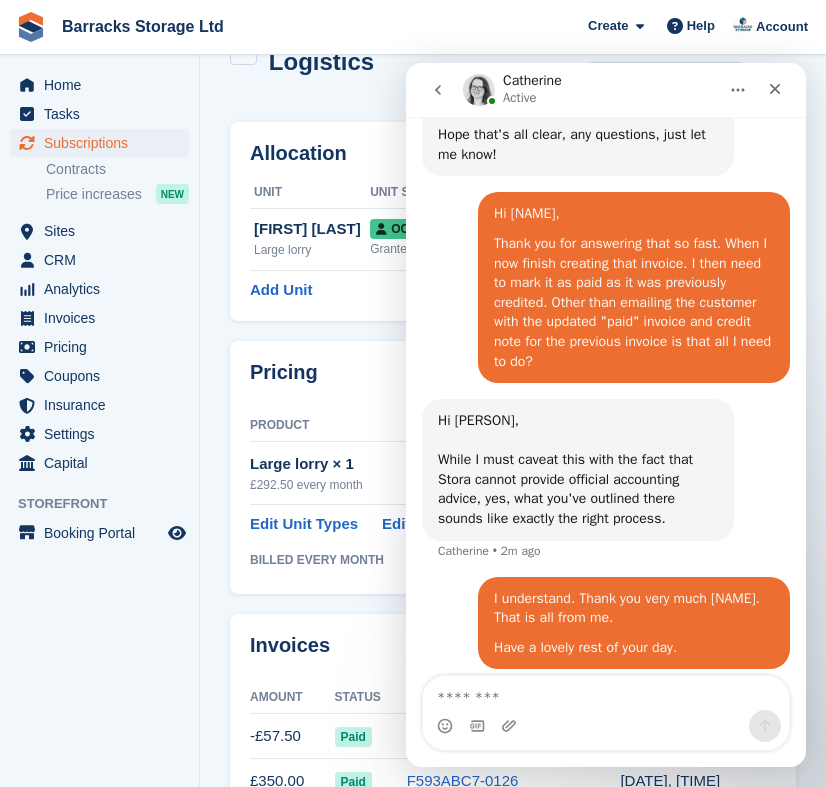 click 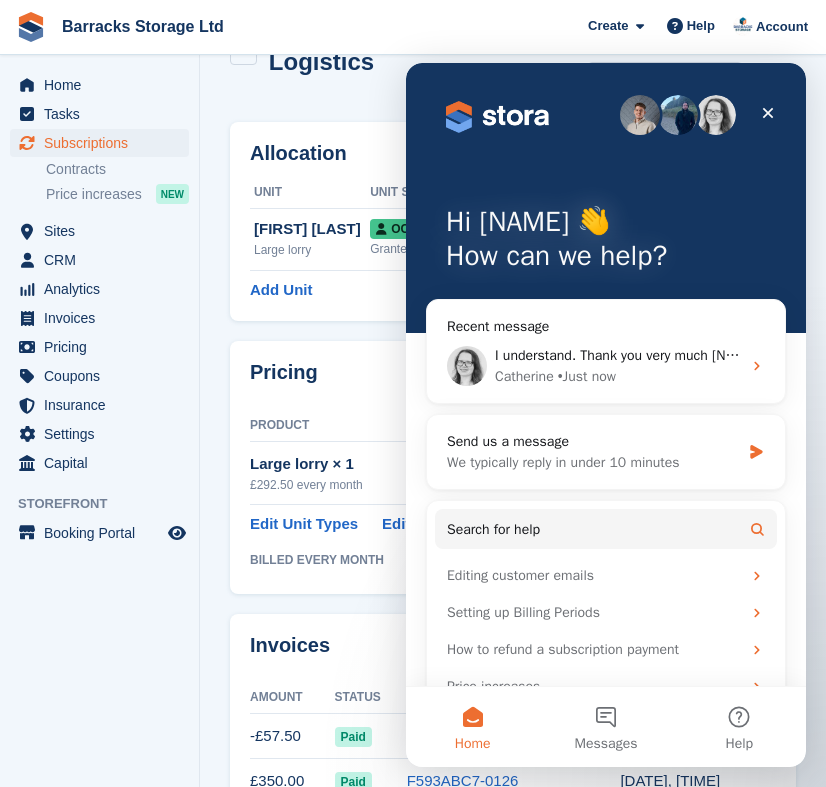 click on "Allocation
Unit
Unit Status
Sync Status
Leeigh Lorry
Large lorry
Occupied
Granted access by Jack Ward on 4th Jul,   2:58 PM
Pending
This unit will not be synced until a Paxton Number has been added.
Learn more →
Overlock
Repossess
Deallocate
Add Unit" at bounding box center (513, 221) 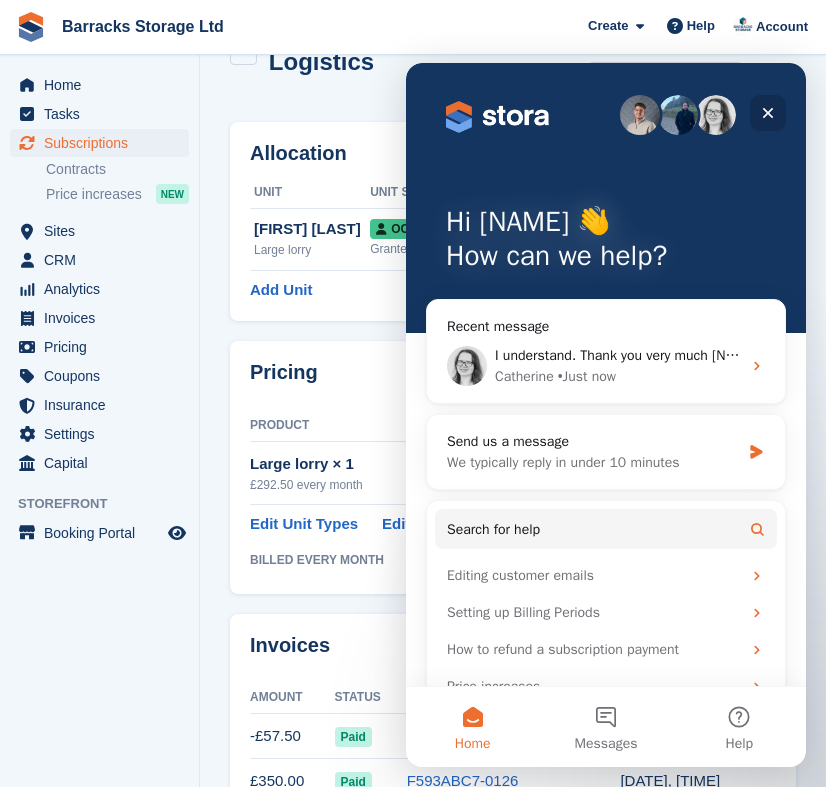 click 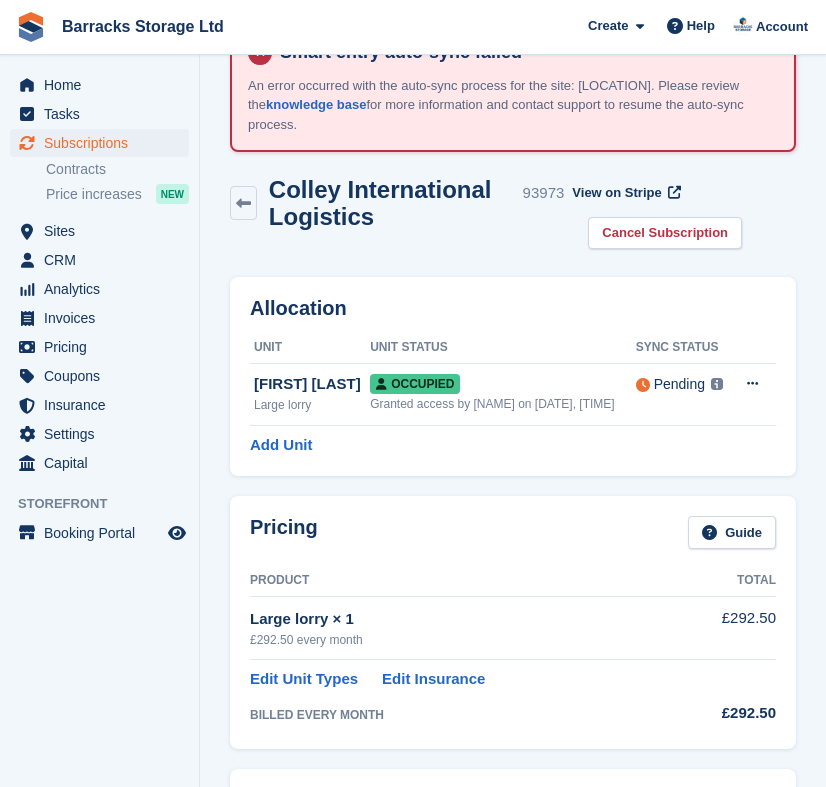 scroll, scrollTop: 88, scrollLeft: 0, axis: vertical 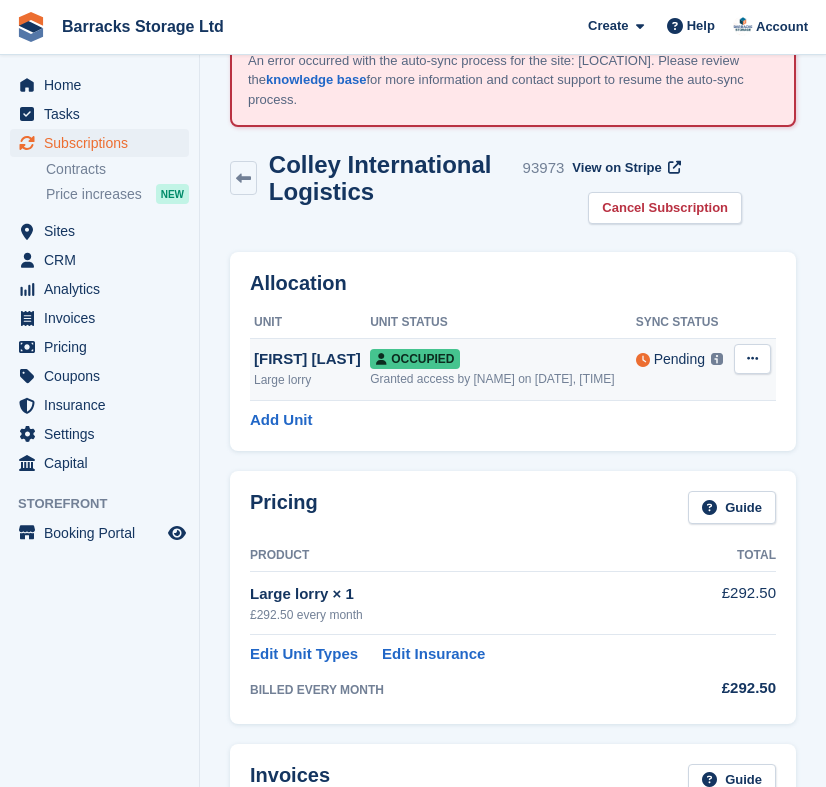 click at bounding box center [752, 359] 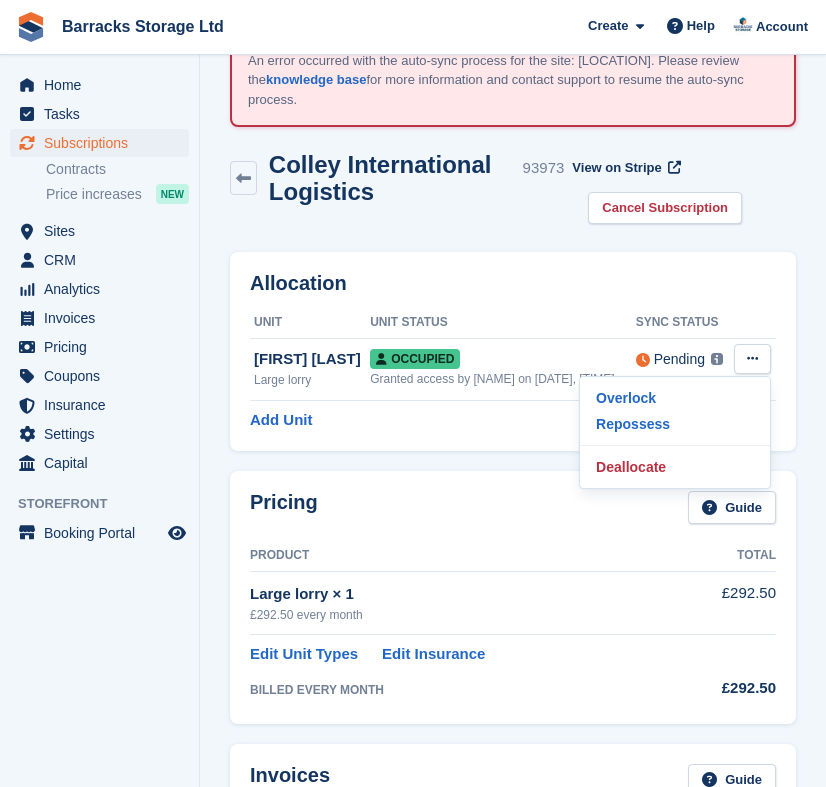 scroll, scrollTop: 68, scrollLeft: 0, axis: vertical 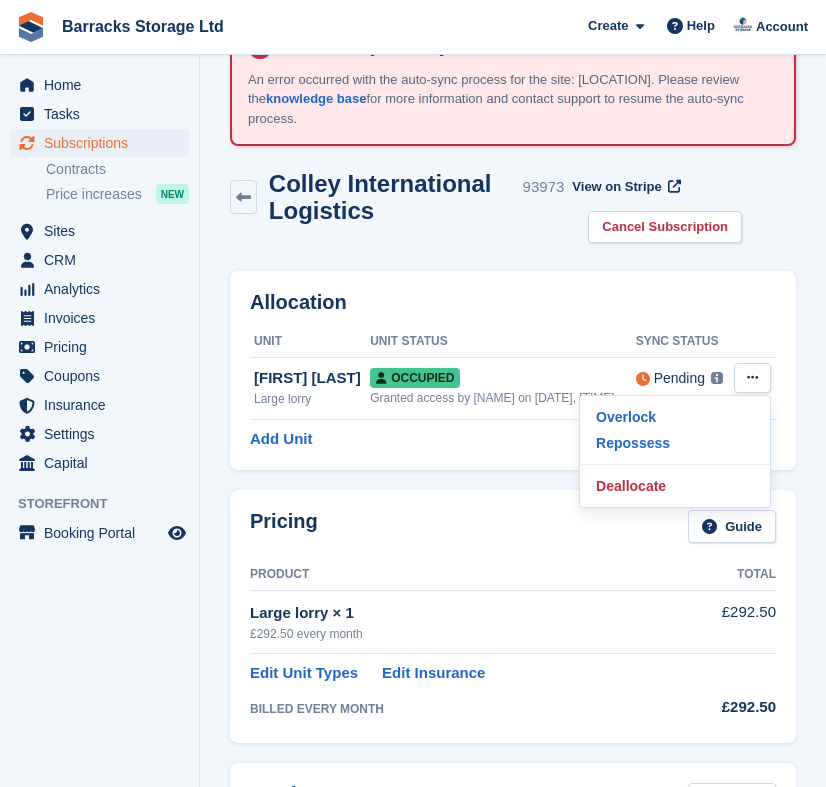 click on "Allocation
Unit
Unit Status
Sync Status
Leeigh Lorry
Large lorry
Occupied
Granted access by Jack Ward on 4th Jul,   2:58 PM
Pending
This unit will not be synced until a Paxton Number has been added.
Learn more →
Overlock
Repossess
Deallocate
Add Unit
Pricing
Guide" at bounding box center [513, 1028] 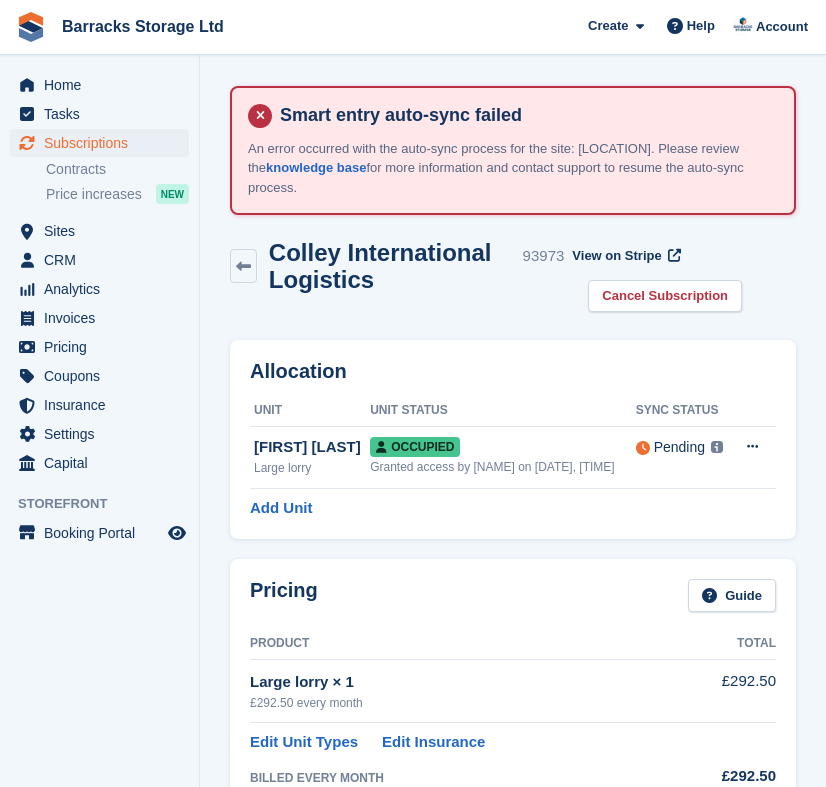 scroll, scrollTop: 0, scrollLeft: 0, axis: both 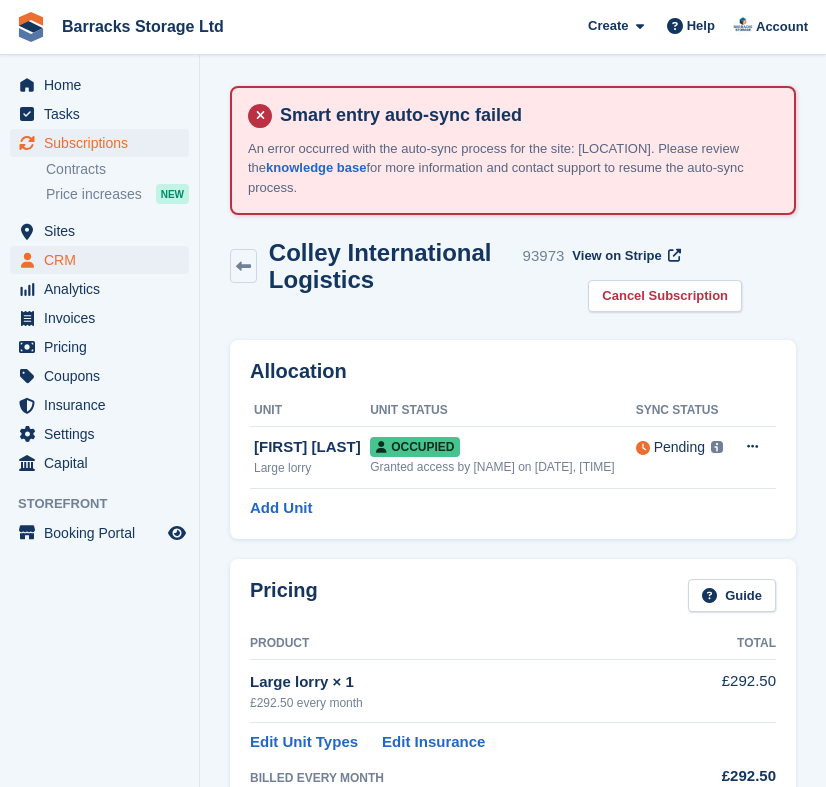 click on "CRM" at bounding box center [104, 260] 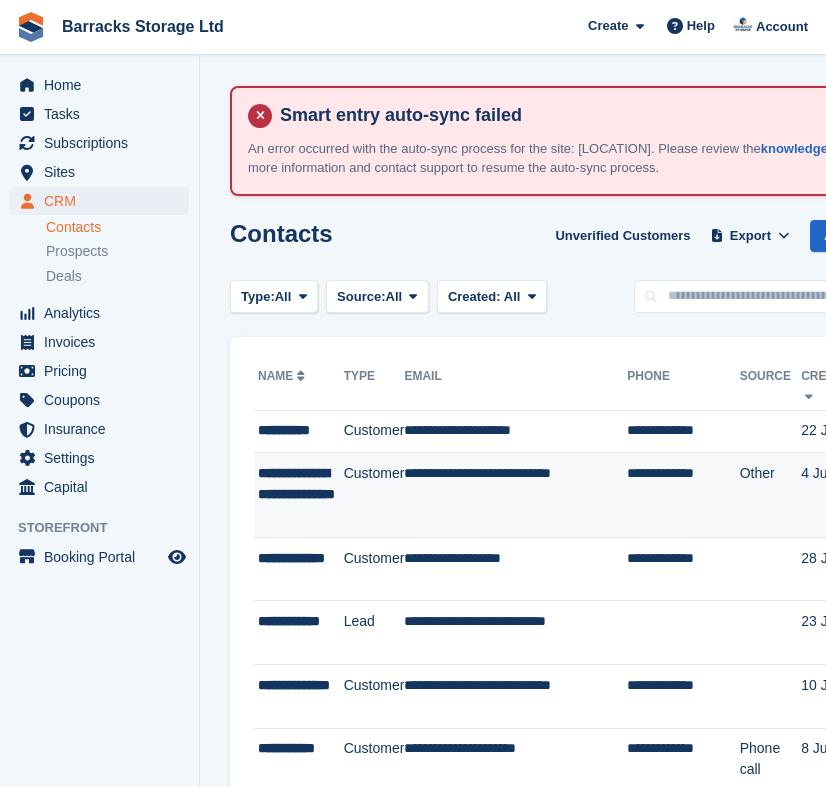 click on "**********" at bounding box center (301, 494) 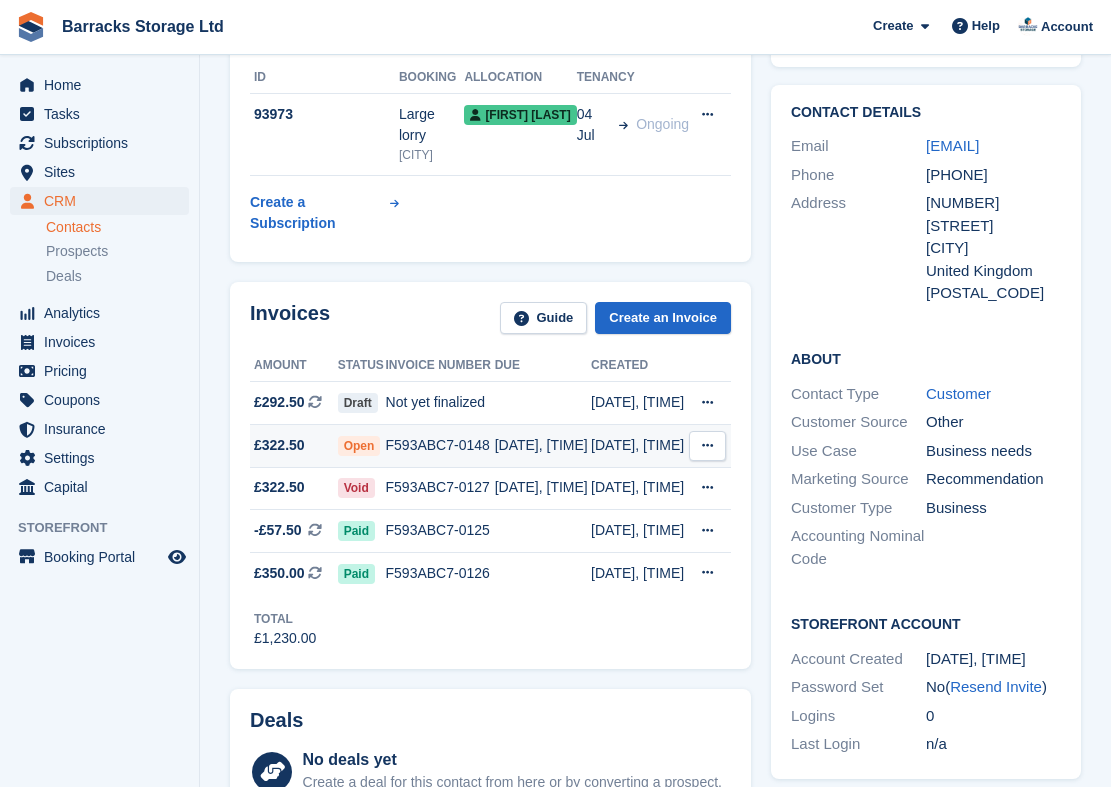 scroll, scrollTop: 275, scrollLeft: 0, axis: vertical 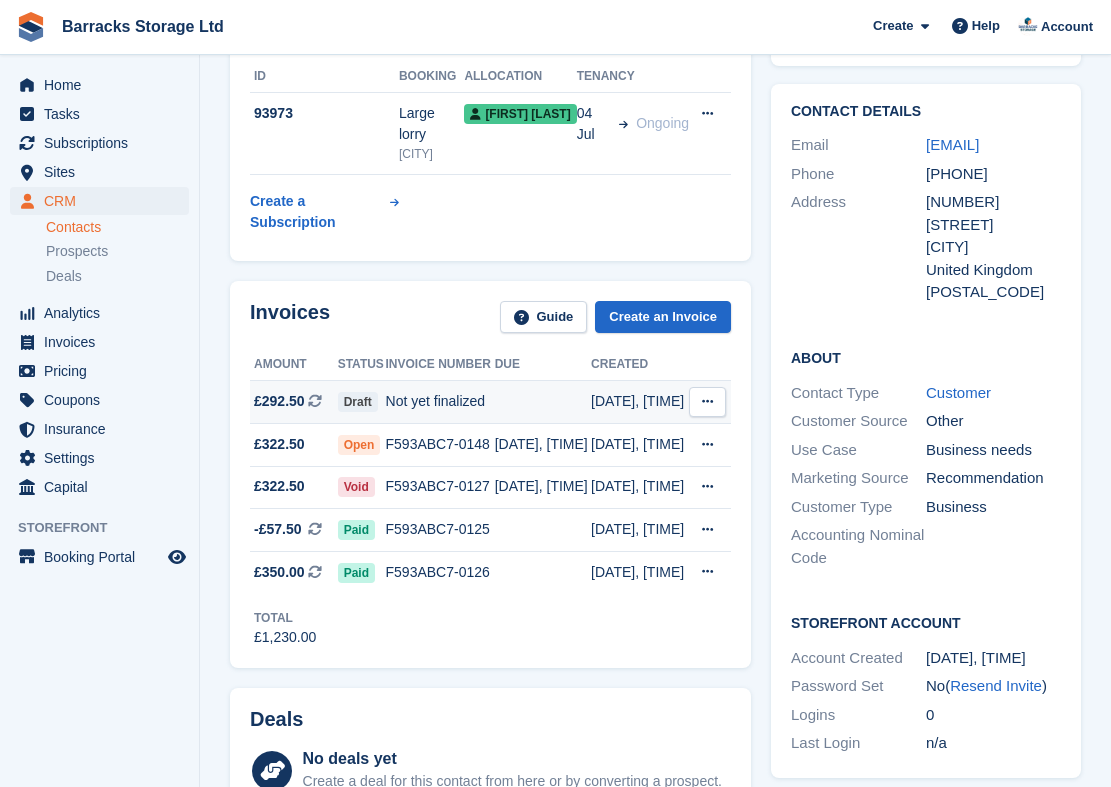 click at bounding box center [543, 402] 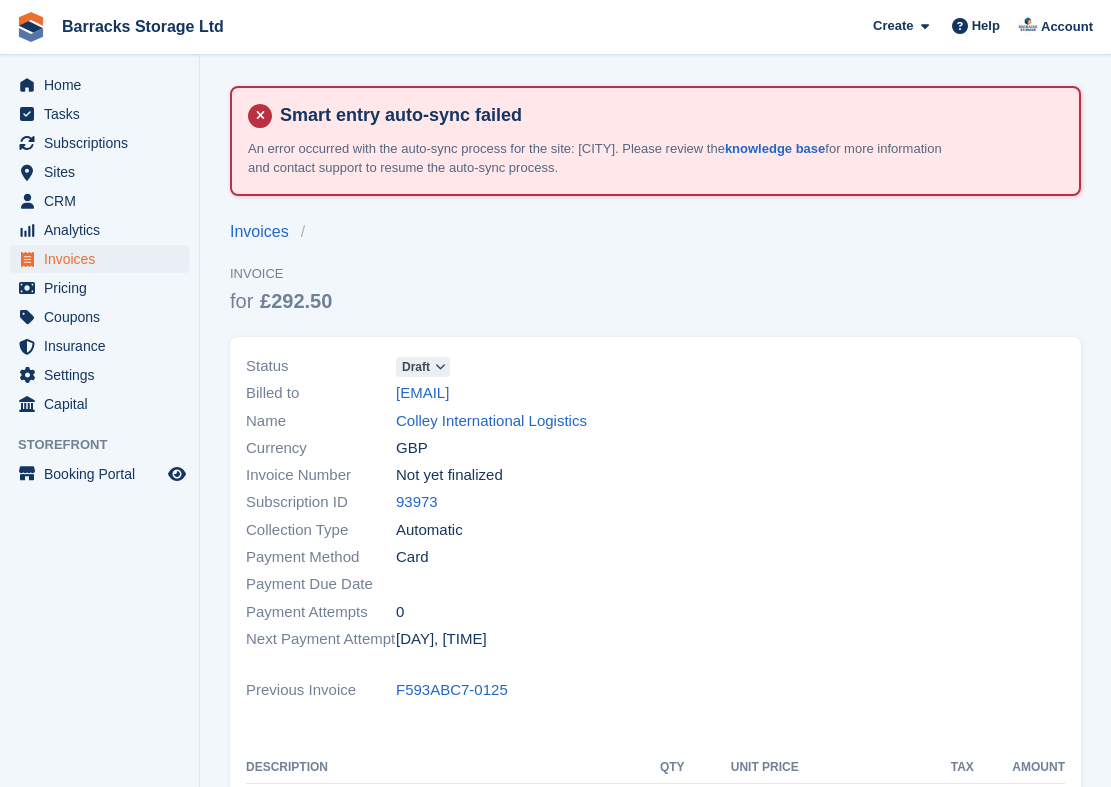 scroll, scrollTop: 0, scrollLeft: 0, axis: both 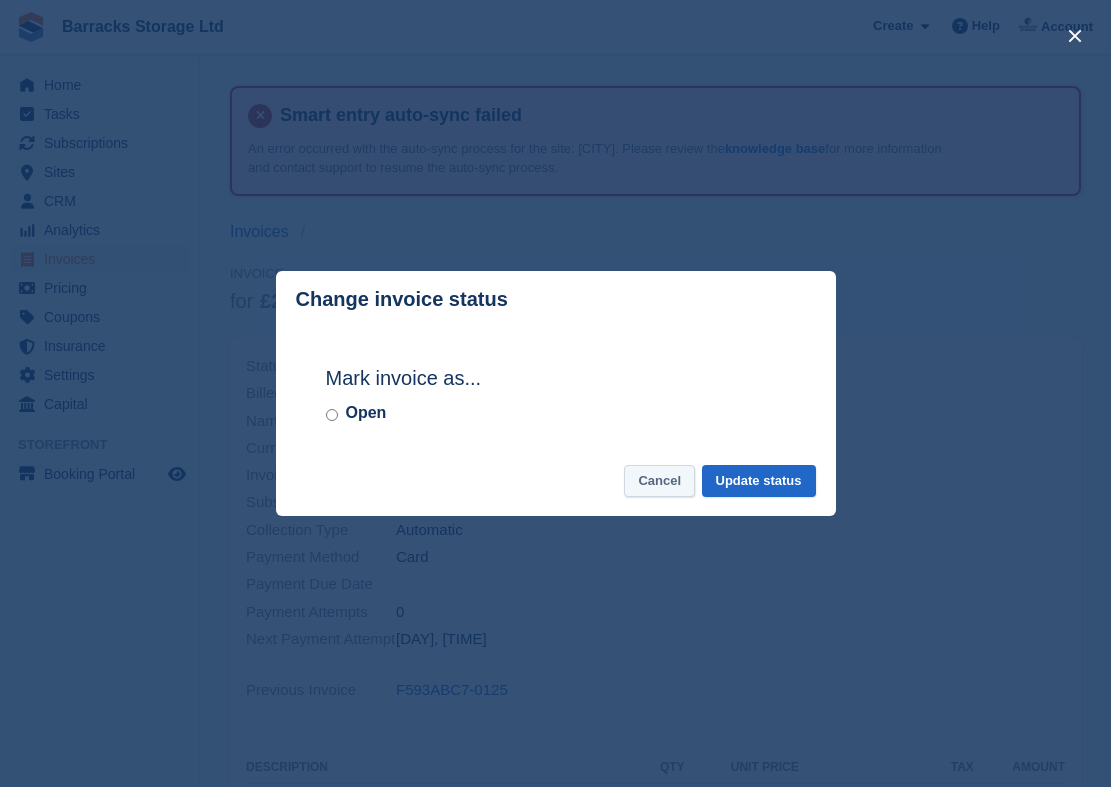 click on "Cancel" at bounding box center [659, 481] 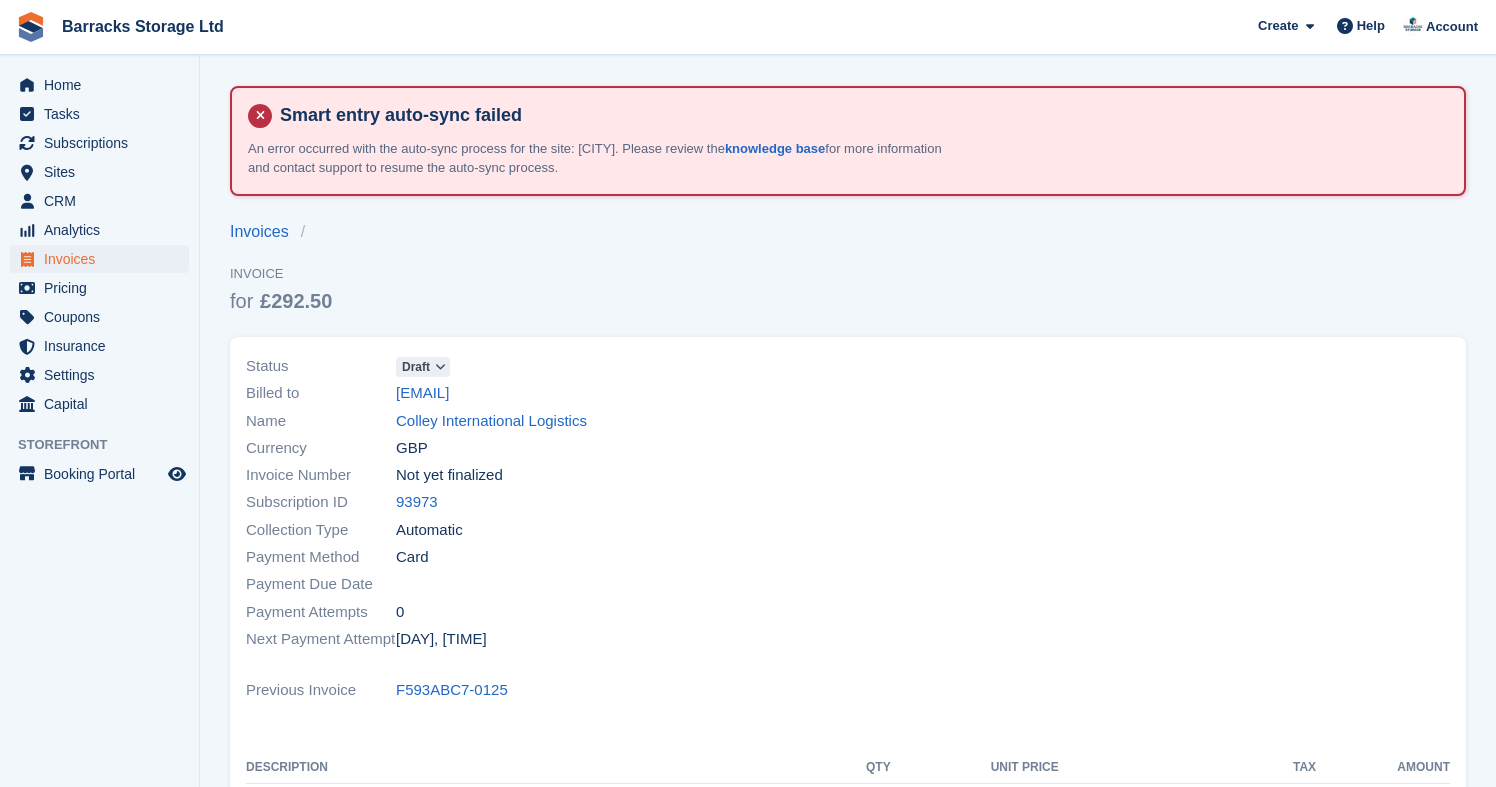 scroll, scrollTop: 0, scrollLeft: 0, axis: both 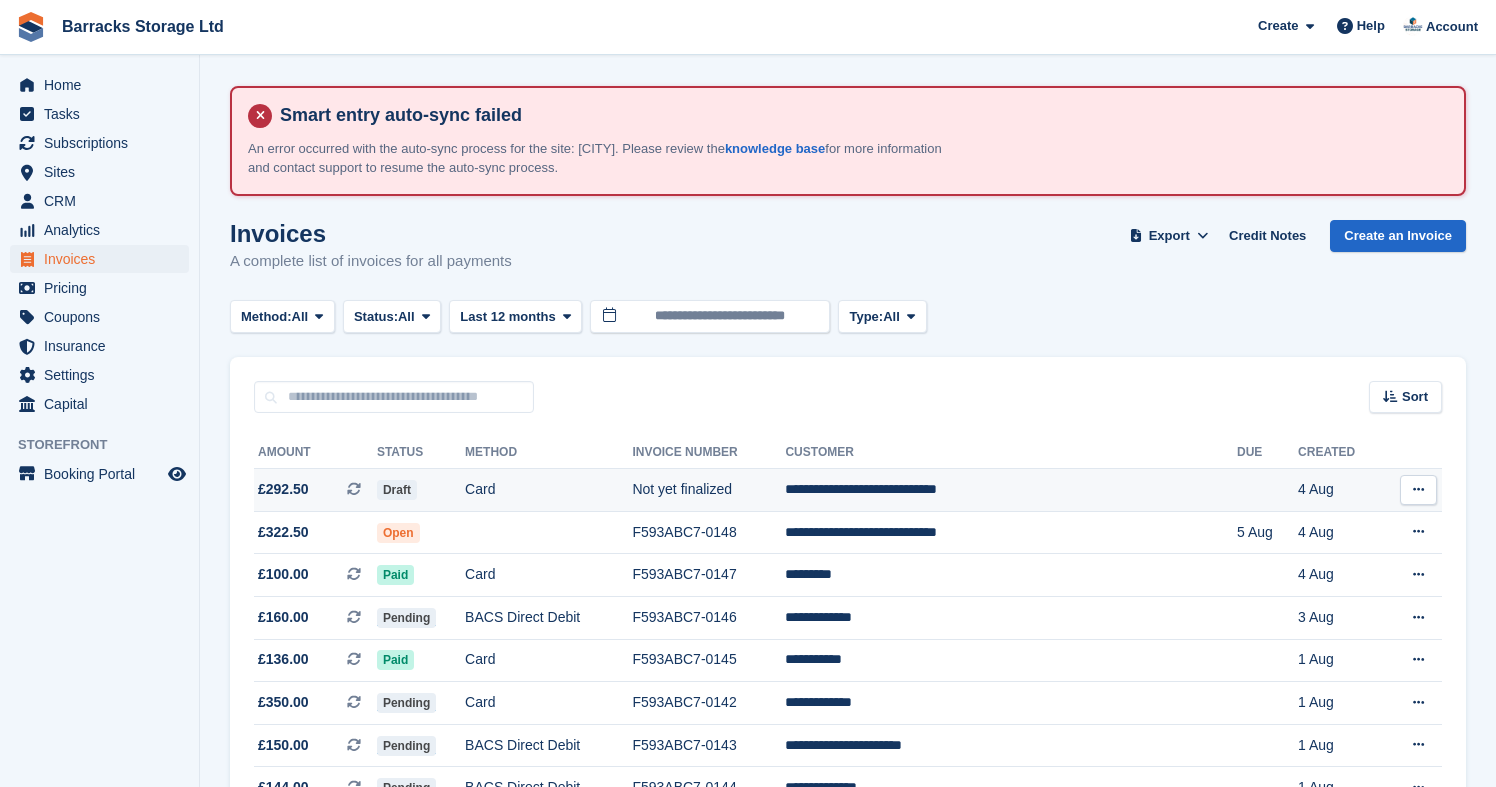 click at bounding box center [1418, 489] 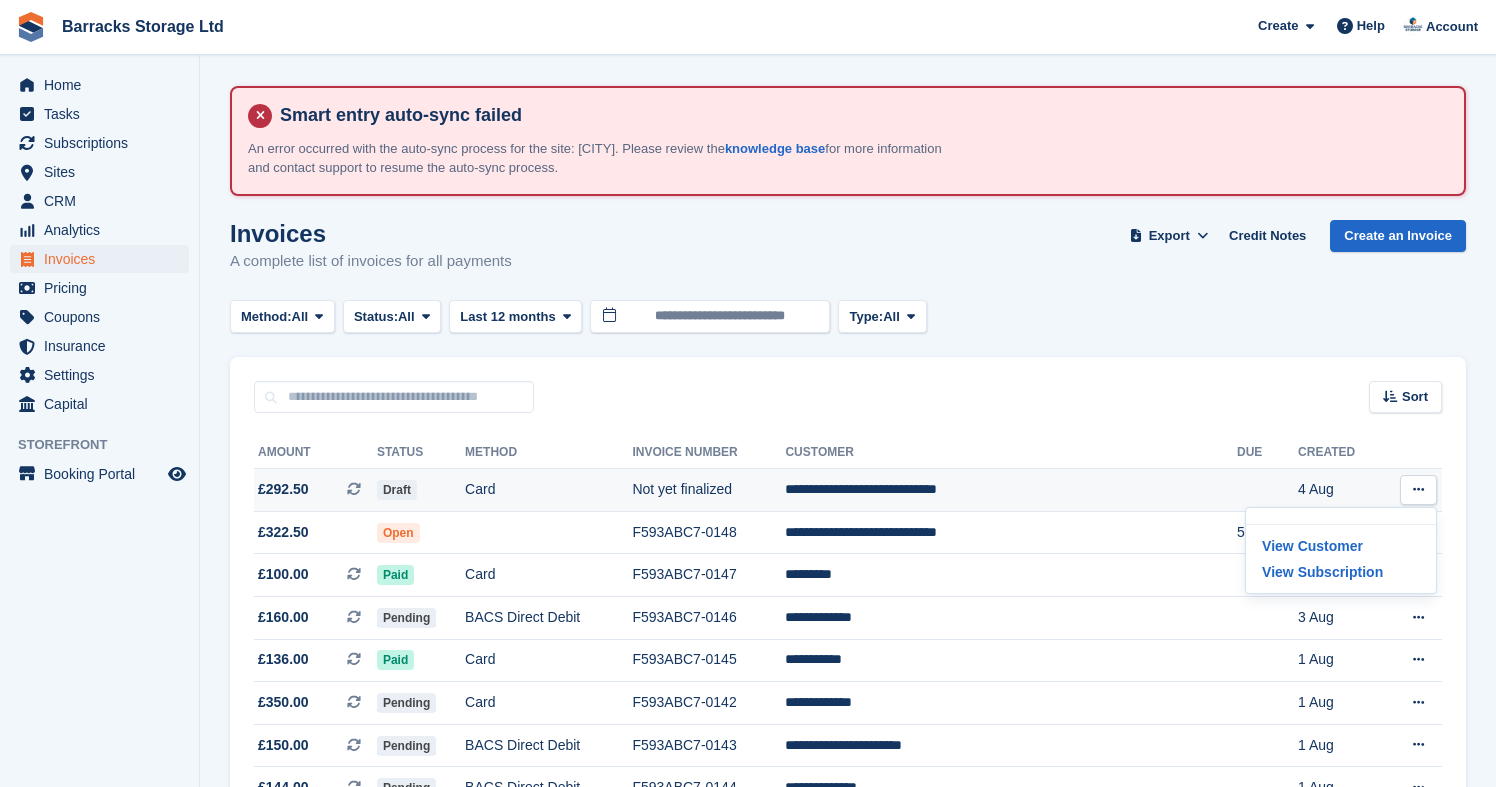 click on "Card" at bounding box center (548, 490) 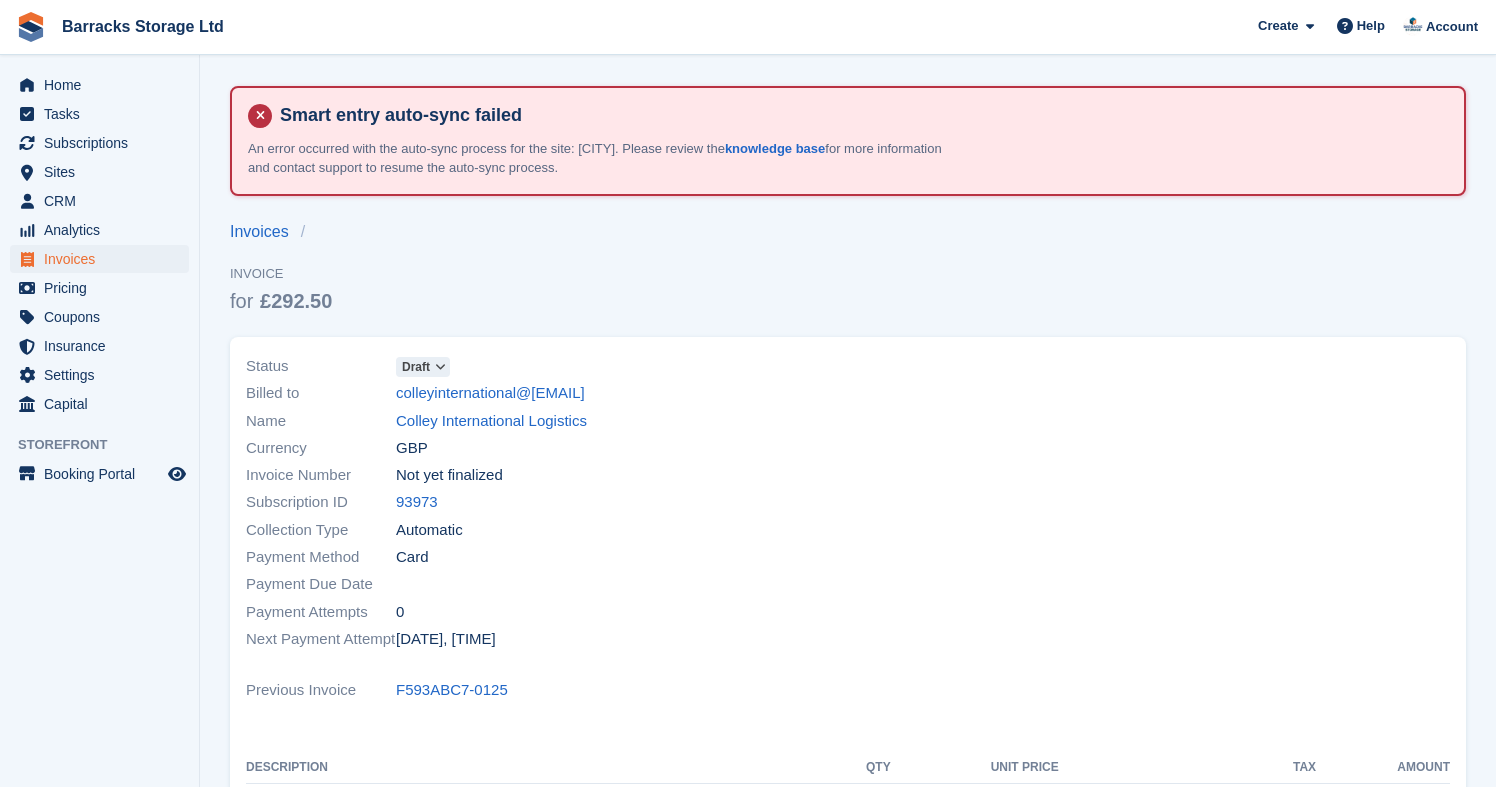 scroll, scrollTop: 0, scrollLeft: 0, axis: both 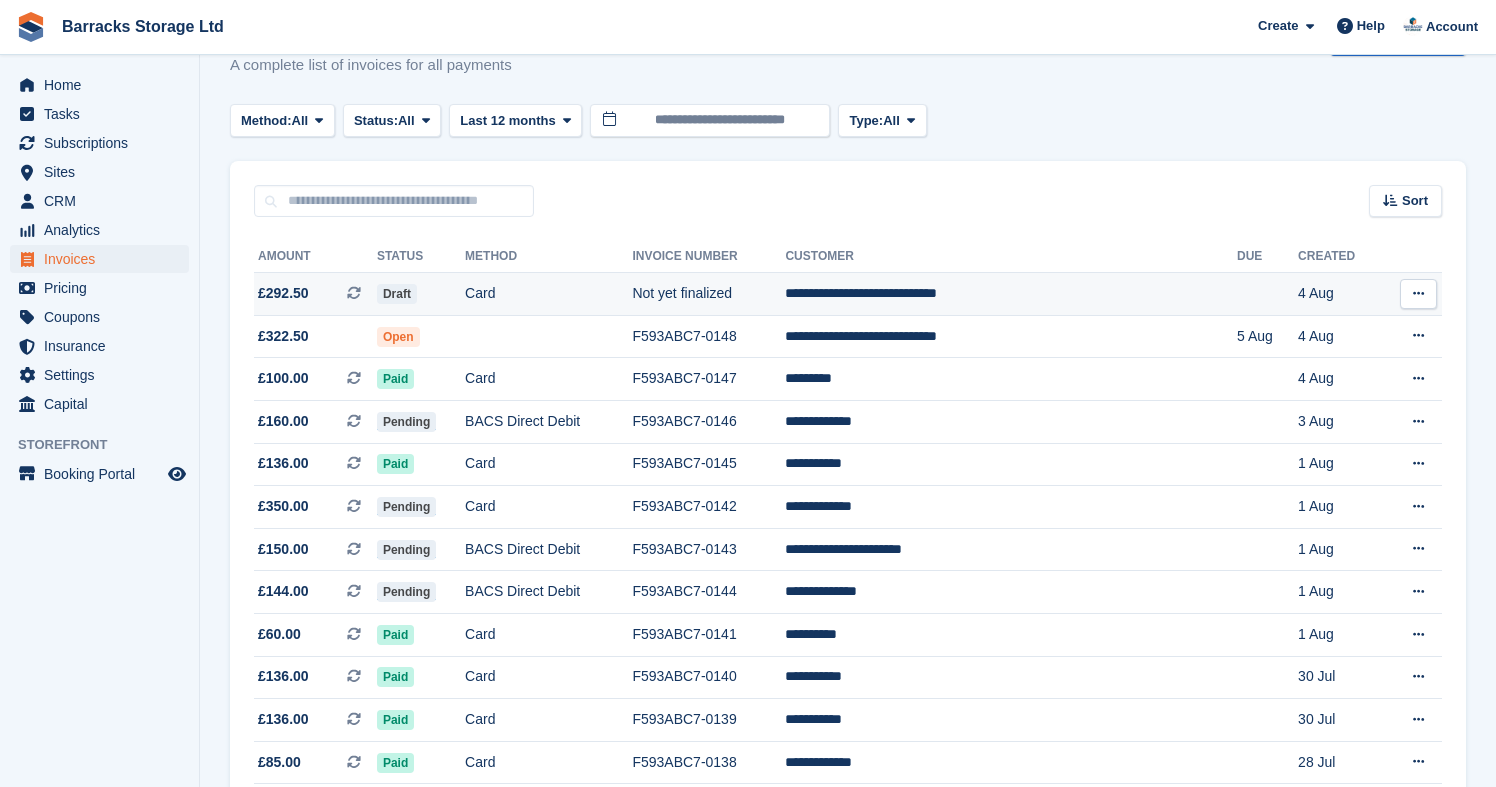 click on "**********" at bounding box center (1011, 294) 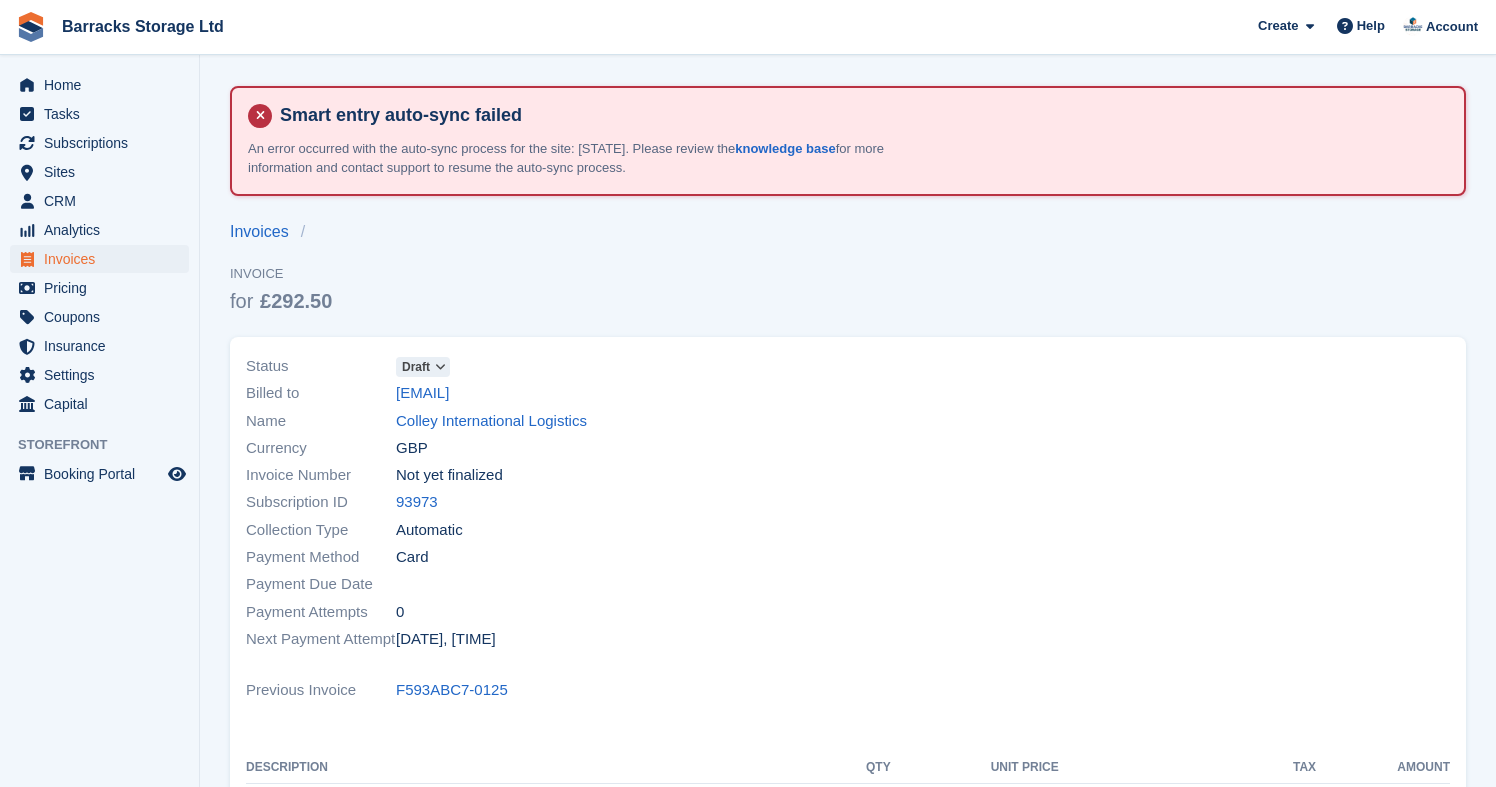 scroll, scrollTop: 0, scrollLeft: 0, axis: both 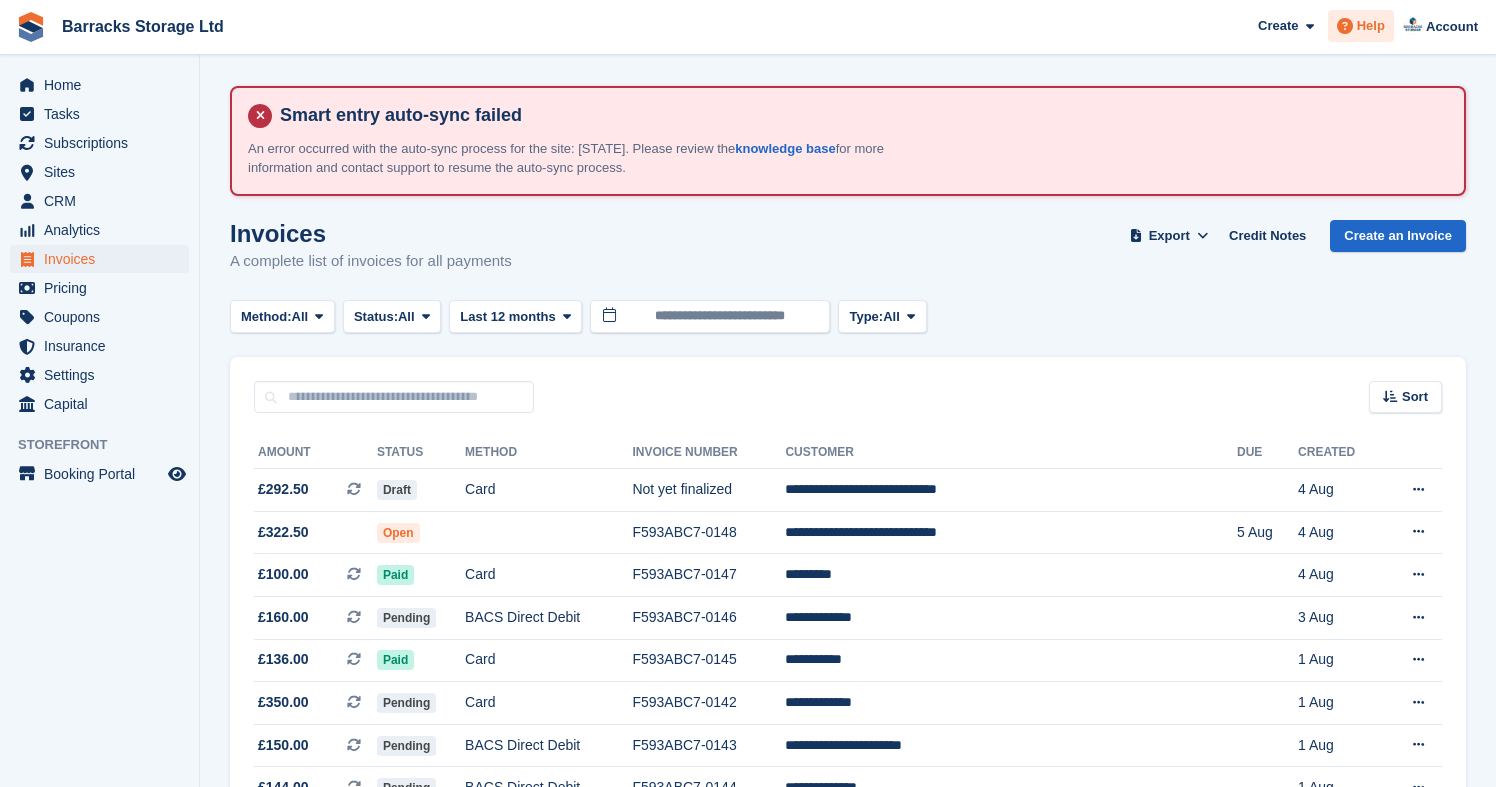 click at bounding box center [1345, 26] 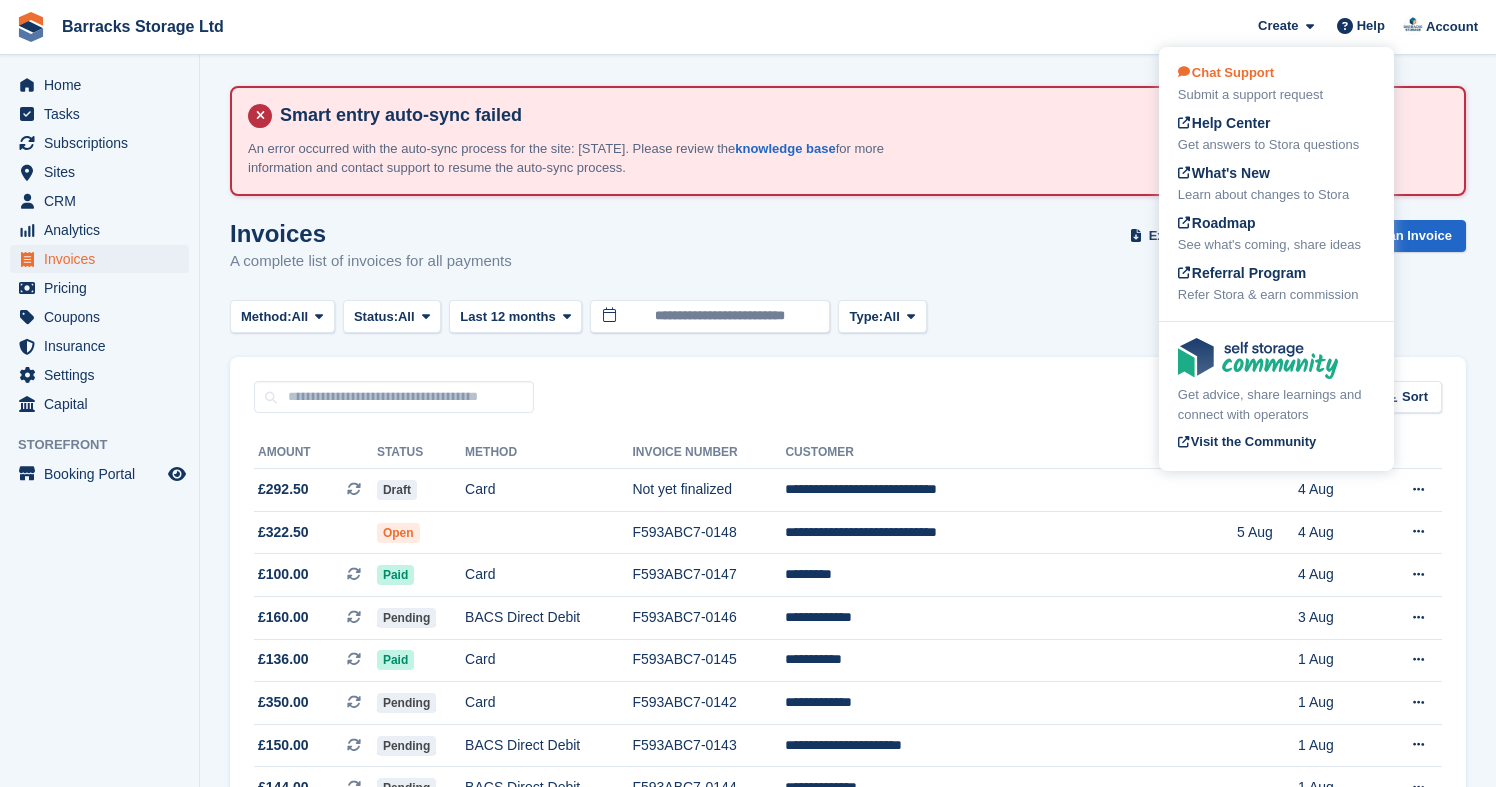 click on "Chat Support
Submit a support request" at bounding box center (1276, 84) 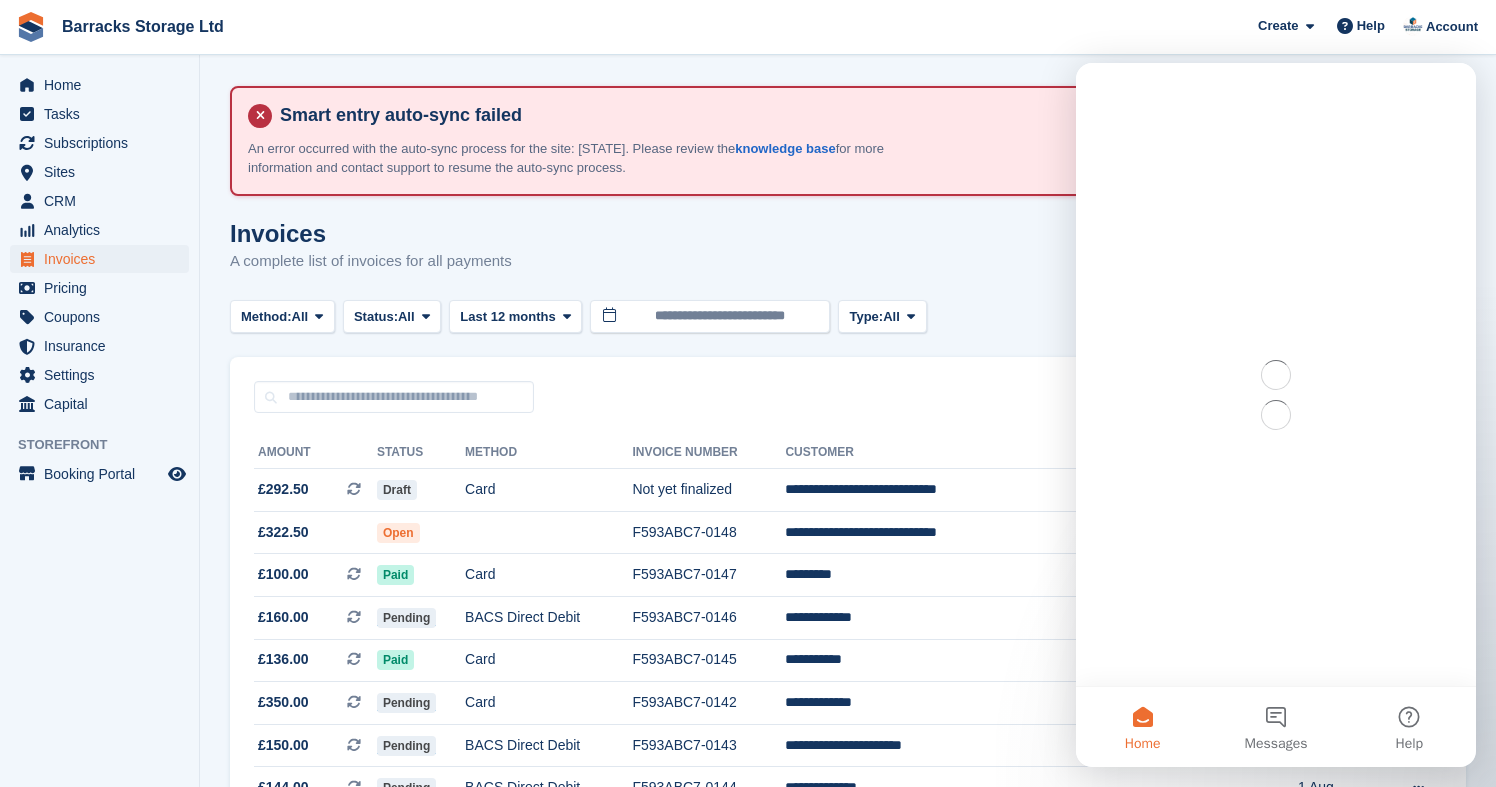 scroll, scrollTop: 0, scrollLeft: 0, axis: both 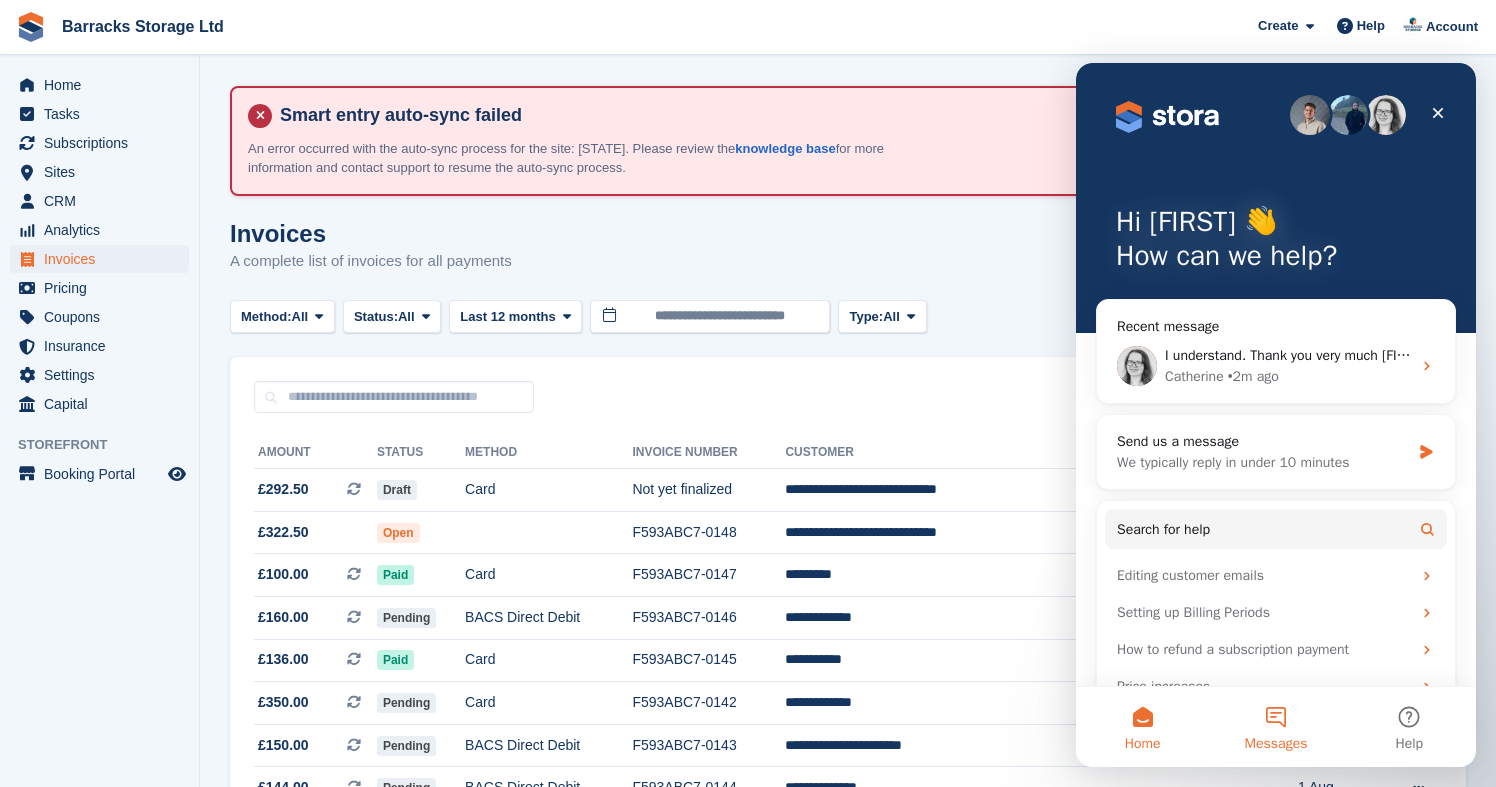 click on "Messages" at bounding box center (1275, 727) 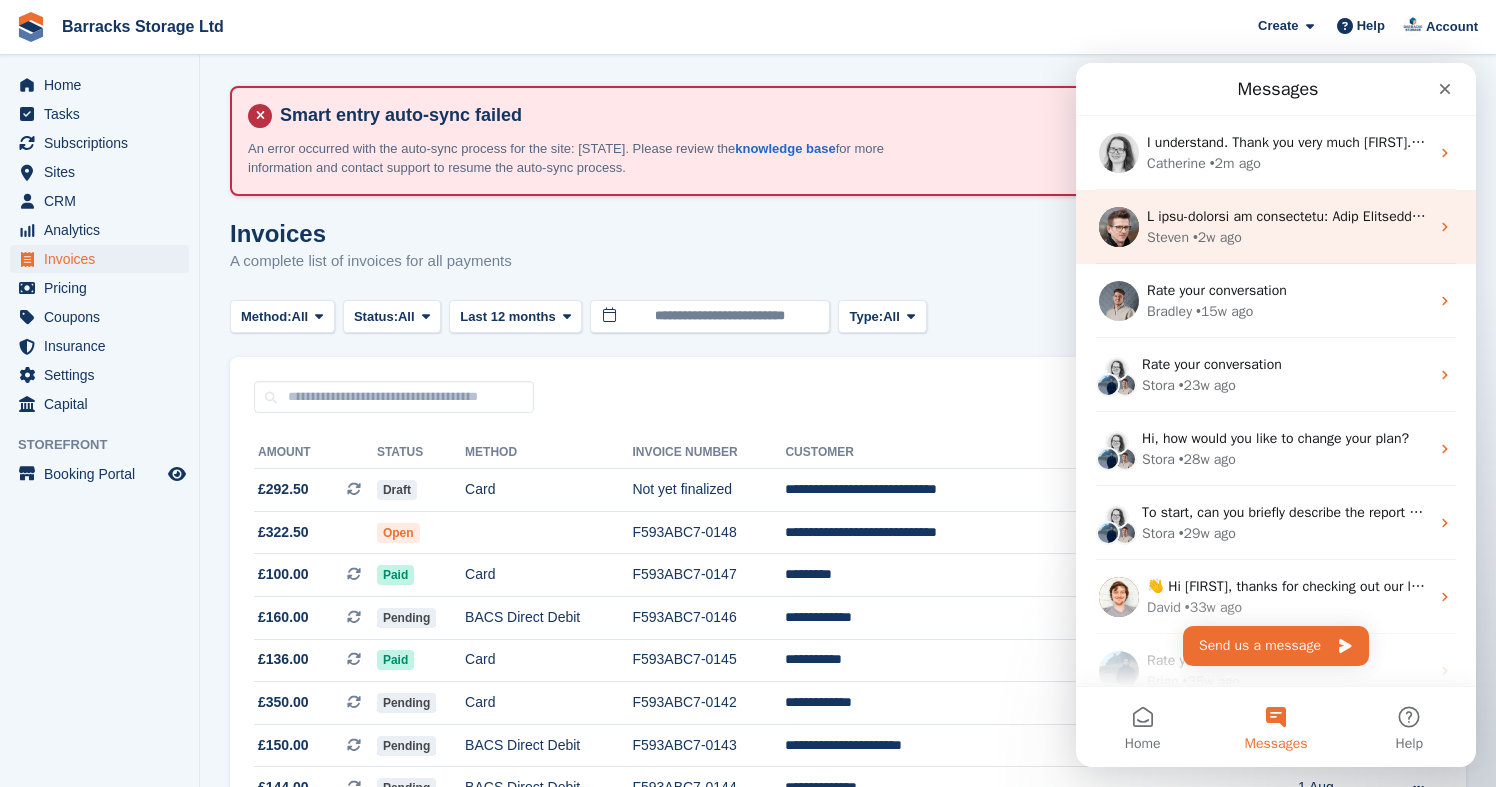 scroll, scrollTop: 0, scrollLeft: 0, axis: both 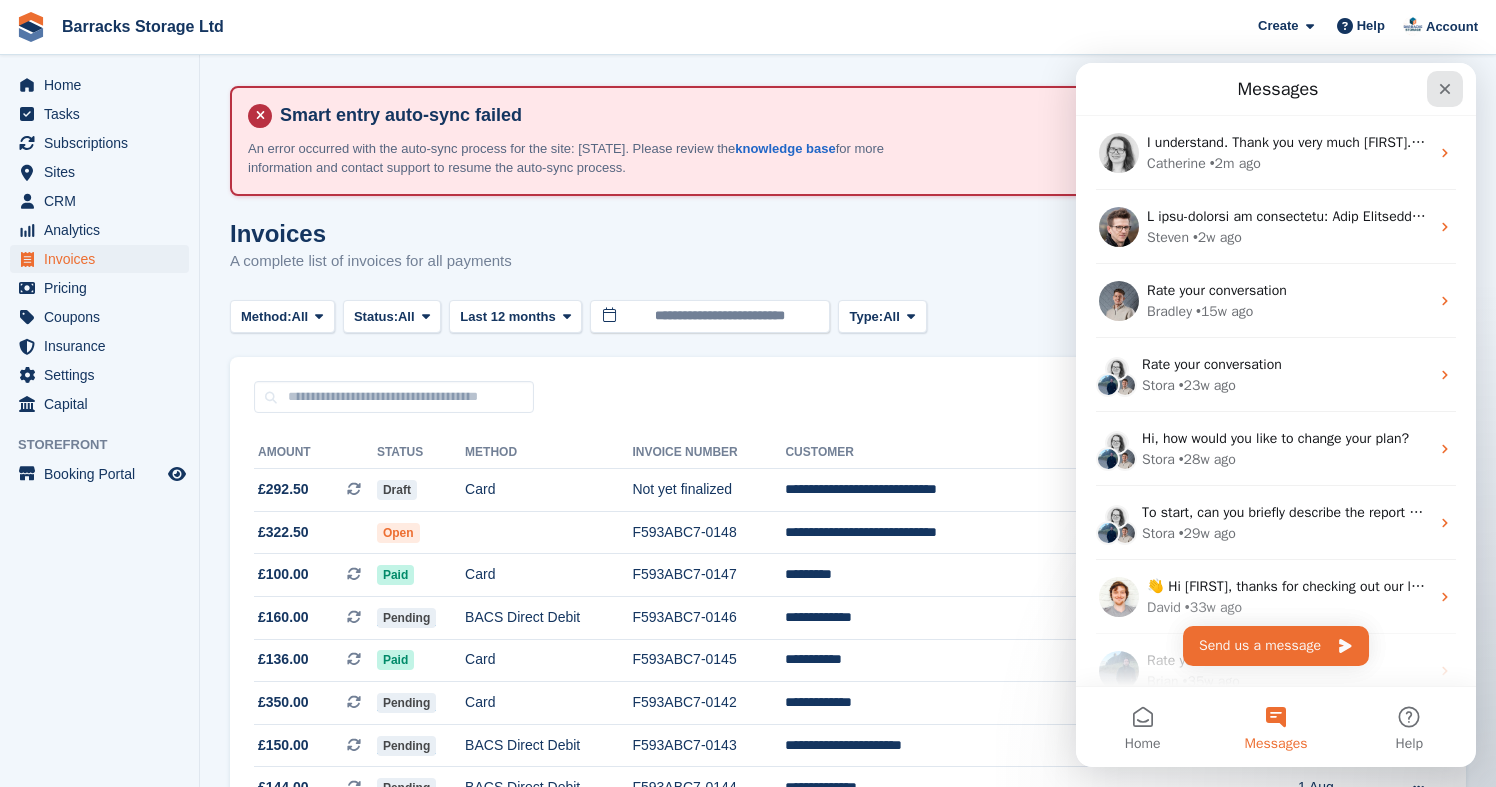 click 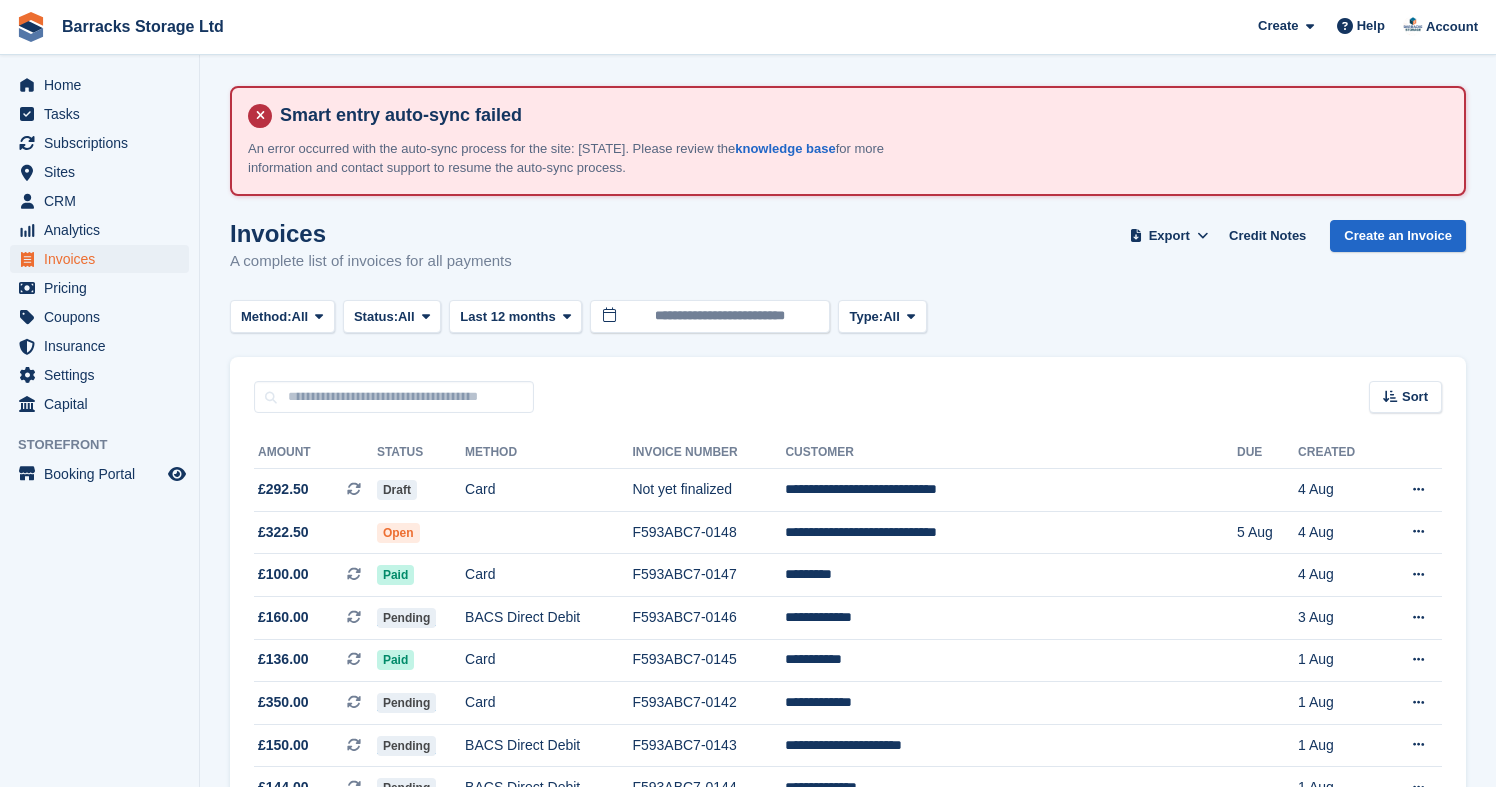 click on "Invoices
A complete list of invoices for all payments
Export
Export Invoices
Export a CSV of all Invoices which match the current filters.
Please allow time for large exports.
Export Formatted for Sage 50
Export Formatted for Xero
Start Export
Credit Notes
Create an Invoice" at bounding box center [848, 258] 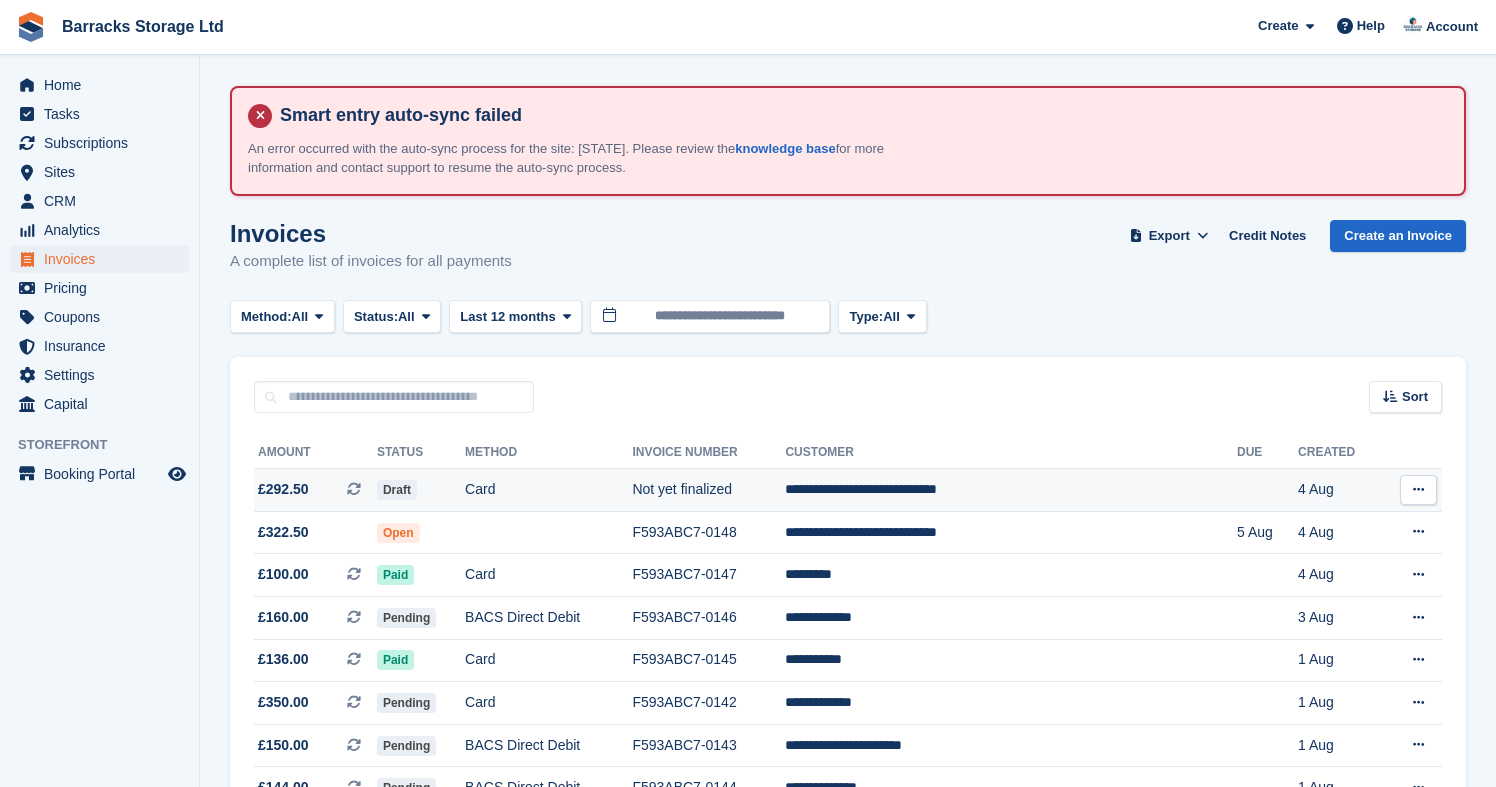 click at bounding box center (1418, 489) 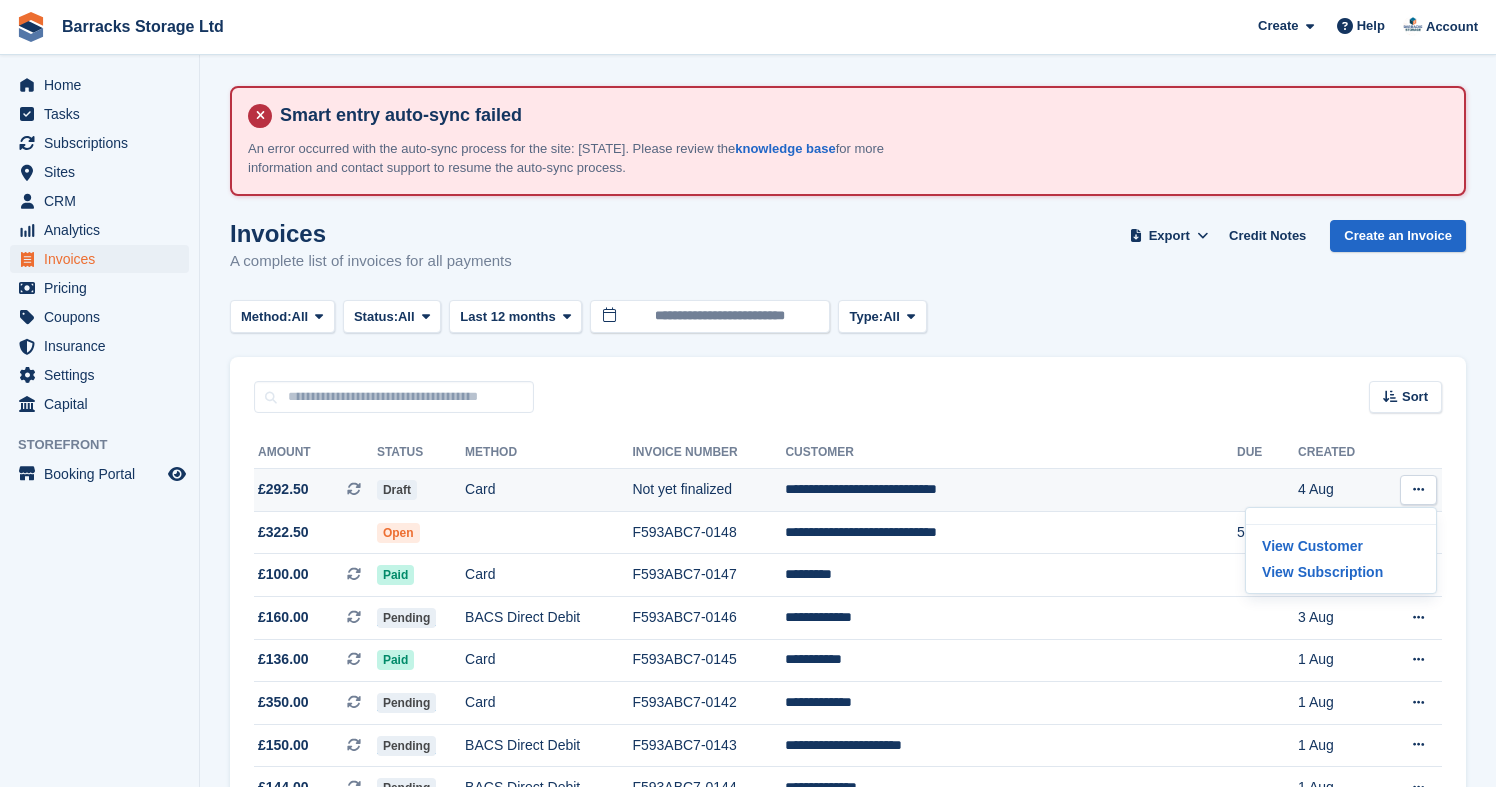click on "**********" at bounding box center (1011, 490) 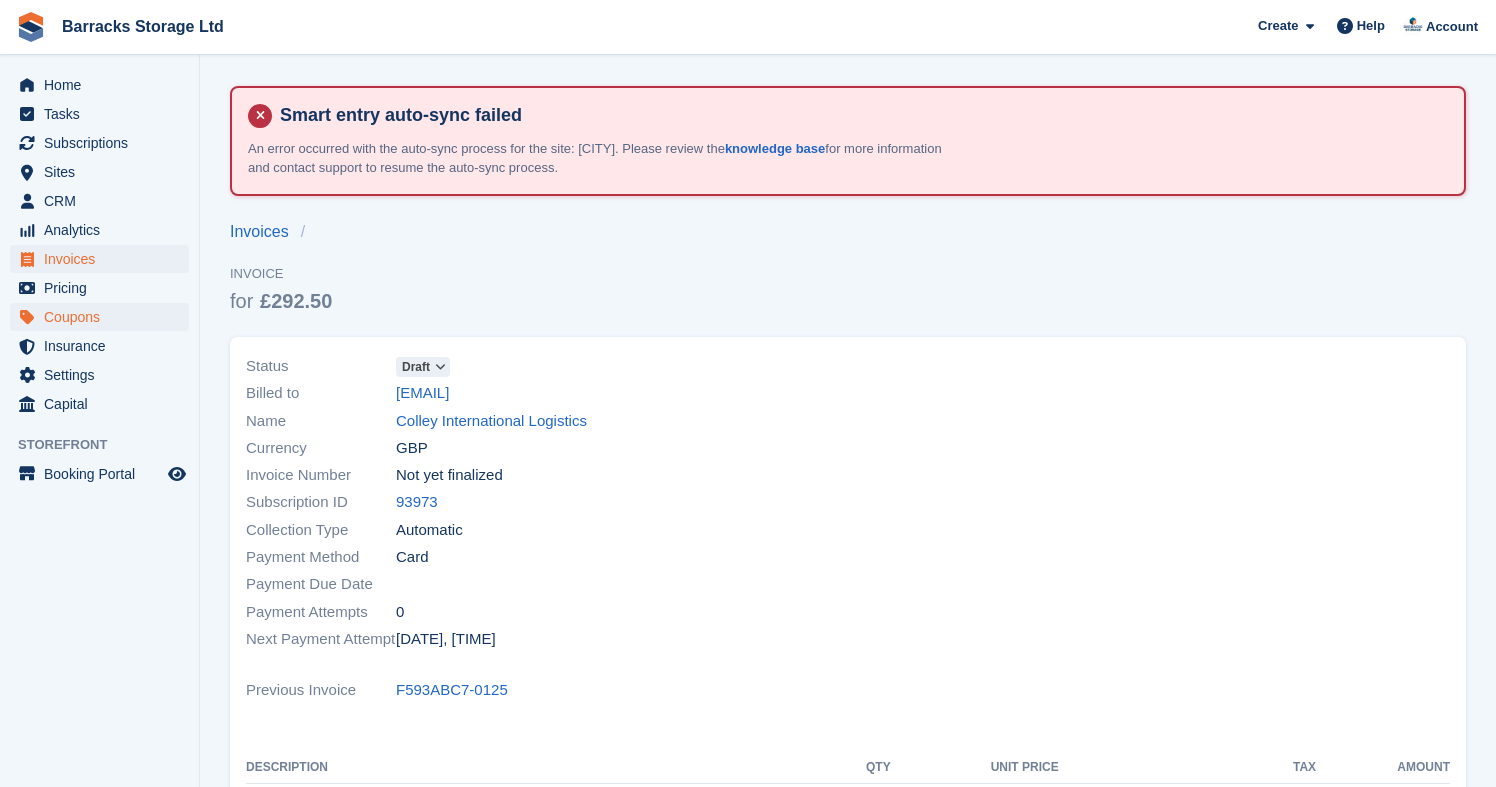 scroll, scrollTop: 0, scrollLeft: 0, axis: both 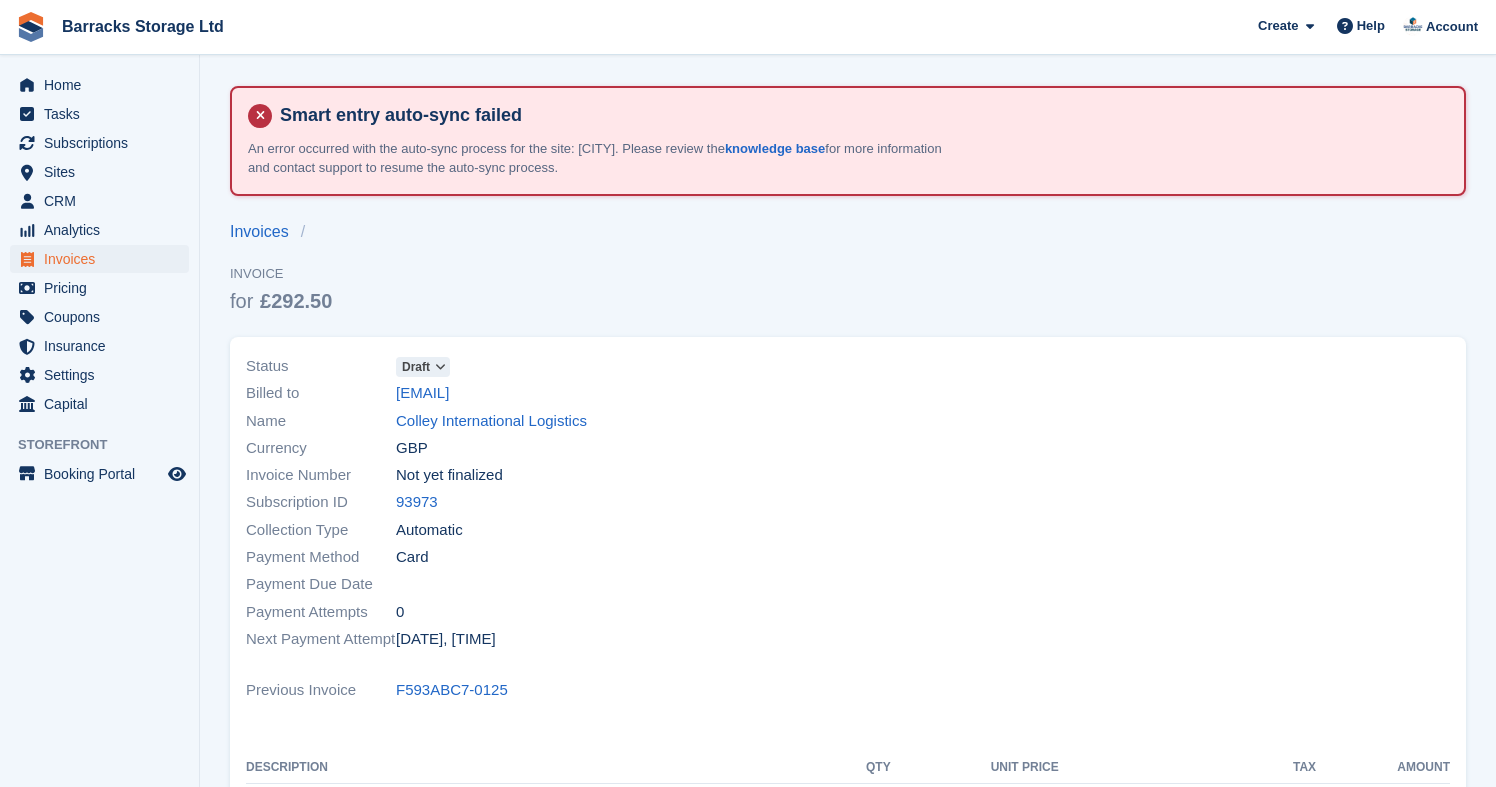 click on "Invoices" at bounding box center [104, 259] 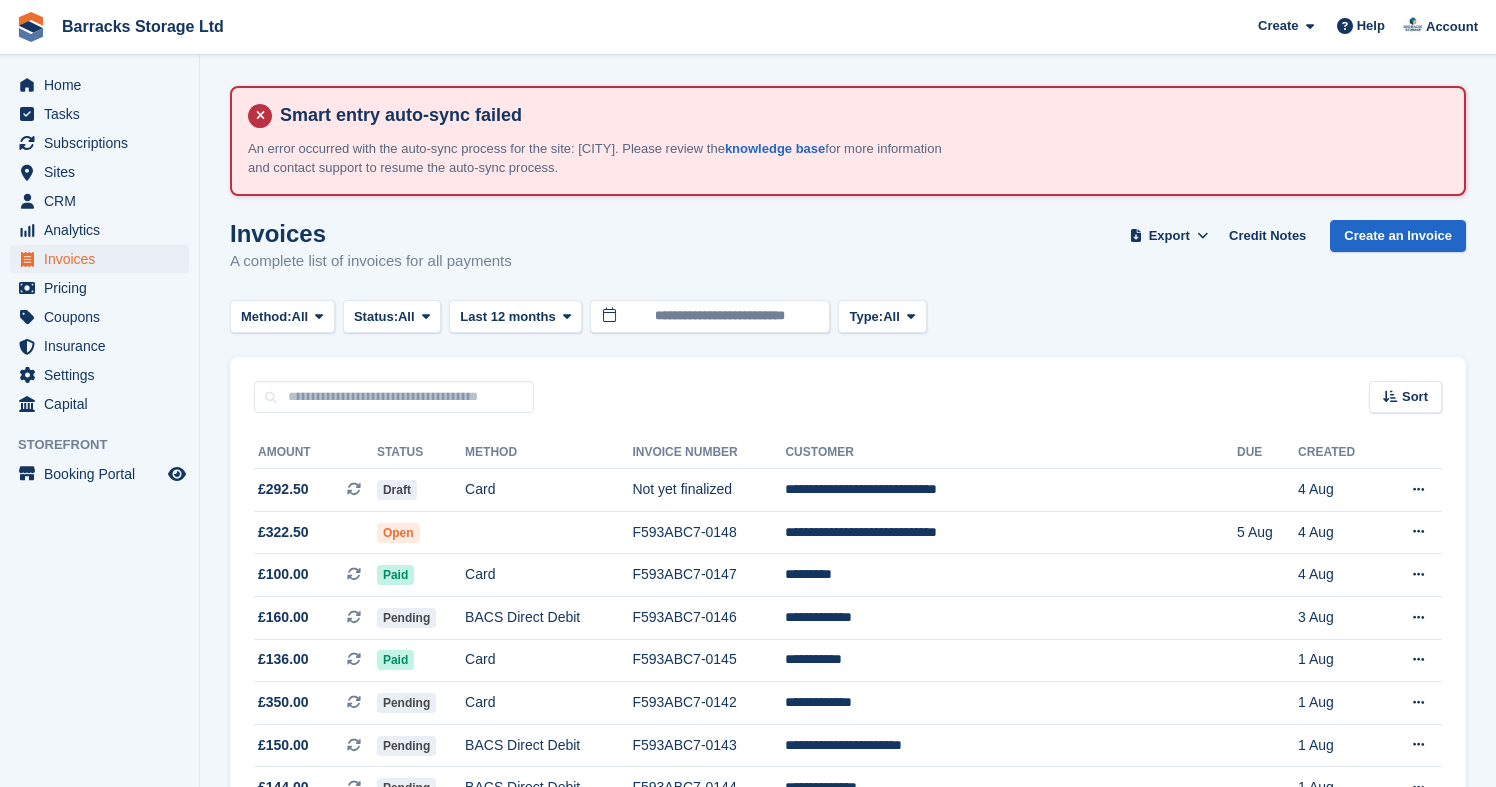 scroll, scrollTop: 0, scrollLeft: 0, axis: both 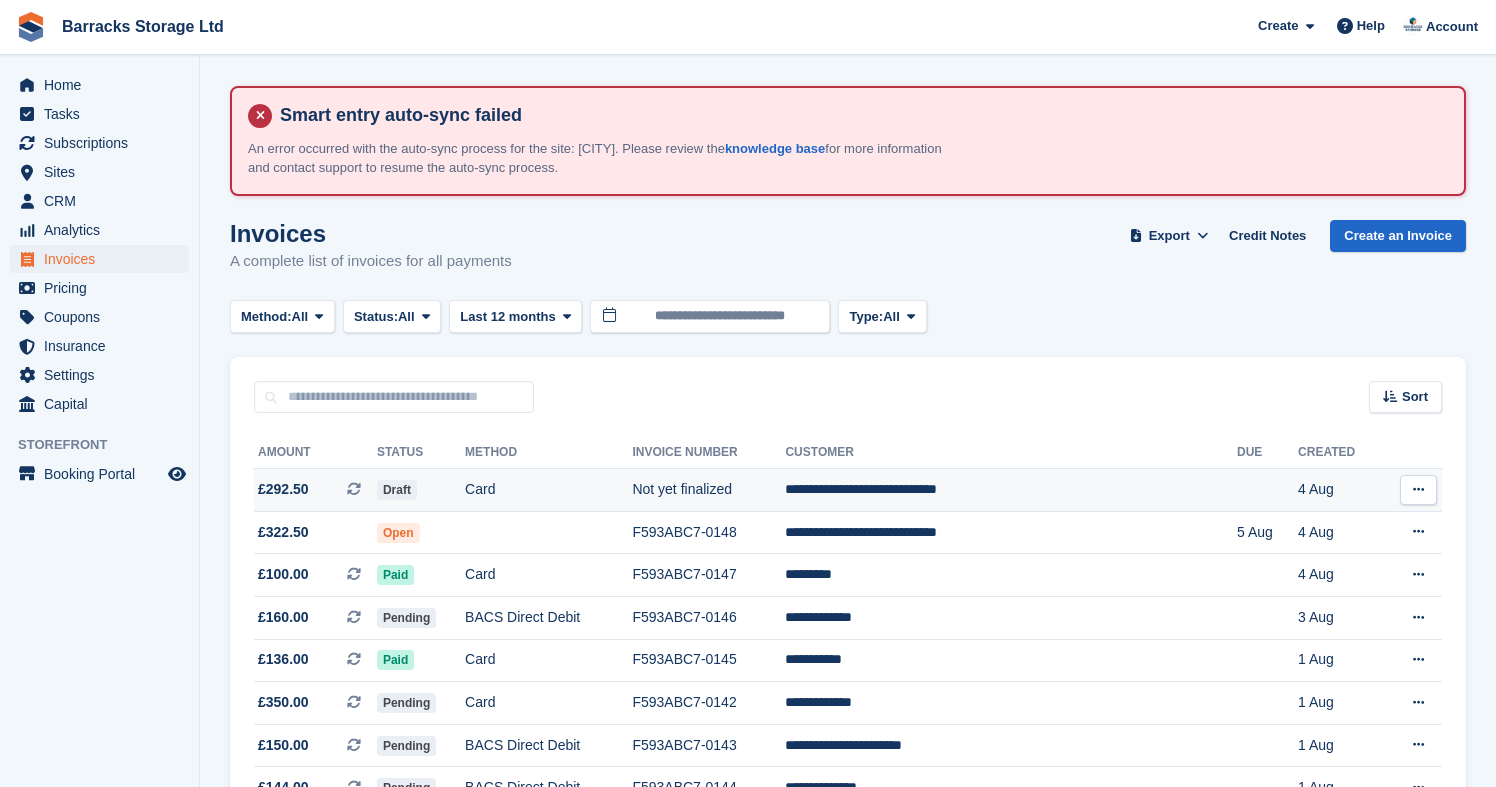 click on "Card" at bounding box center [548, 490] 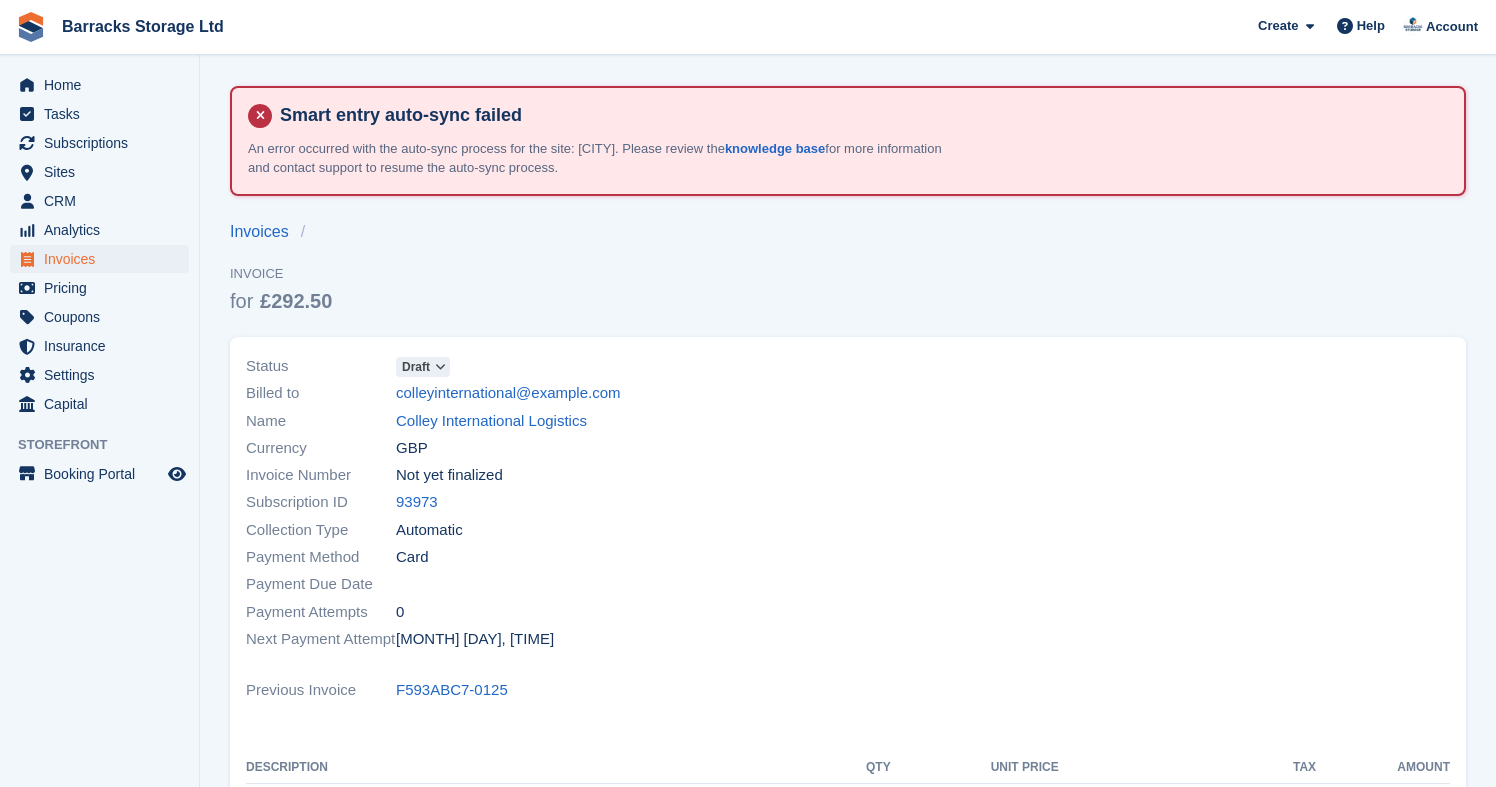 scroll, scrollTop: 0, scrollLeft: 0, axis: both 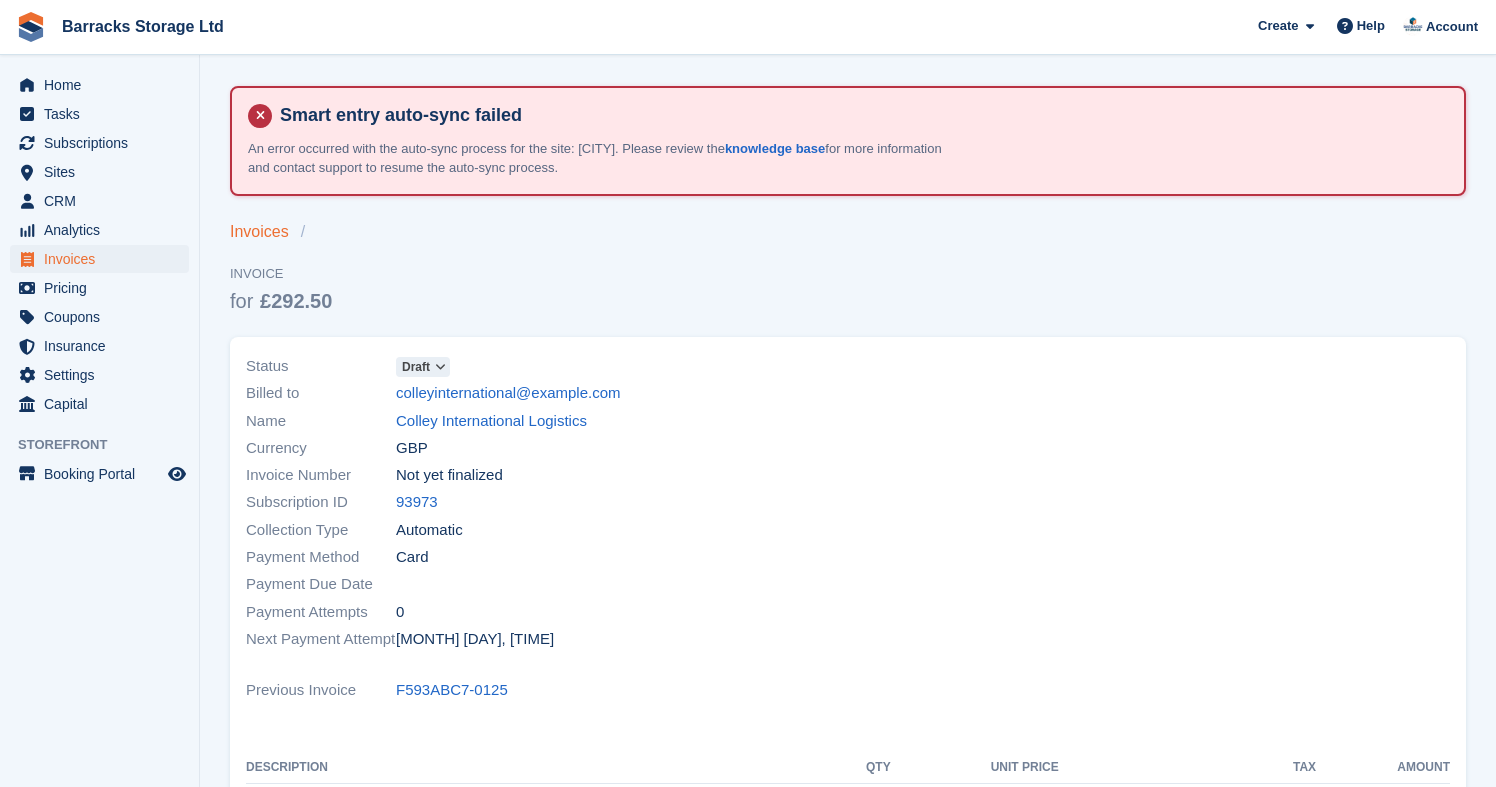 click on "Invoices" at bounding box center (265, 232) 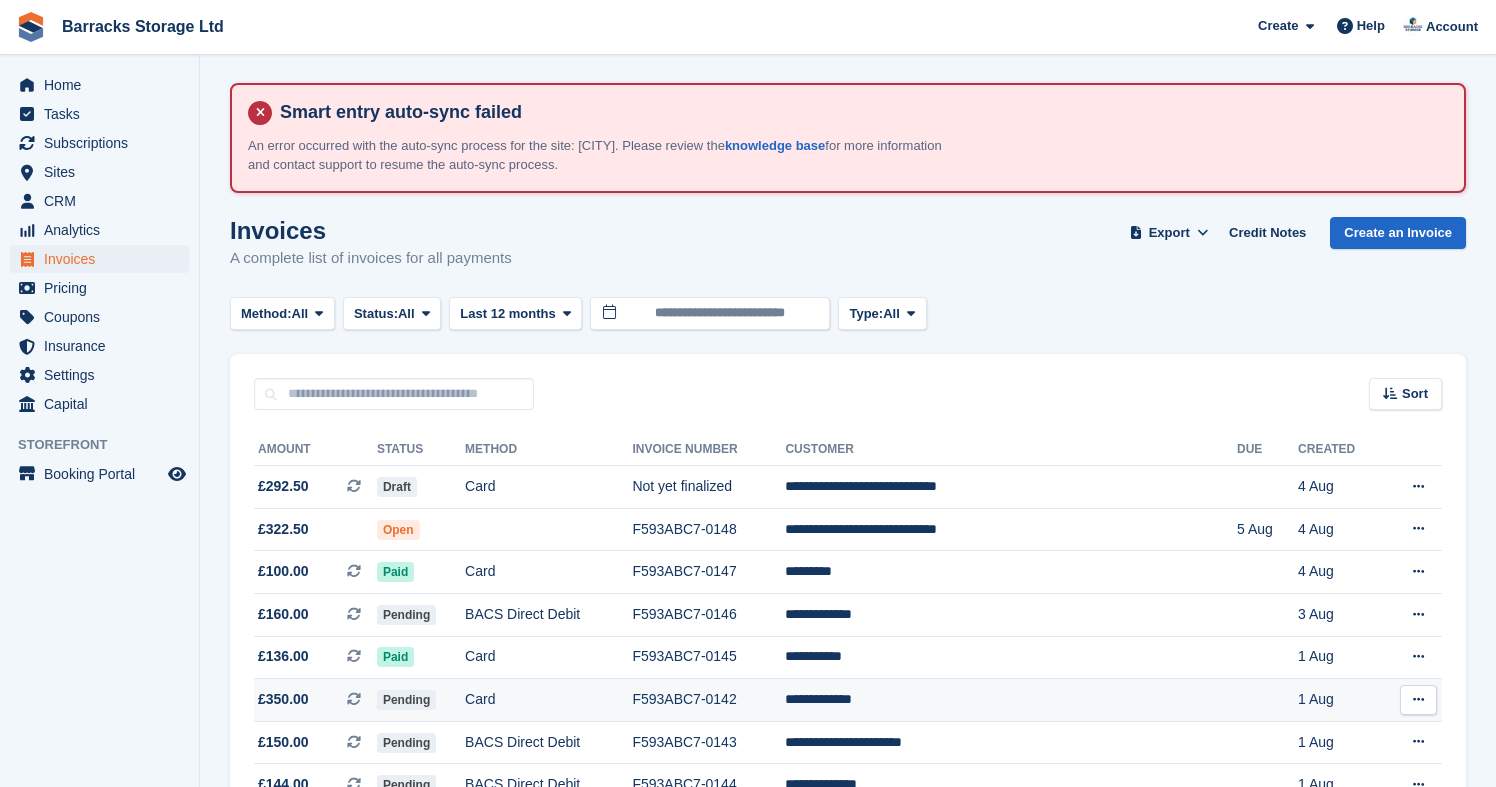 scroll, scrollTop: 2, scrollLeft: 0, axis: vertical 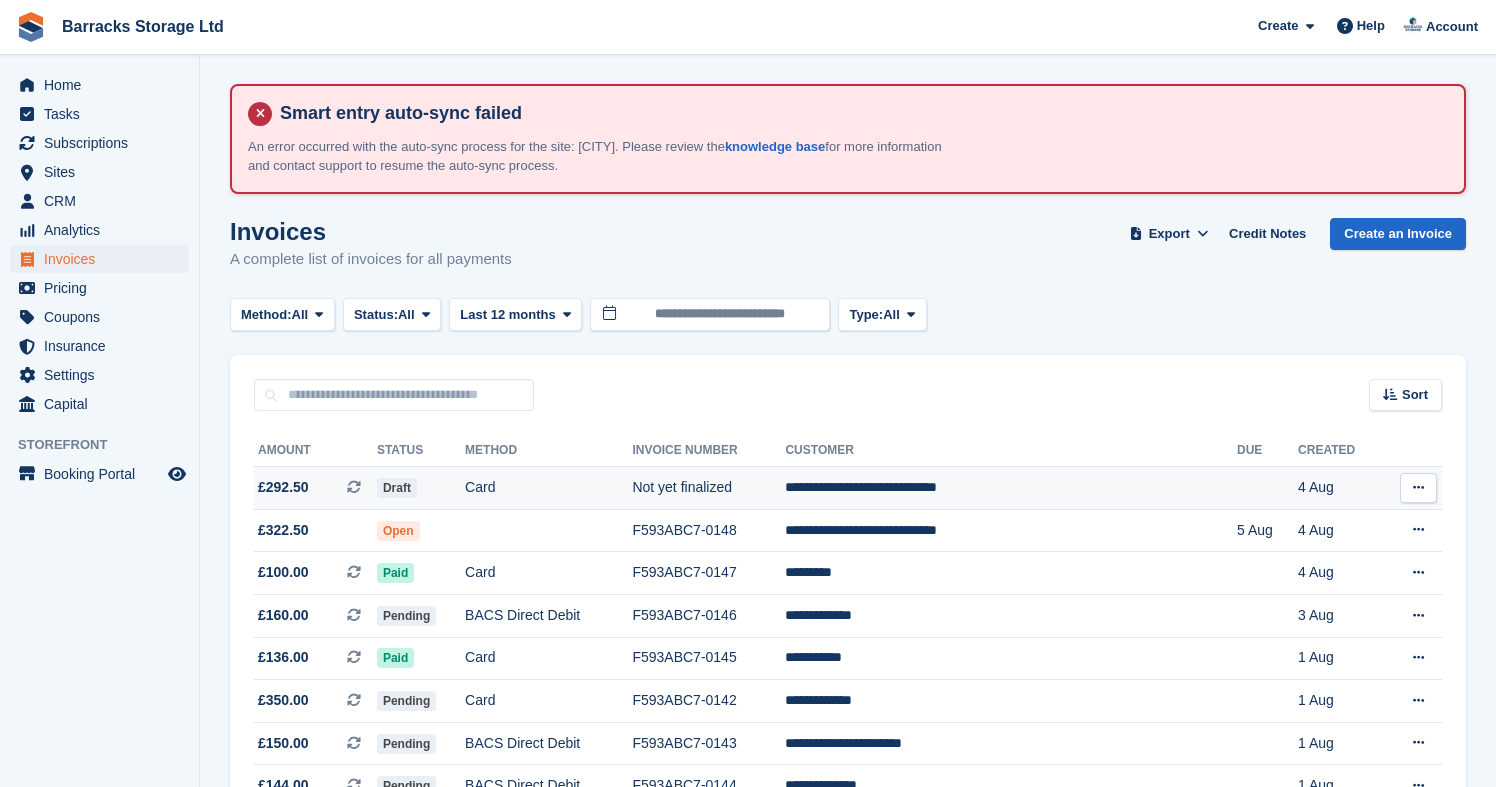 click at bounding box center [1418, 488] 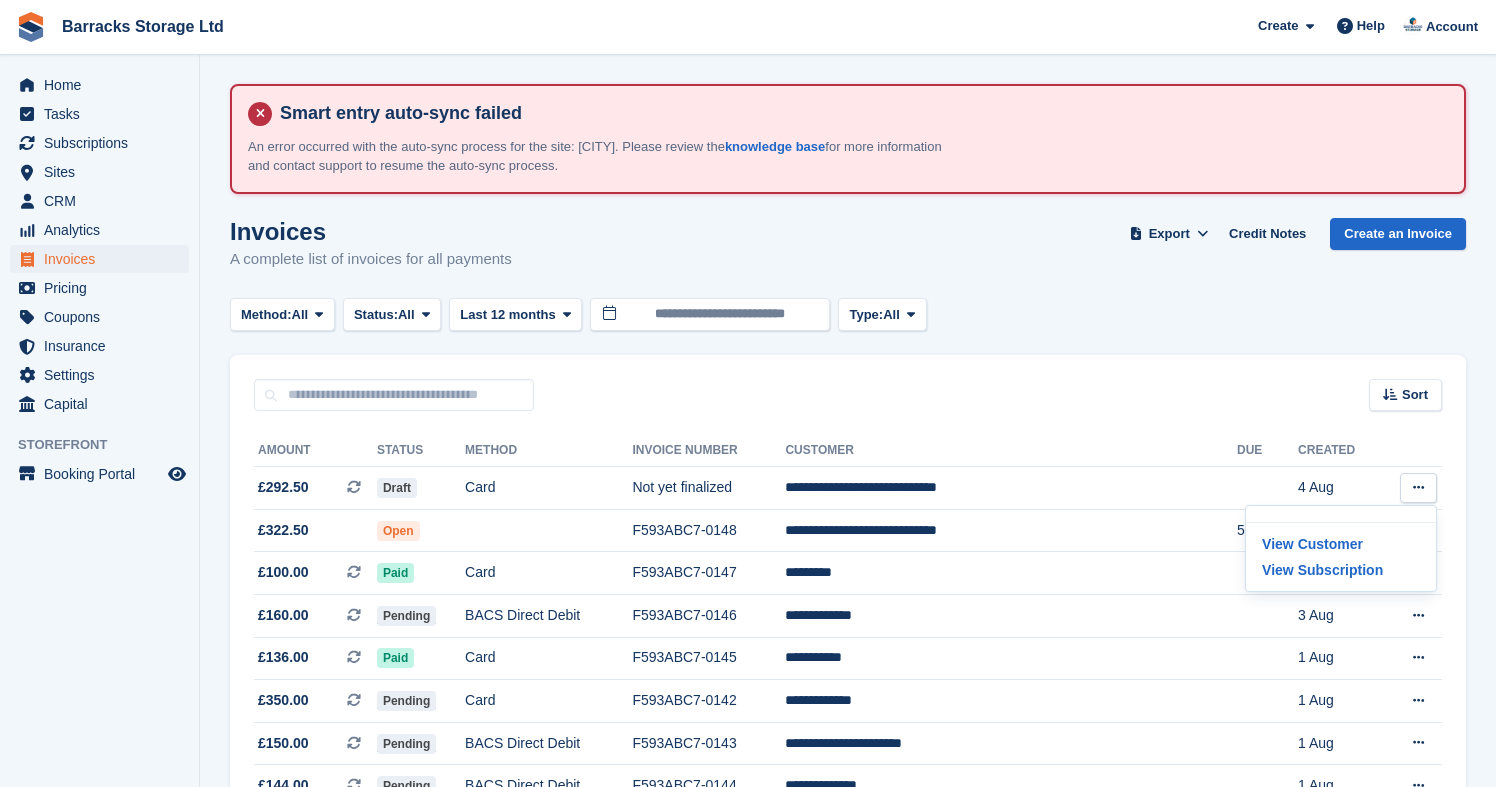 click on "Home
Tasks
Subscriptions
Subscriptions
Subscriptions
Contracts
Price increases
NEW
Contracts
Price increases
NEW
Sites
Sites
Sites
Stourport-on-Severn" at bounding box center (99, 398) 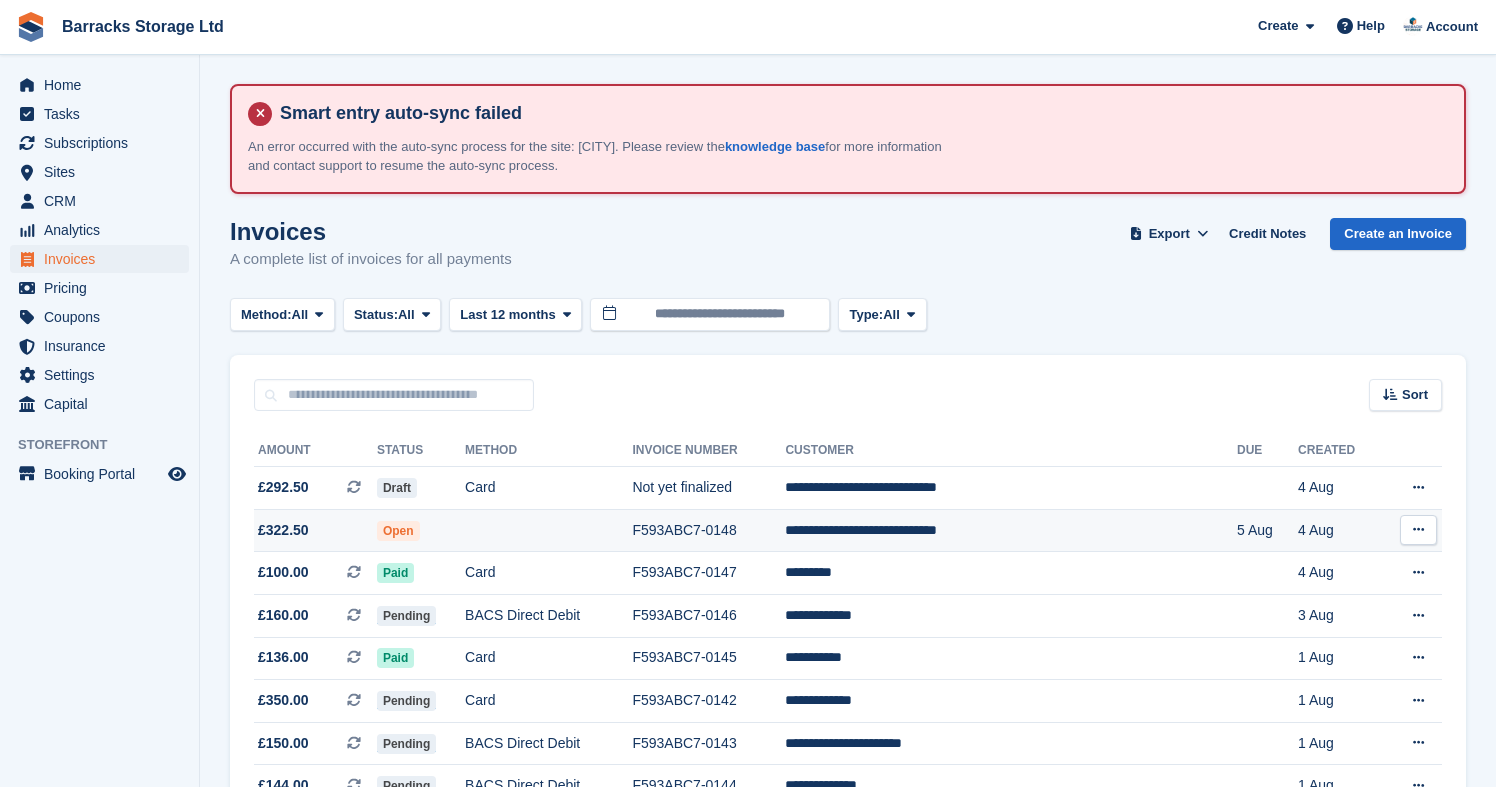 click at bounding box center [548, 530] 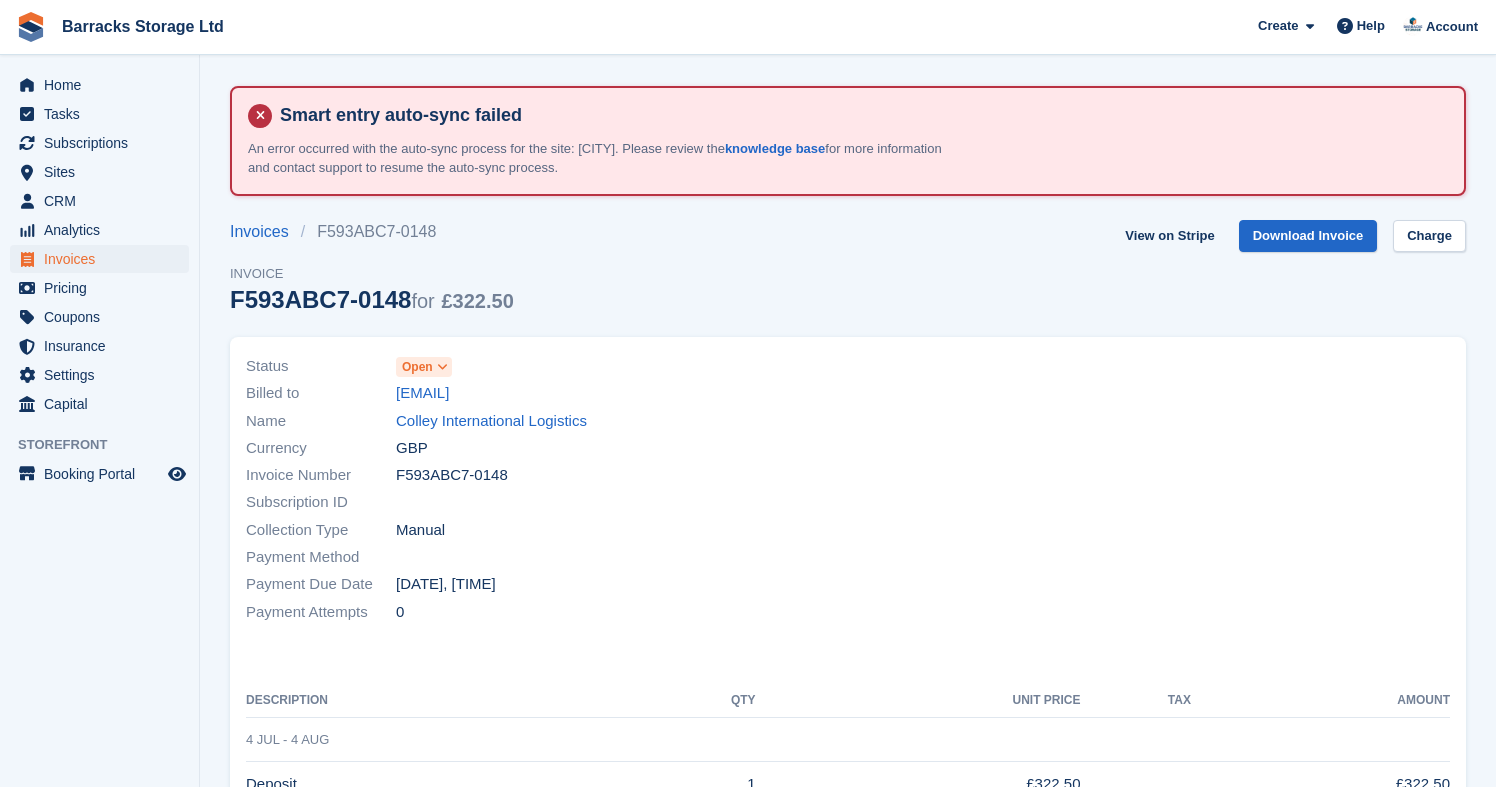 scroll, scrollTop: 0, scrollLeft: 0, axis: both 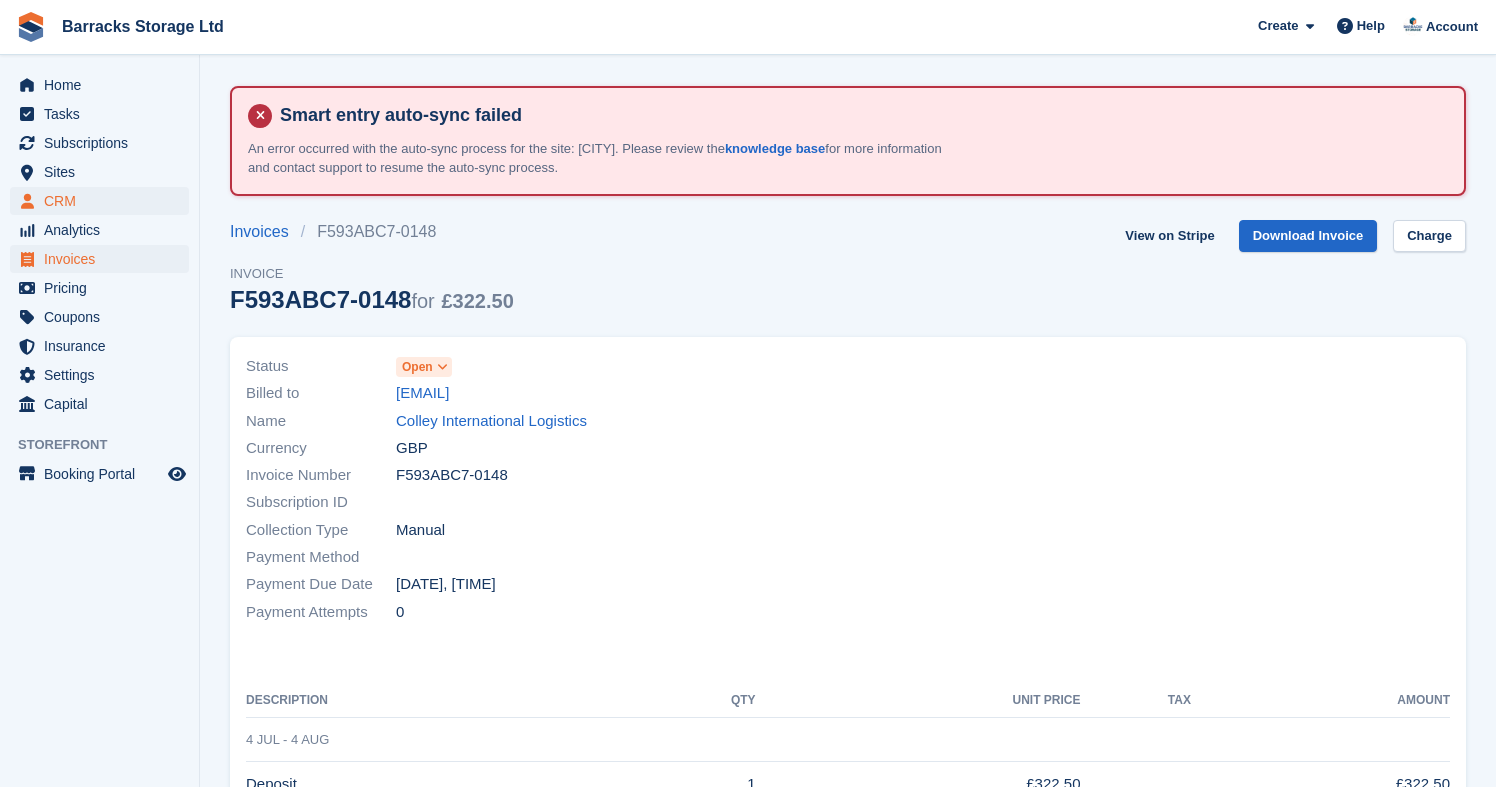 click on "CRM" at bounding box center [104, 201] 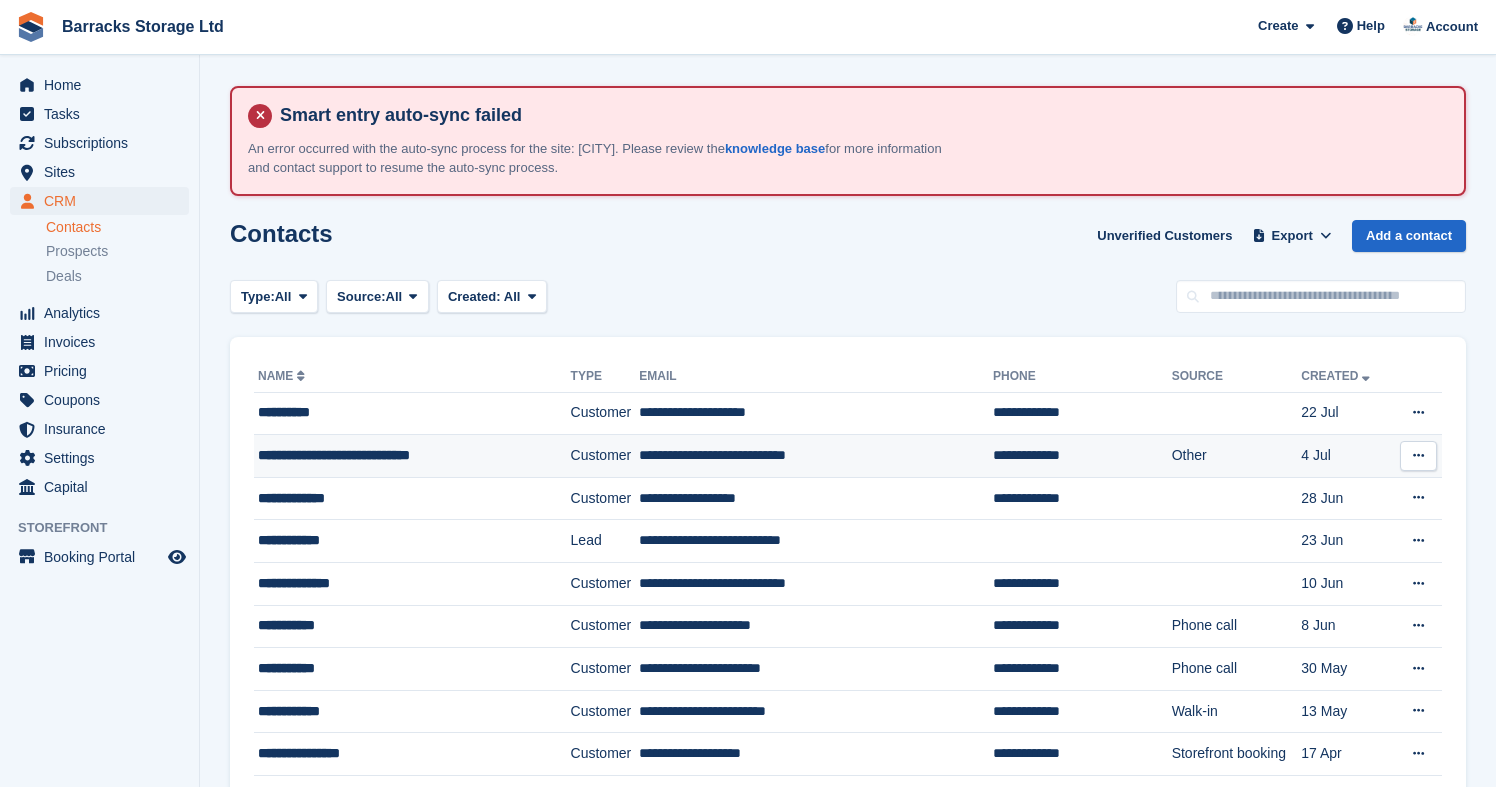 click on "**********" at bounding box center [395, 455] 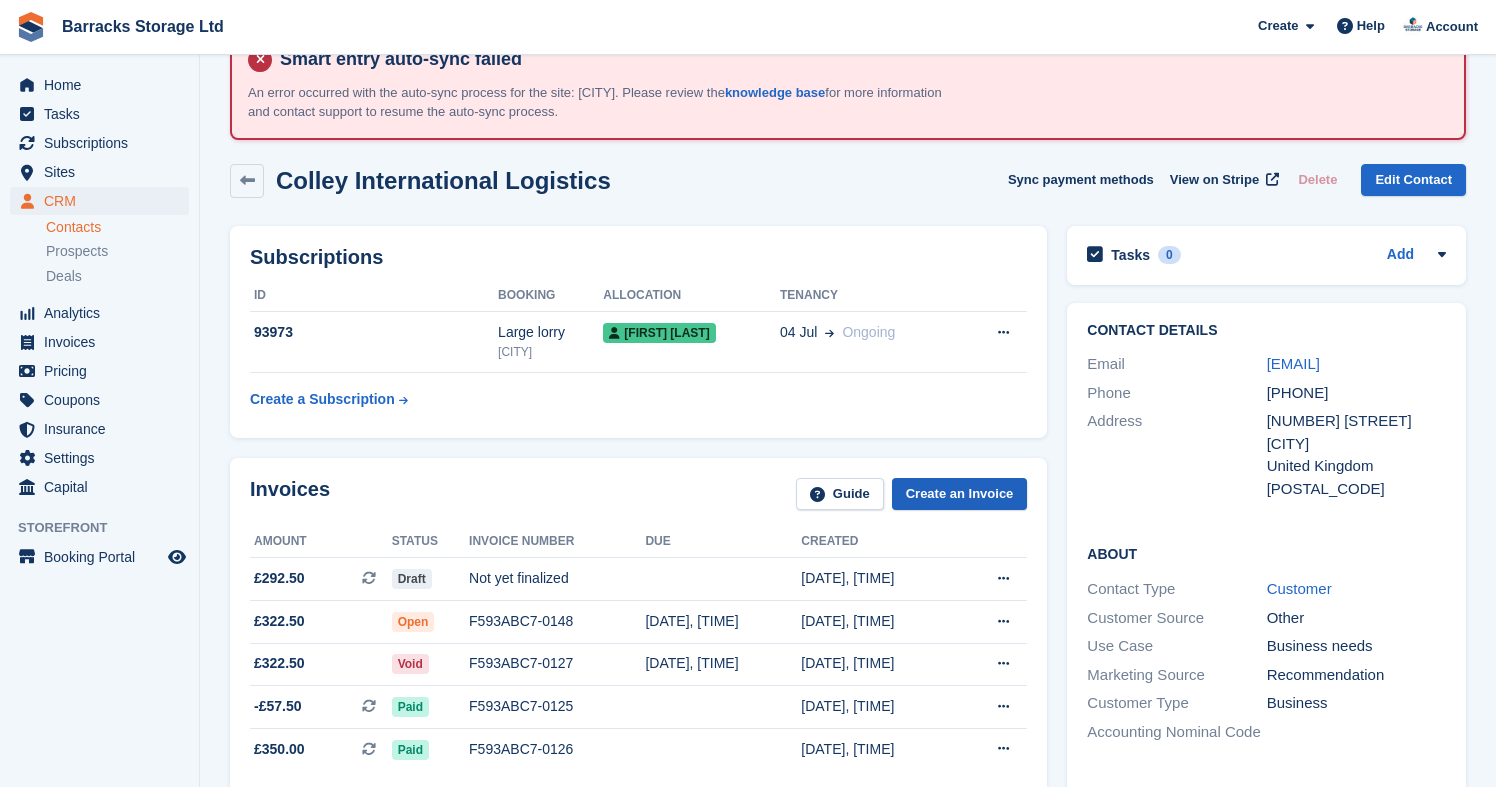 scroll, scrollTop: 50, scrollLeft: 0, axis: vertical 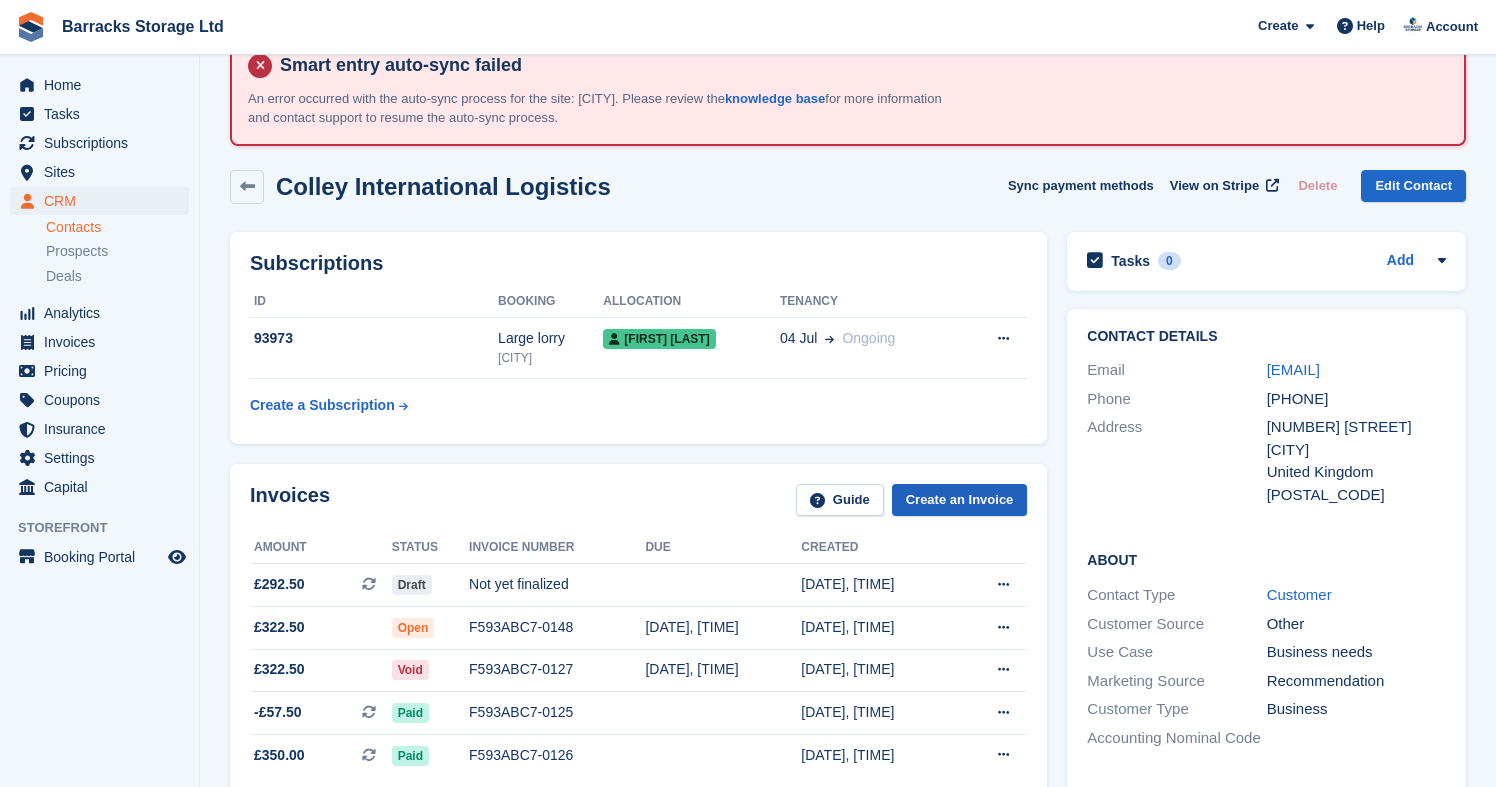 click on "Create an Invoice" at bounding box center [960, 500] 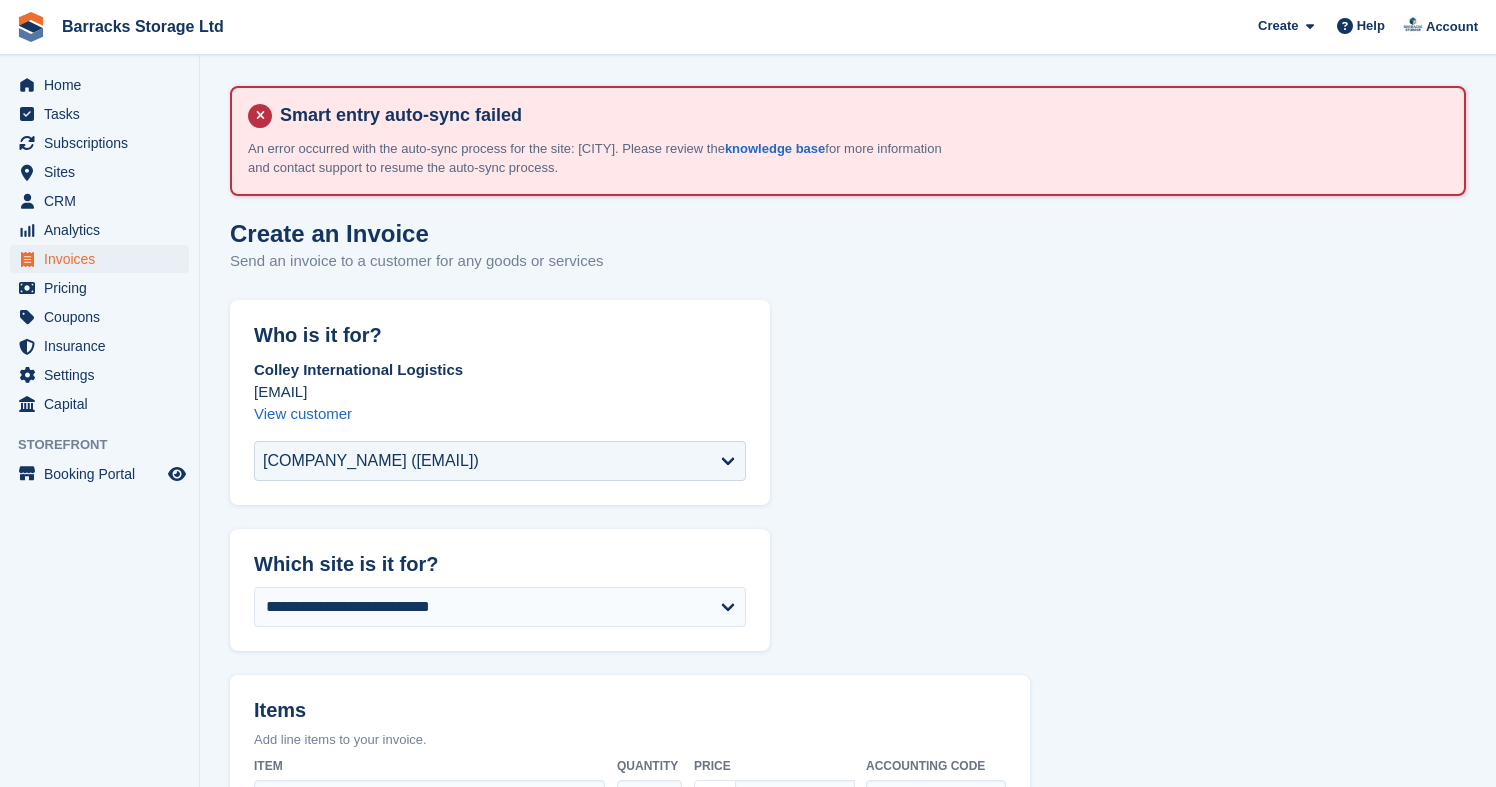 scroll, scrollTop: 0, scrollLeft: 0, axis: both 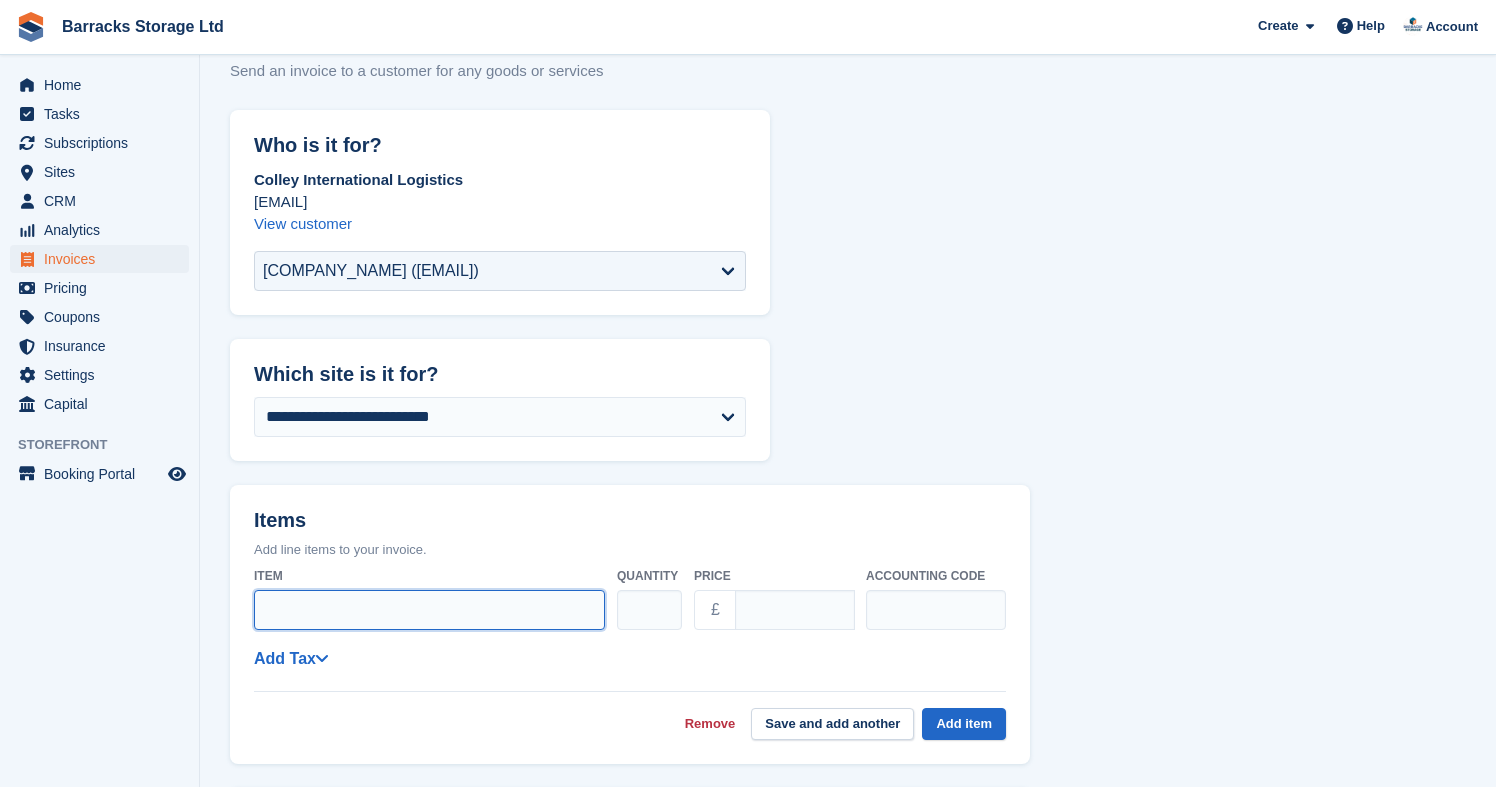 click on "Item" at bounding box center (429, 610) 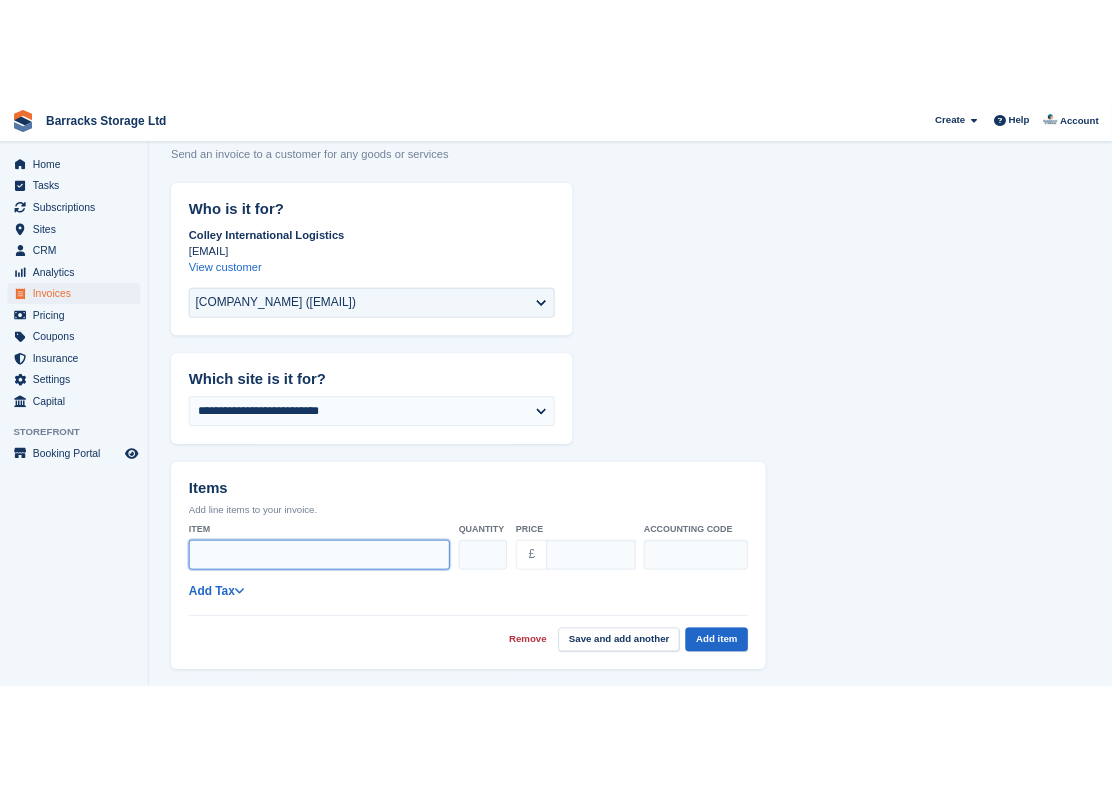 scroll, scrollTop: 191, scrollLeft: 0, axis: vertical 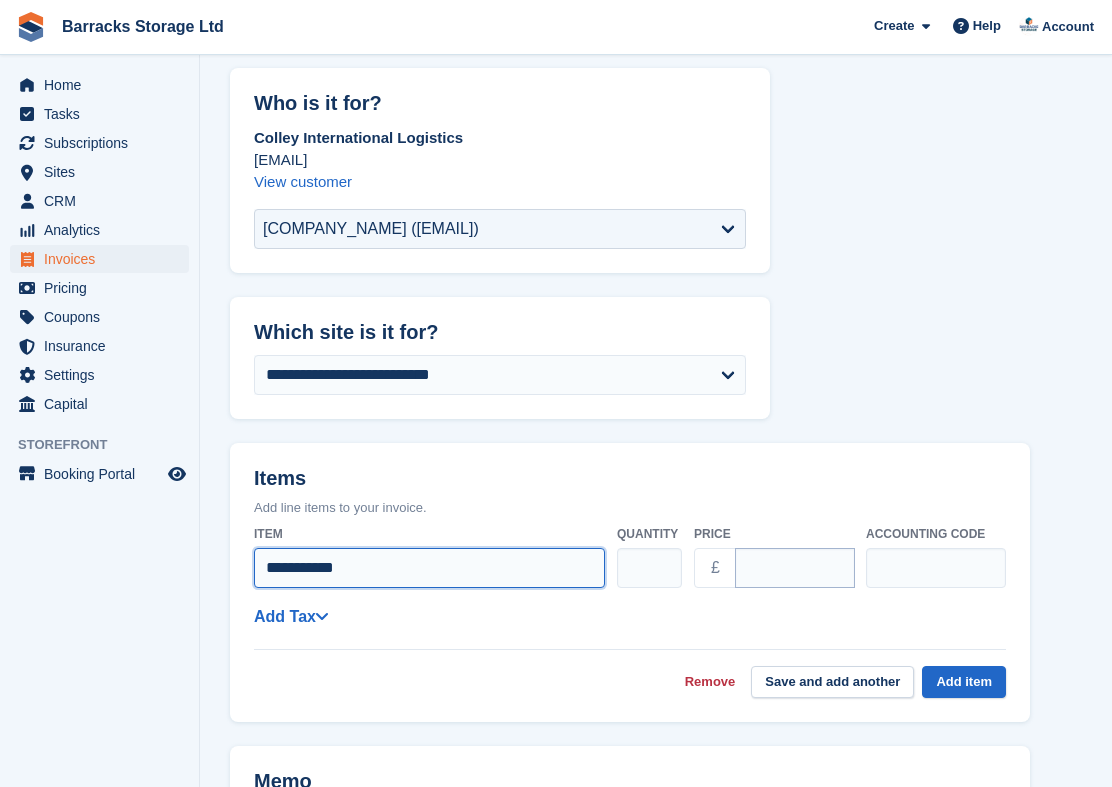 type on "**********" 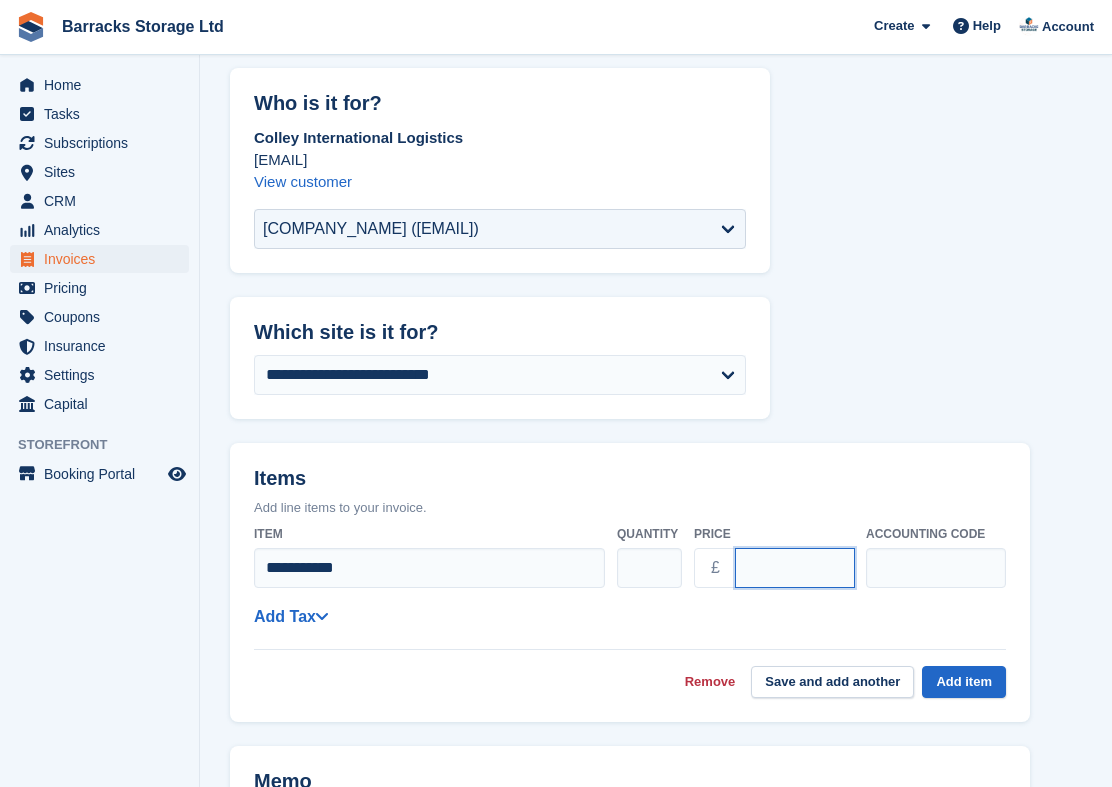 click on "****" at bounding box center [795, 568] 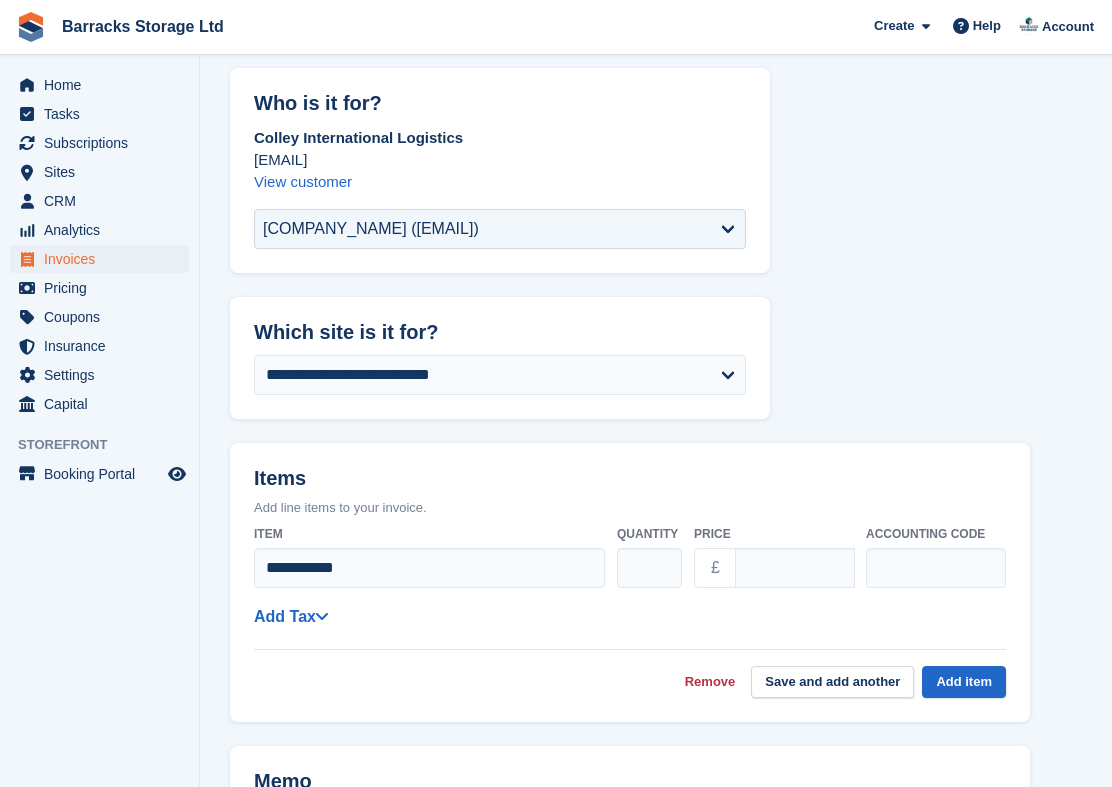 click on "**********" at bounding box center [630, 616] 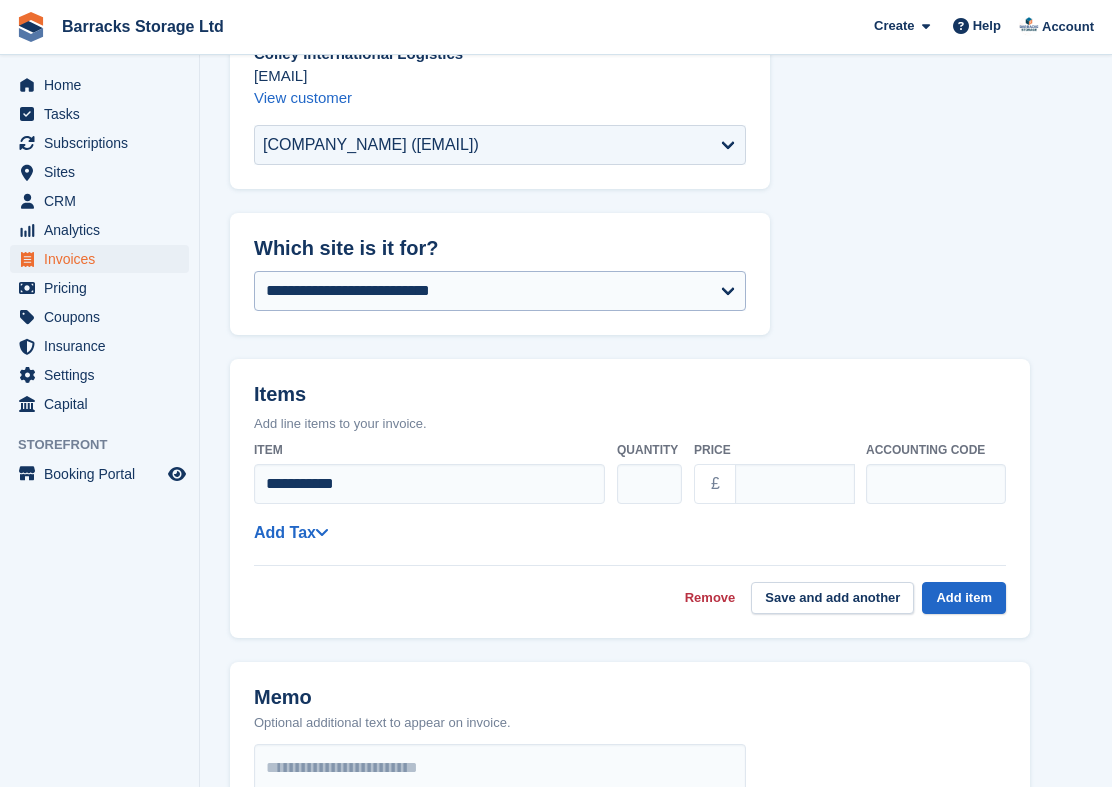 scroll, scrollTop: 316, scrollLeft: 0, axis: vertical 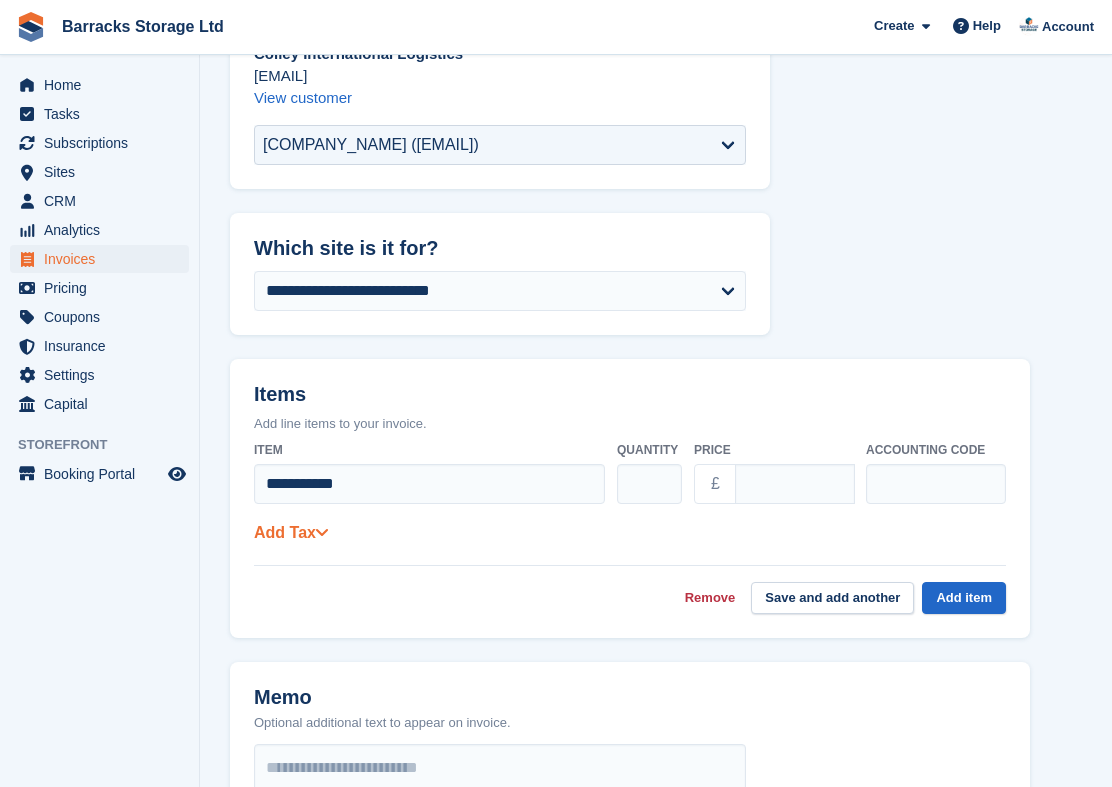 click on "Add Tax" at bounding box center (291, 532) 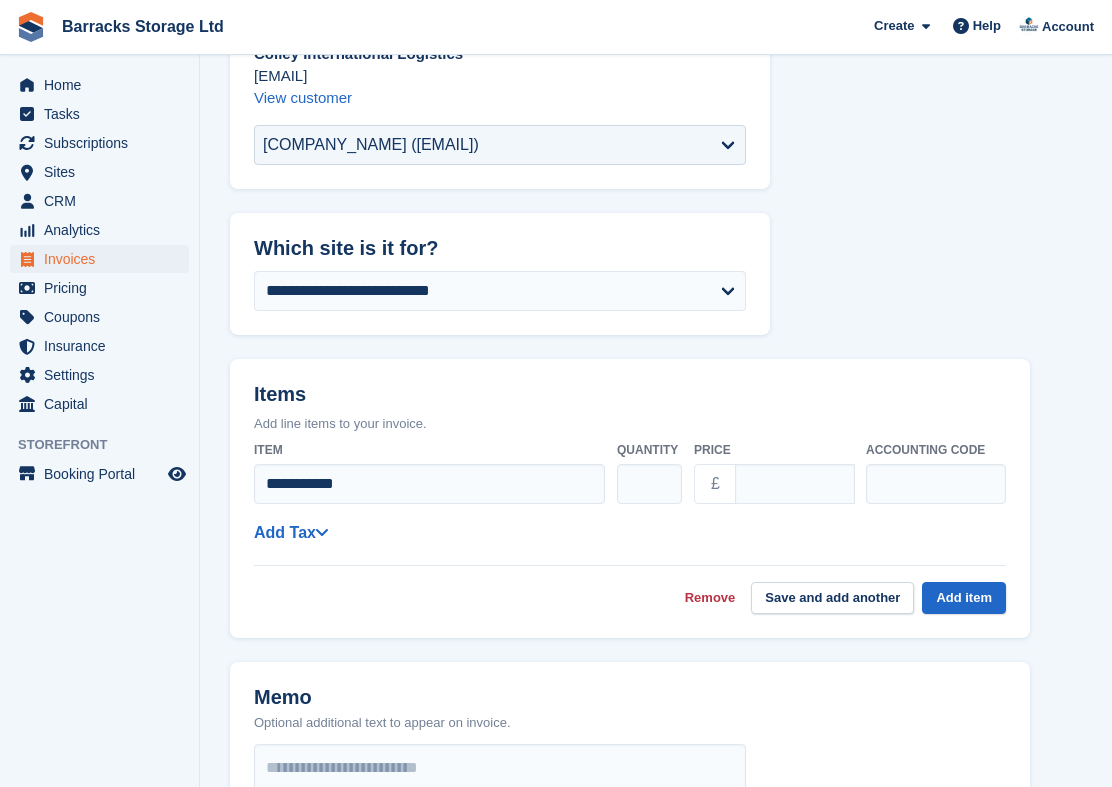 select on "******" 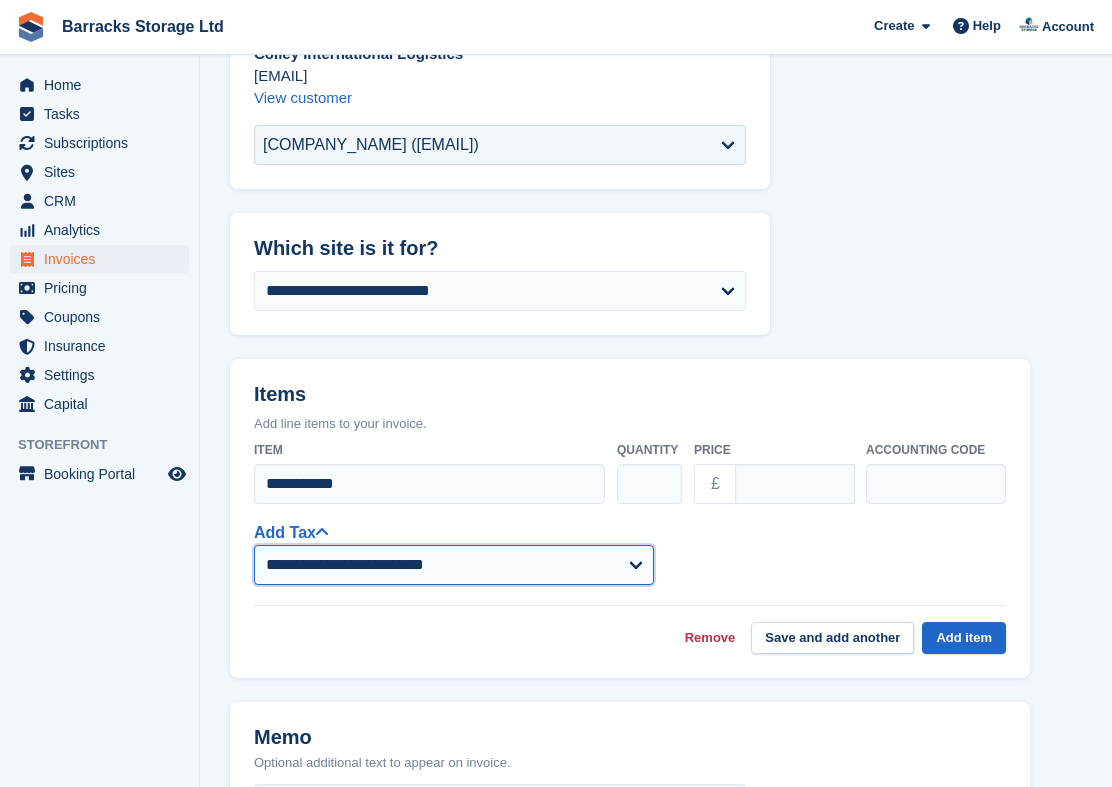 select on "****" 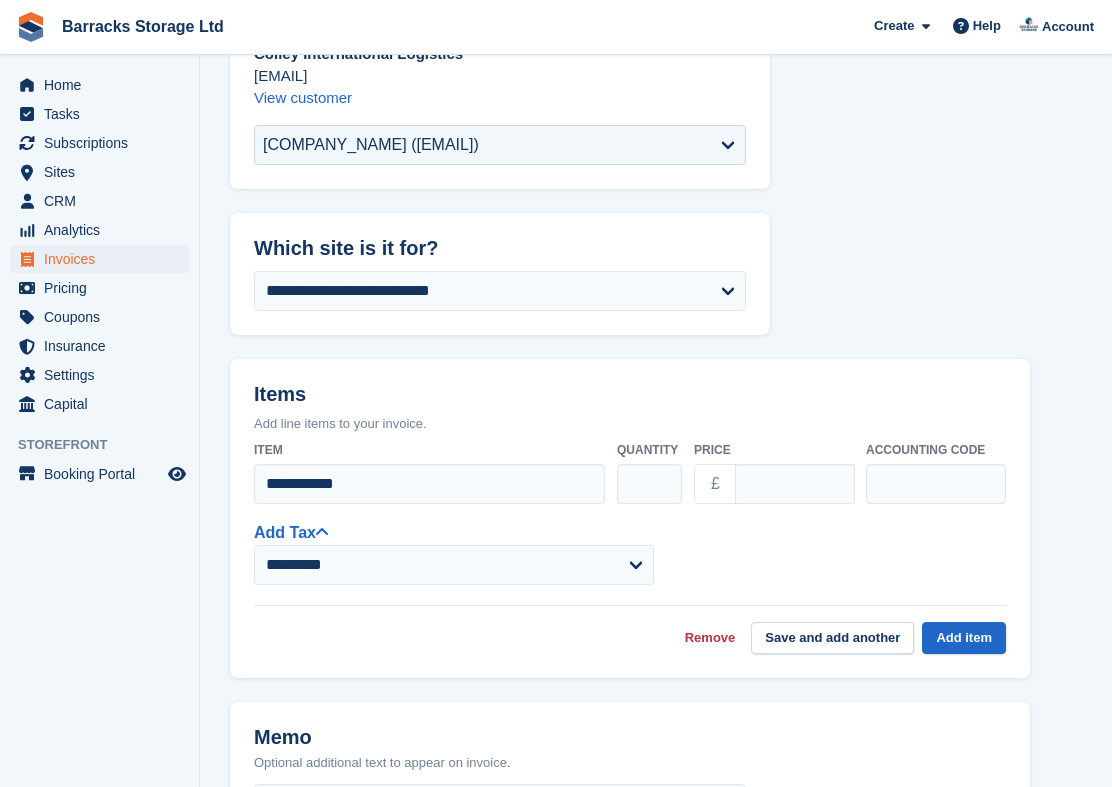 click on "**********" at bounding box center (630, 543) 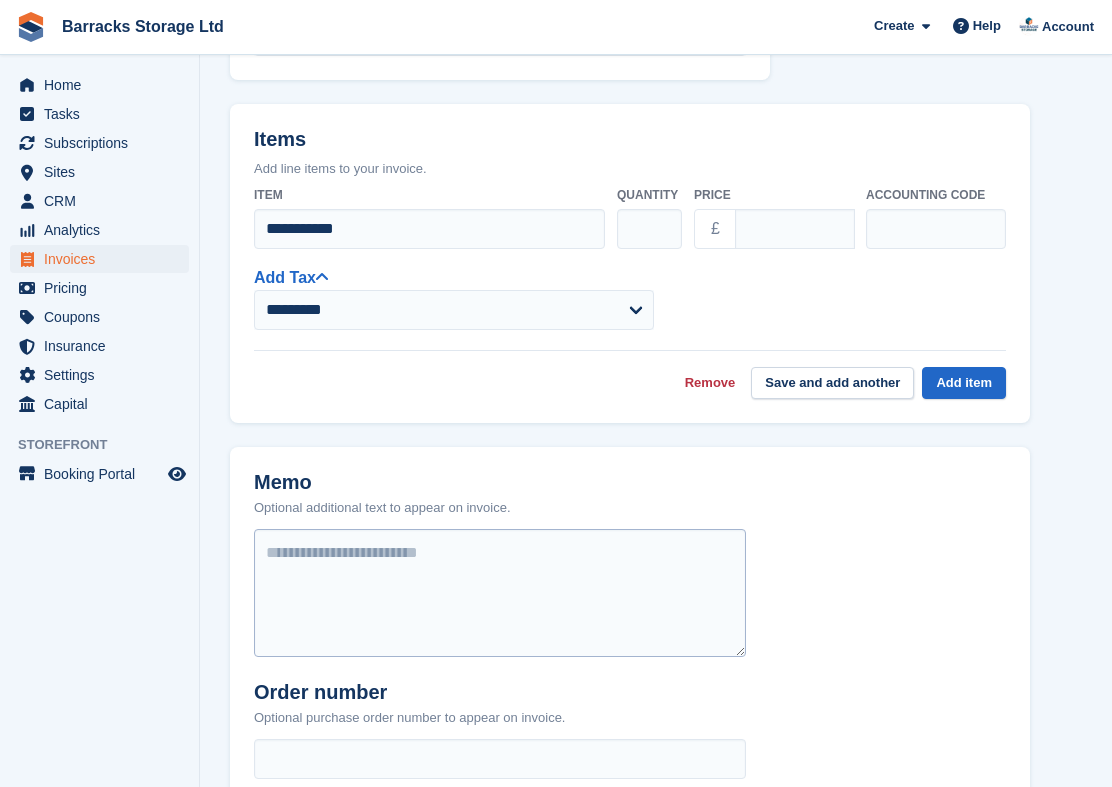 scroll, scrollTop: 572, scrollLeft: 0, axis: vertical 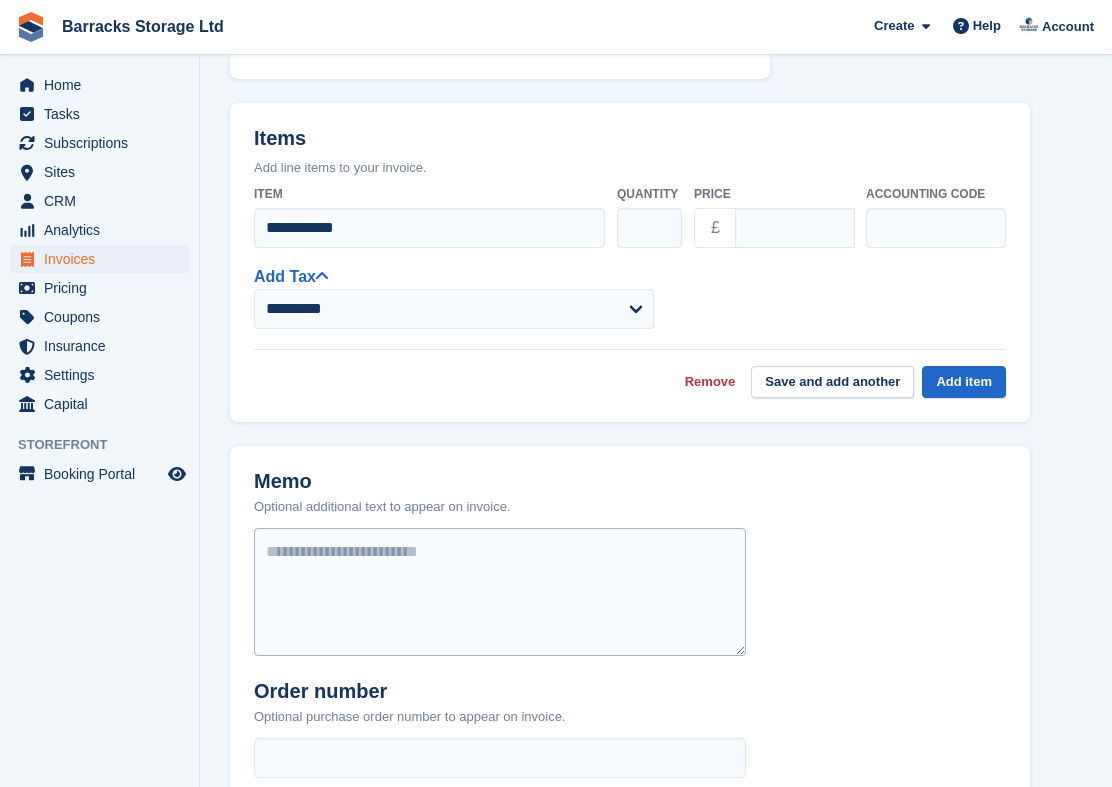 click at bounding box center (500, 592) 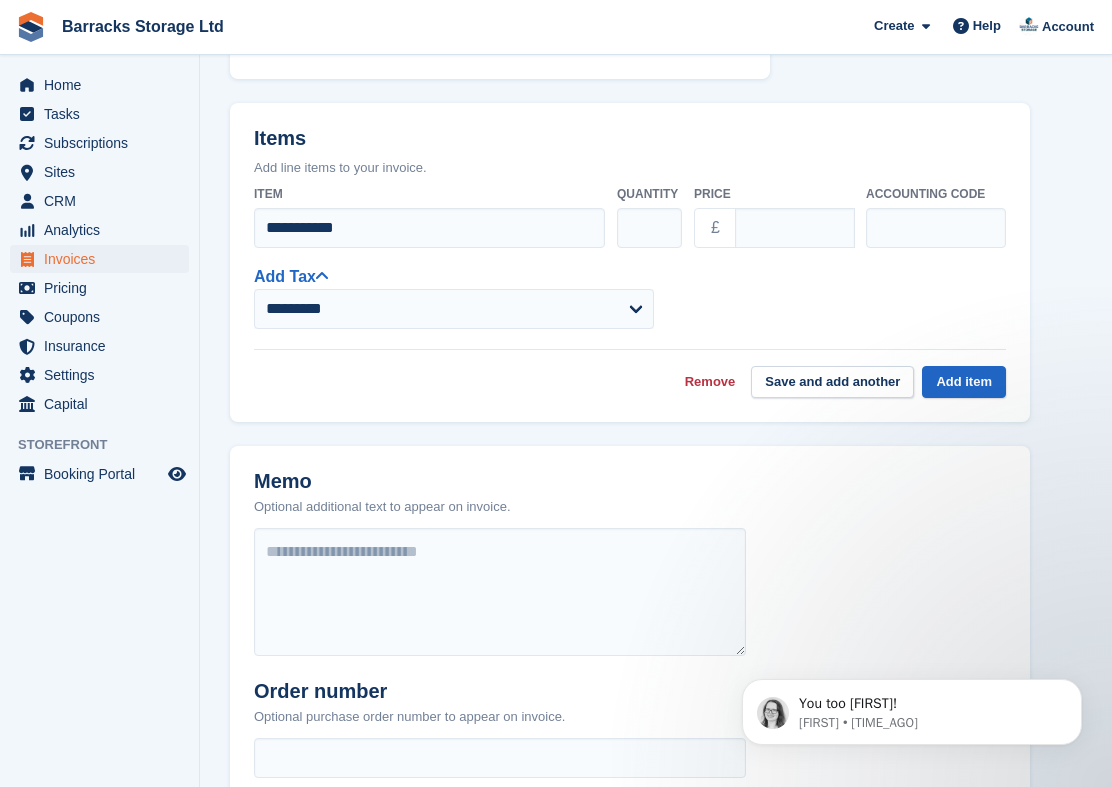 scroll, scrollTop: 0, scrollLeft: 0, axis: both 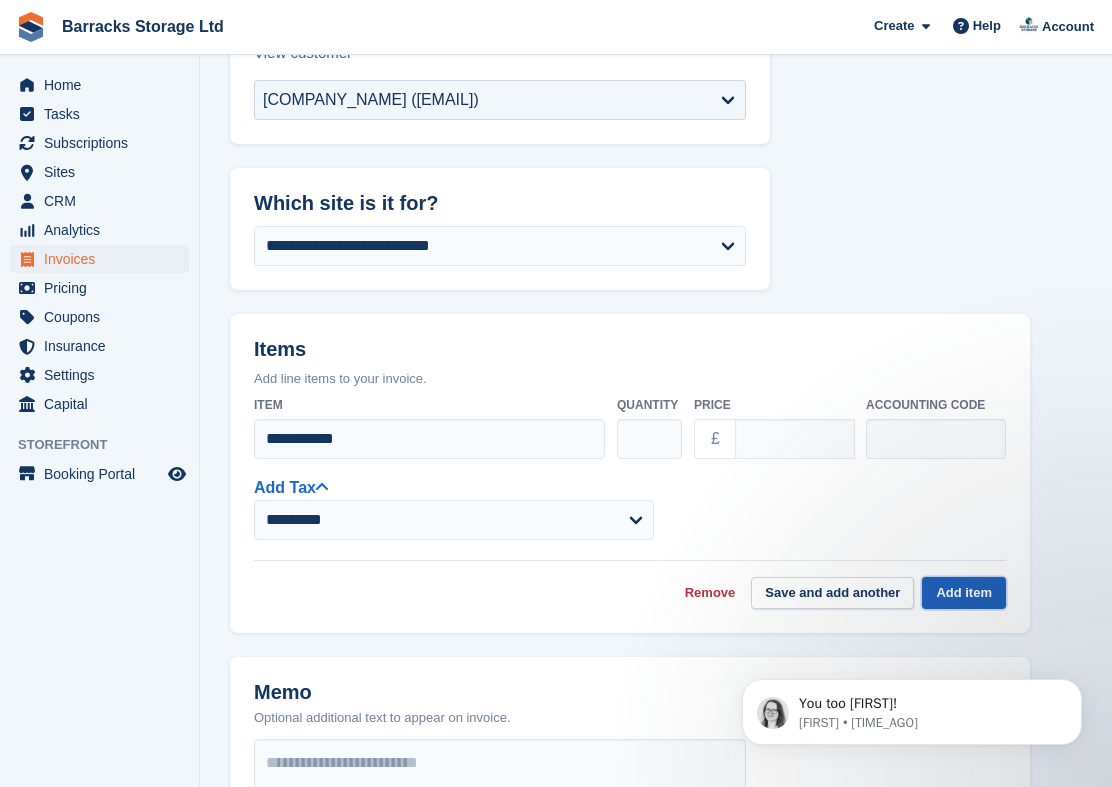click on "Add item" at bounding box center [964, 593] 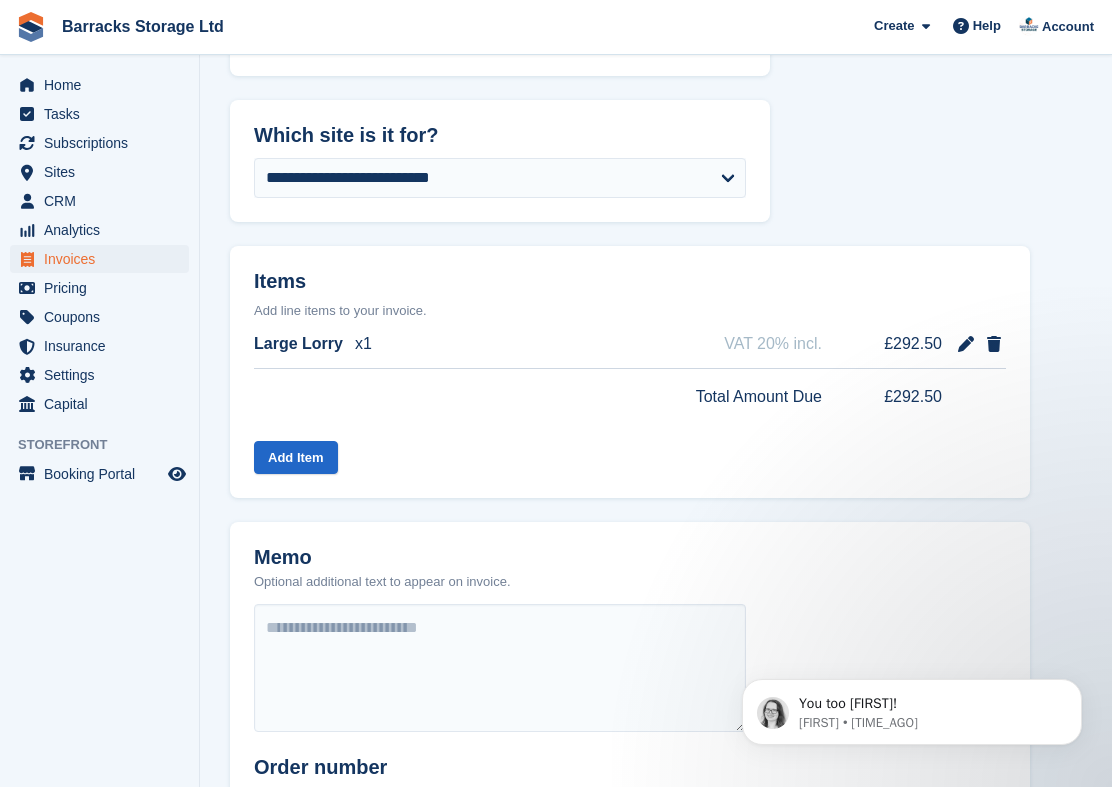 scroll, scrollTop: 438, scrollLeft: 0, axis: vertical 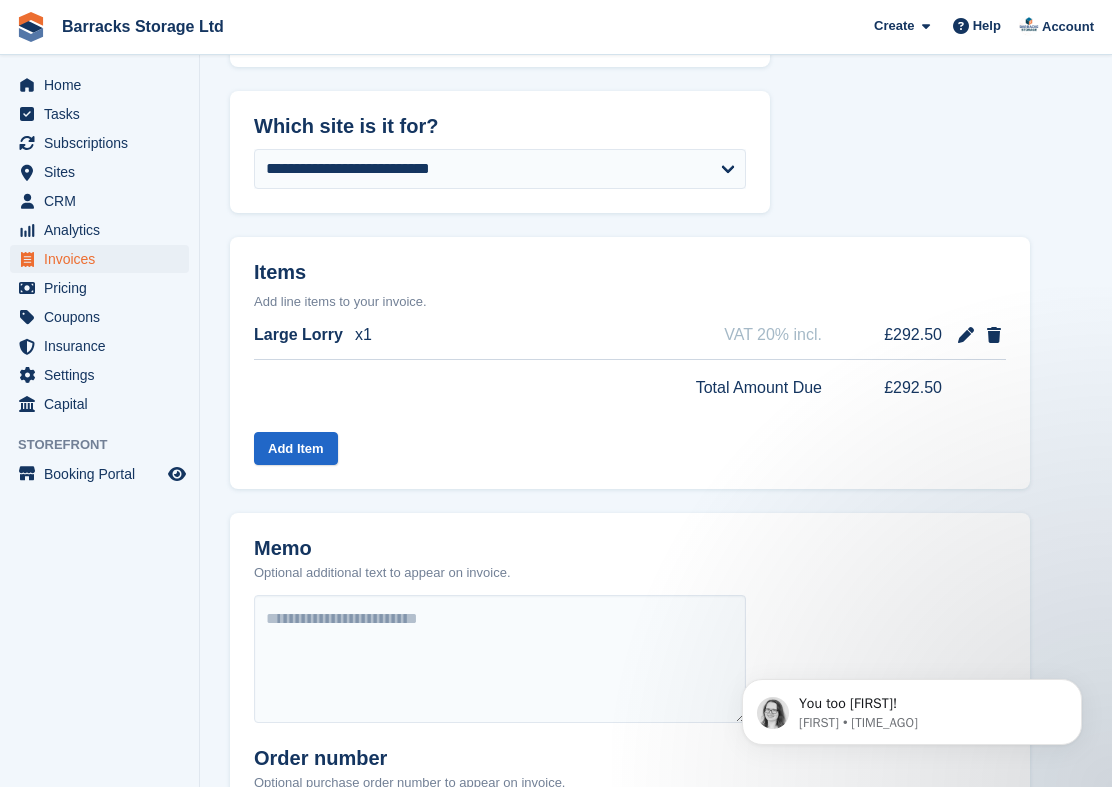 click on "Large Lorry
x1" at bounding box center [313, 335] 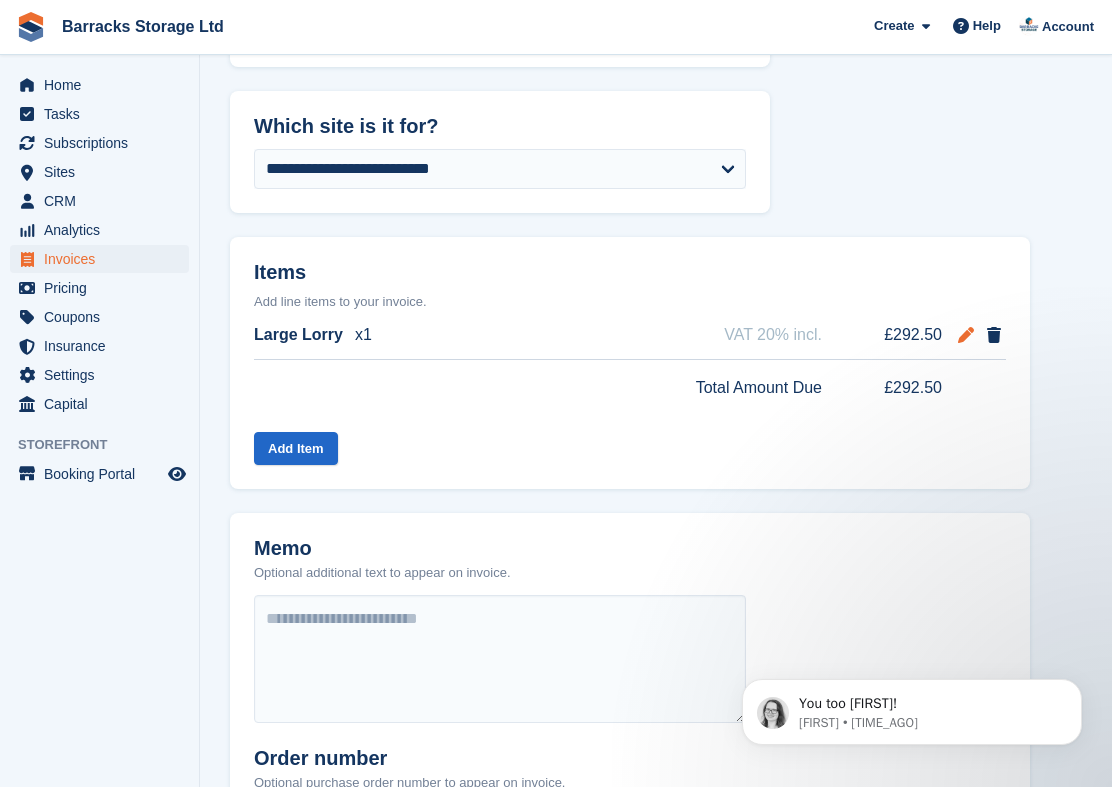 click at bounding box center (966, 335) 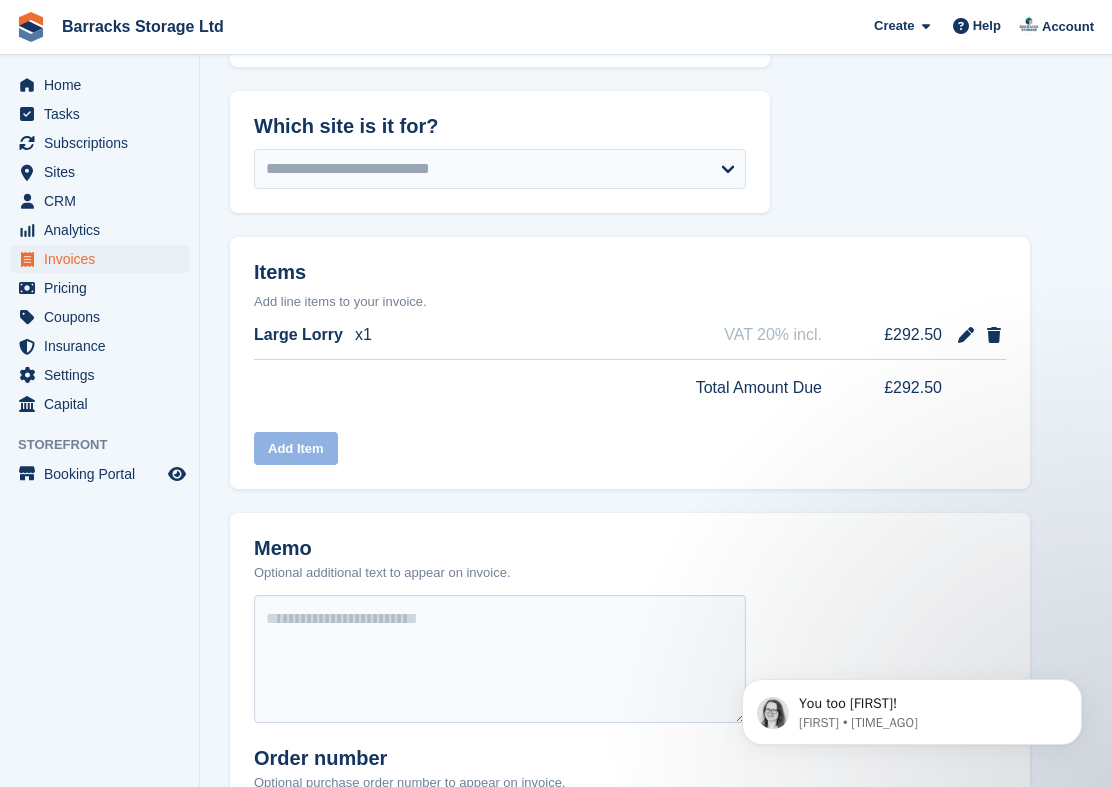 select on "******" 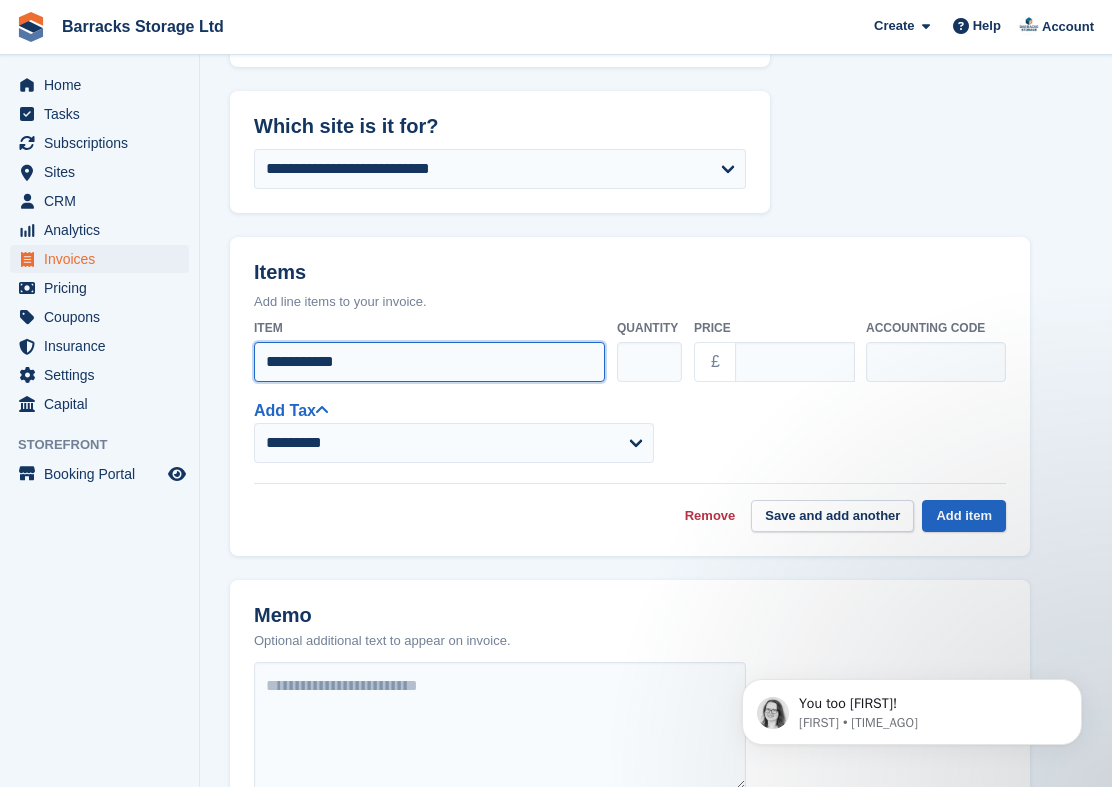 click on "**********" at bounding box center (429, 362) 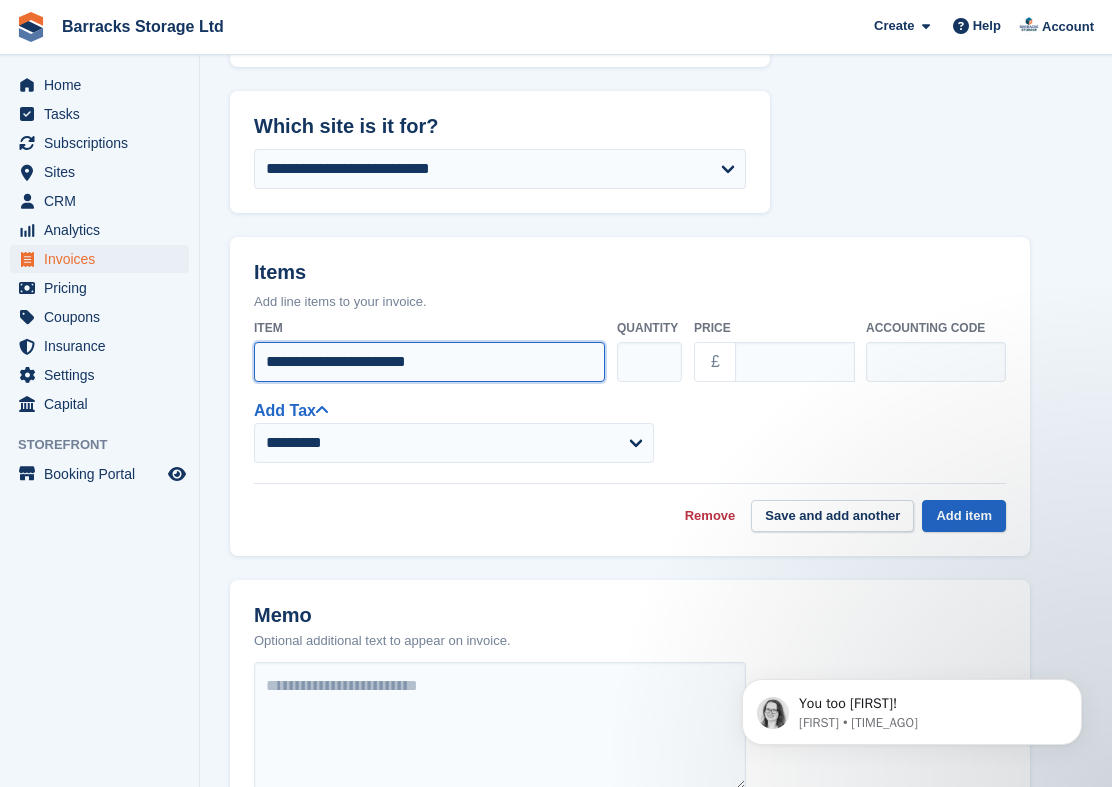 click on "**********" at bounding box center (429, 362) 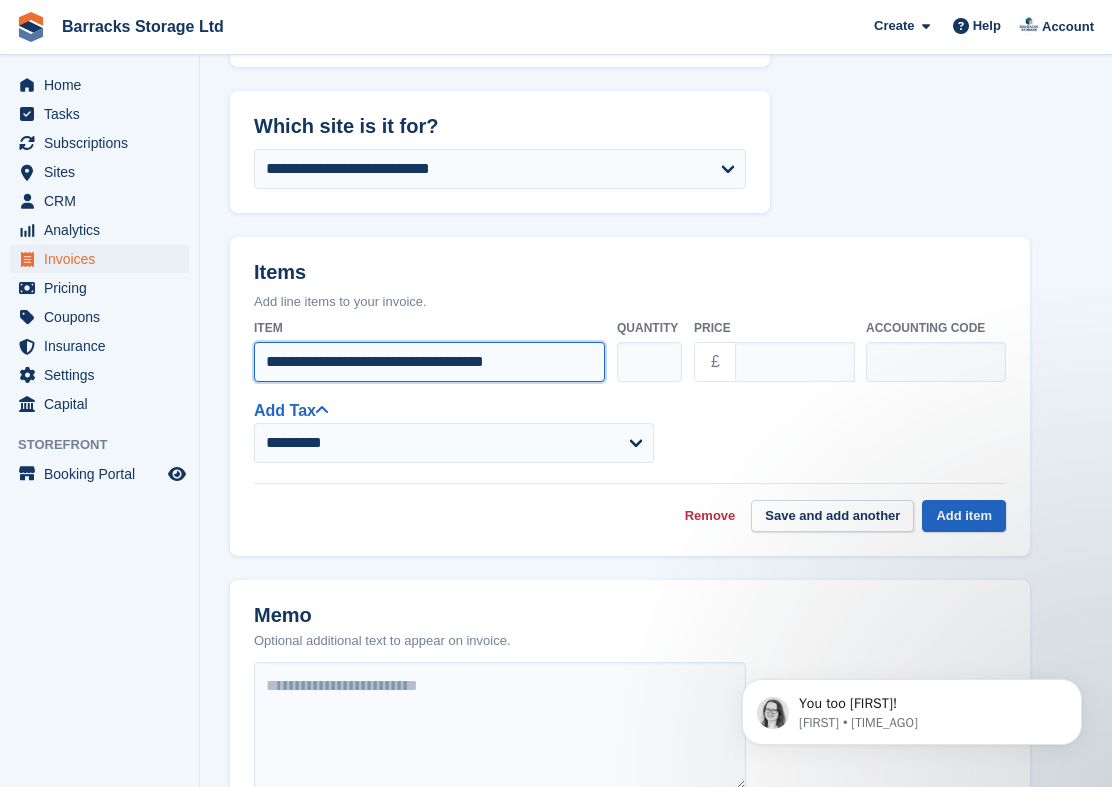 click on "**********" at bounding box center [429, 362] 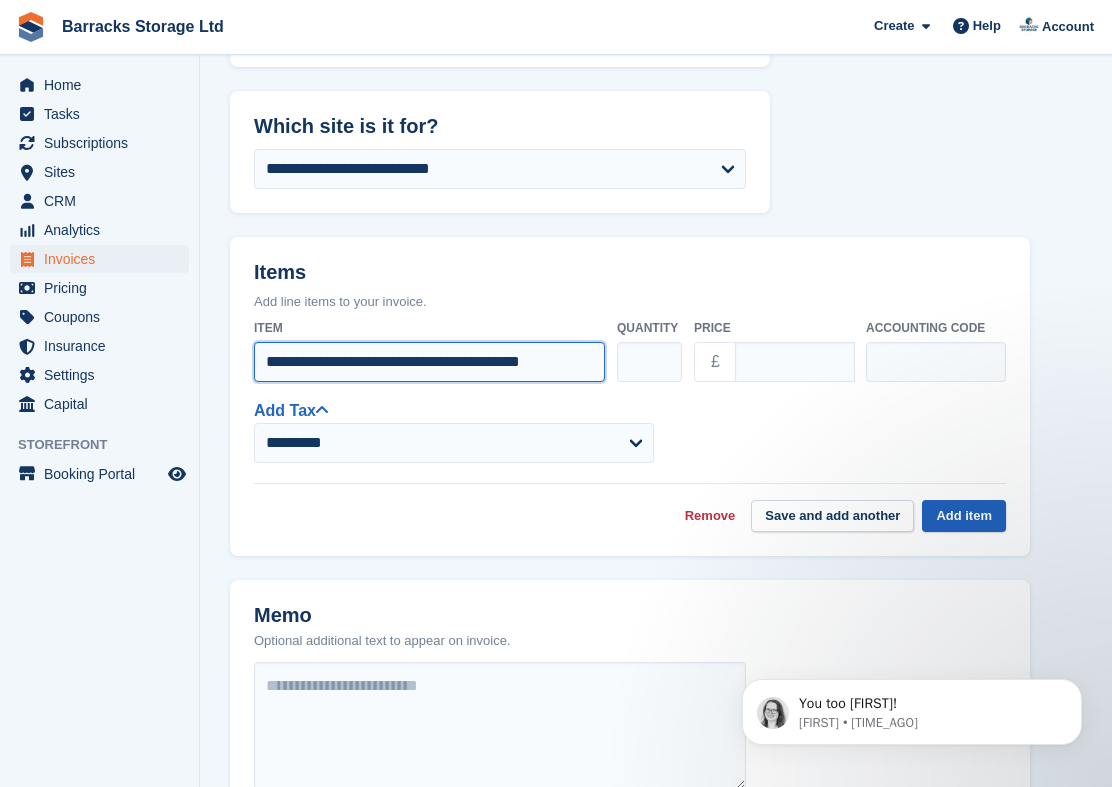 type on "**********" 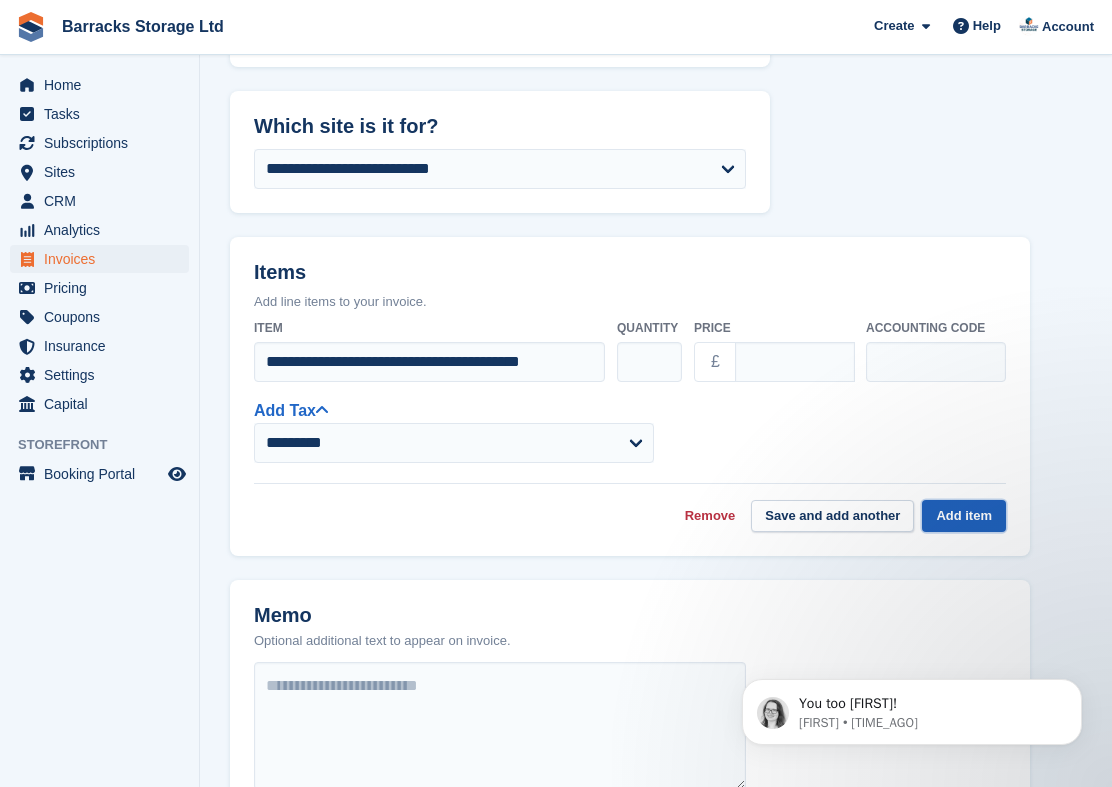 click on "Add item" at bounding box center [964, 516] 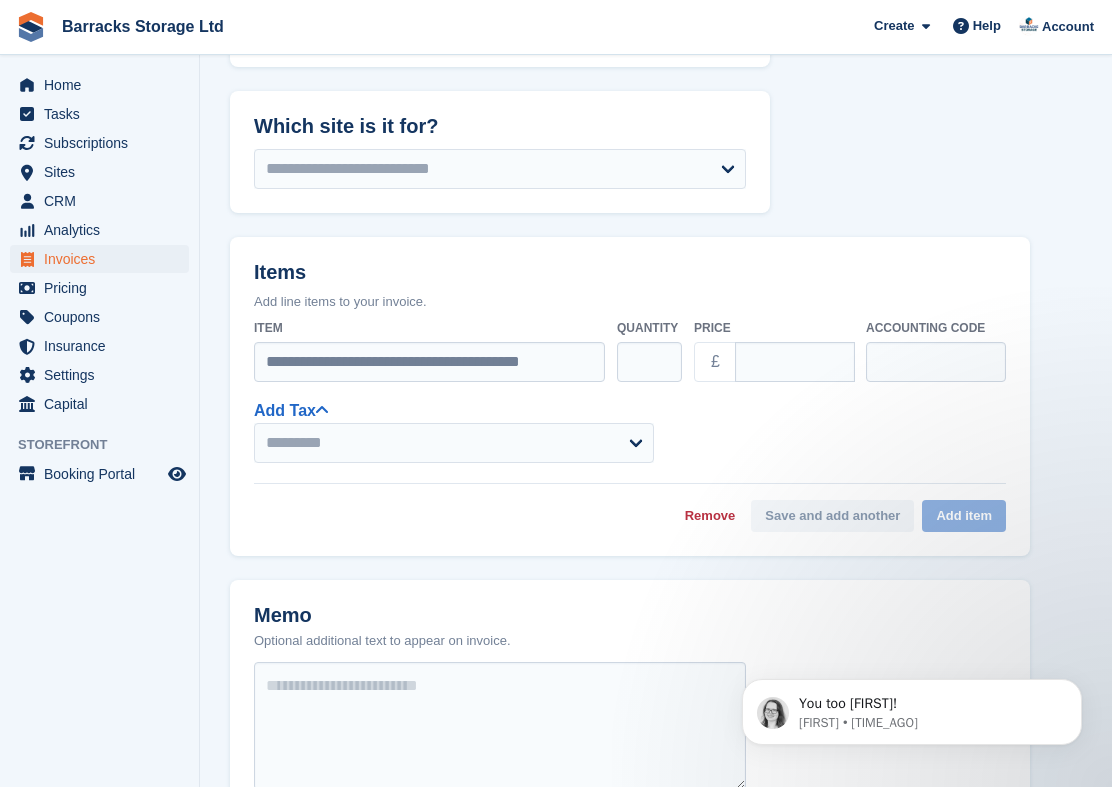 select on "******" 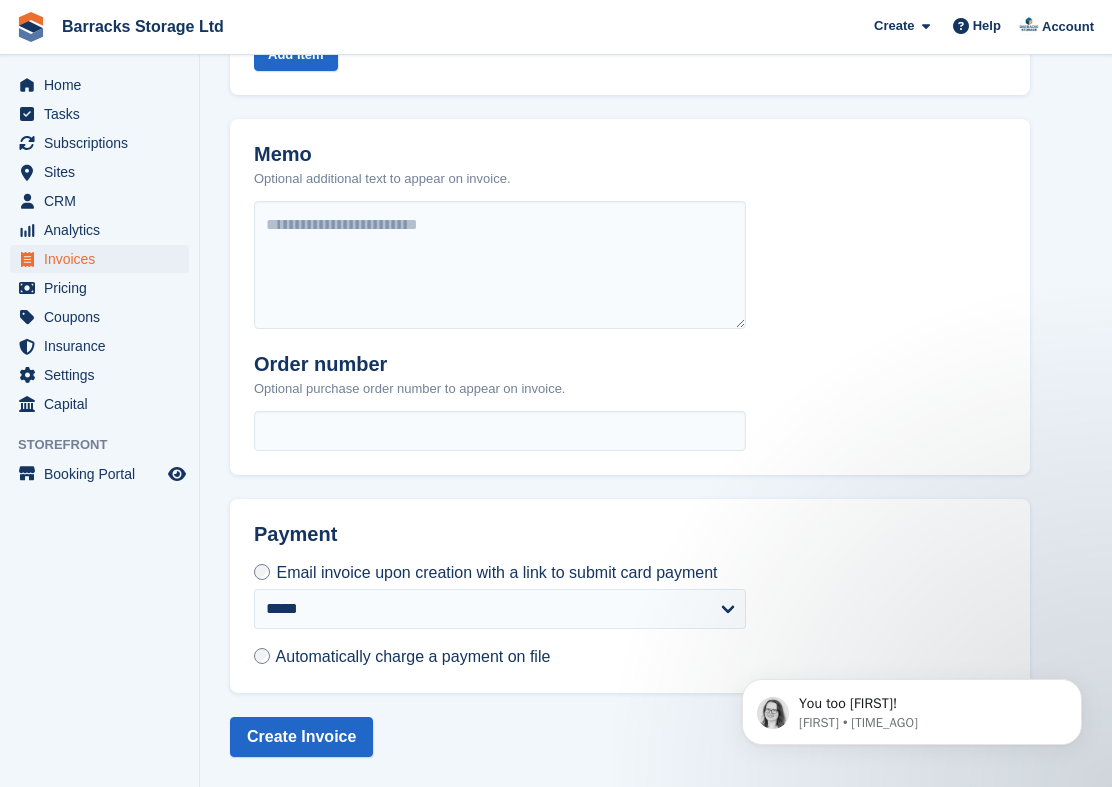 scroll, scrollTop: 844, scrollLeft: 0, axis: vertical 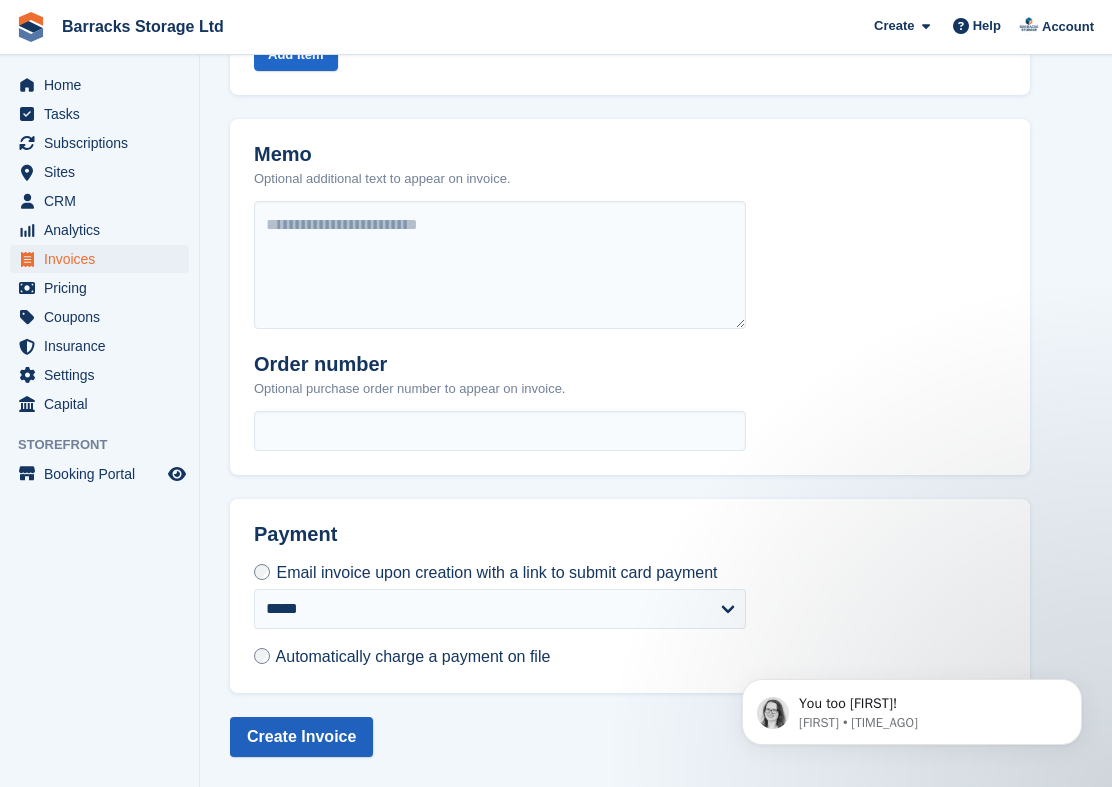click on "Create Invoice" at bounding box center [301, 737] 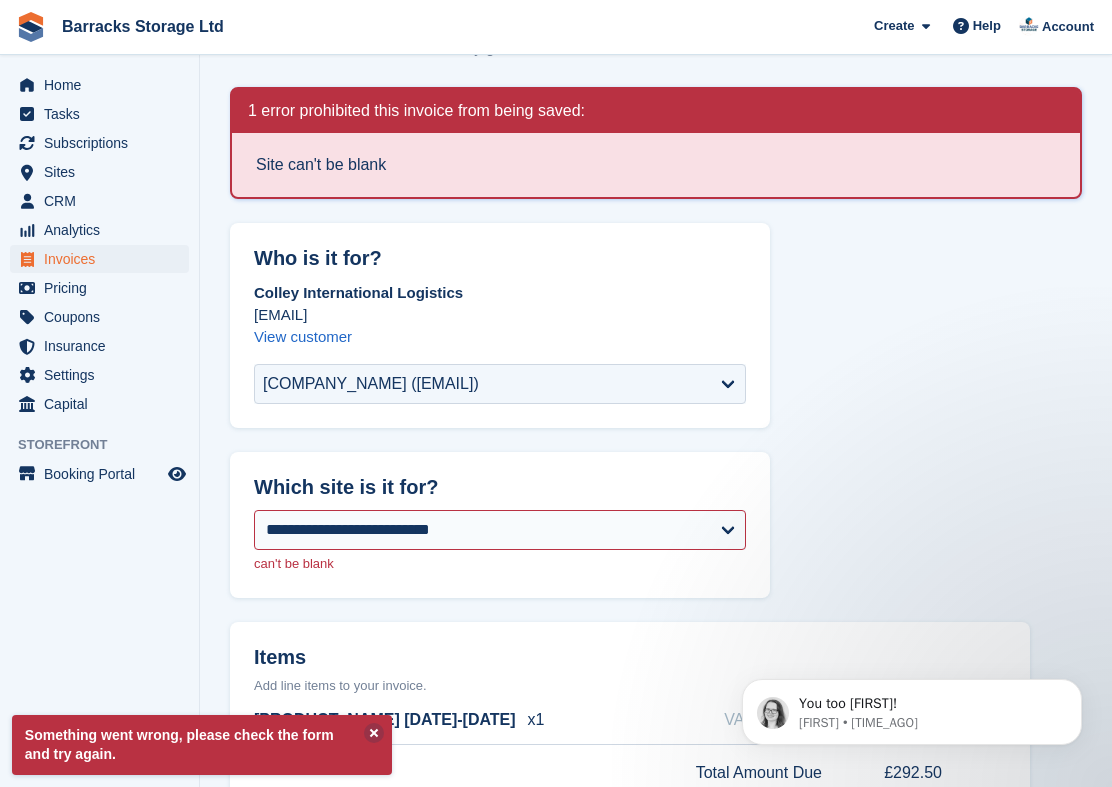 scroll, scrollTop: 211, scrollLeft: 0, axis: vertical 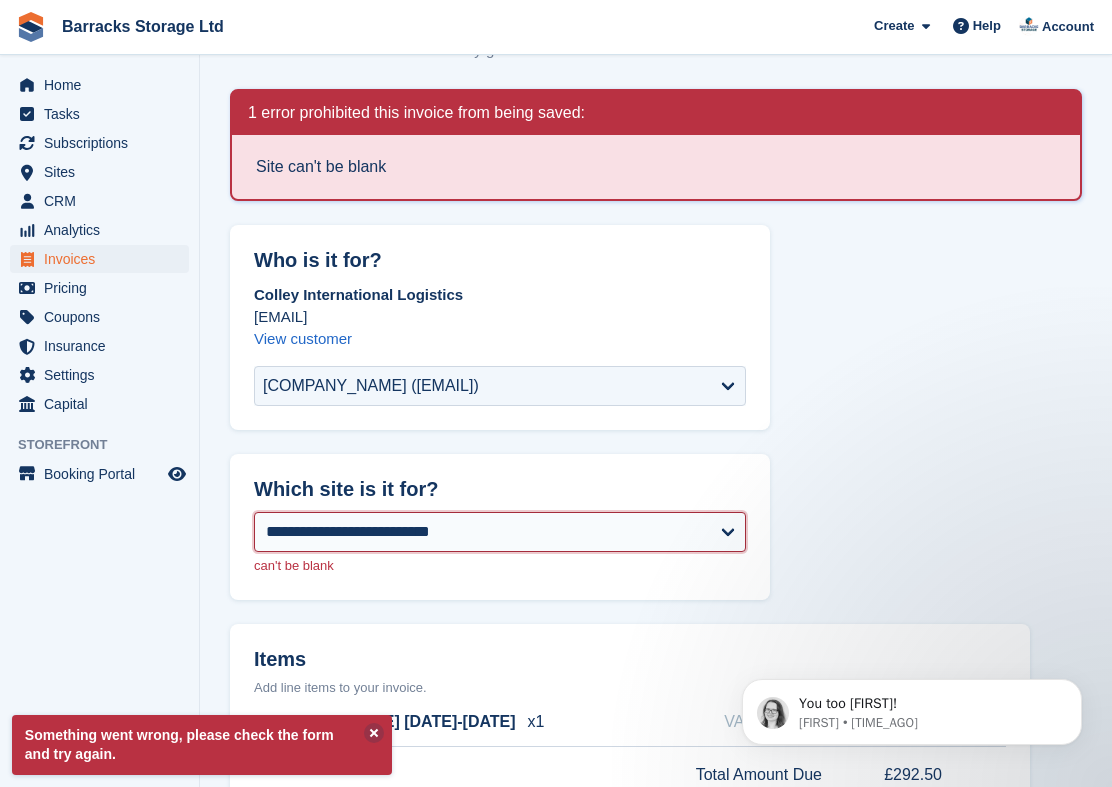 select on "****" 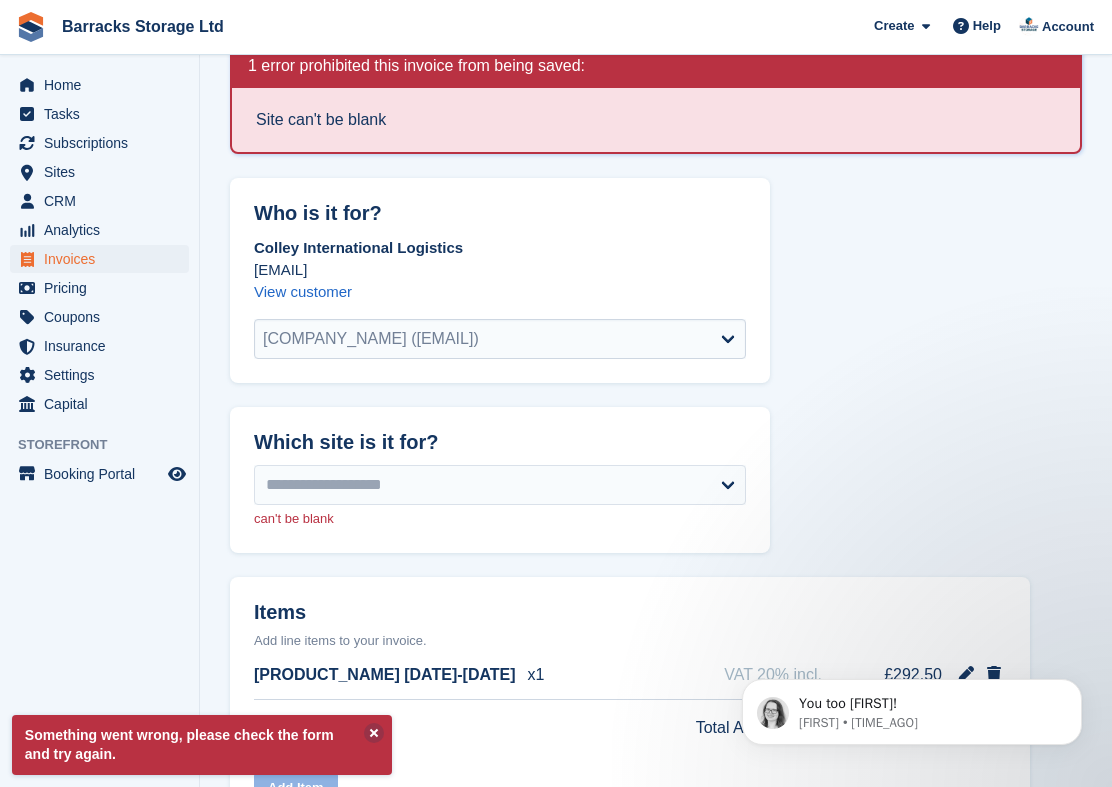 select on "******" 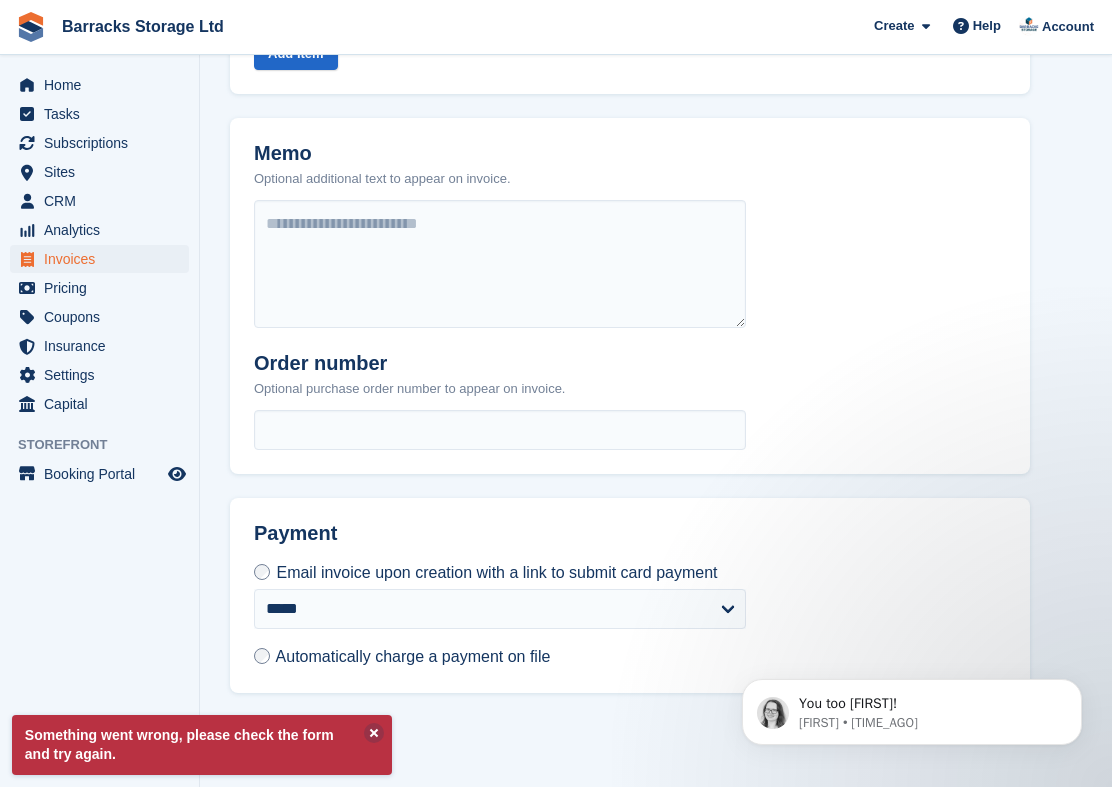 scroll, scrollTop: 1003, scrollLeft: 0, axis: vertical 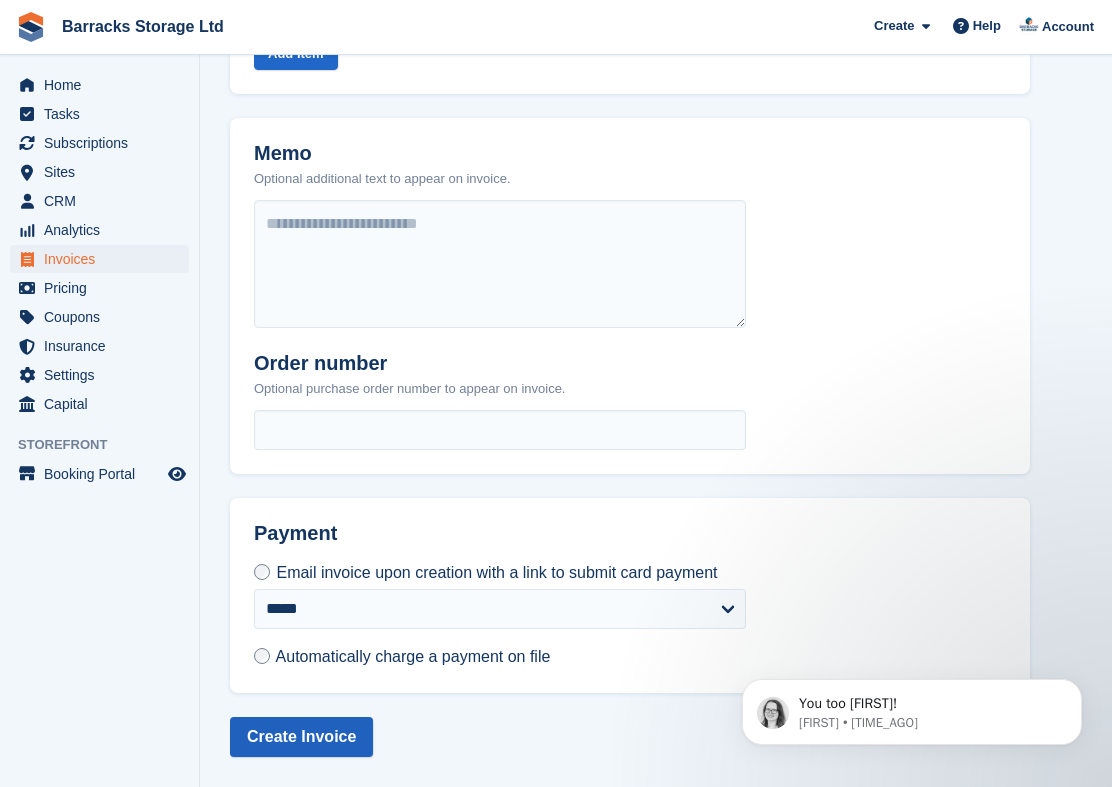 click on "Create Invoice" at bounding box center (301, 737) 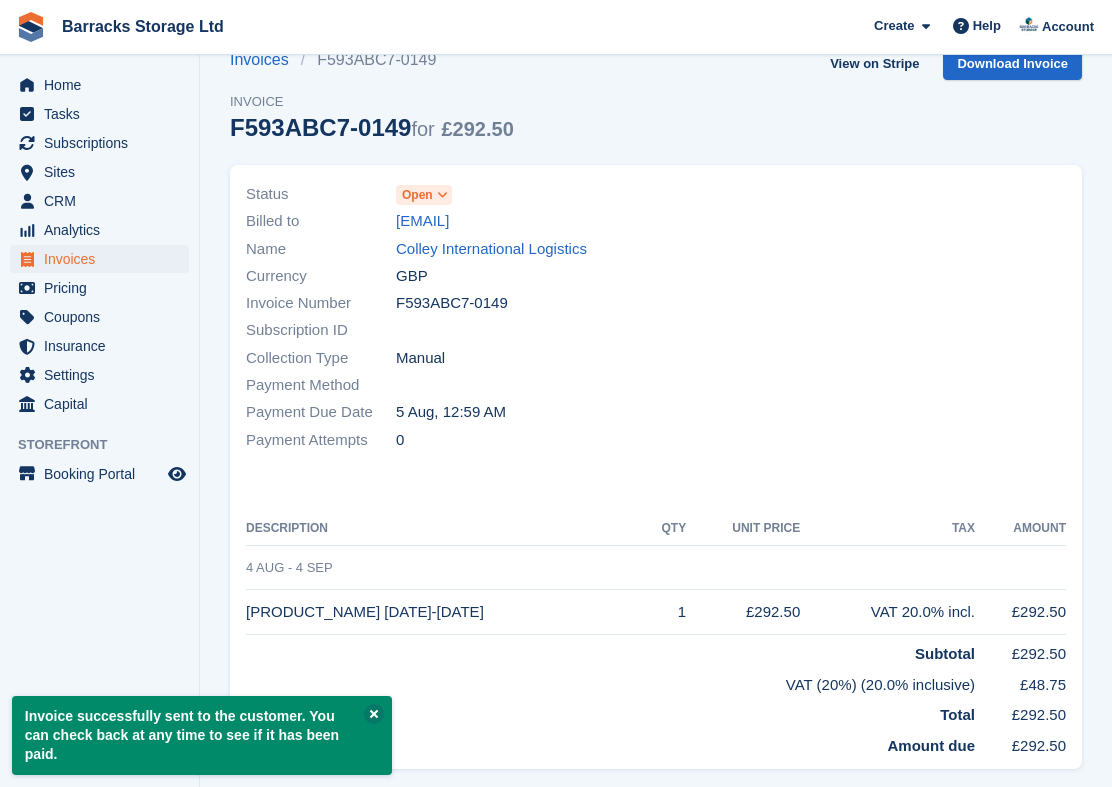 scroll, scrollTop: 183, scrollLeft: 0, axis: vertical 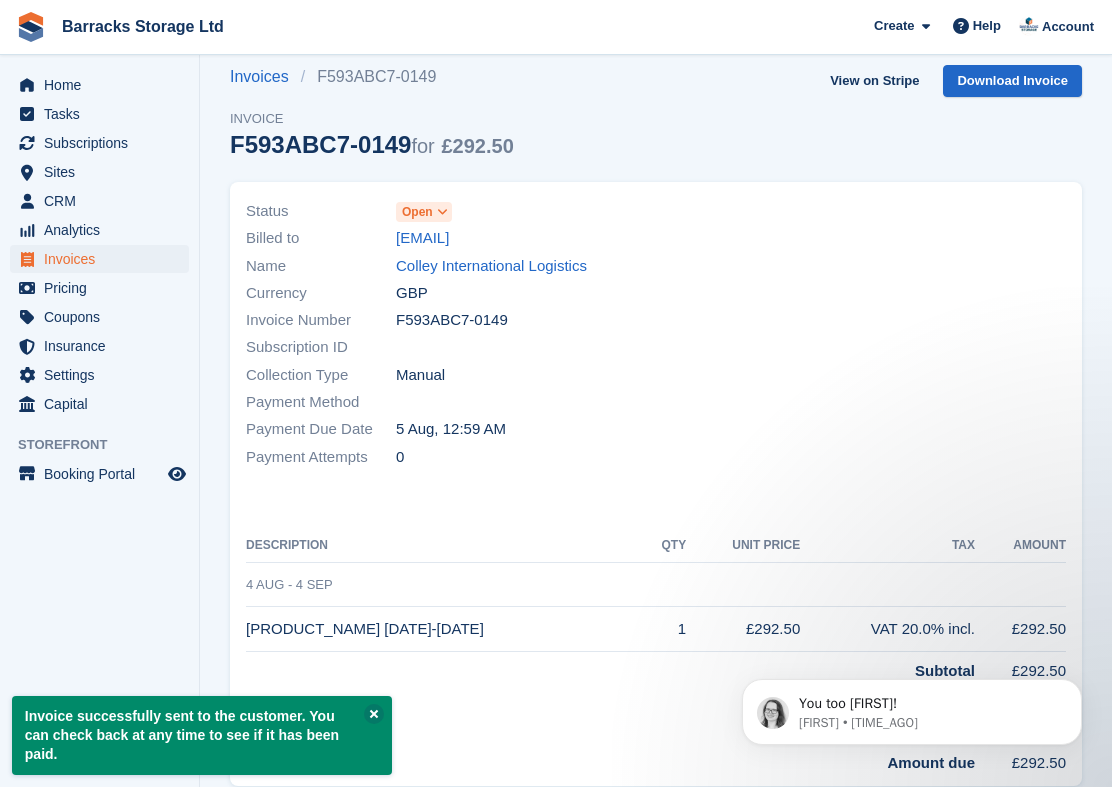 click at bounding box center [442, 212] 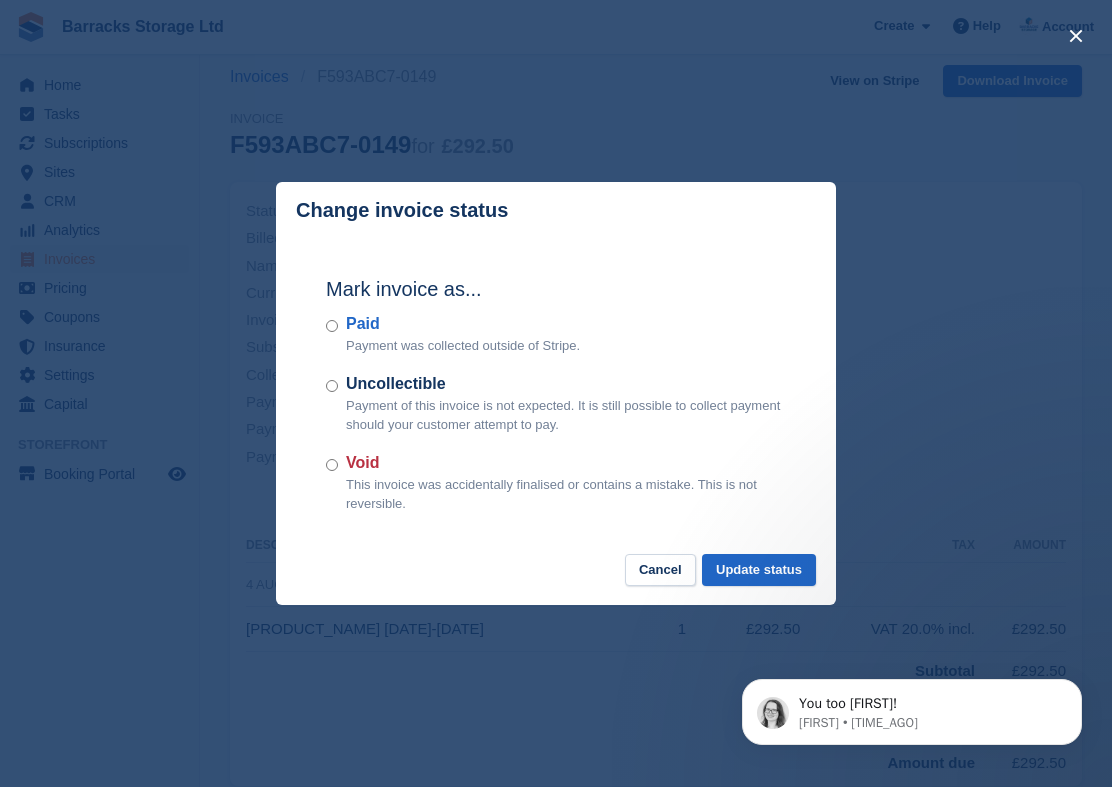 click on "Cancel" at bounding box center (660, 570) 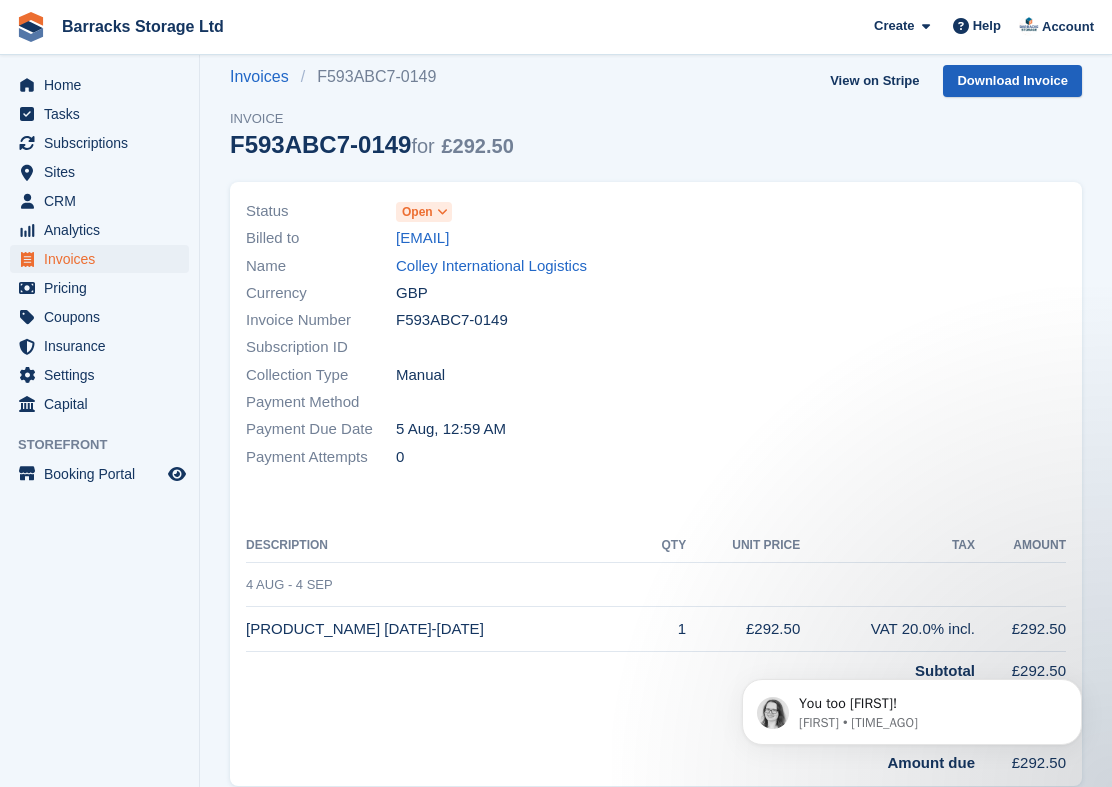 click on "Download Invoice" at bounding box center (1012, 81) 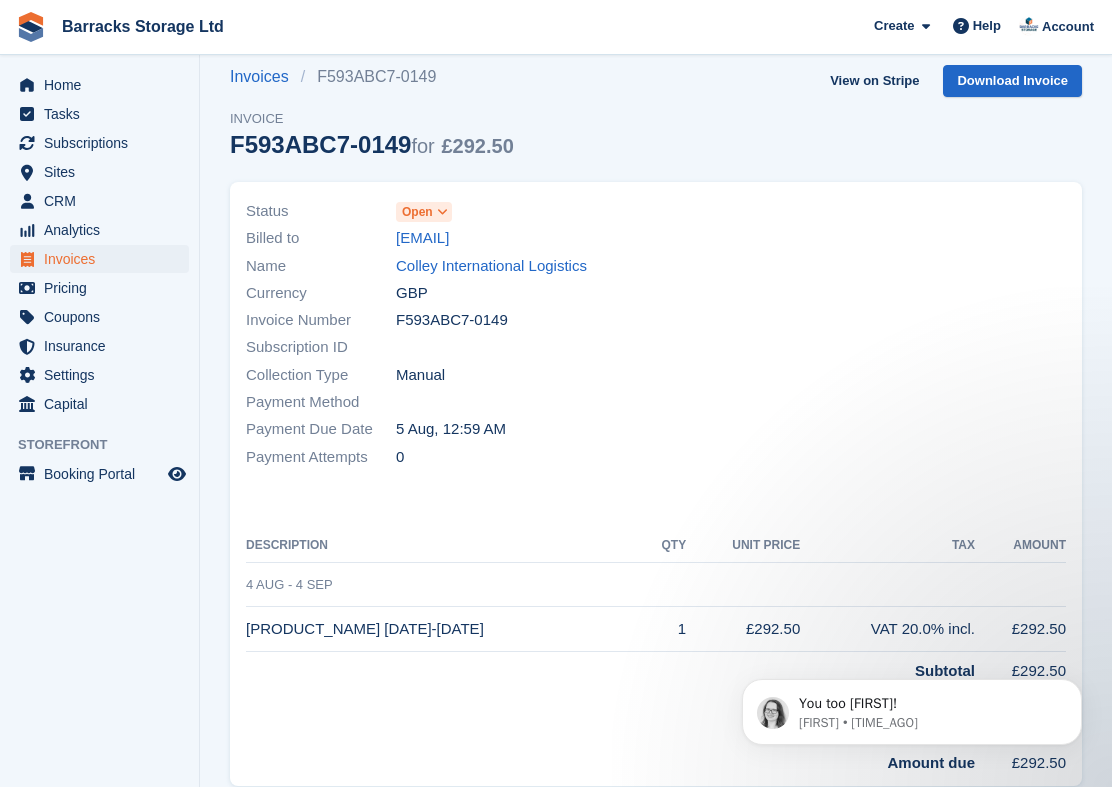 click on "Open" at bounding box center (417, 212) 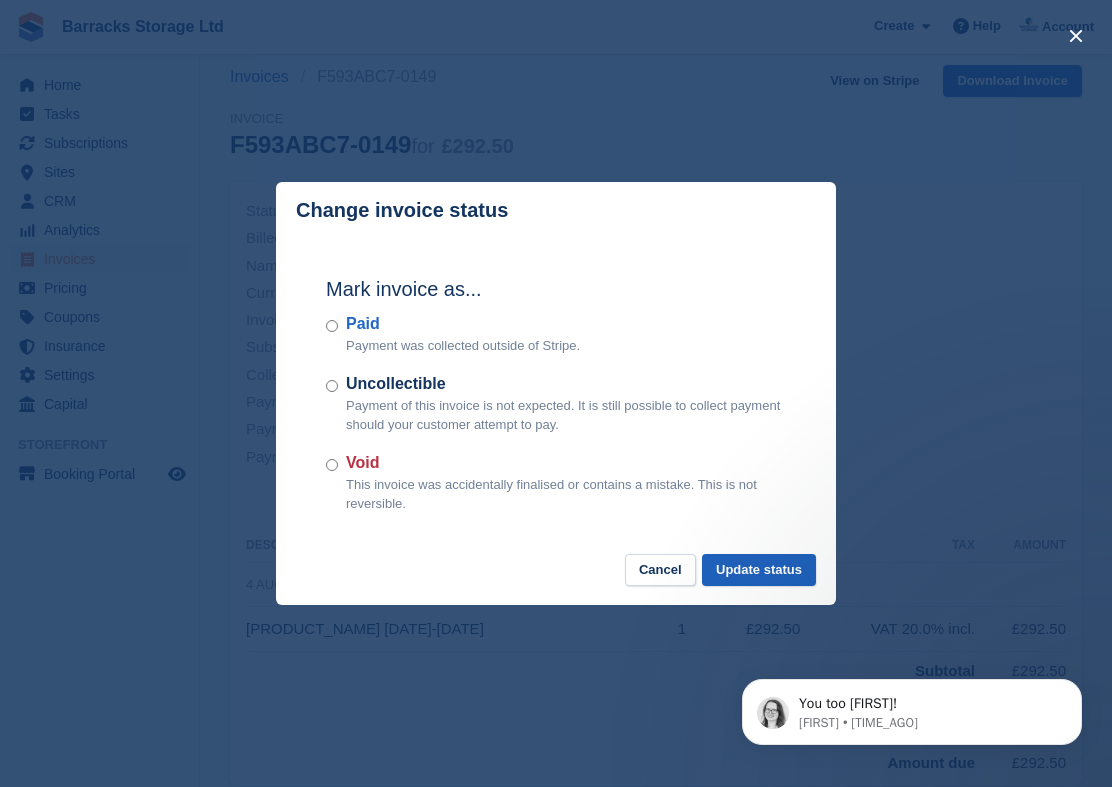 click on "Update status" at bounding box center (759, 570) 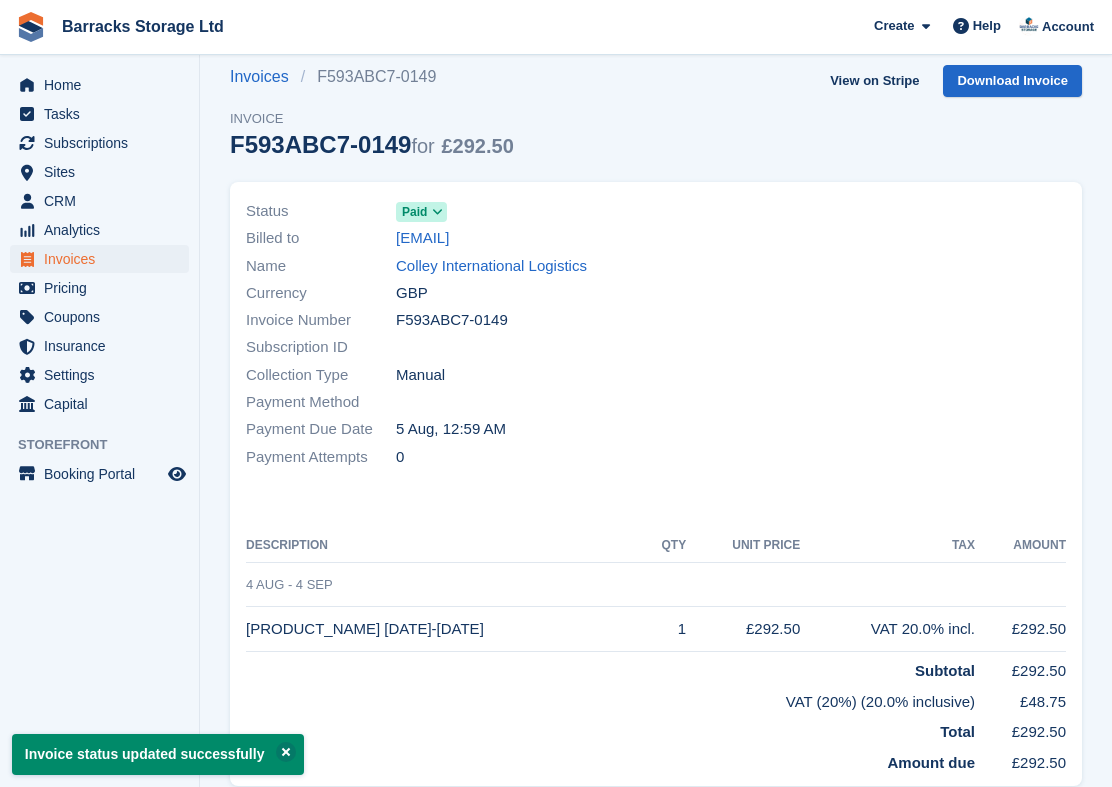 scroll, scrollTop: 0, scrollLeft: 0, axis: both 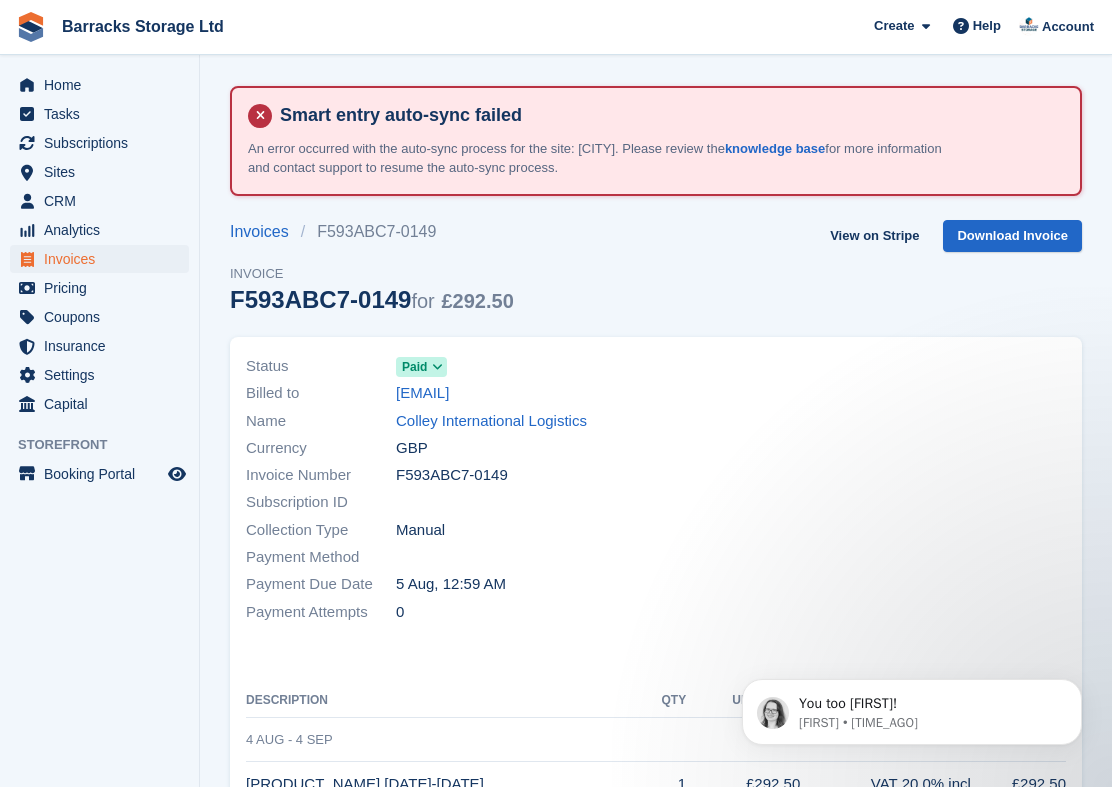 drag, startPoint x: 714, startPoint y: 254, endPoint x: 732, endPoint y: 249, distance: 18.681541 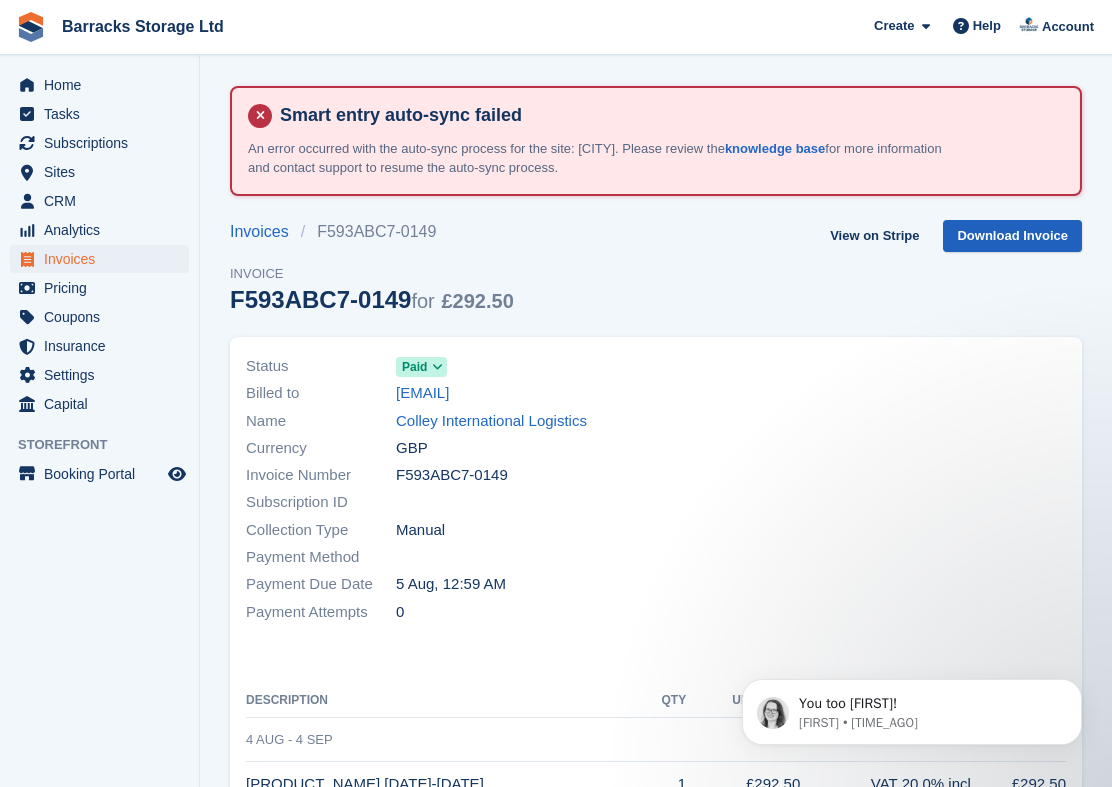 click on "Download Invoice" at bounding box center (1012, 236) 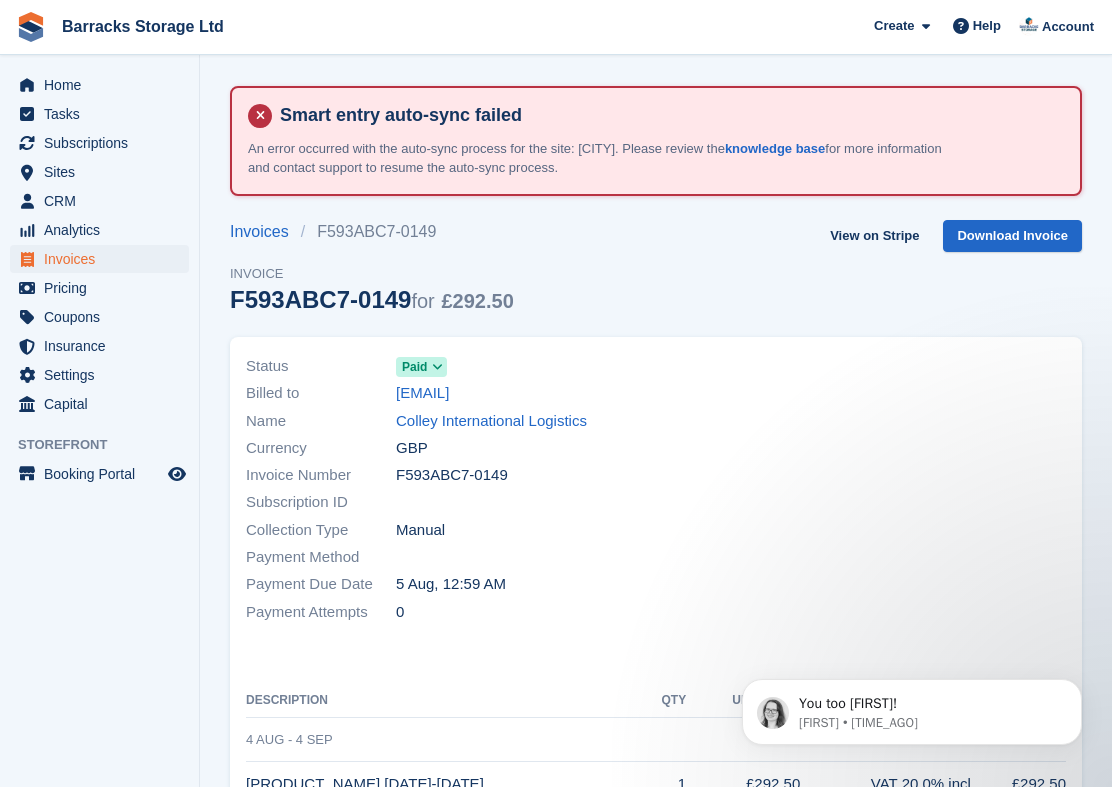 click on "Invoices
F593ABC7-0149
Invoice
F593ABC7-0149  for   £292.50
View on Stripe
Download Invoice" at bounding box center (656, 278) 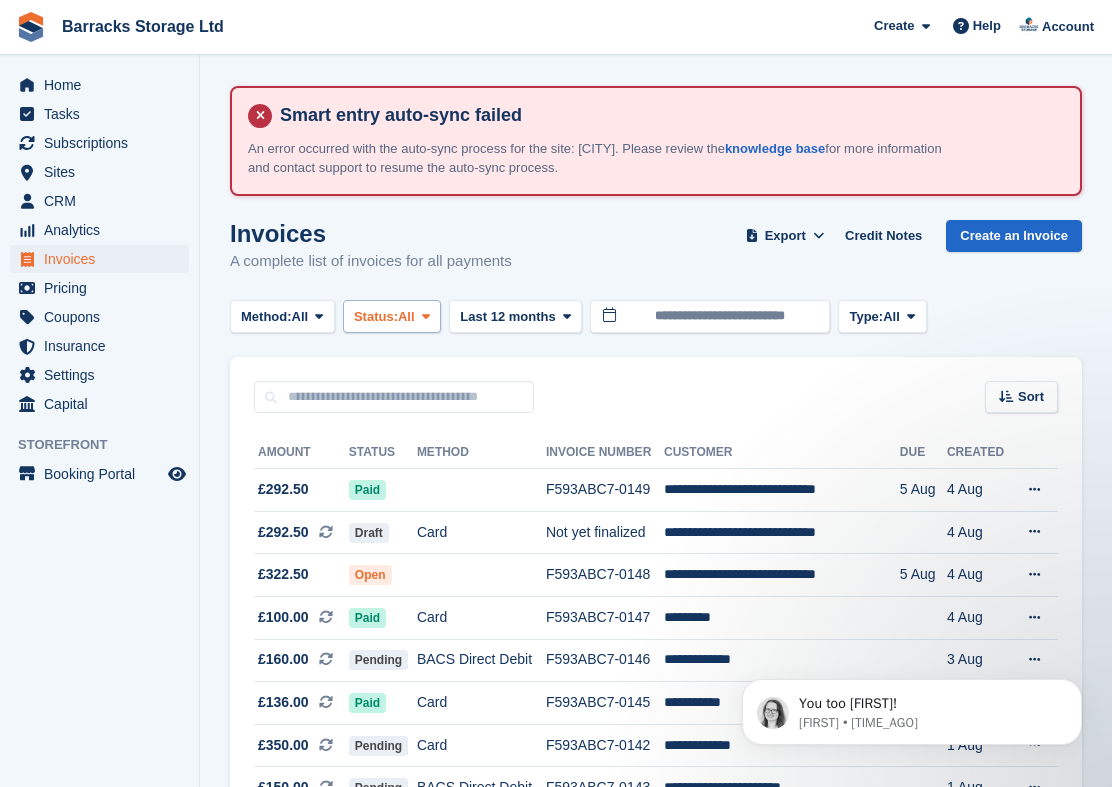 scroll, scrollTop: 0, scrollLeft: 0, axis: both 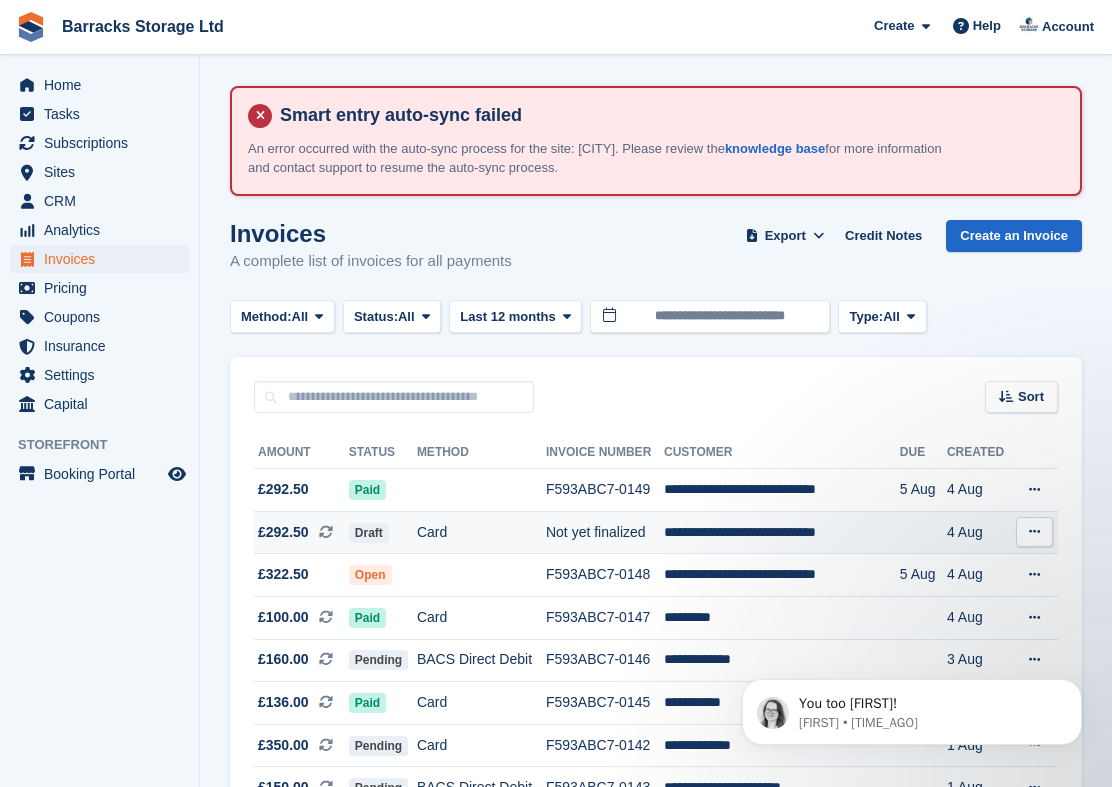 click at bounding box center [1034, 531] 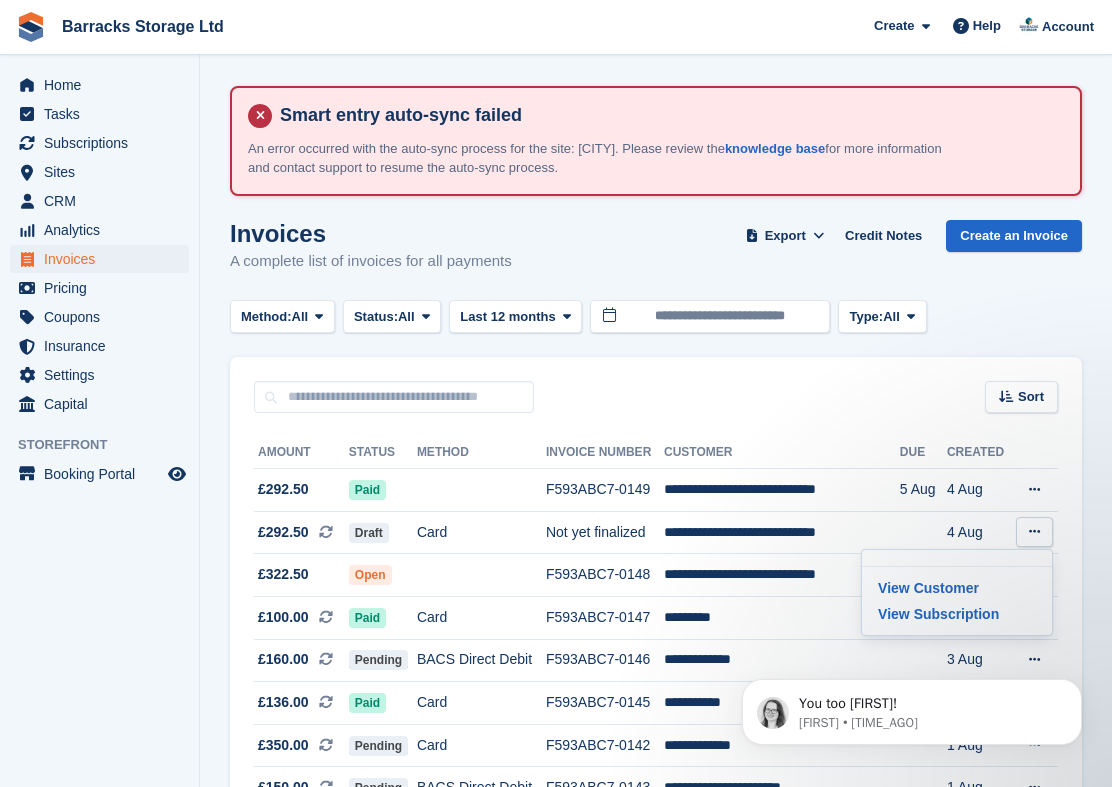 click on "Sort
Sort by
Date created
Created (oldest first)
Created (newest first)" at bounding box center [656, 385] 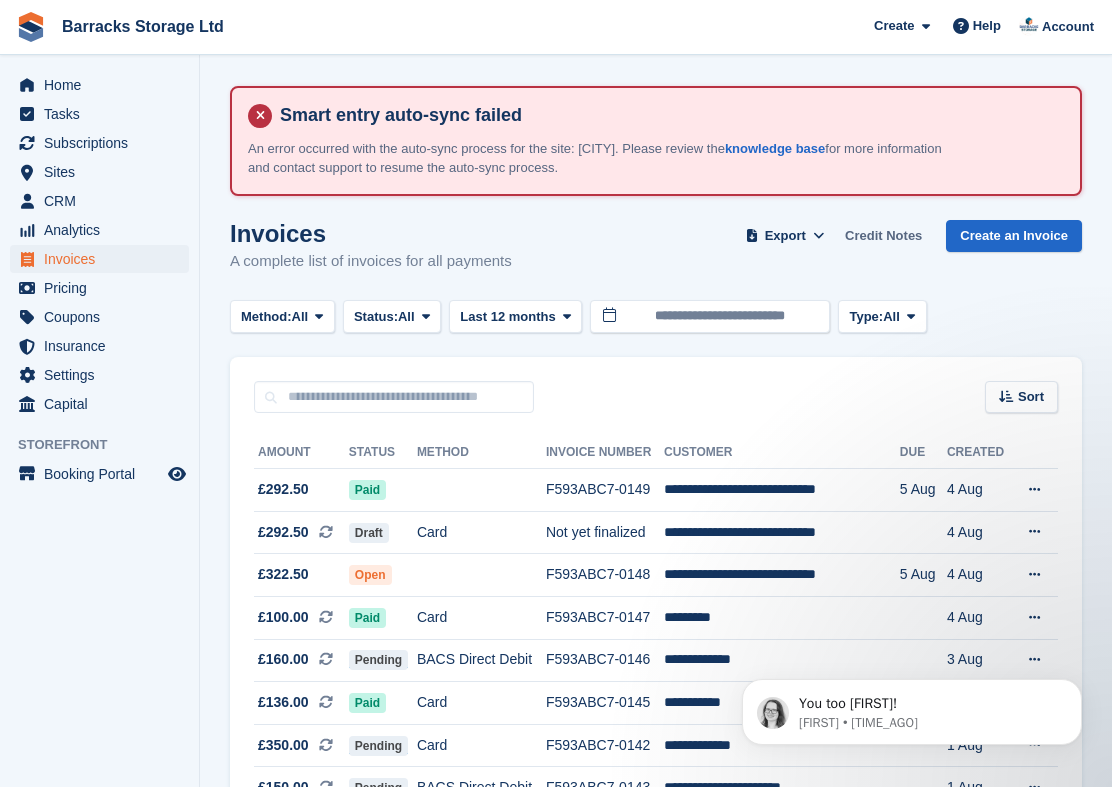click on "Credit Notes" at bounding box center [883, 236] 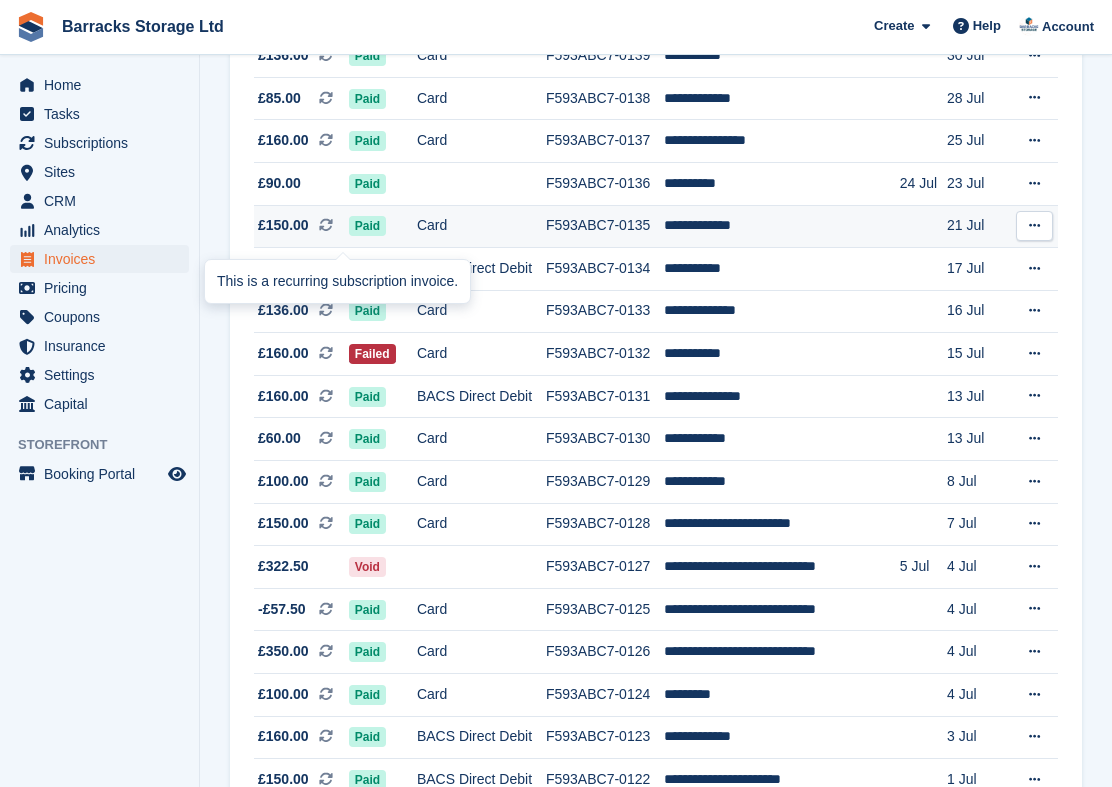 scroll, scrollTop: 863, scrollLeft: 0, axis: vertical 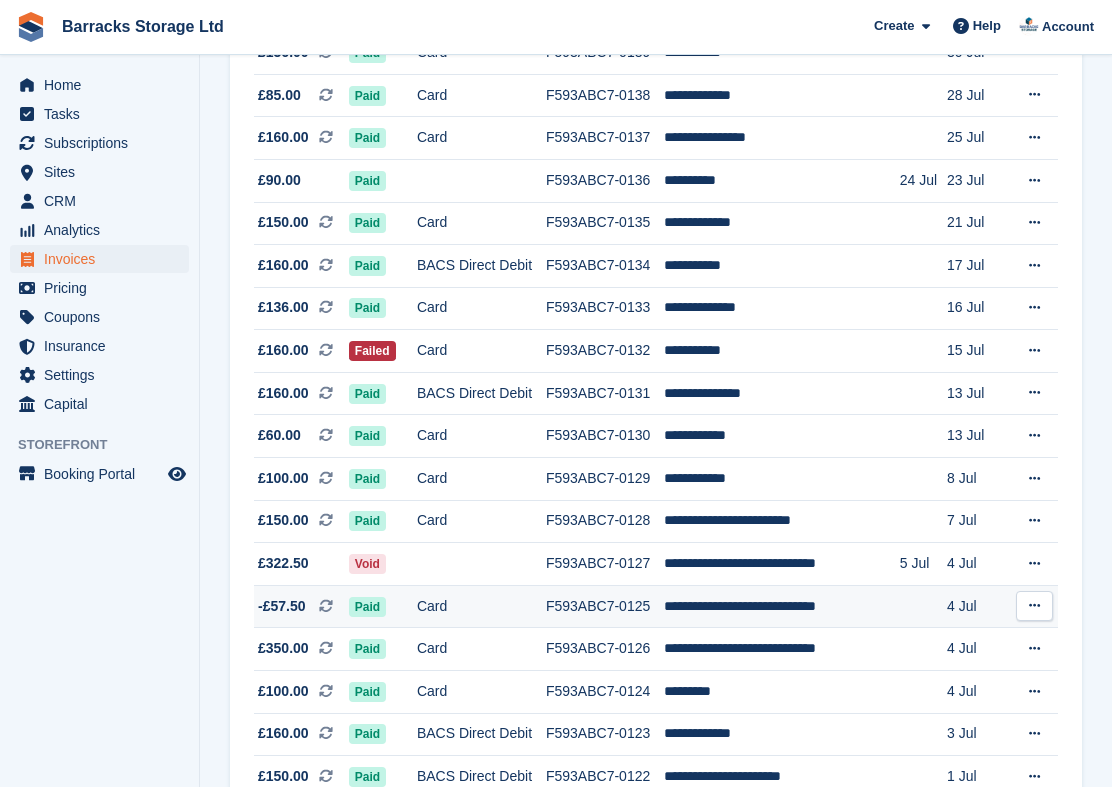 click on "Card" at bounding box center (481, 606) 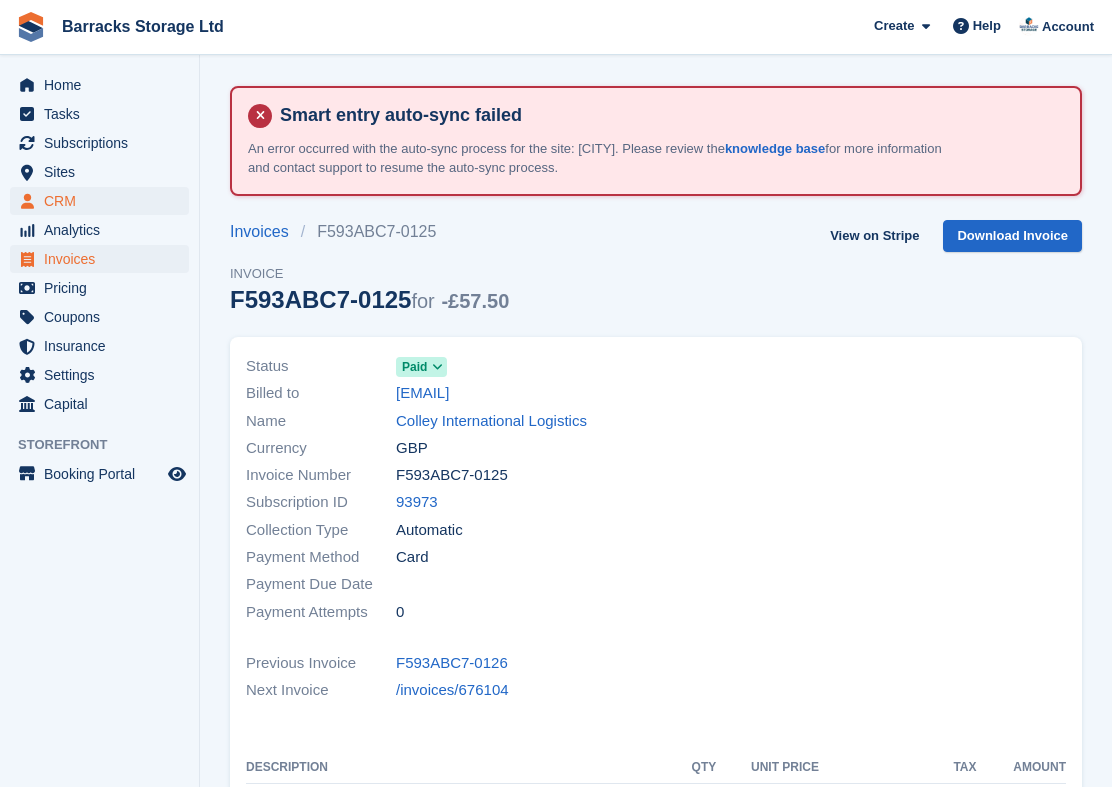 scroll, scrollTop: 0, scrollLeft: 0, axis: both 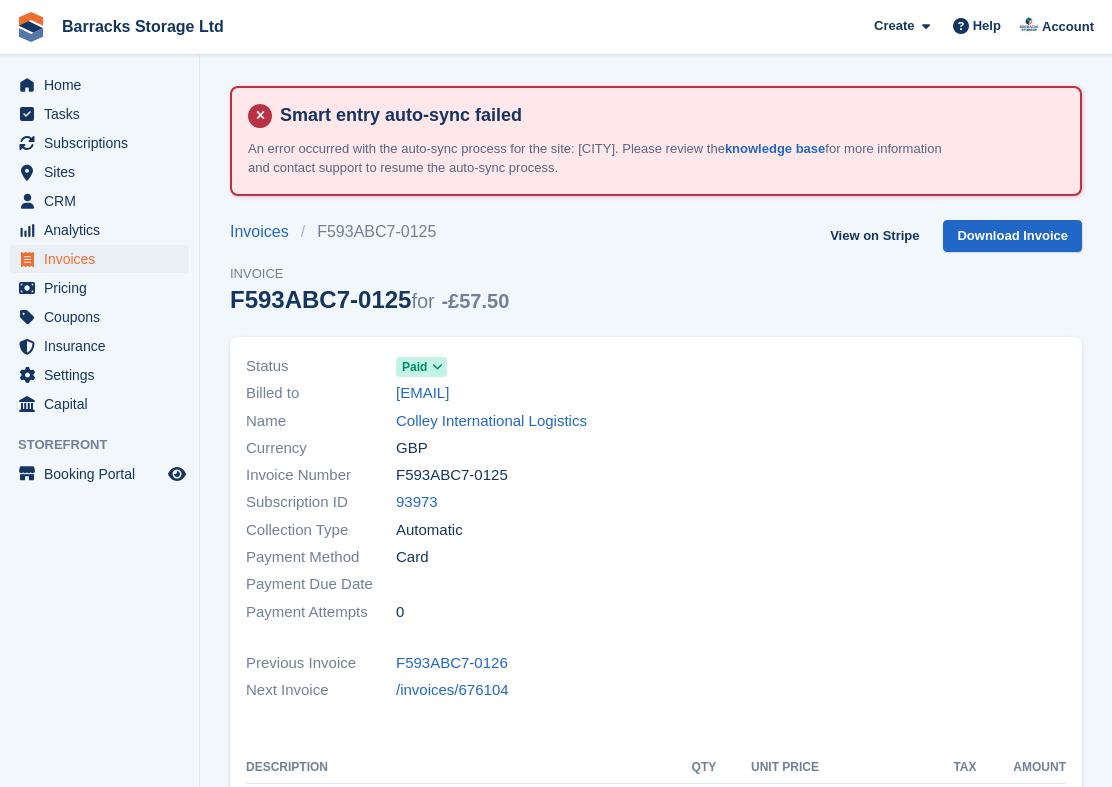 click on "Invoices" at bounding box center (104, 259) 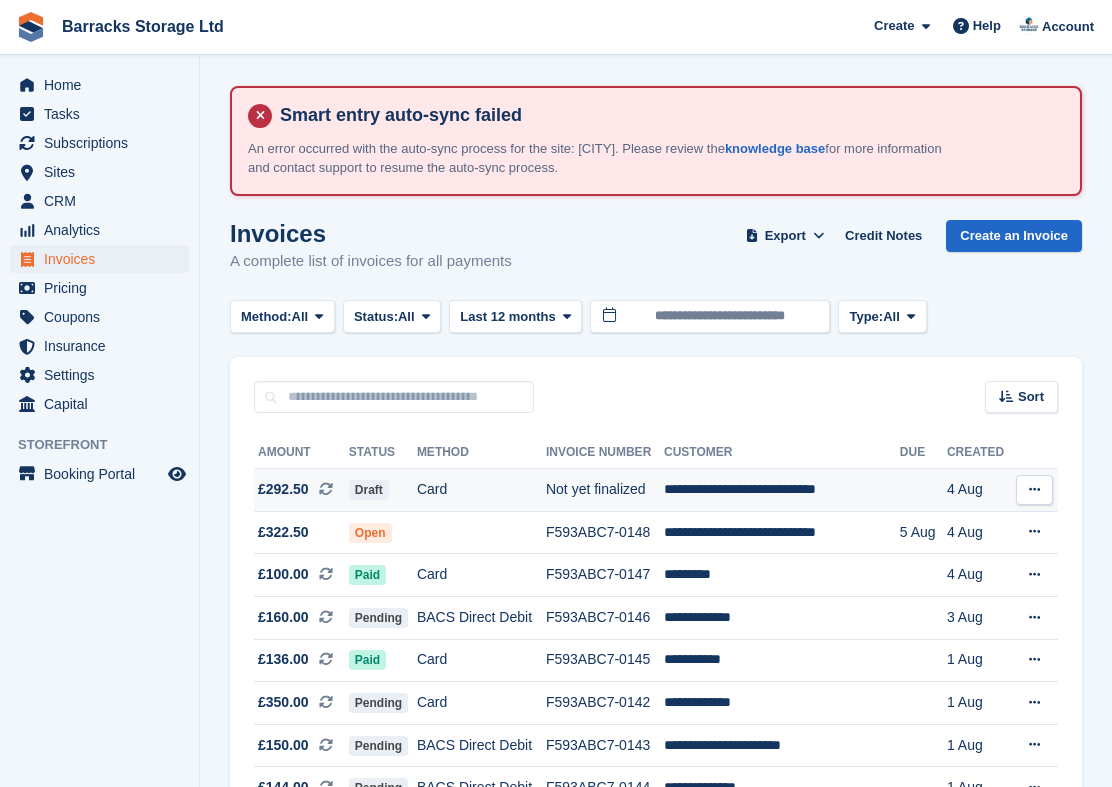 click on "Card" at bounding box center (481, 490) 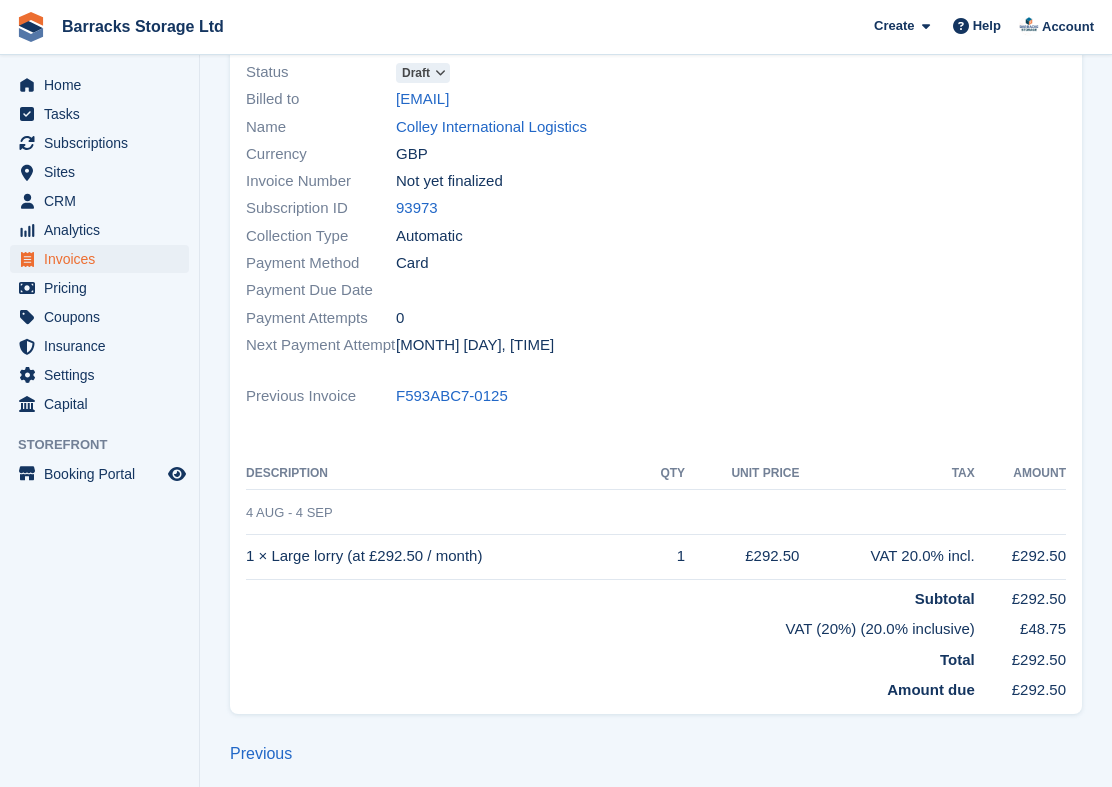 scroll, scrollTop: 293, scrollLeft: 0, axis: vertical 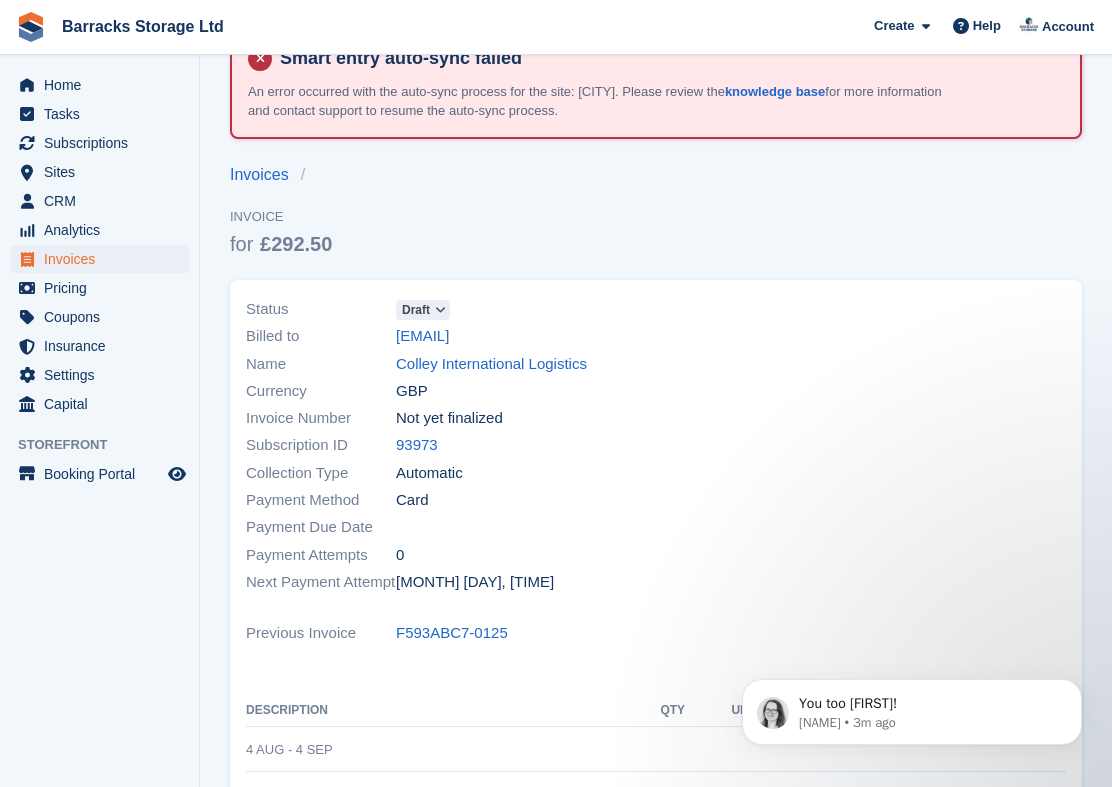 click on "Invoices" at bounding box center [104, 259] 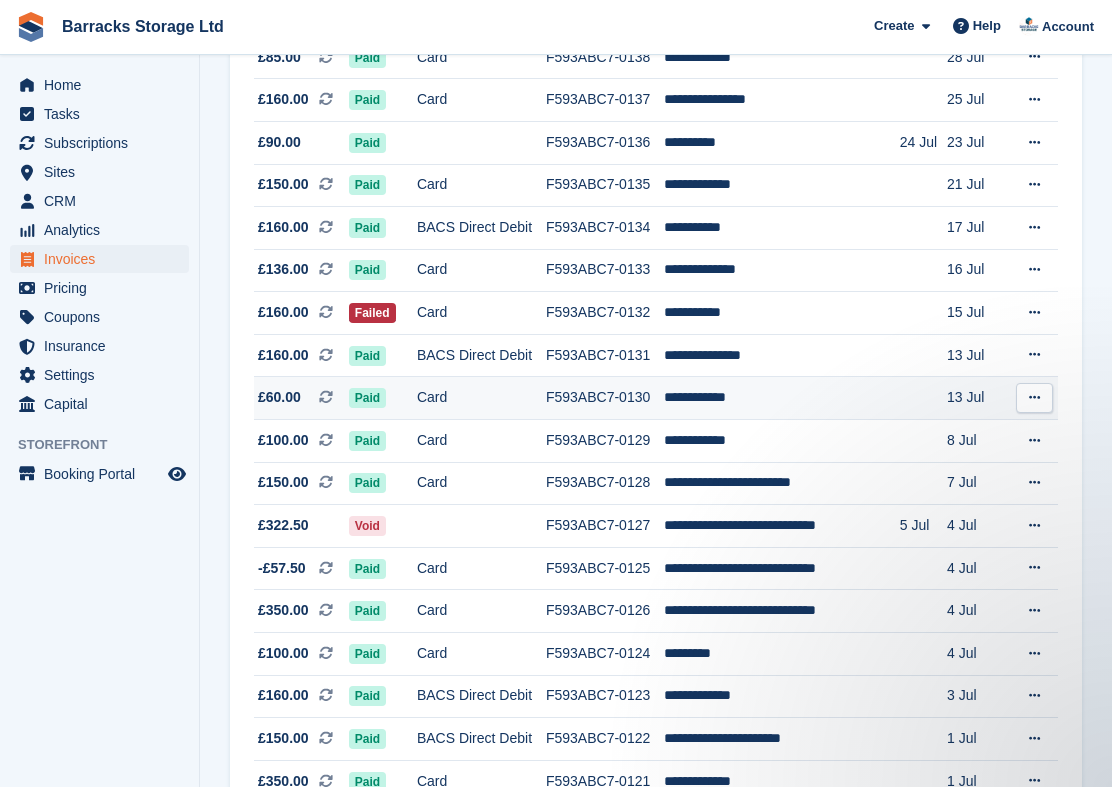 scroll, scrollTop: 899, scrollLeft: 0, axis: vertical 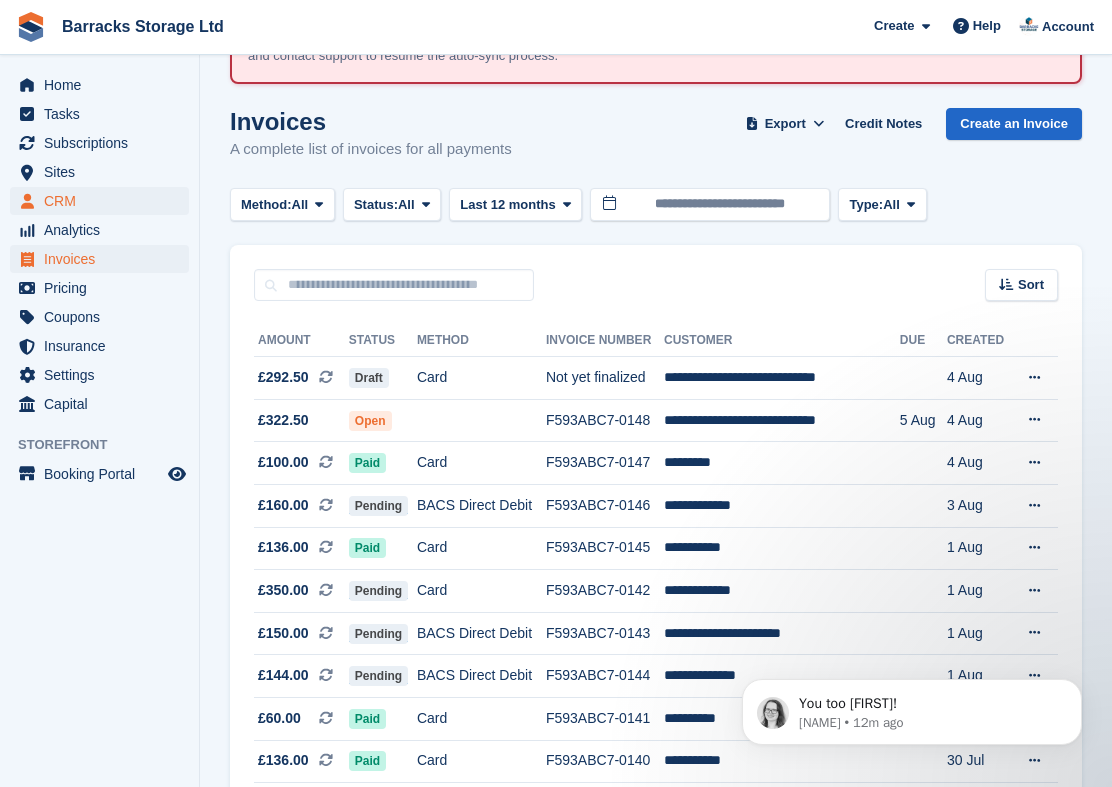 drag, startPoint x: 58, startPoint y: 202, endPoint x: 79, endPoint y: 200, distance: 21.095022 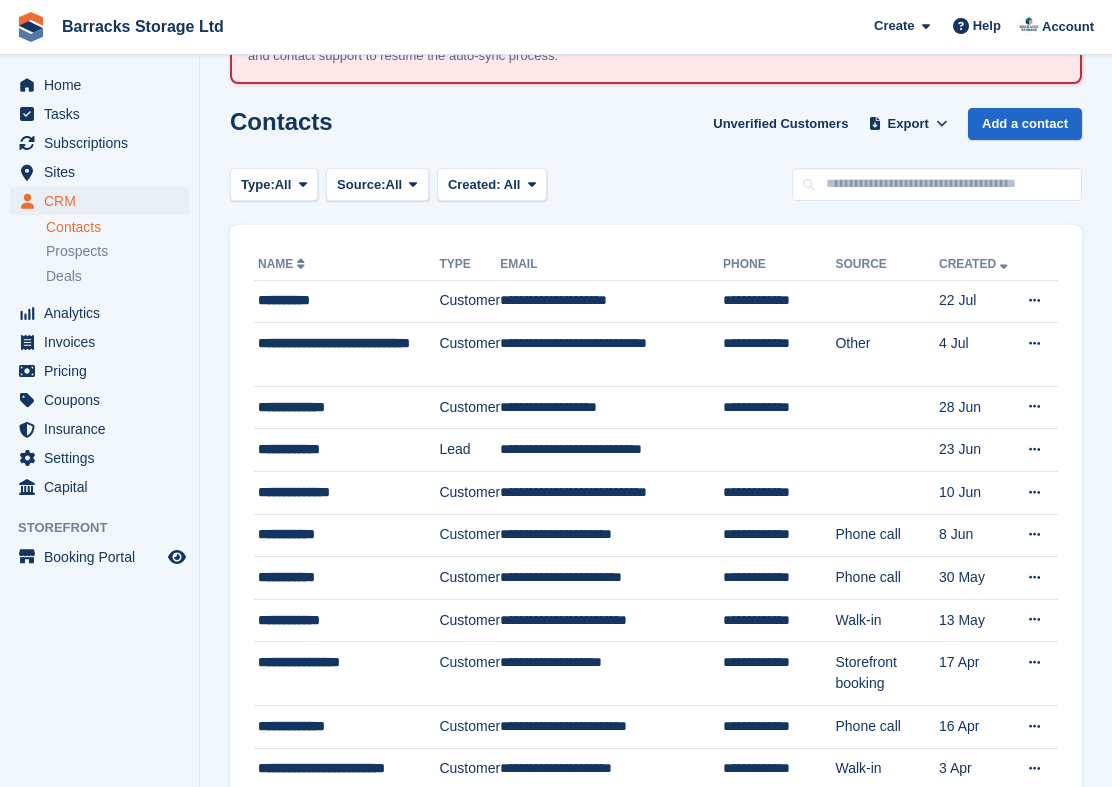 scroll, scrollTop: 0, scrollLeft: 0, axis: both 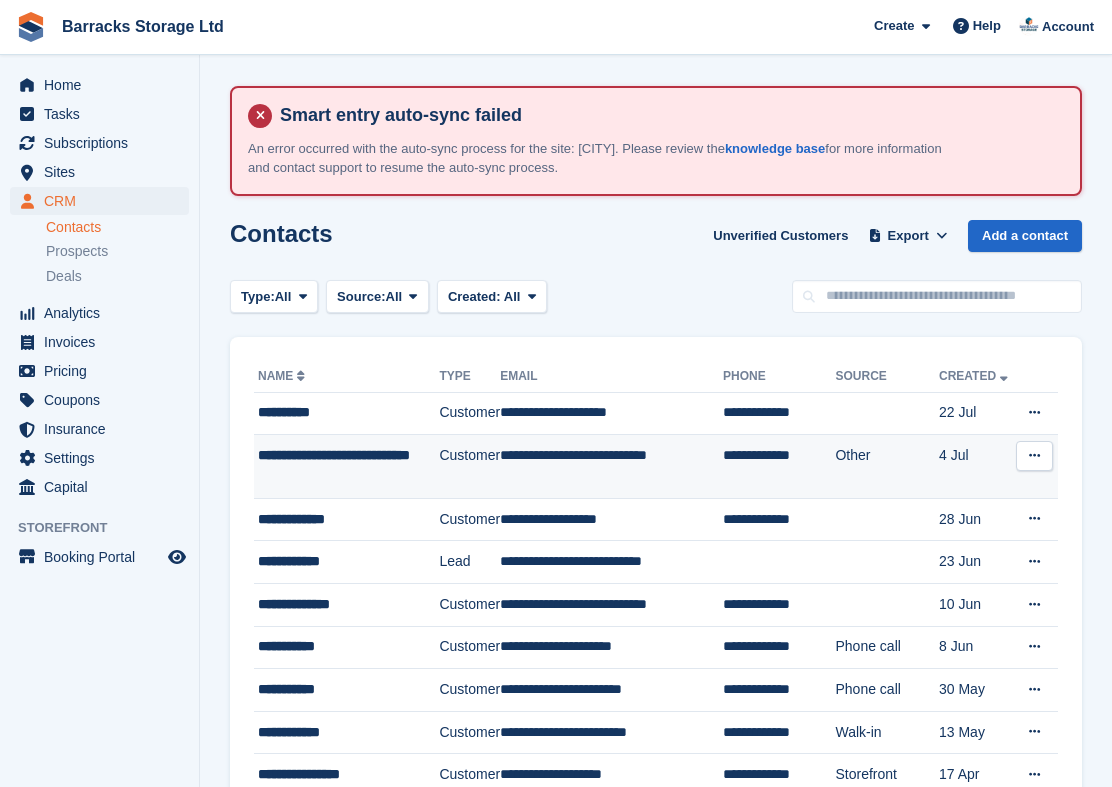 click on "**********" at bounding box center (348, 466) 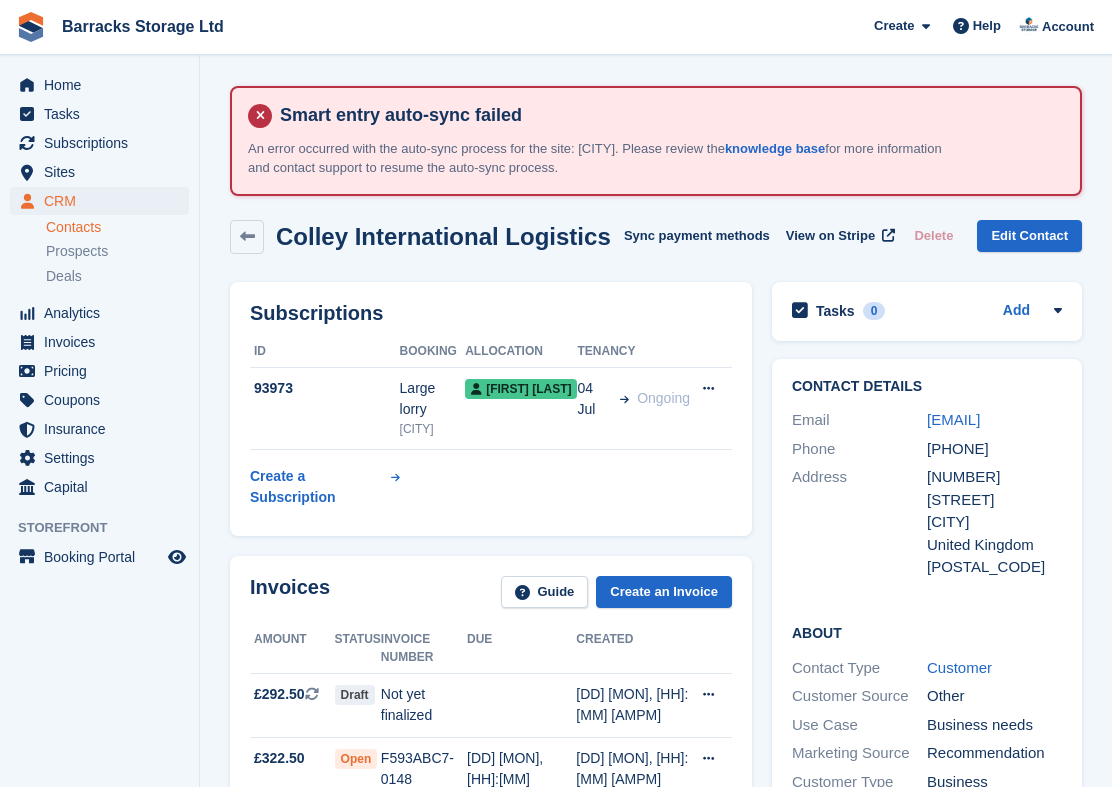 scroll, scrollTop: 0, scrollLeft: 0, axis: both 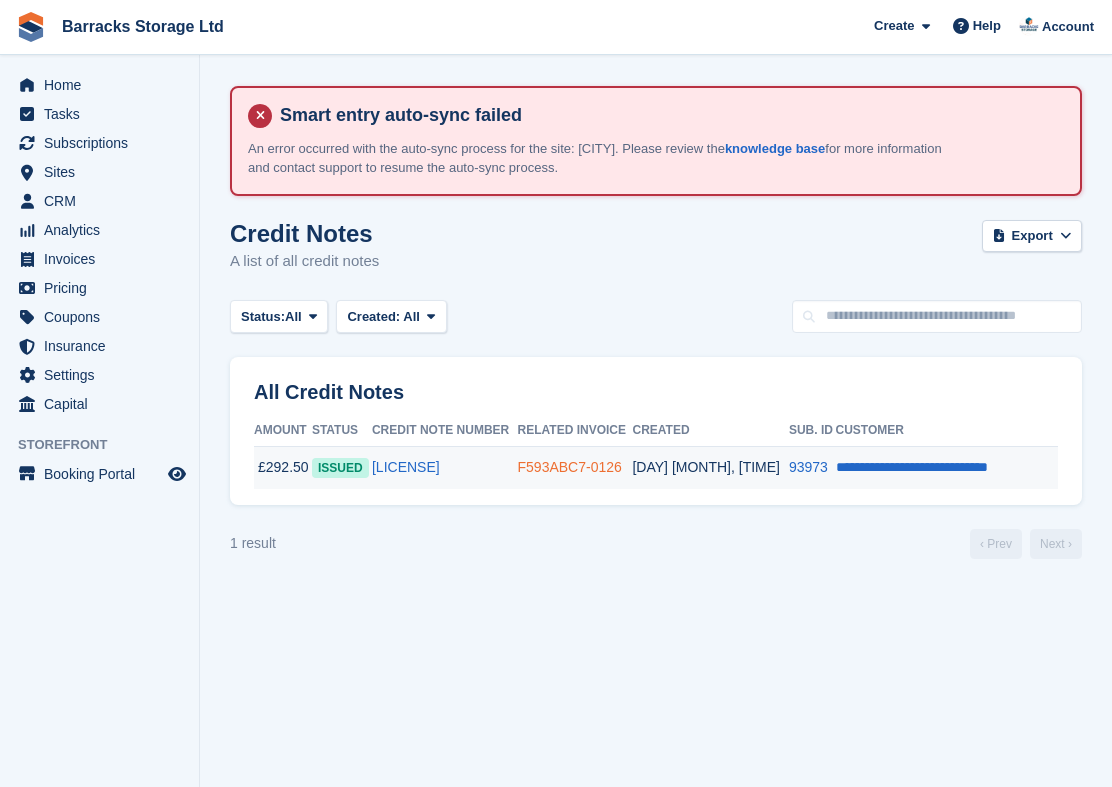 click on "F593ABC7-0126" at bounding box center [570, 467] 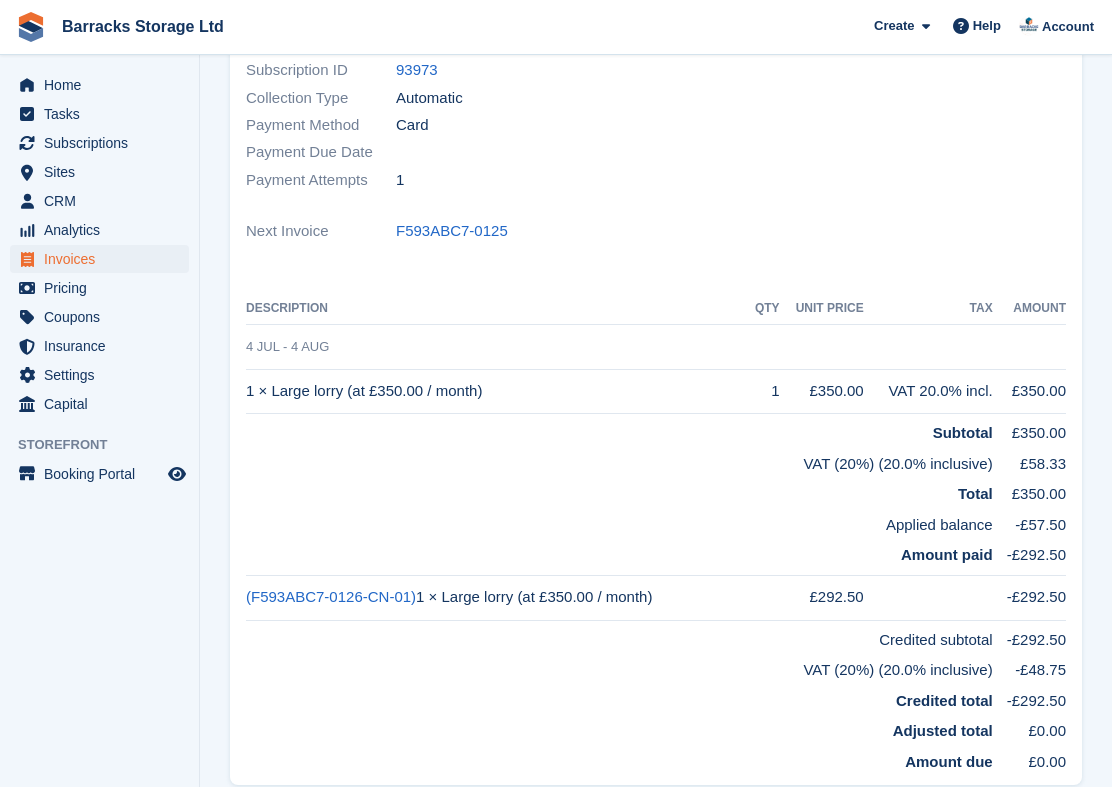 scroll, scrollTop: 444, scrollLeft: 0, axis: vertical 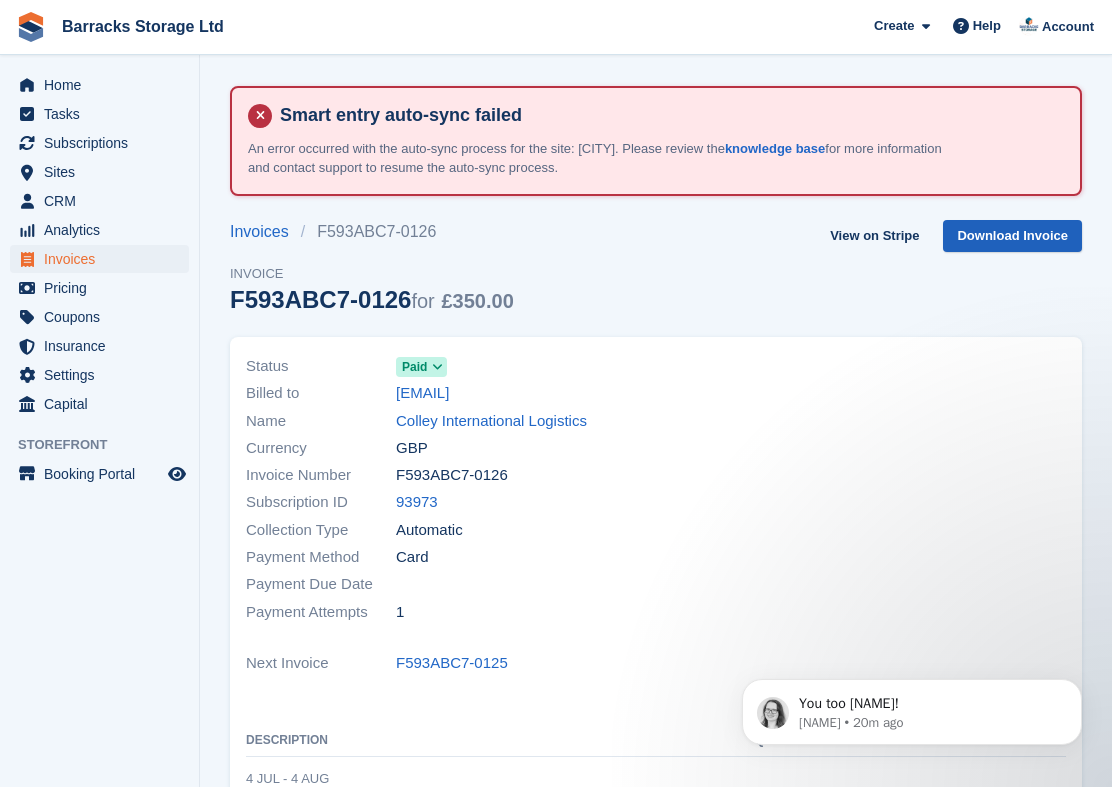 click on "Download Invoice" at bounding box center [1012, 236] 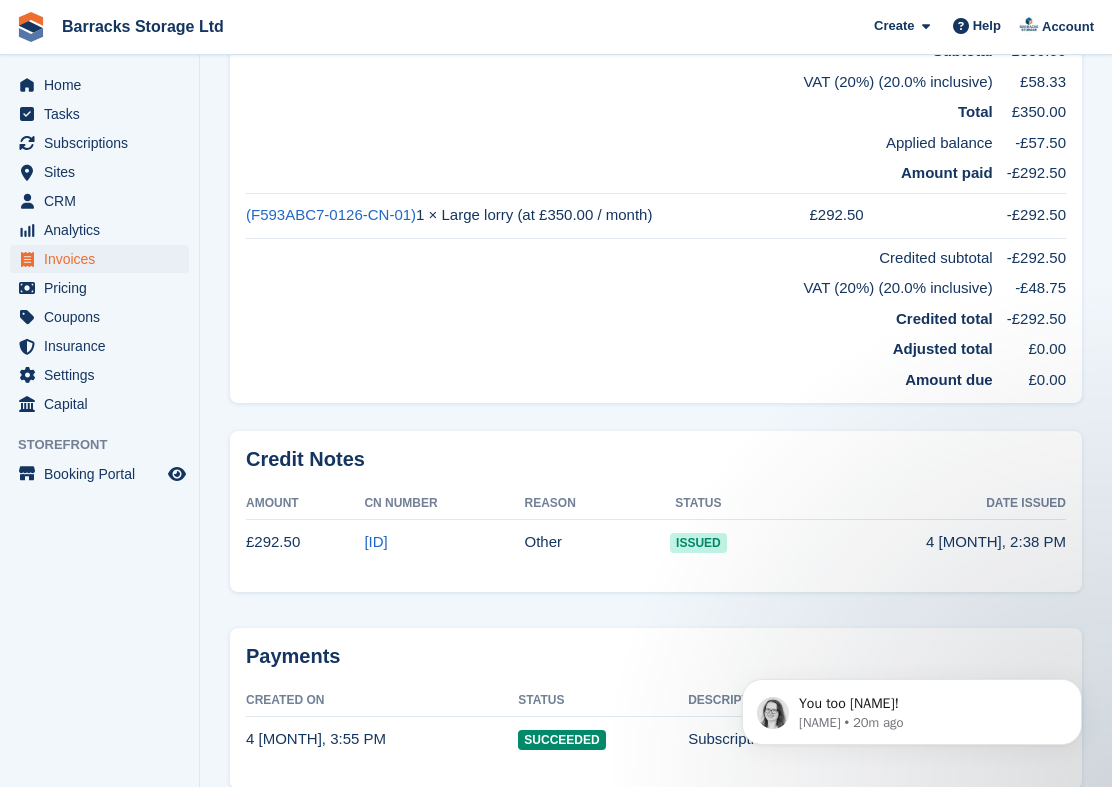 scroll, scrollTop: 823, scrollLeft: 0, axis: vertical 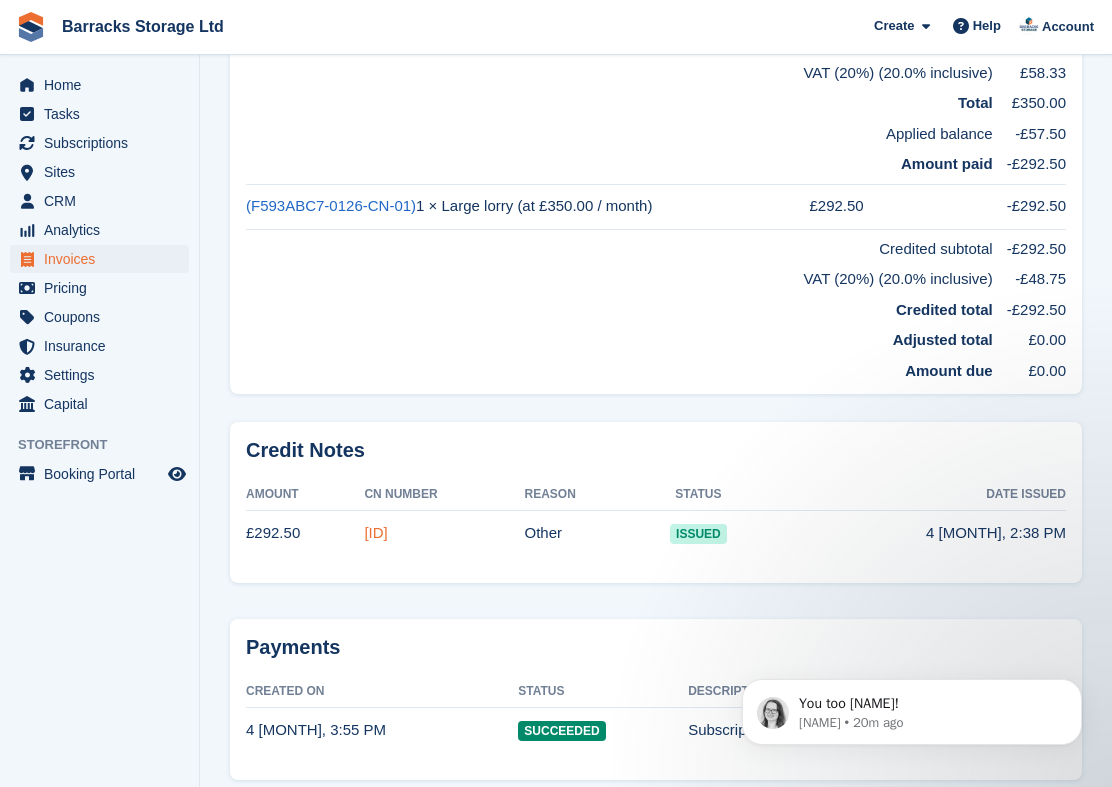 click on "F593ABC7-0126-CN-01" at bounding box center [375, 532] 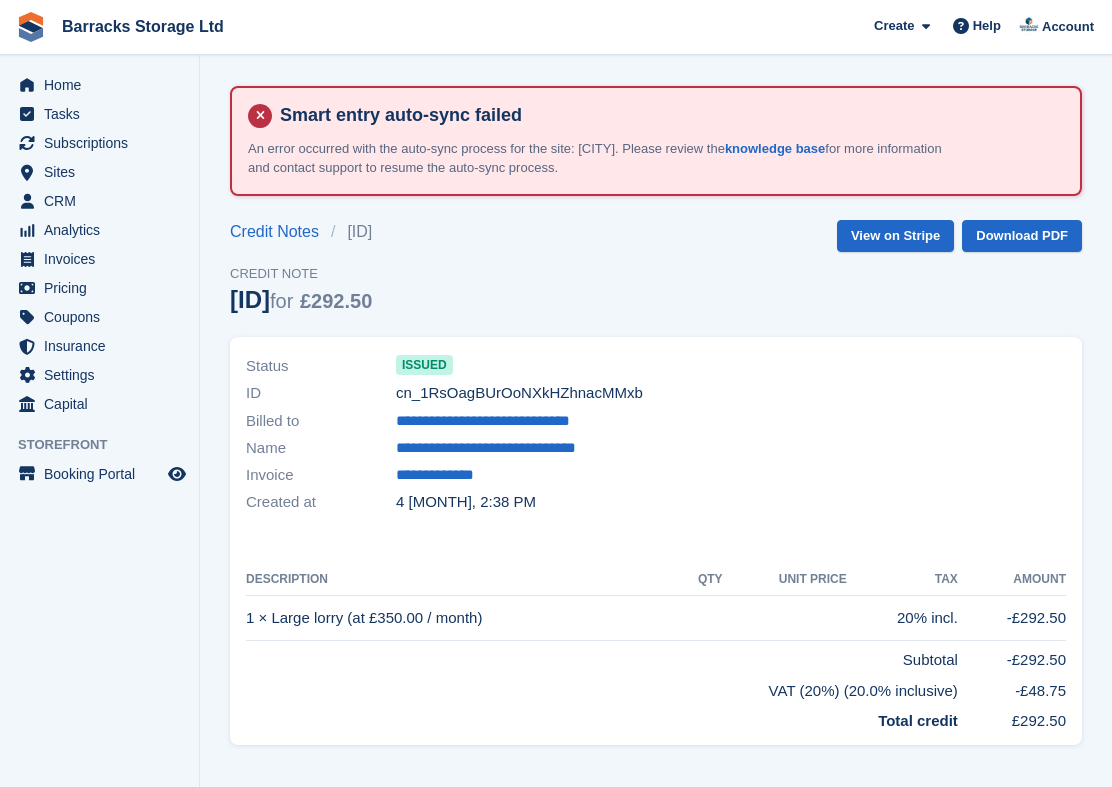scroll, scrollTop: 0, scrollLeft: 0, axis: both 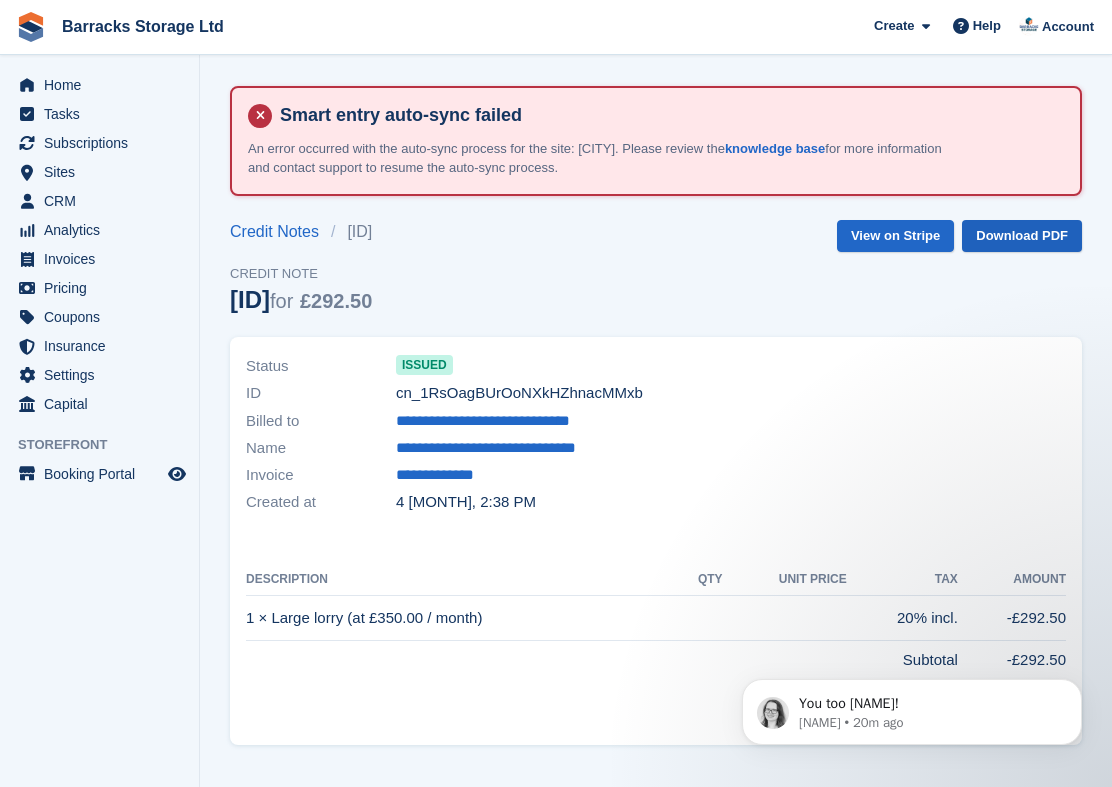 click on "Download PDF" at bounding box center (1022, 236) 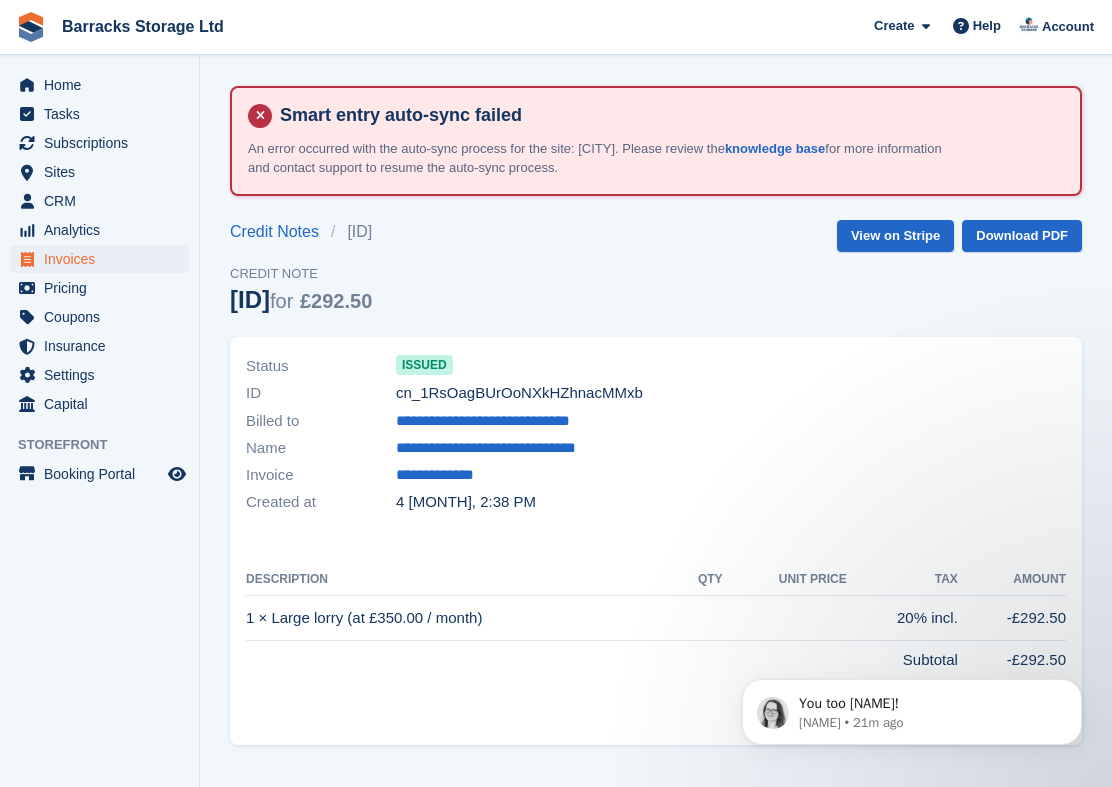 click on "Invoices" at bounding box center (104, 259) 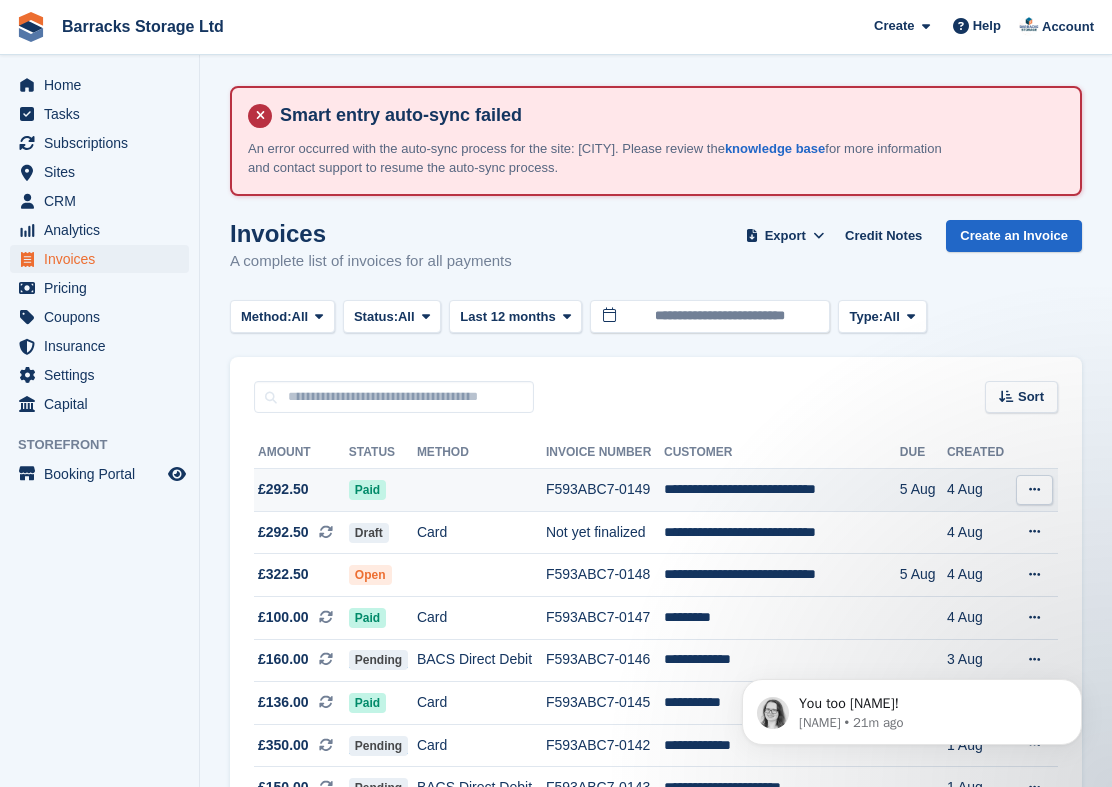 scroll, scrollTop: 0, scrollLeft: 0, axis: both 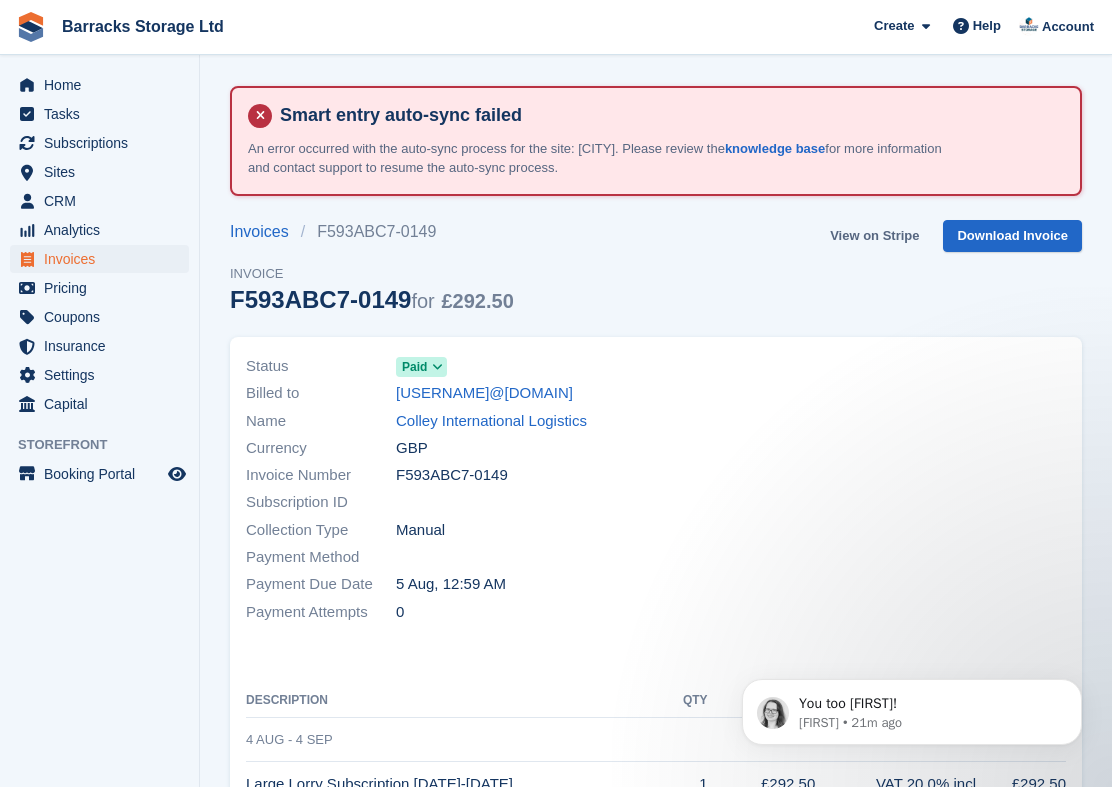 click on "View on Stripe" at bounding box center (874, 236) 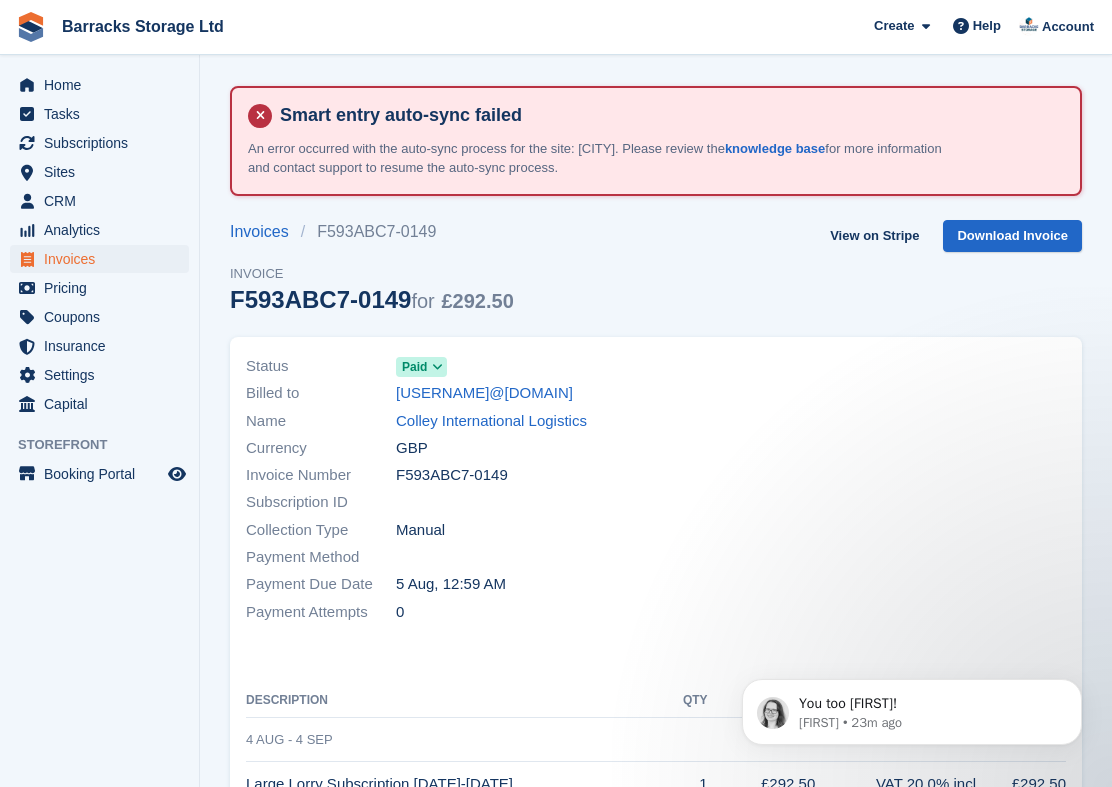 drag, startPoint x: 63, startPoint y: 255, endPoint x: 77, endPoint y: 257, distance: 14.142136 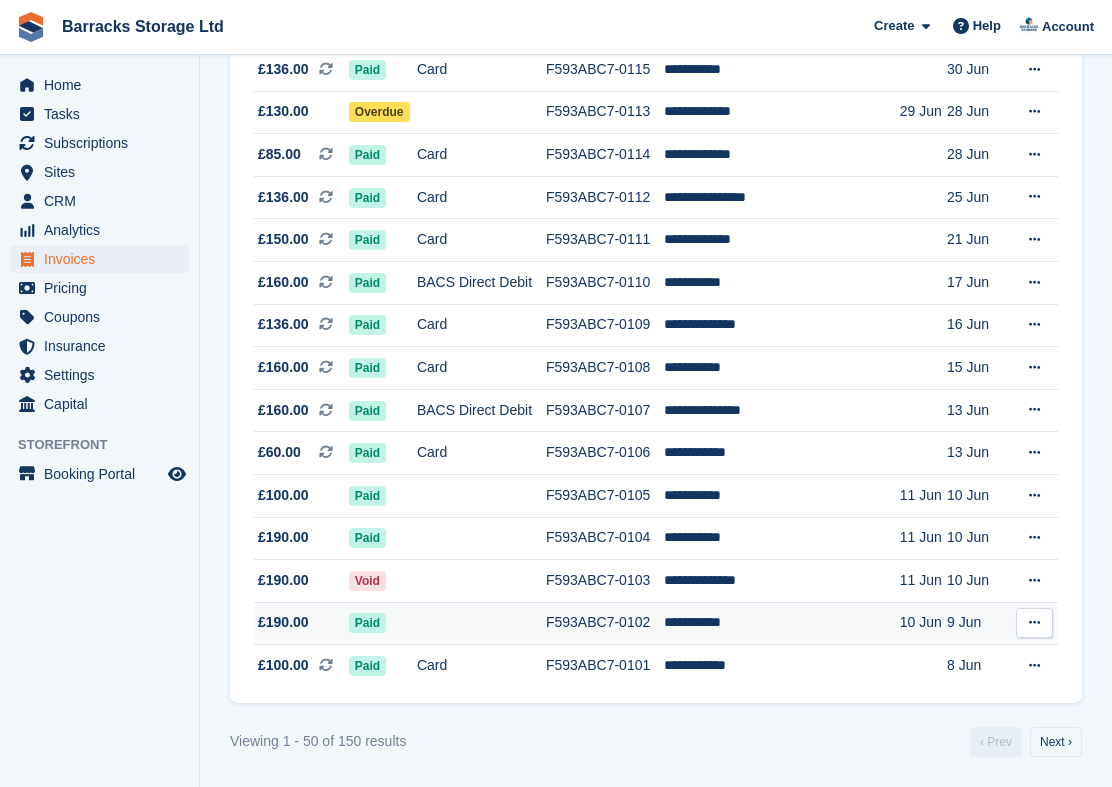 scroll, scrollTop: 1959, scrollLeft: 0, axis: vertical 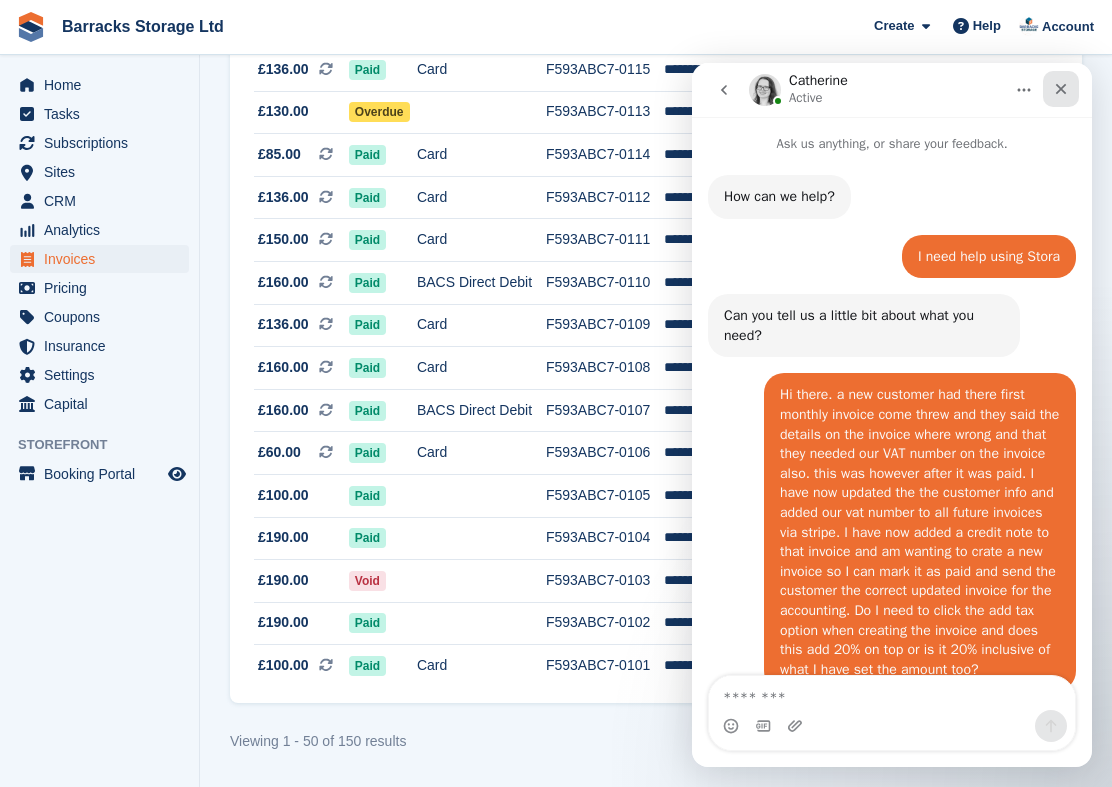click at bounding box center [1061, 89] 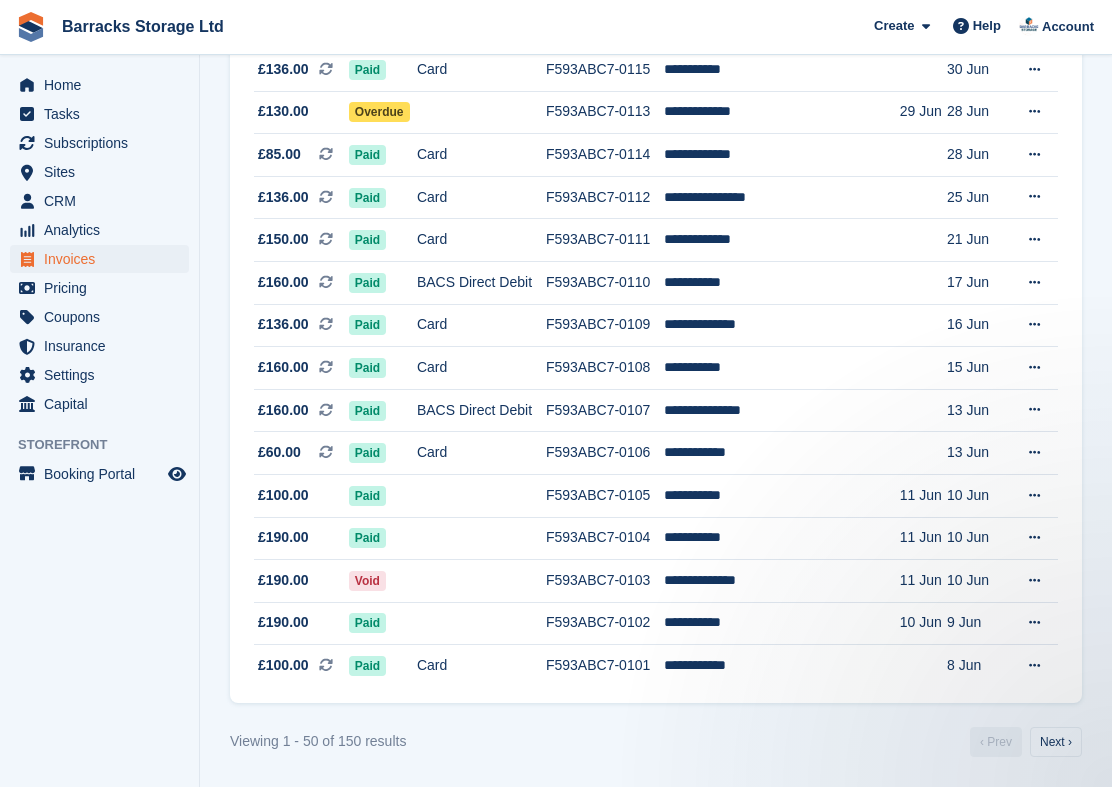 scroll, scrollTop: 1899, scrollLeft: 0, axis: vertical 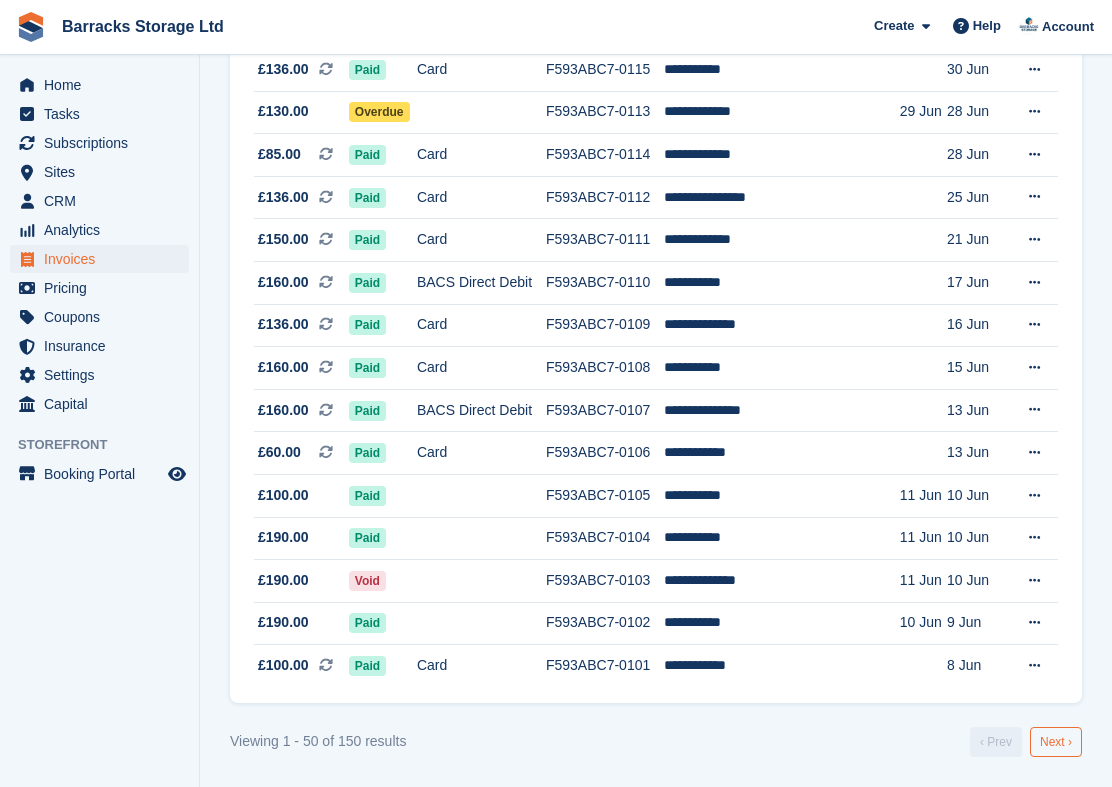 click on "Next ›" at bounding box center [1056, 742] 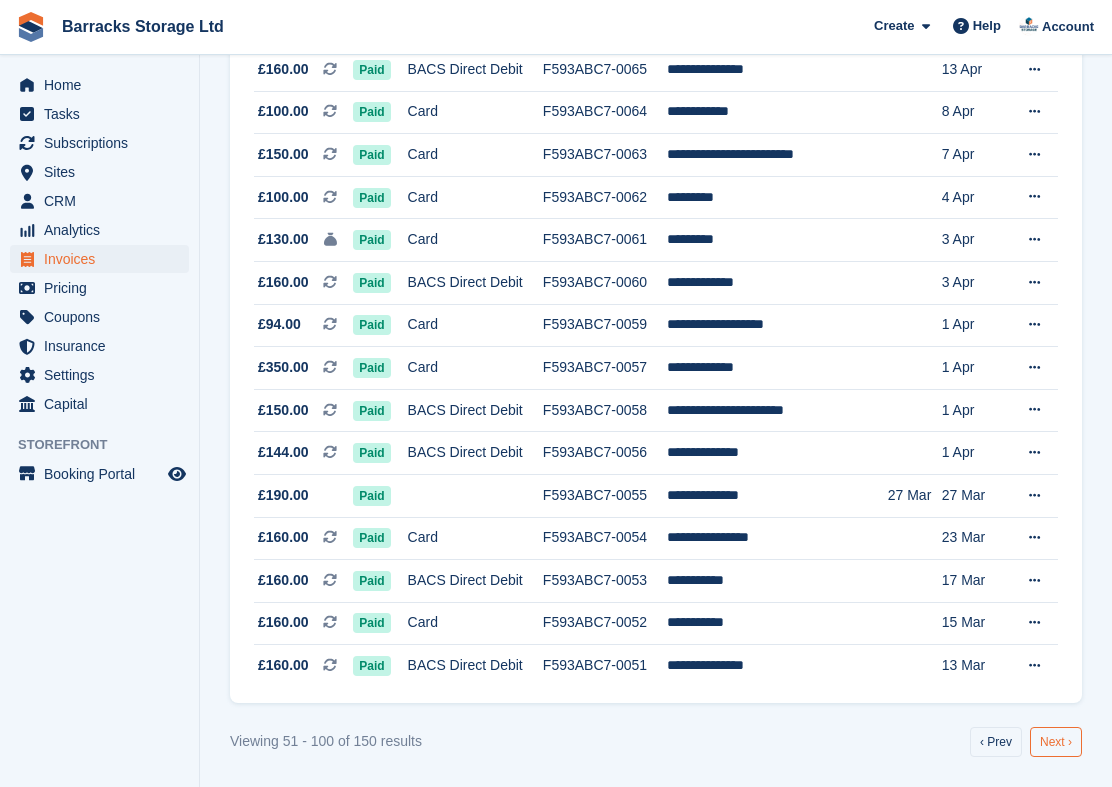 click on "Next ›" at bounding box center (1056, 742) 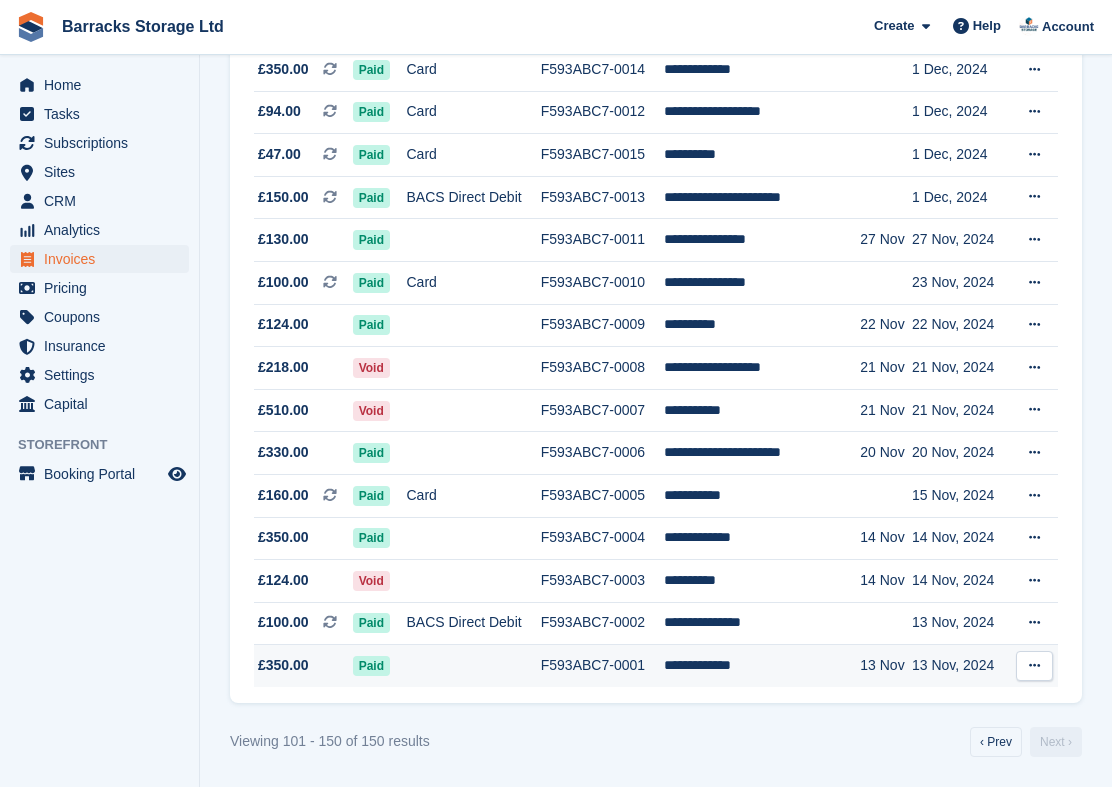 click on "**********" at bounding box center (762, 666) 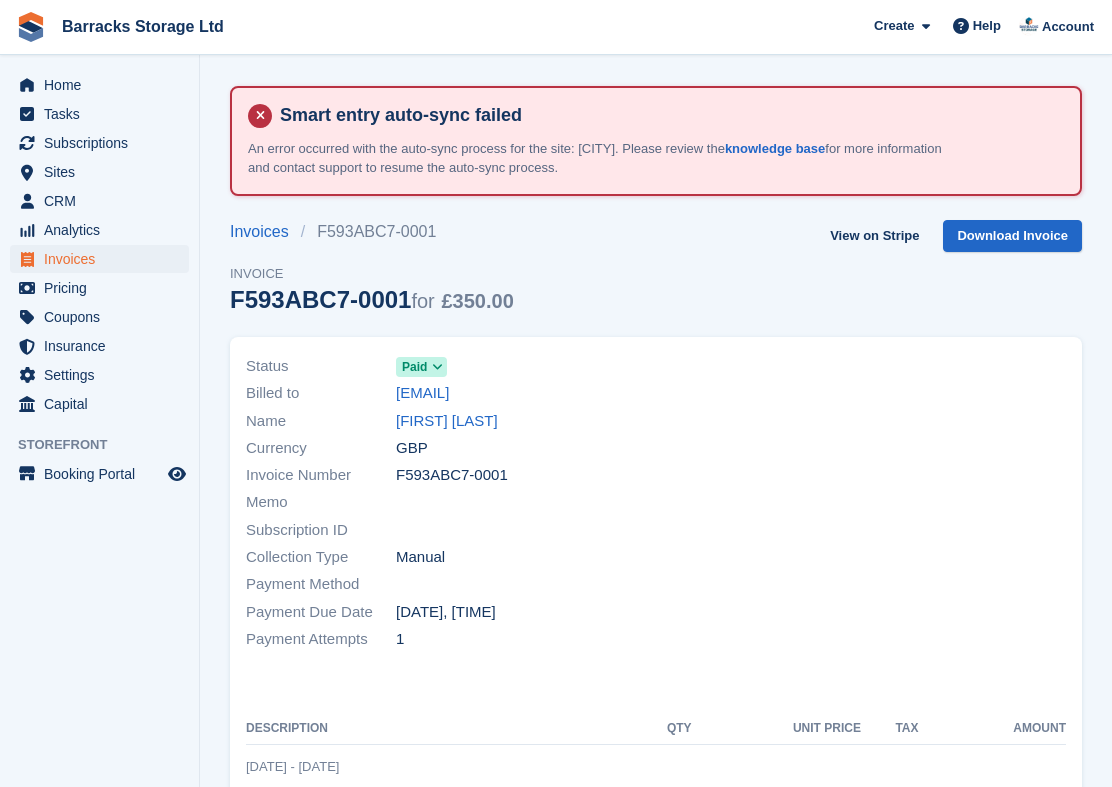 scroll, scrollTop: 0, scrollLeft: 0, axis: both 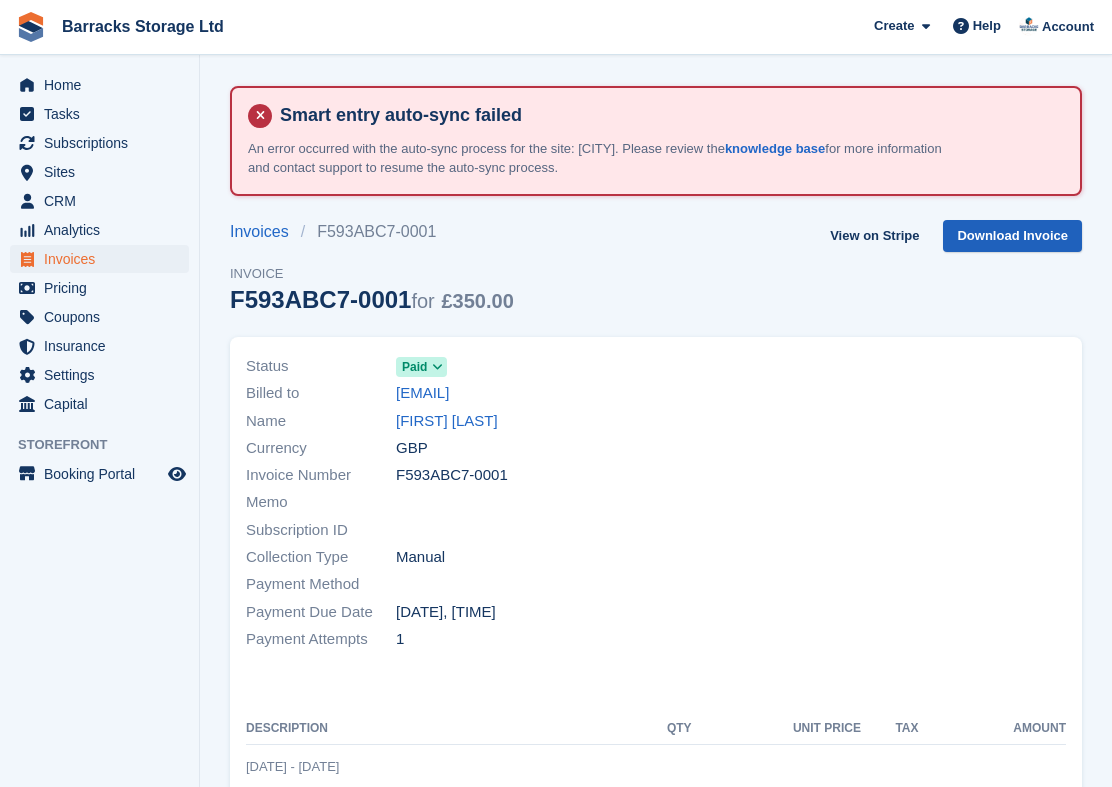 click on "Download Invoice" at bounding box center [1012, 236] 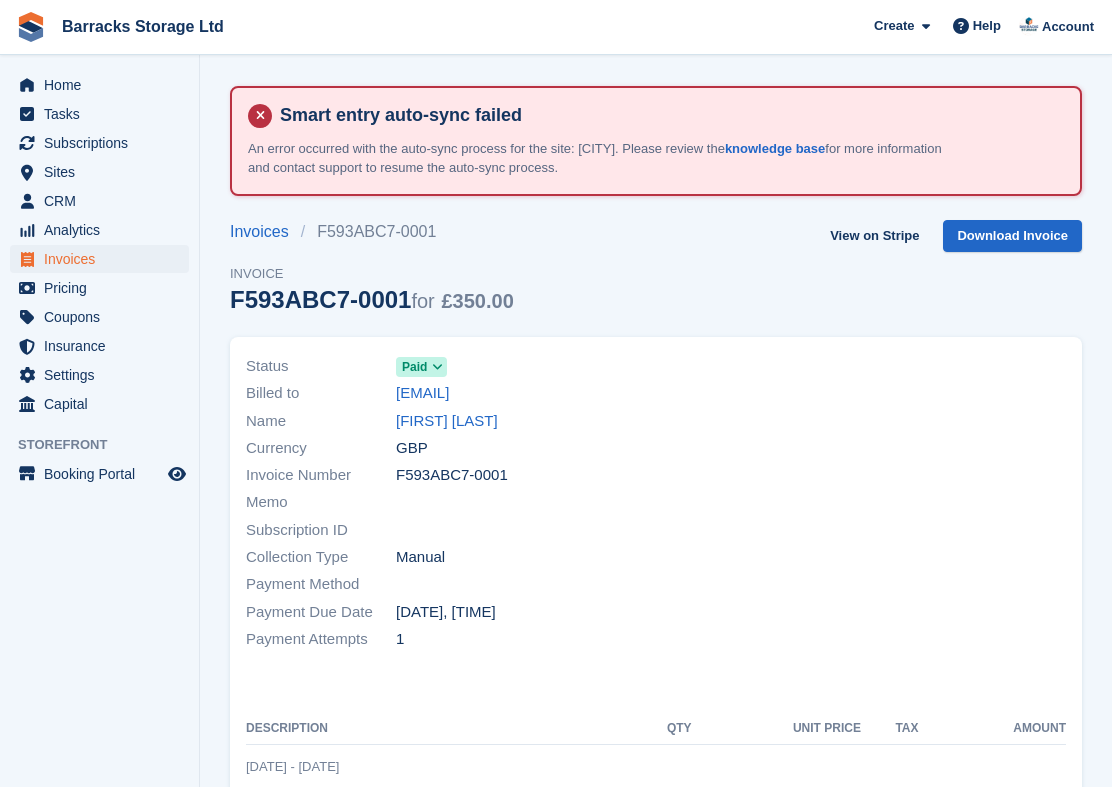 scroll, scrollTop: 0, scrollLeft: 0, axis: both 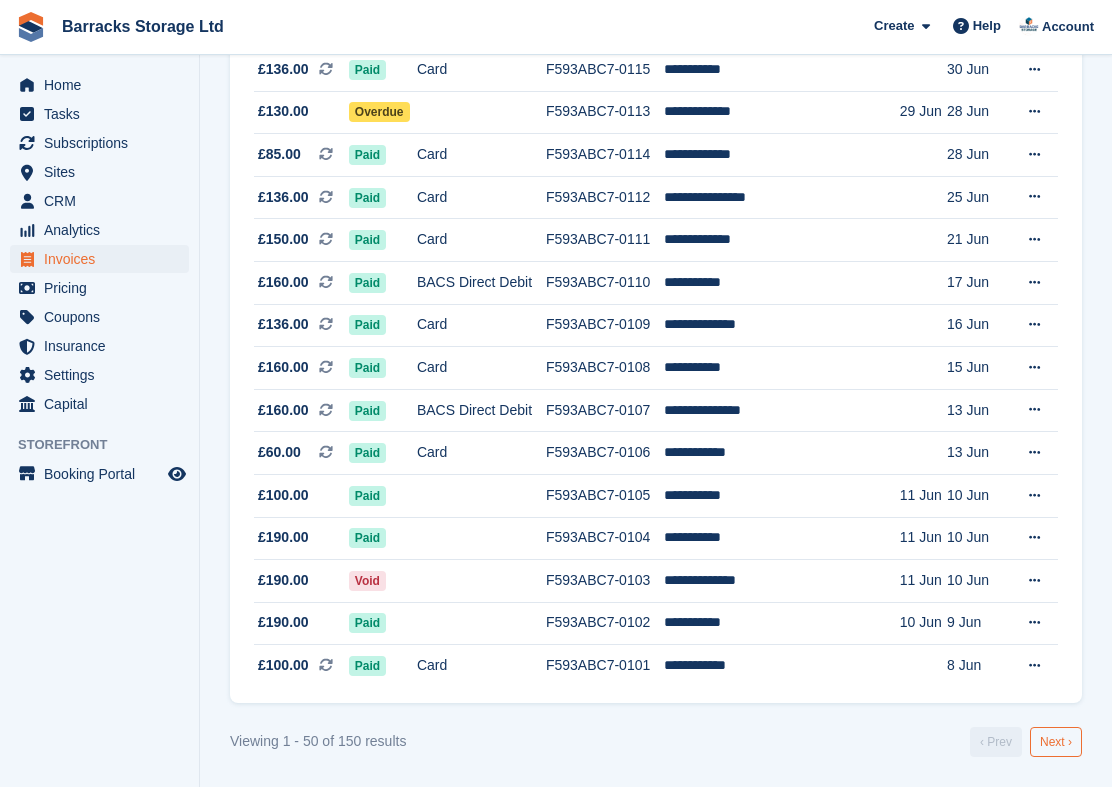 click on "Next ›" at bounding box center [1056, 742] 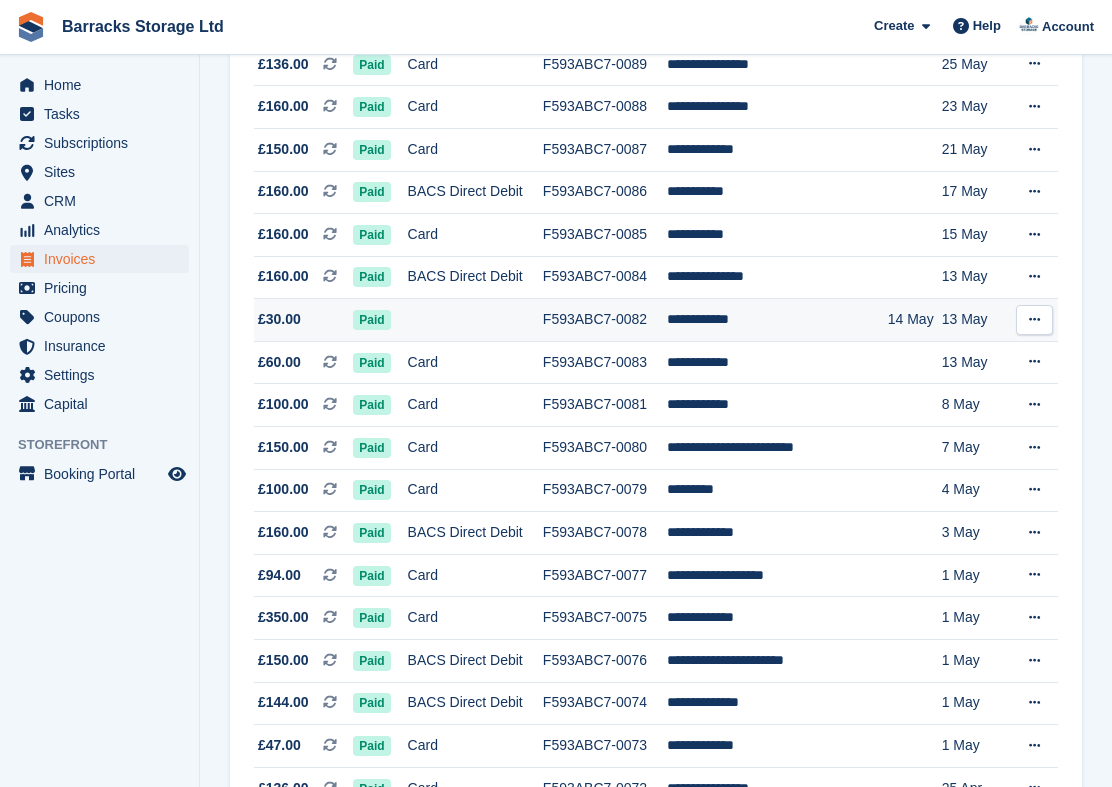 scroll, scrollTop: 881, scrollLeft: 0, axis: vertical 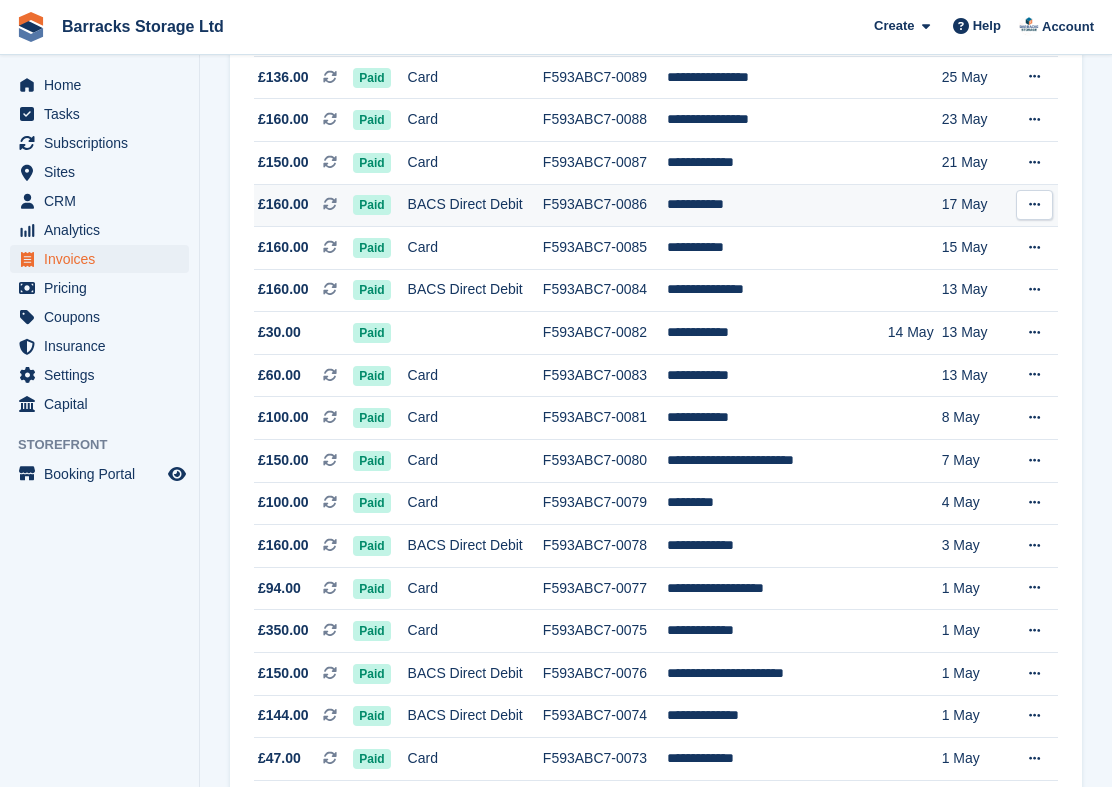click on "**********" at bounding box center [777, 205] 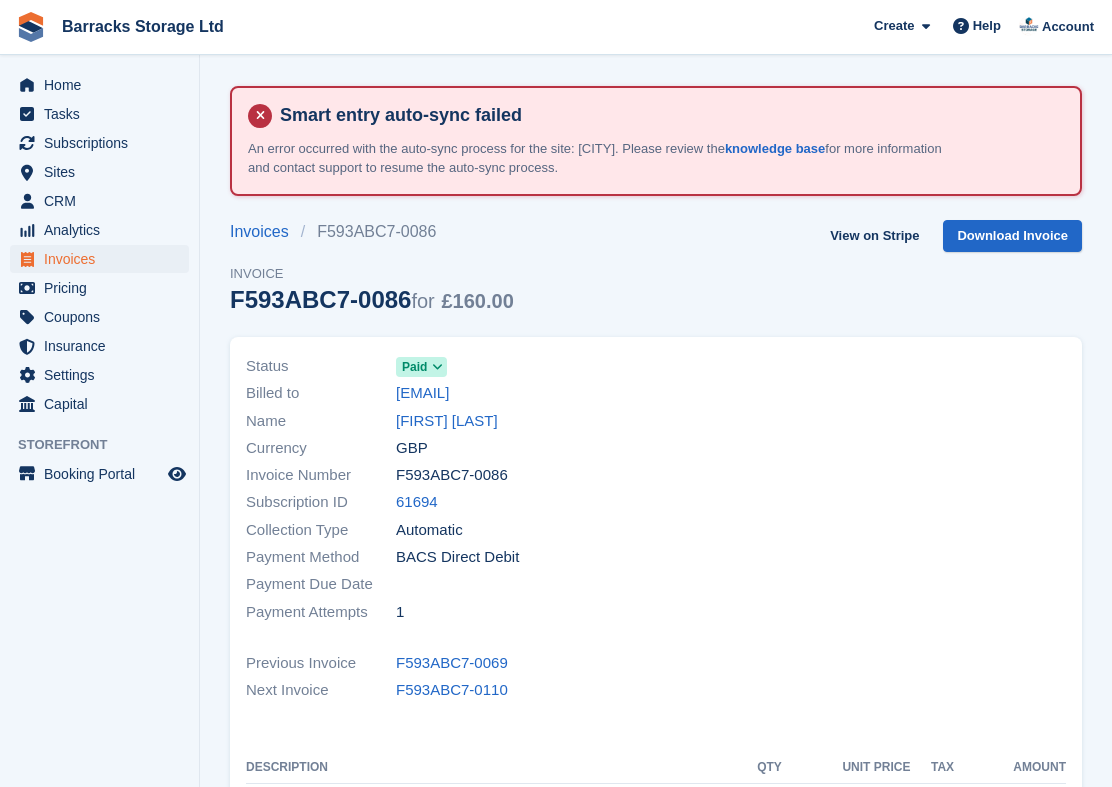 scroll, scrollTop: 0, scrollLeft: 0, axis: both 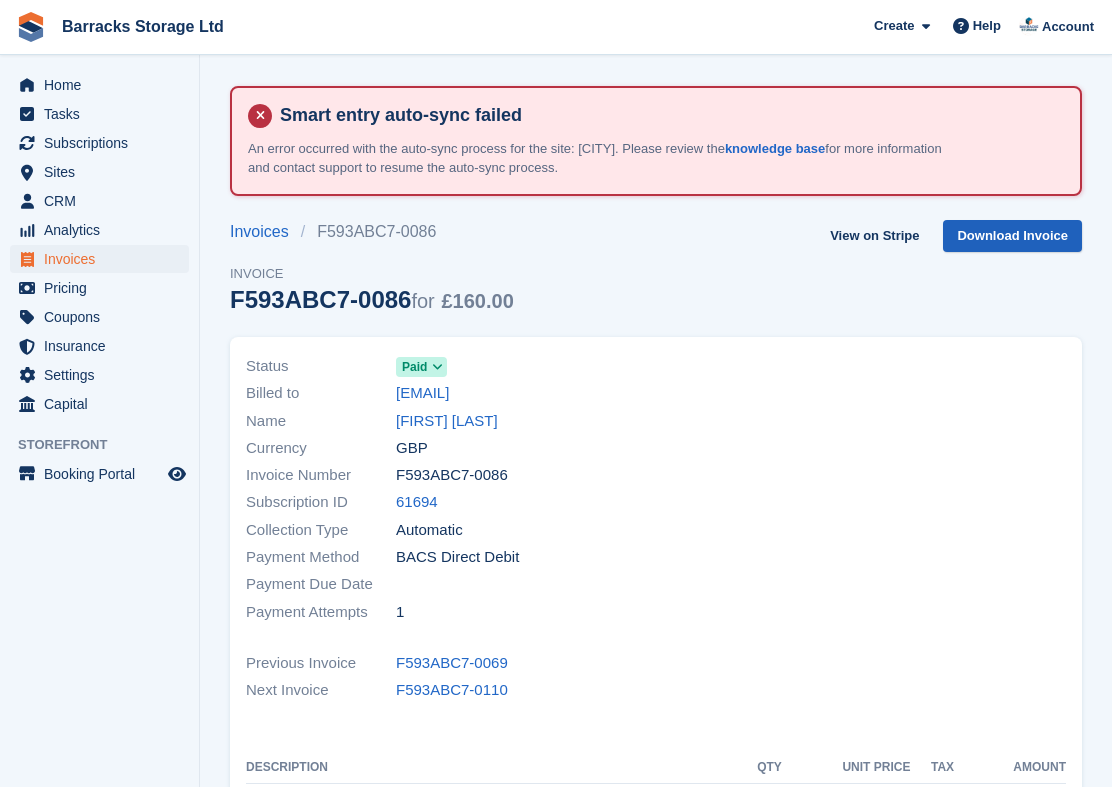 click on "Download Invoice" at bounding box center [1012, 236] 